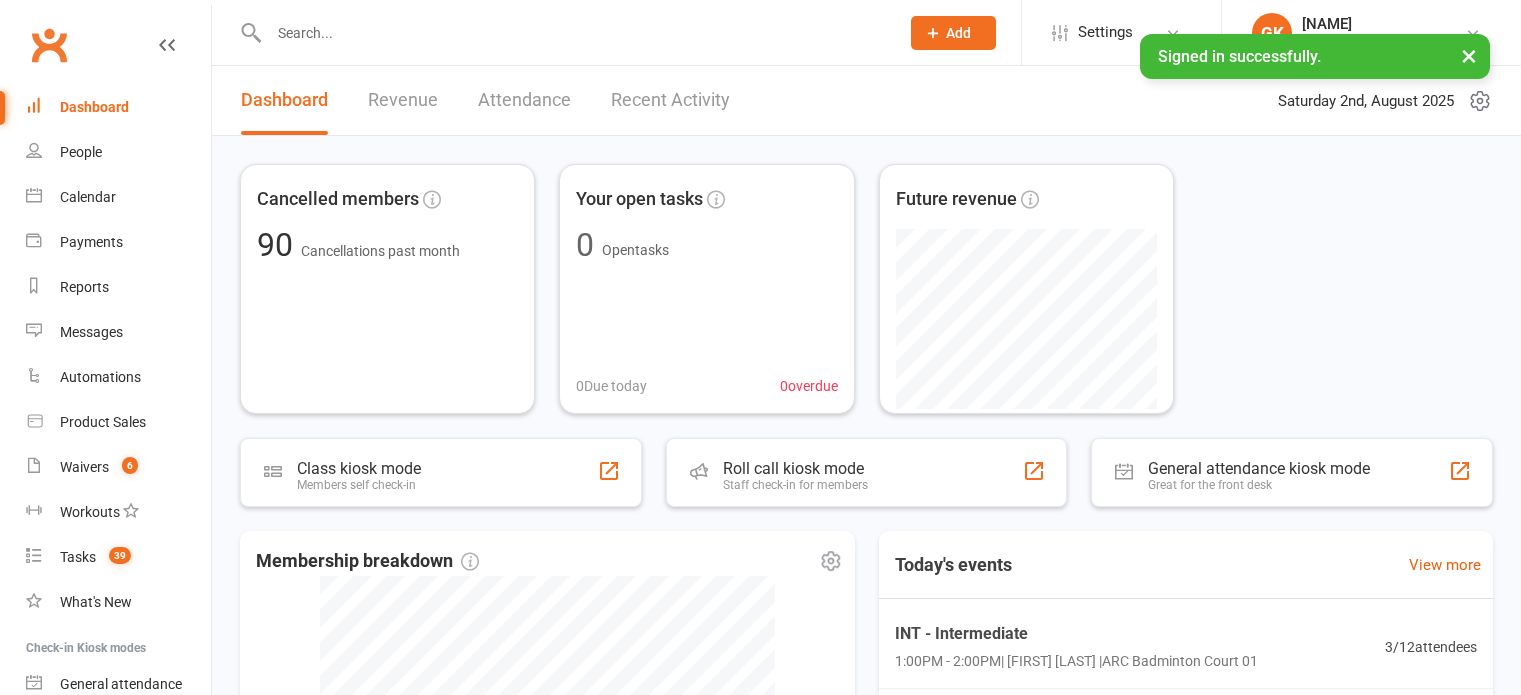 scroll, scrollTop: 0, scrollLeft: 0, axis: both 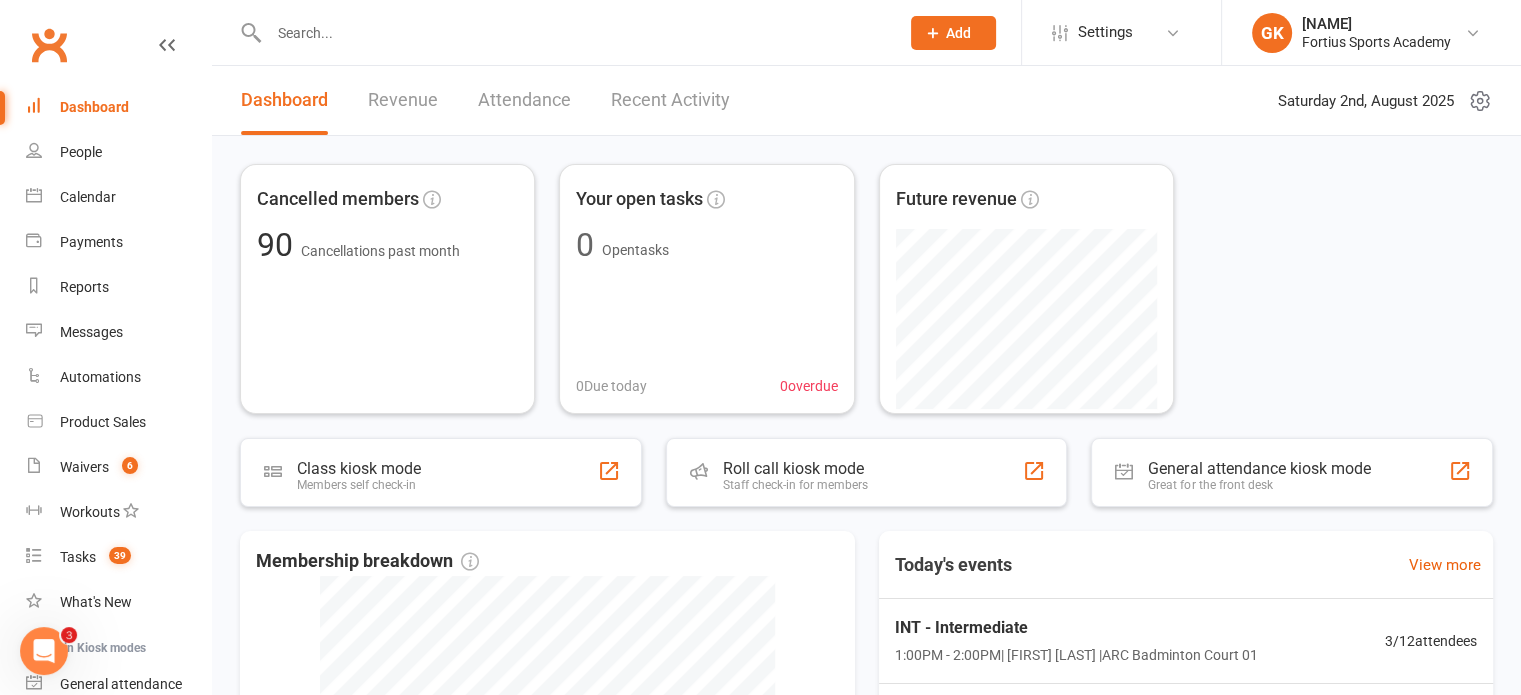 click at bounding box center [574, 33] 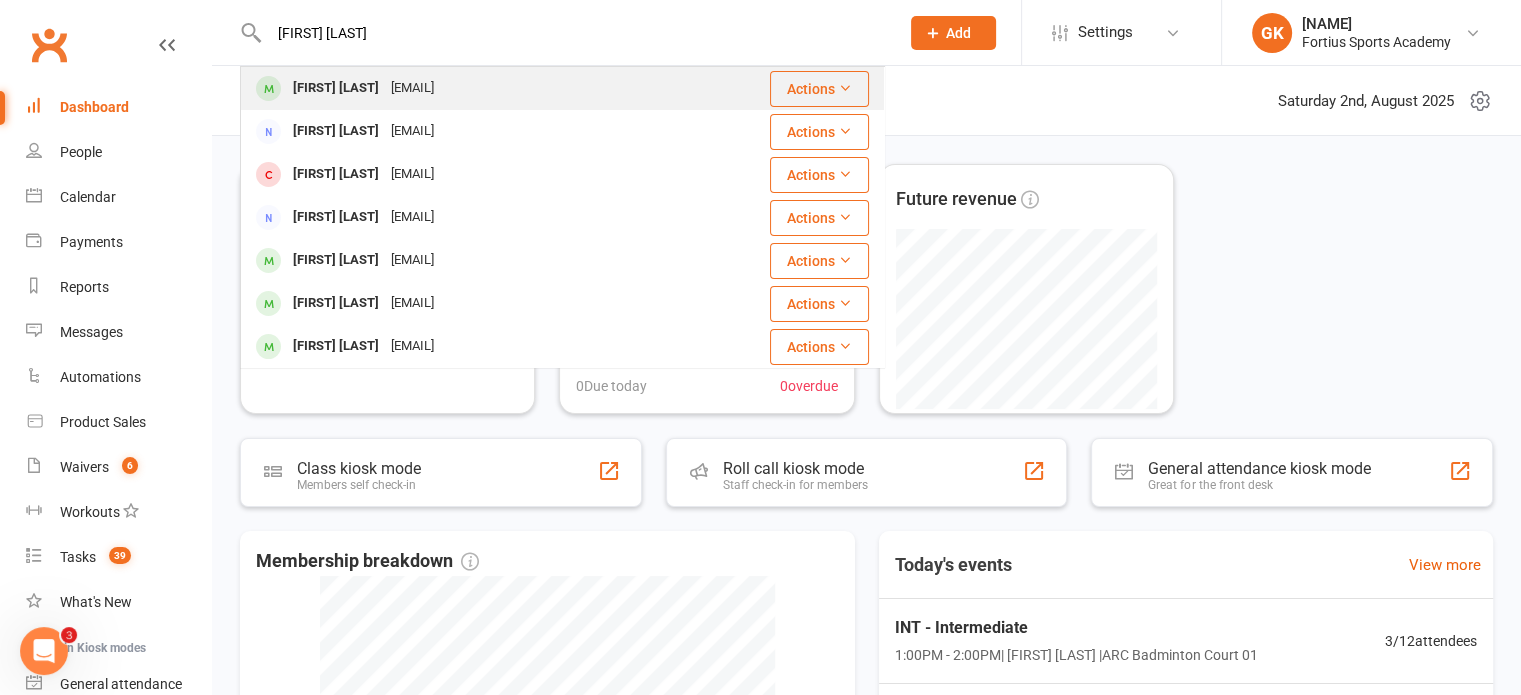type on "[FIRST] [LAST]" 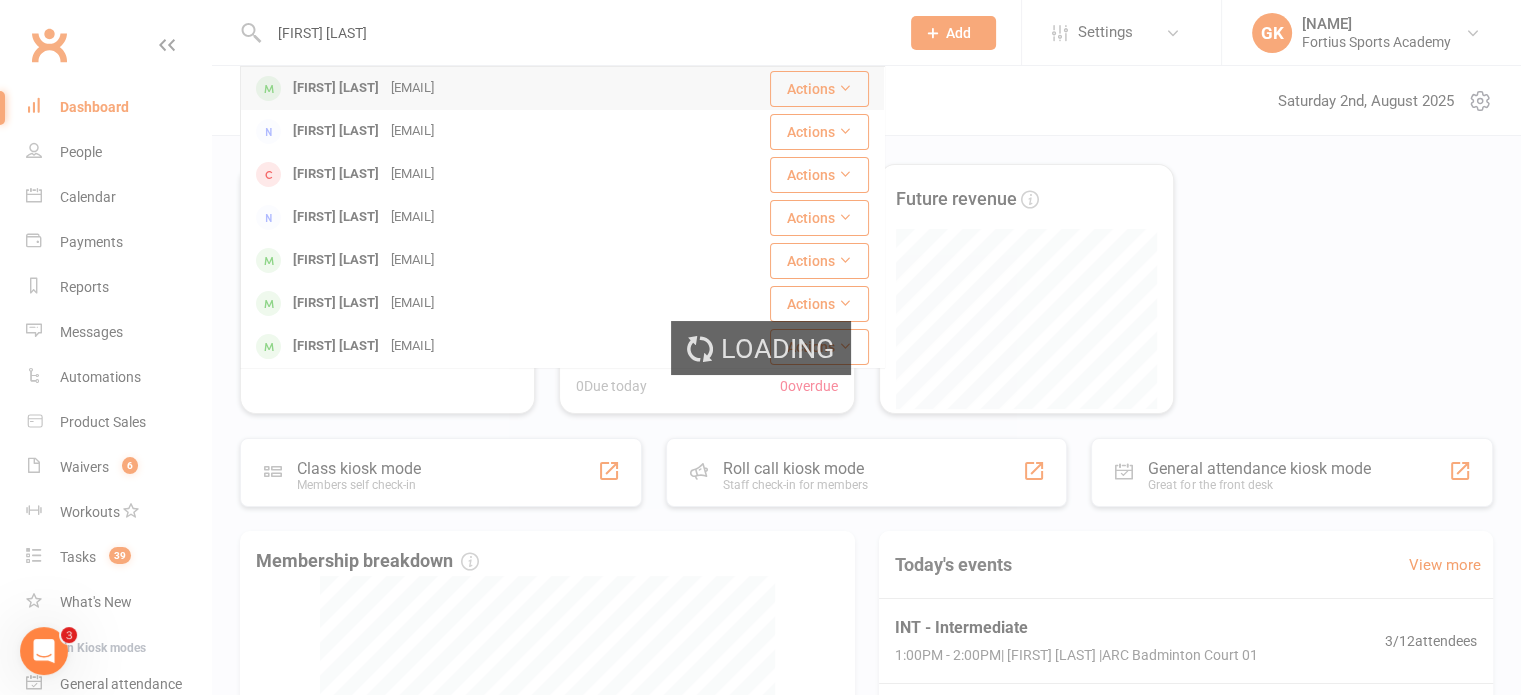 type 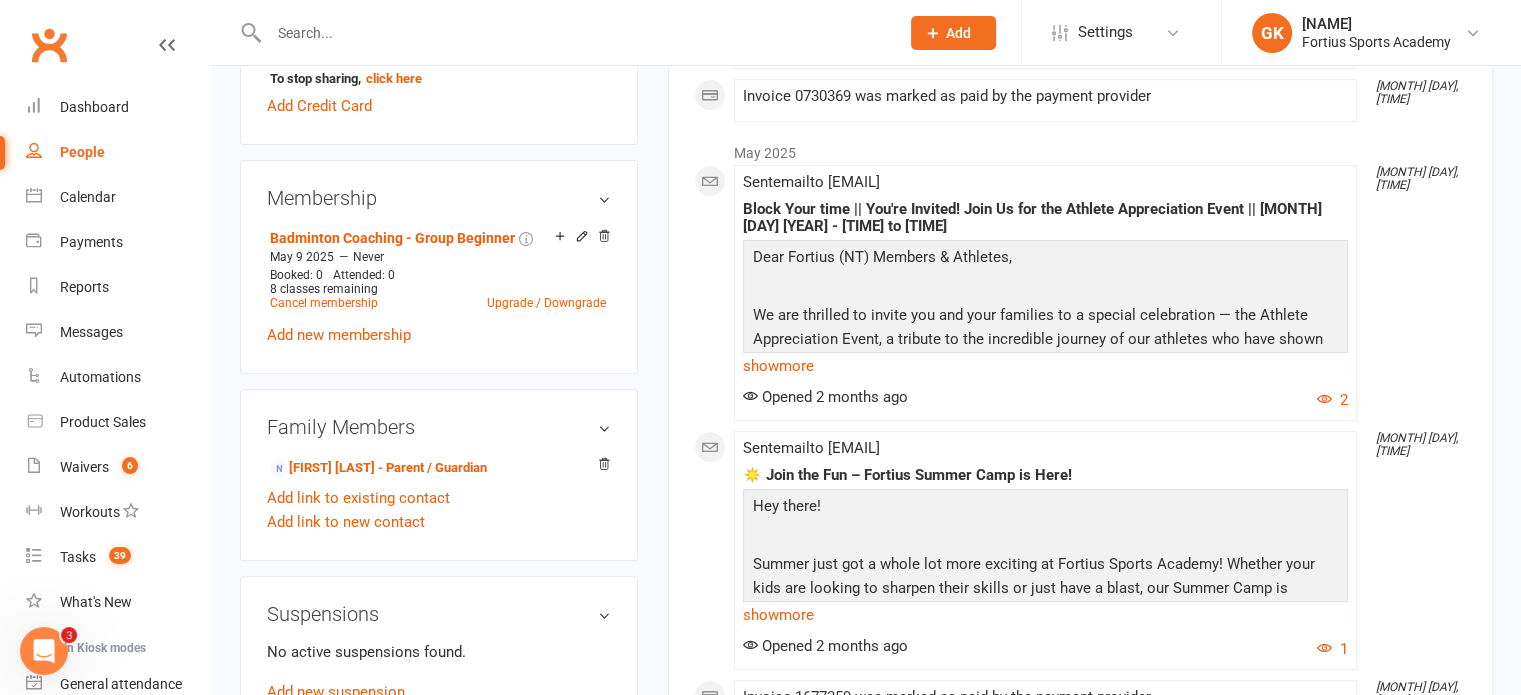 scroll, scrollTop: 0, scrollLeft: 0, axis: both 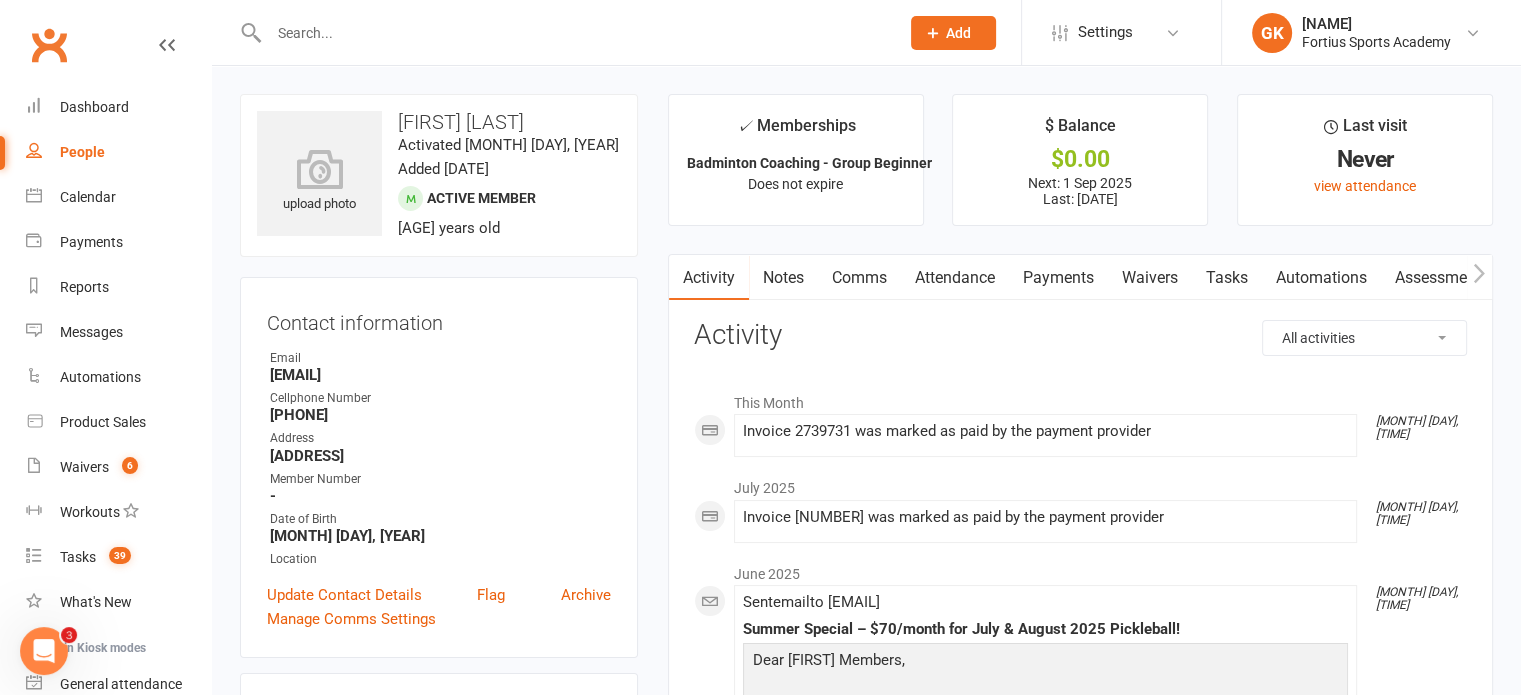 click on "Payments" at bounding box center (1058, 278) 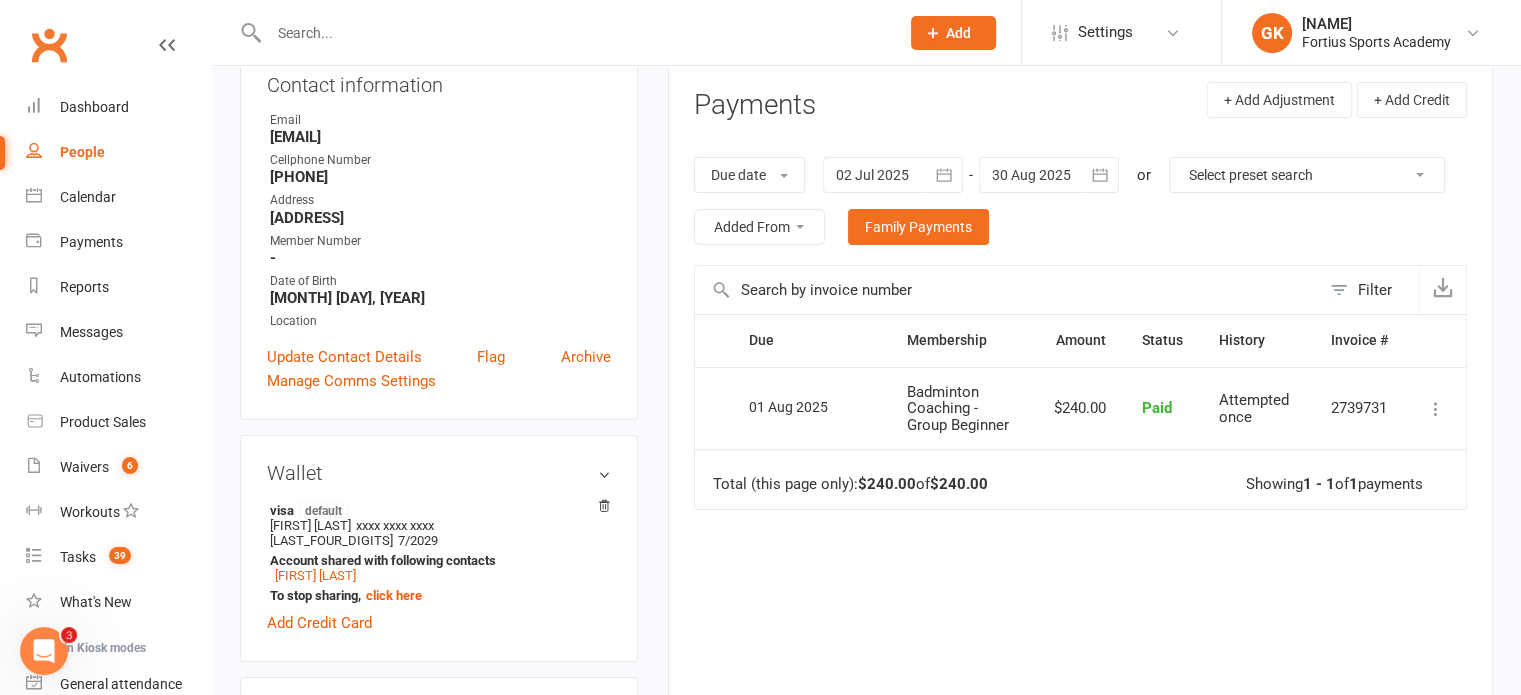 scroll, scrollTop: 244, scrollLeft: 0, axis: vertical 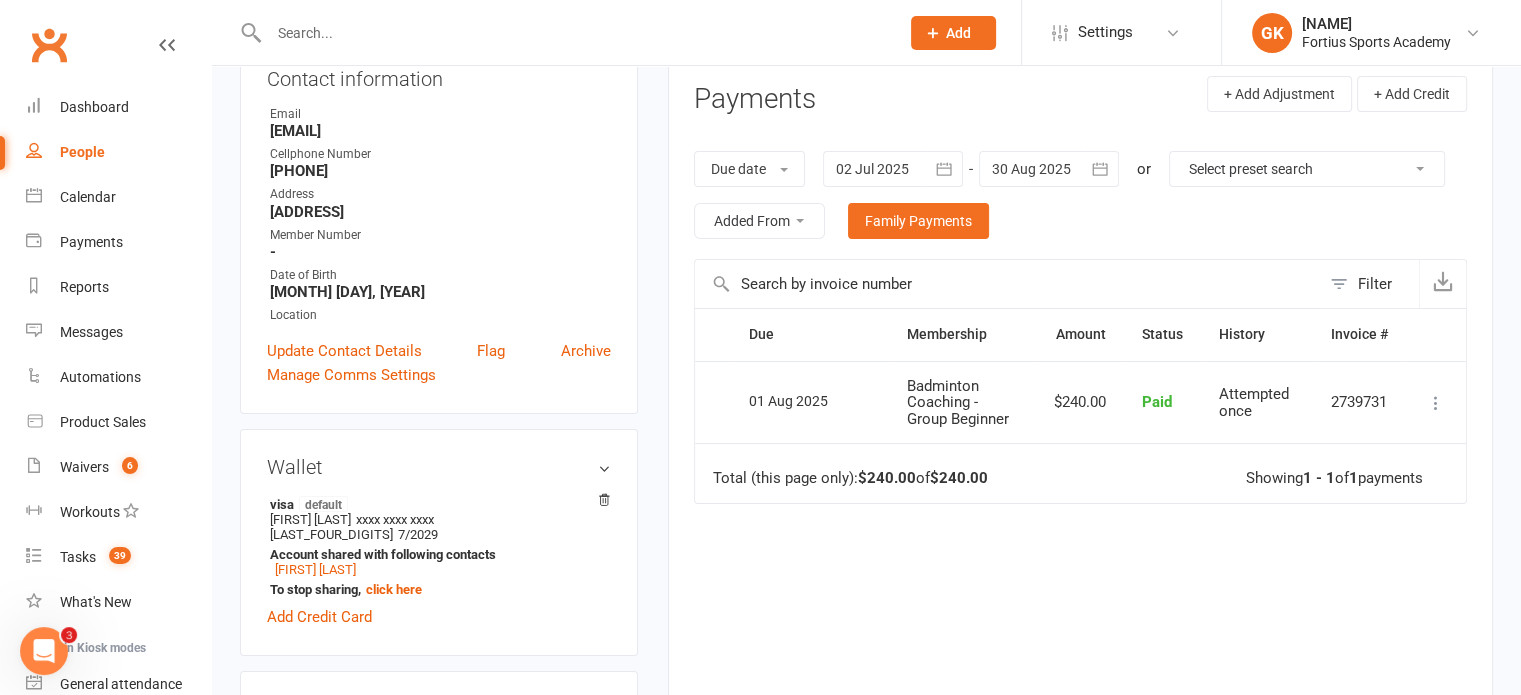 click 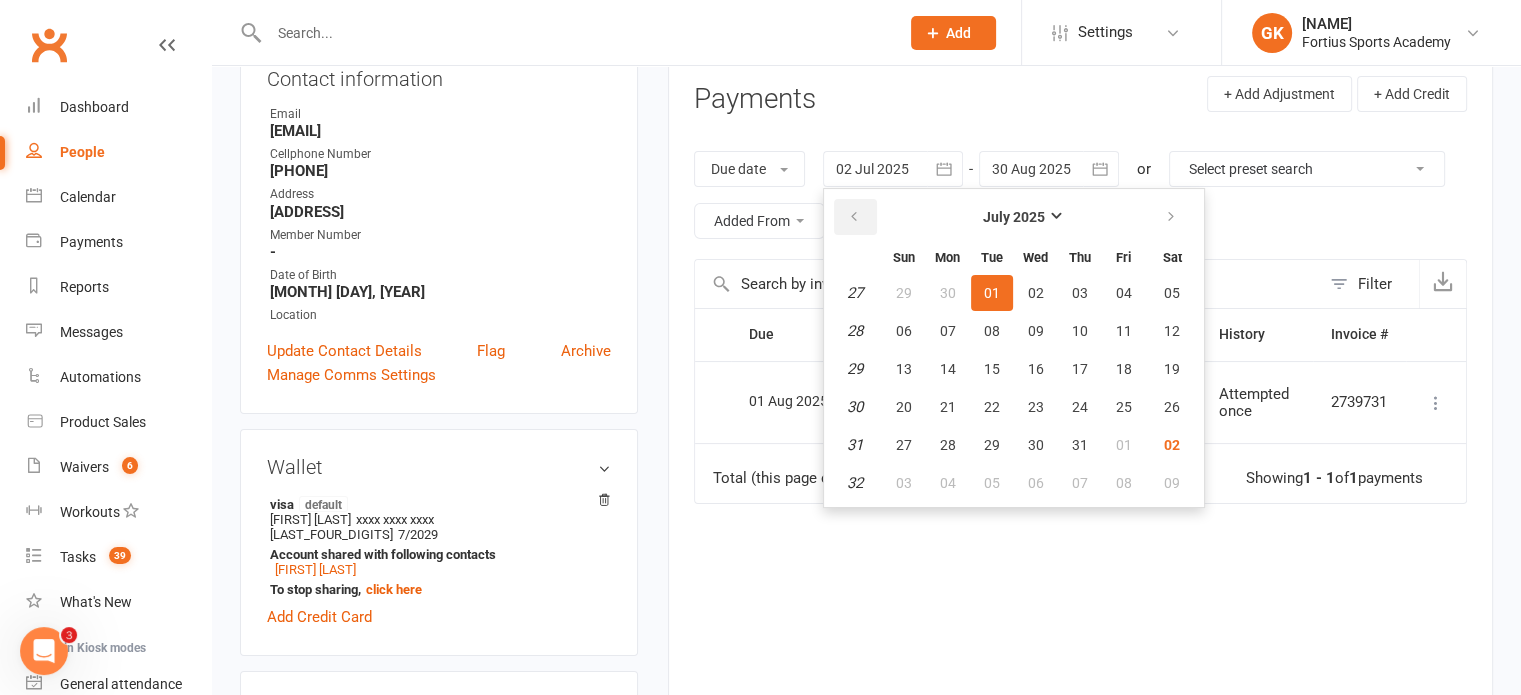 click at bounding box center [854, 217] 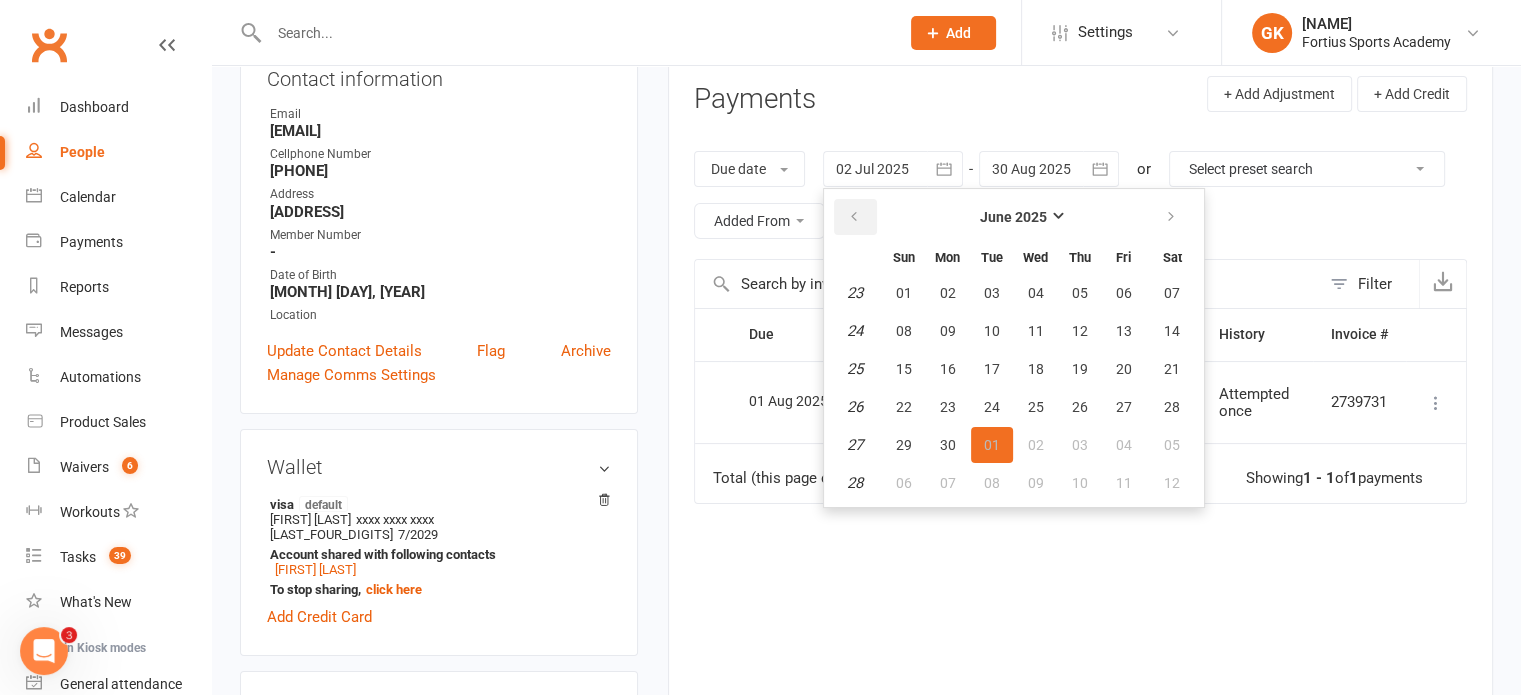 click at bounding box center [854, 217] 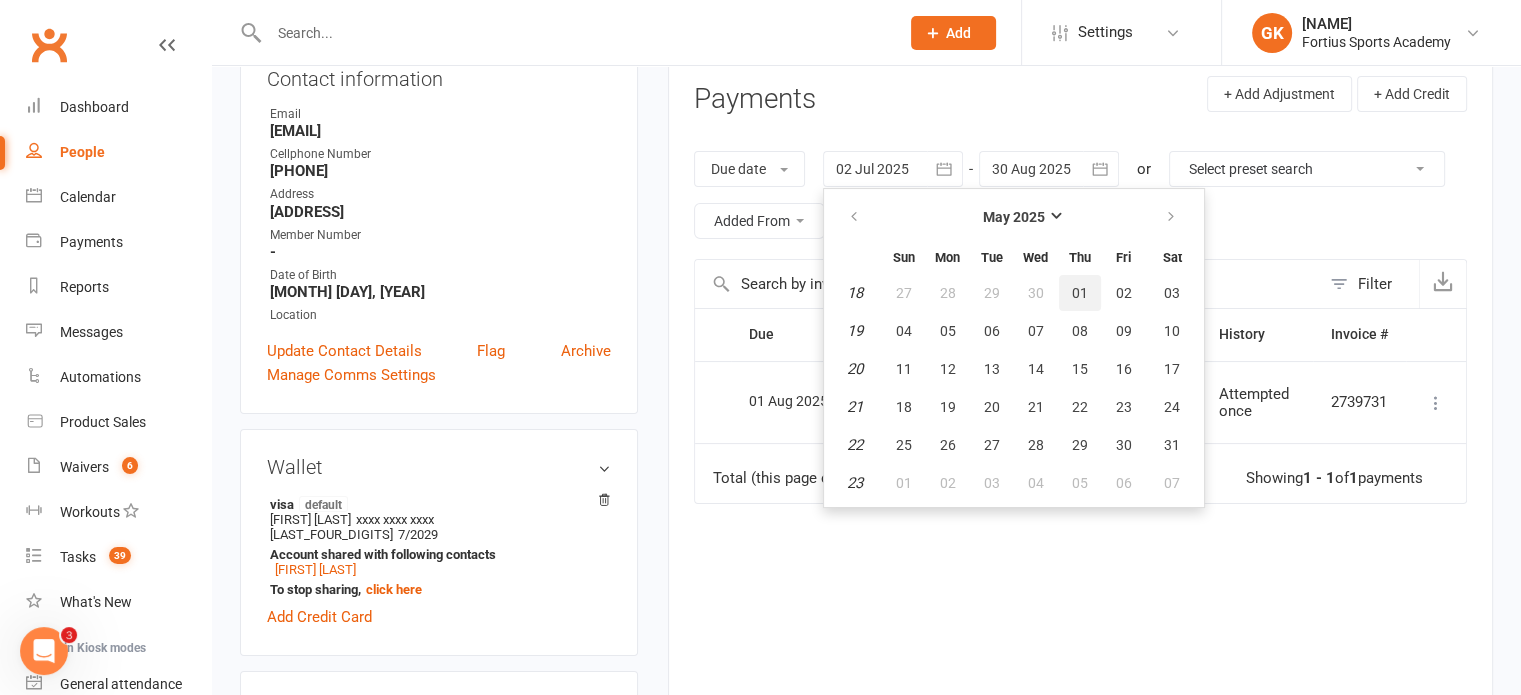 click on "01" at bounding box center [1080, 293] 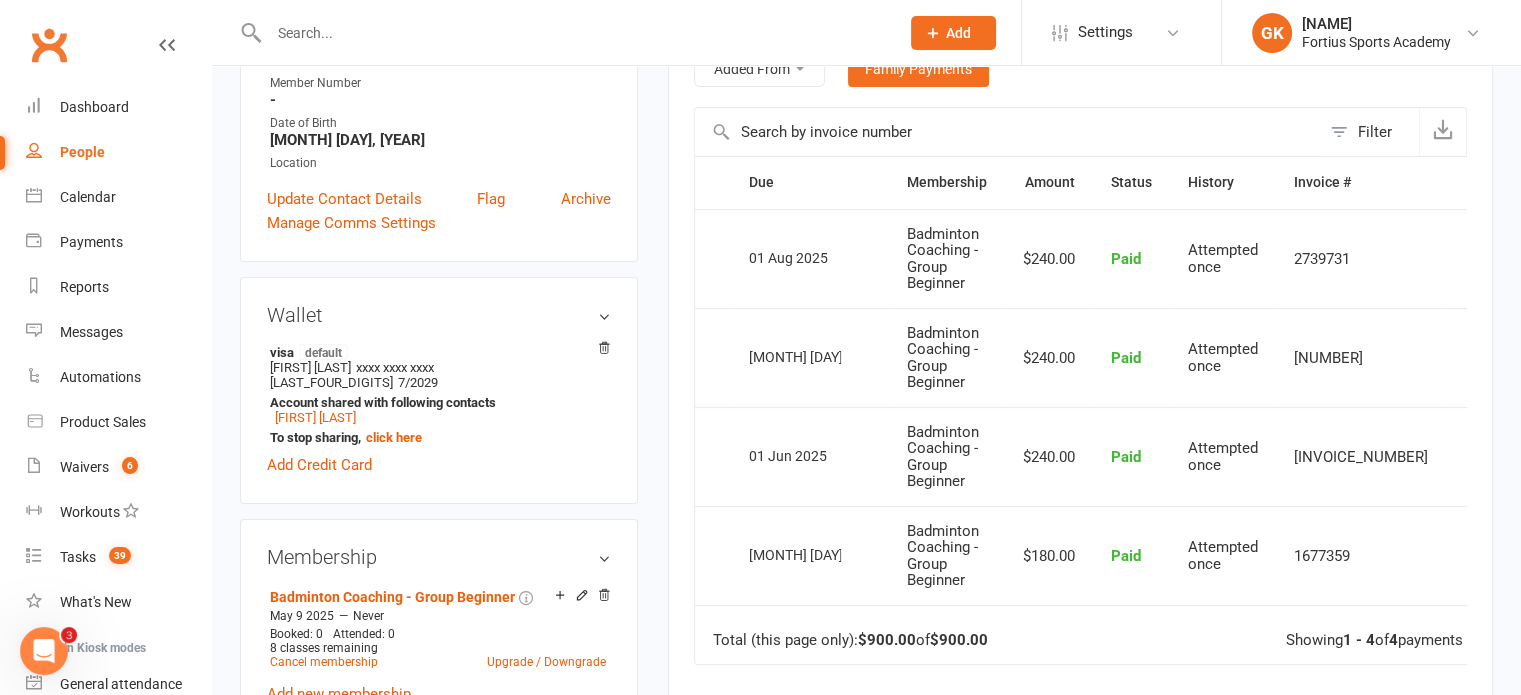 scroll, scrollTop: 396, scrollLeft: 0, axis: vertical 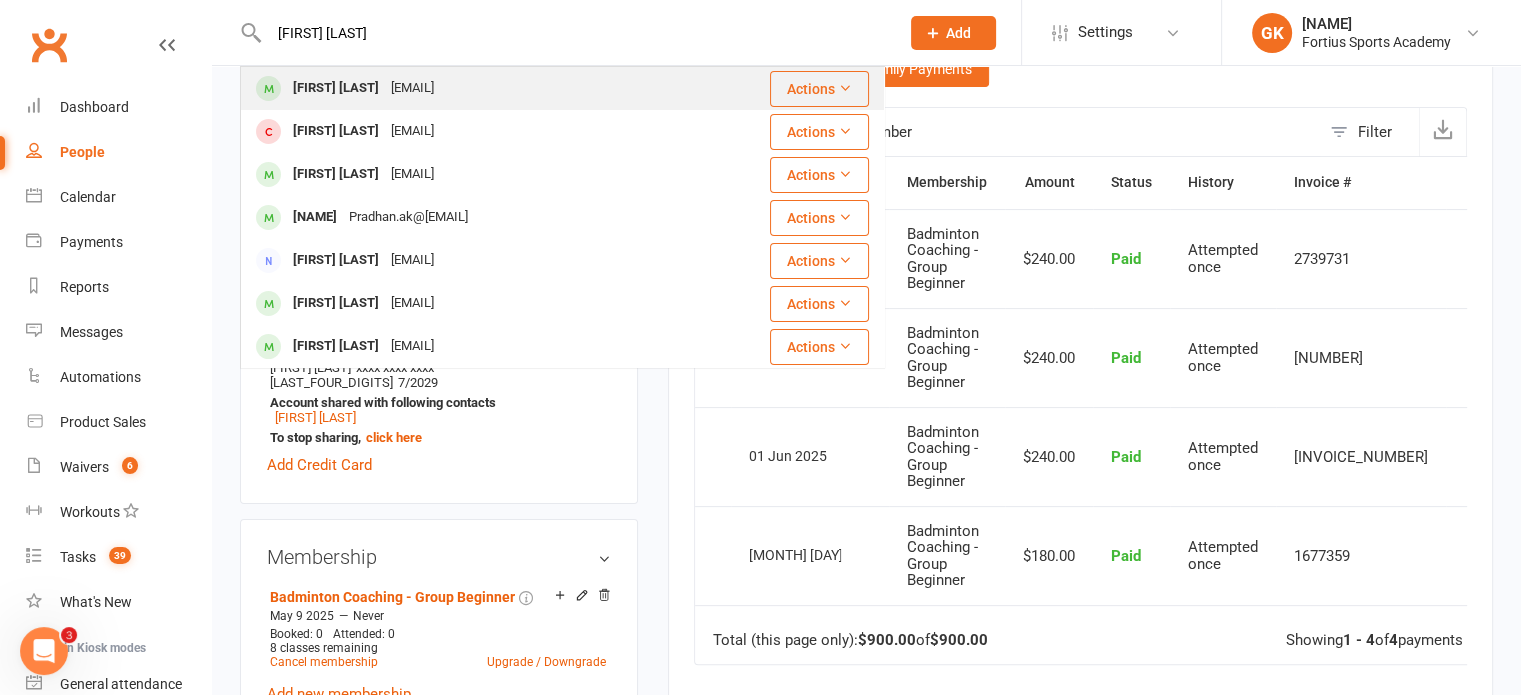 type on "[FIRST] [LAST]" 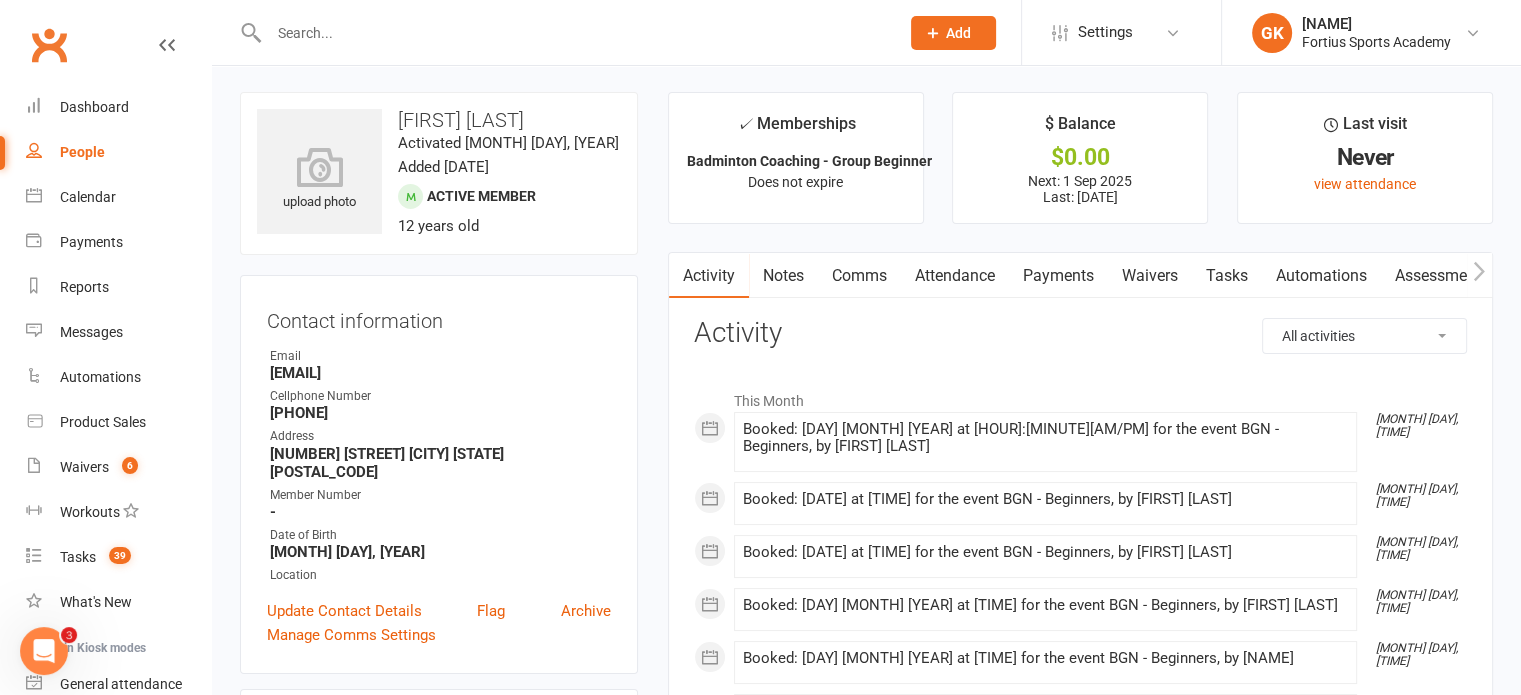 scroll, scrollTop: 0, scrollLeft: 0, axis: both 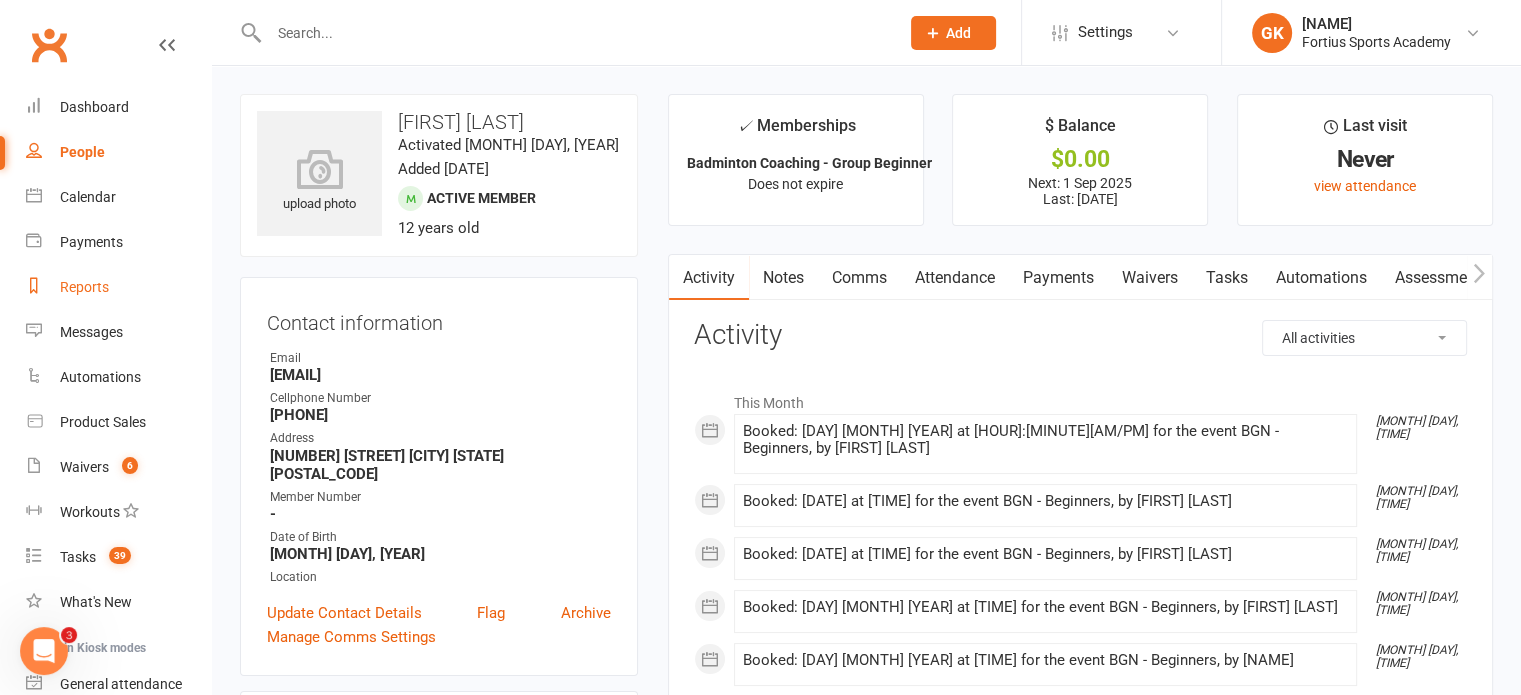 click on "Reports" at bounding box center [84, 287] 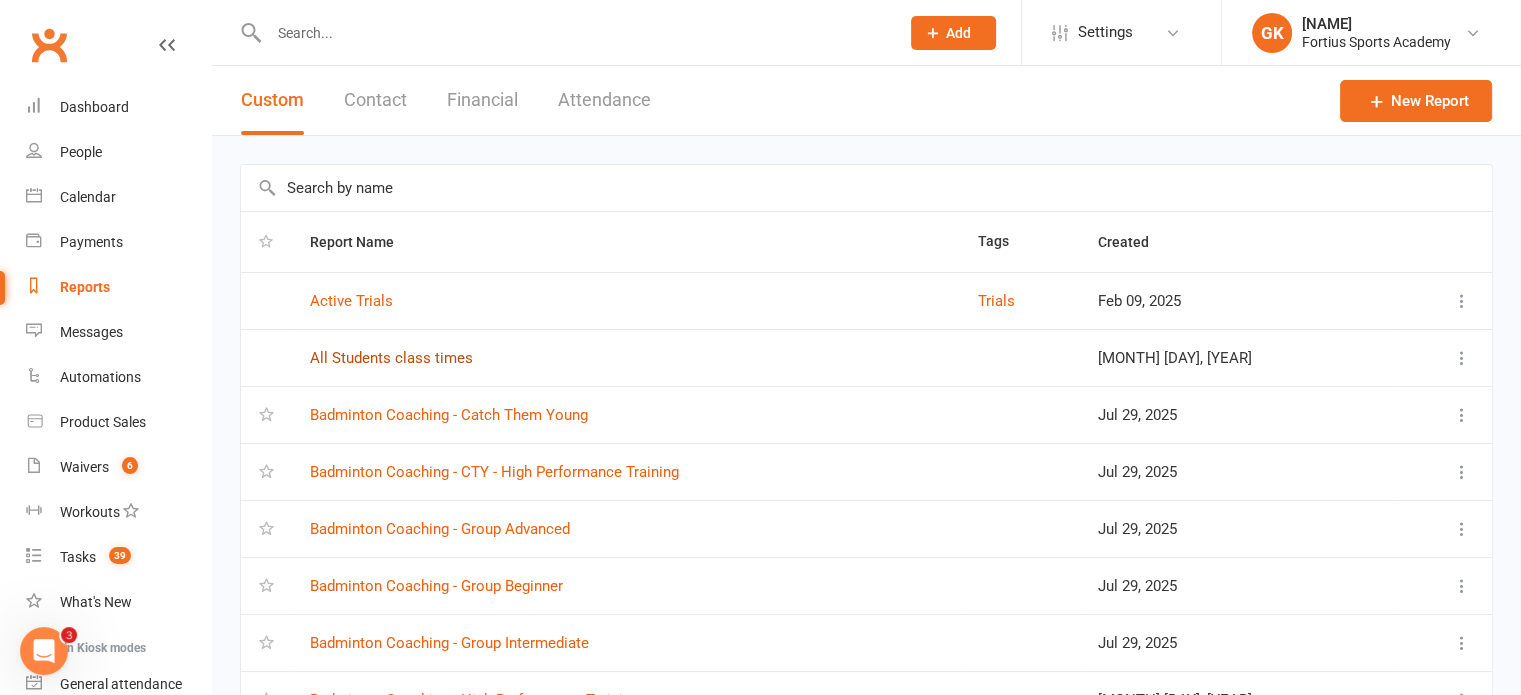 click on "All Students class times" at bounding box center (391, 358) 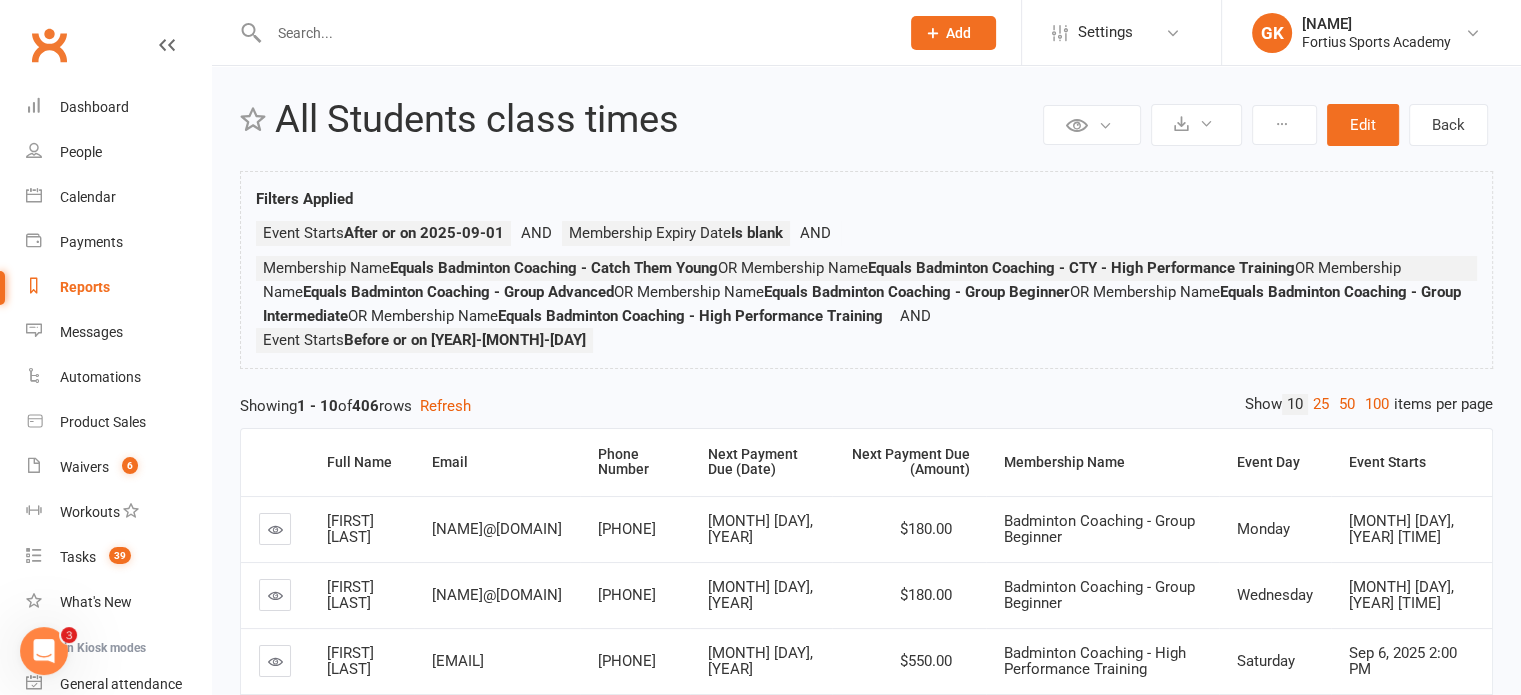 scroll, scrollTop: 4, scrollLeft: 0, axis: vertical 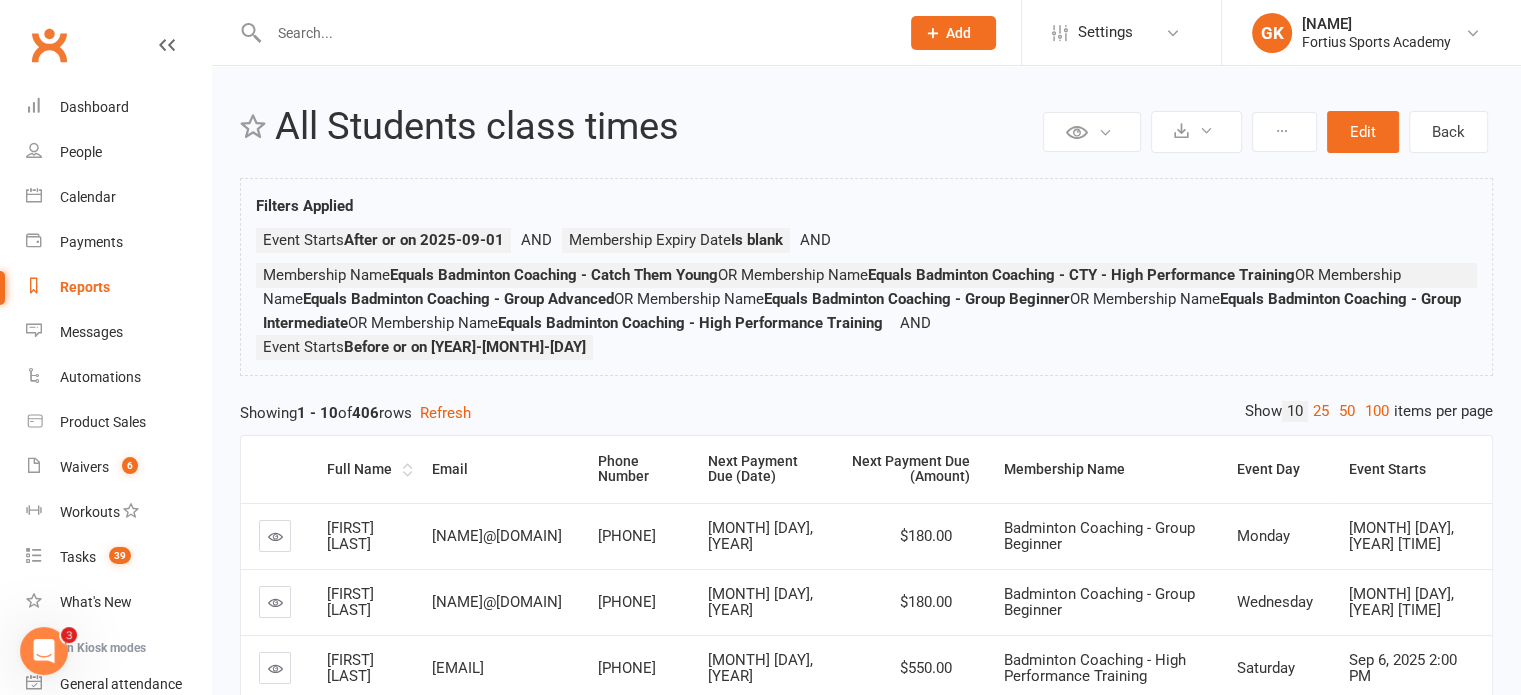 click on "Full Name" at bounding box center [362, 469] 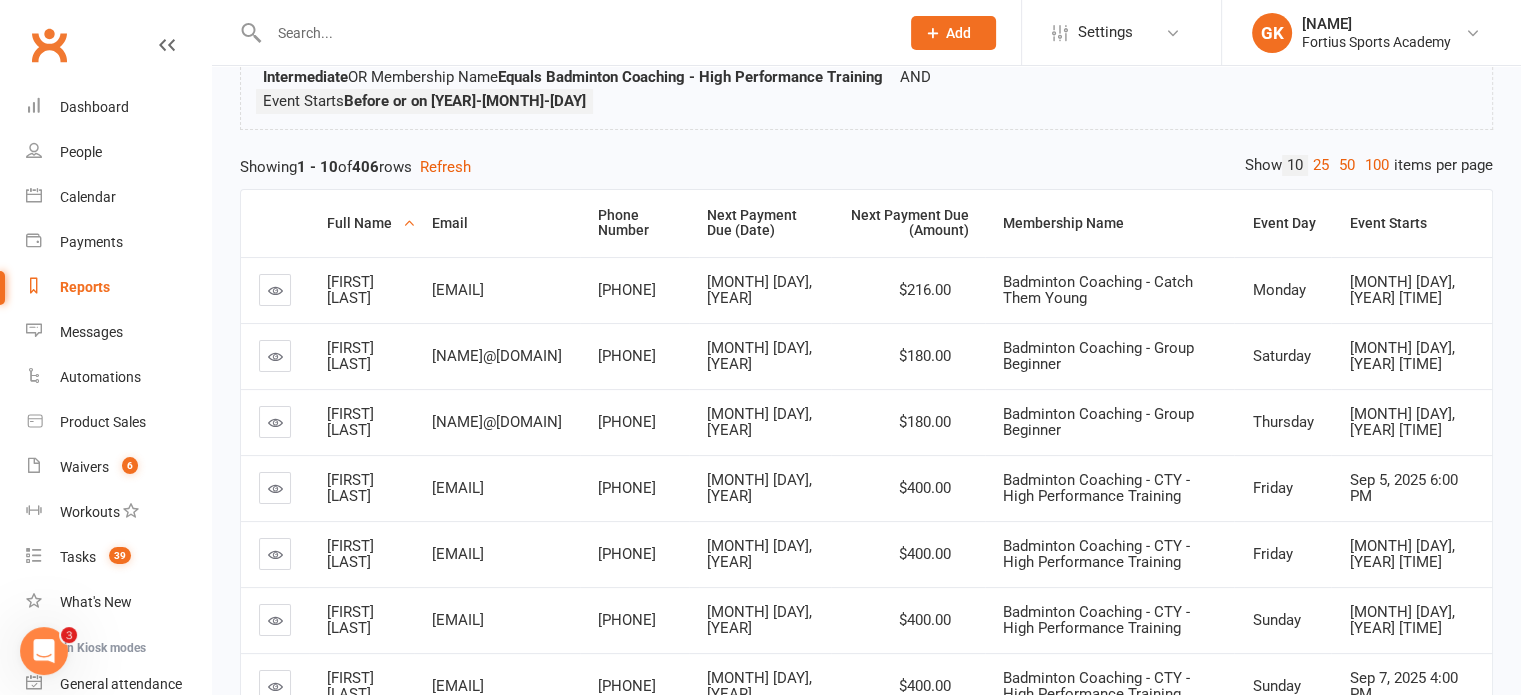 scroll, scrollTop: 0, scrollLeft: 0, axis: both 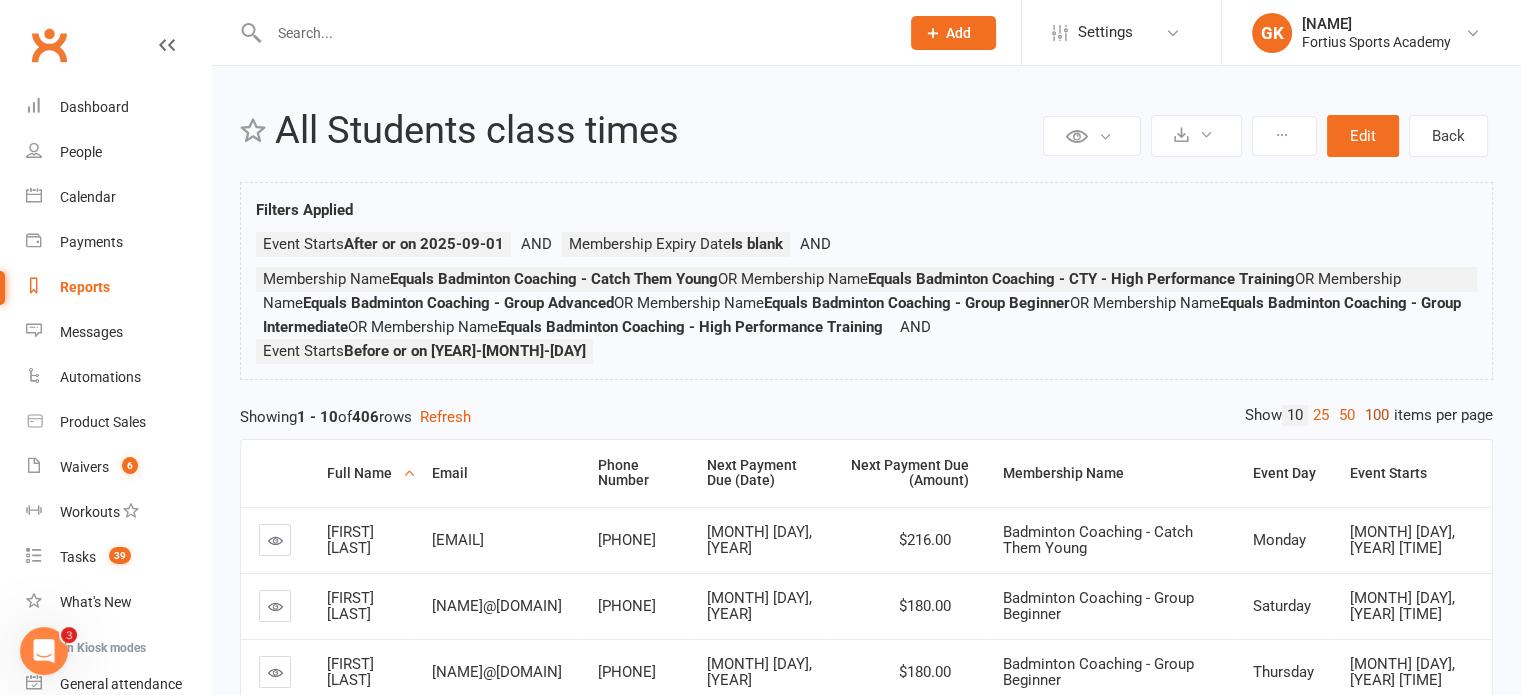 click on "100" at bounding box center (1377, 415) 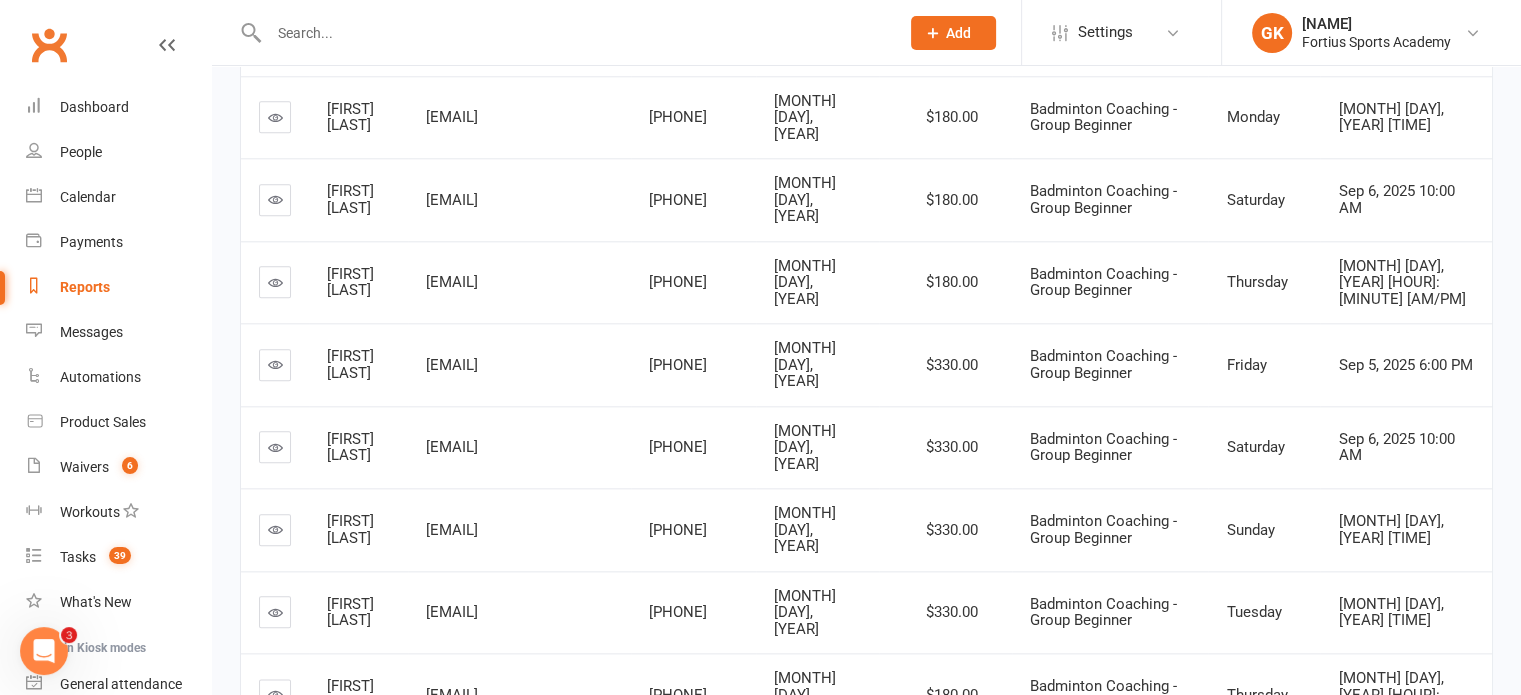 scroll, scrollTop: 2136, scrollLeft: 0, axis: vertical 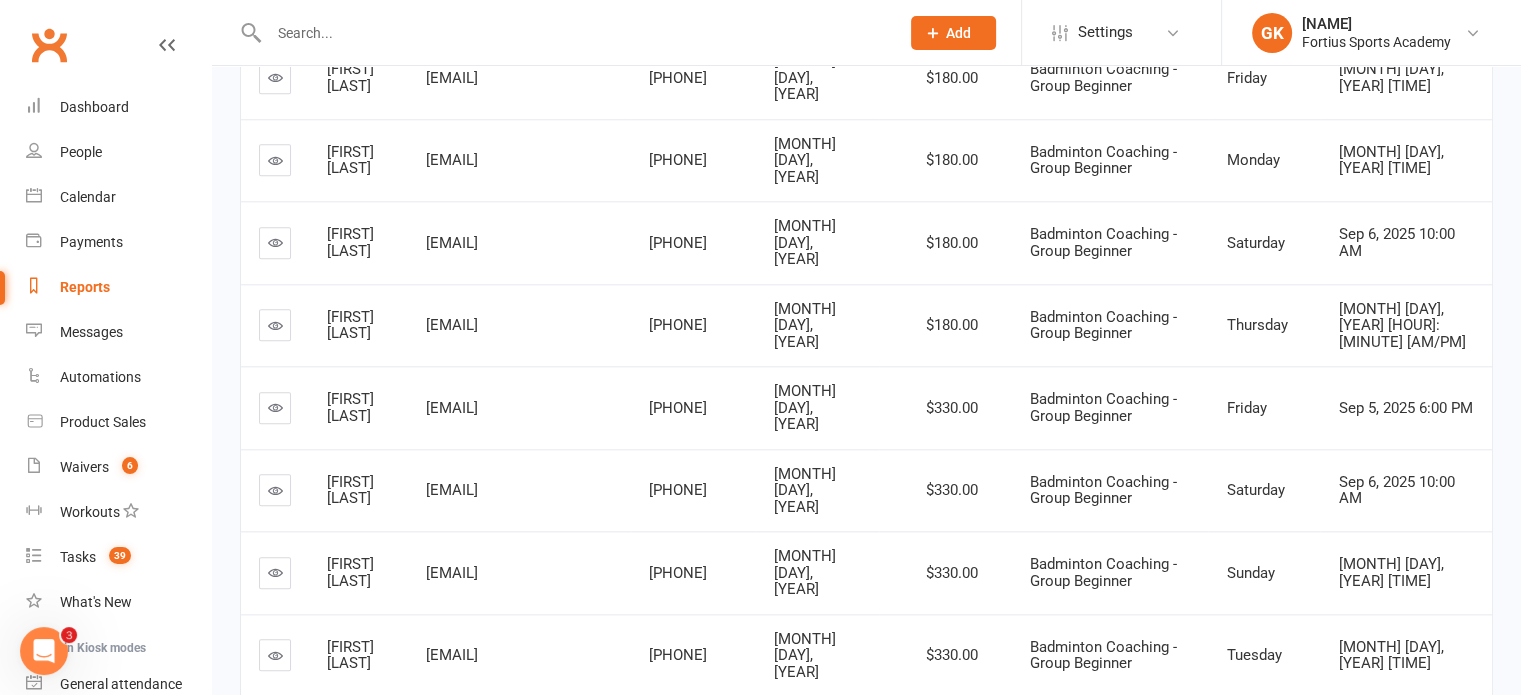 click on "[EMAIL]" at bounding box center (519, 407) 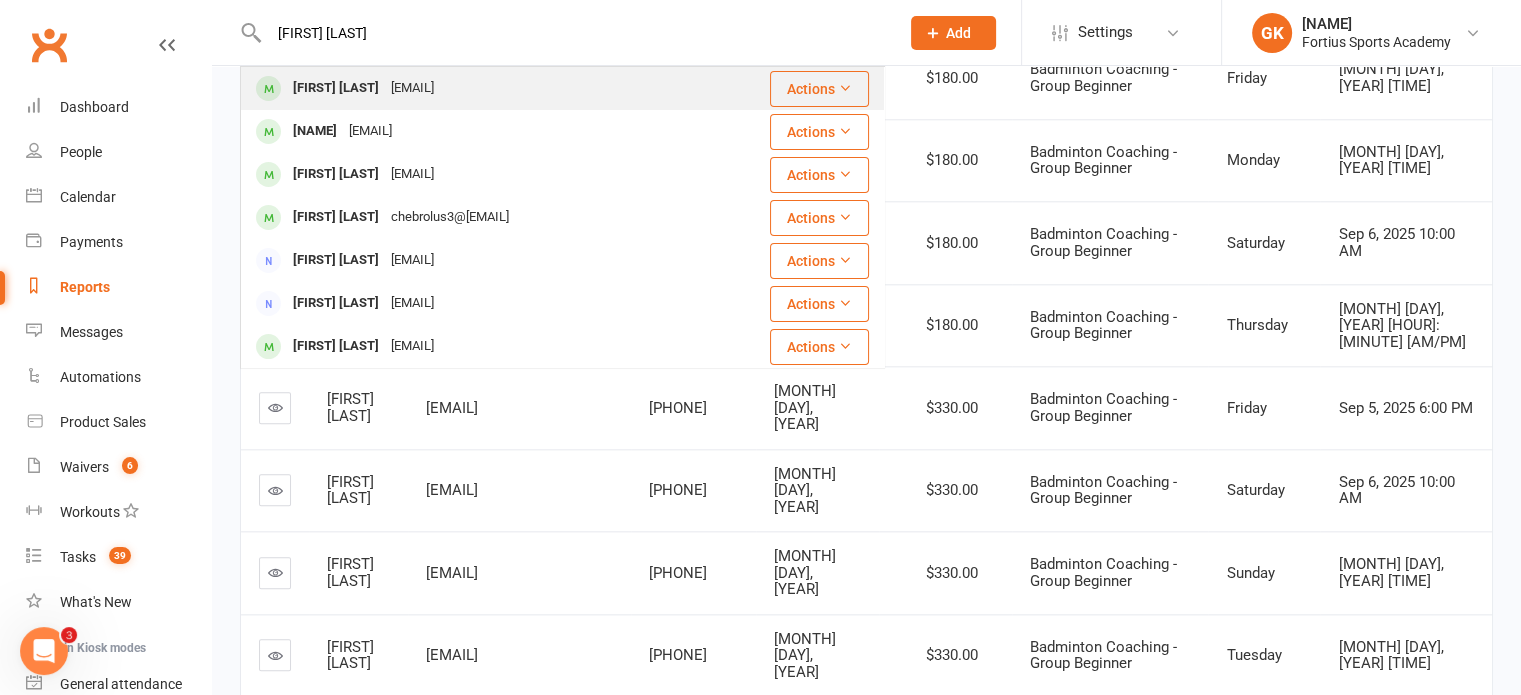type on "[FIRST] [LAST]" 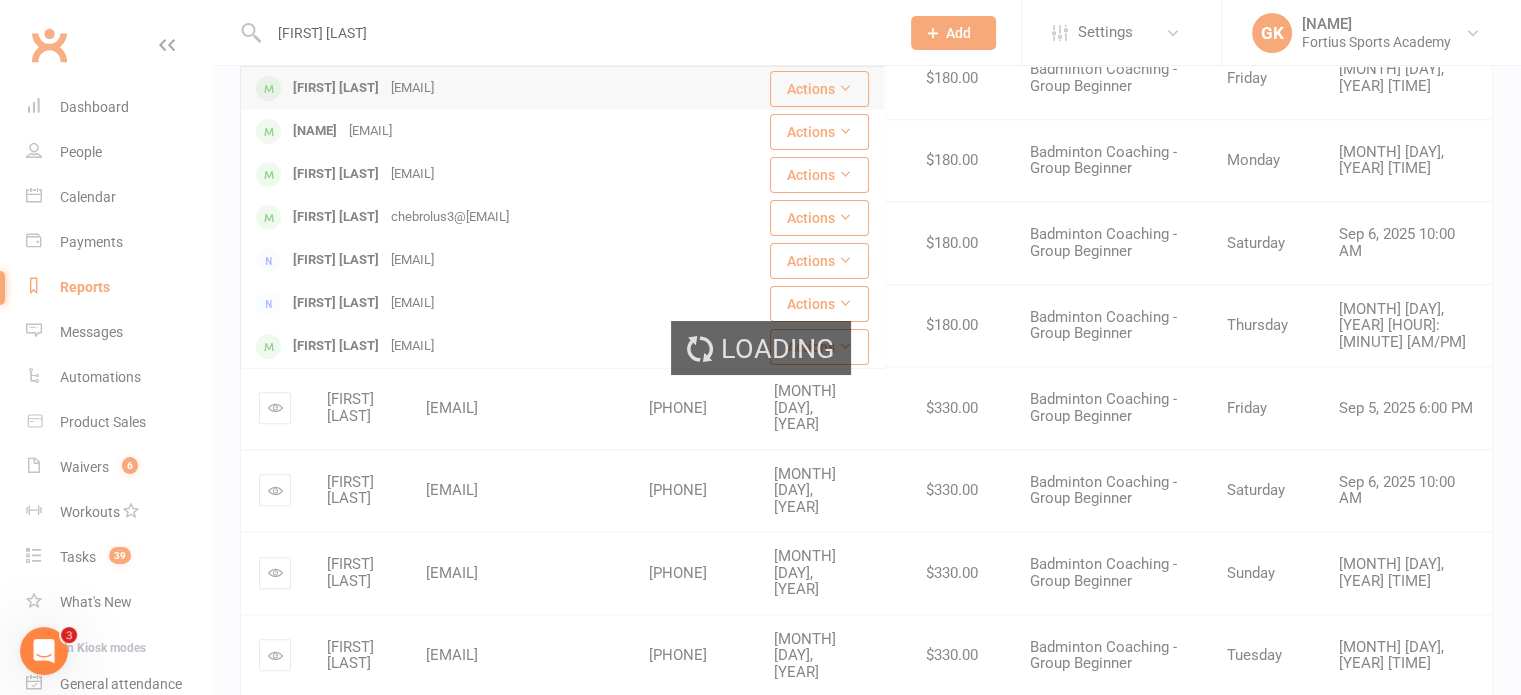 type 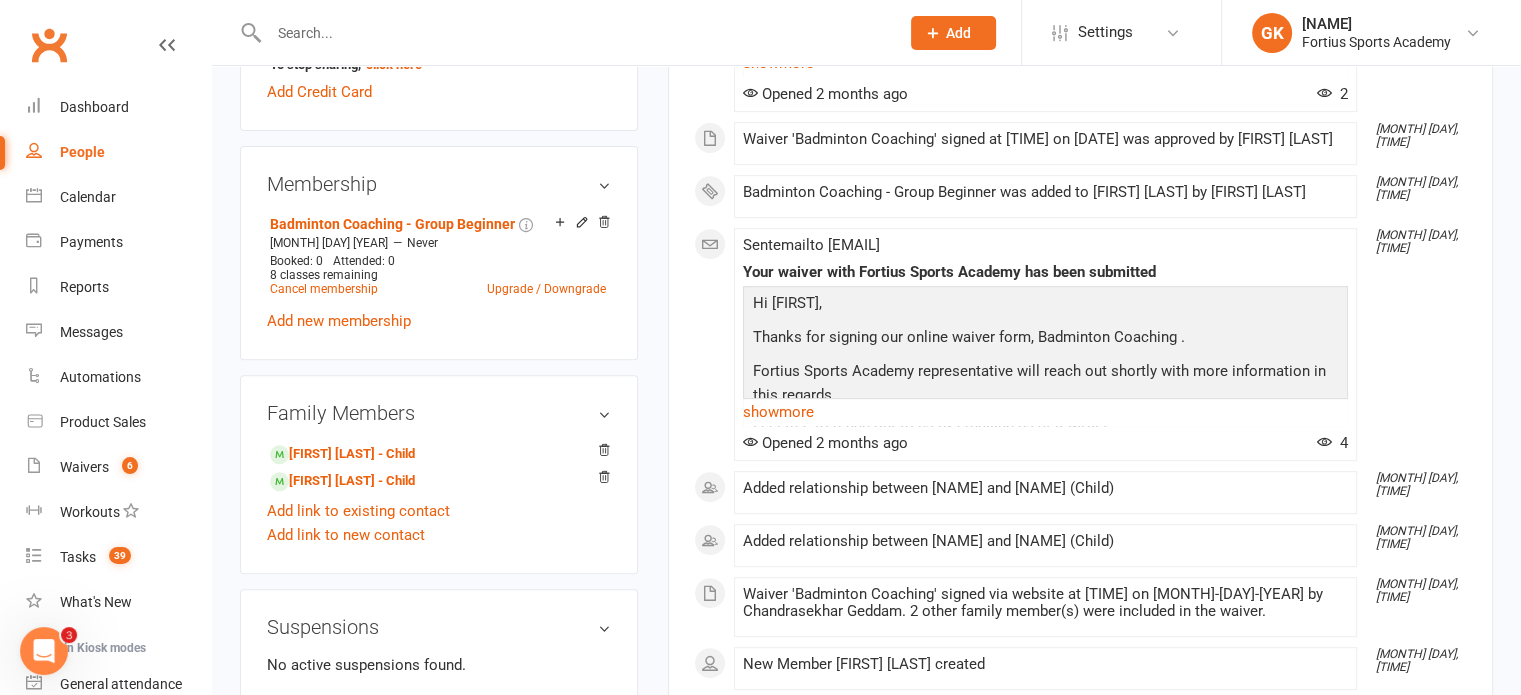 scroll, scrollTop: 821, scrollLeft: 0, axis: vertical 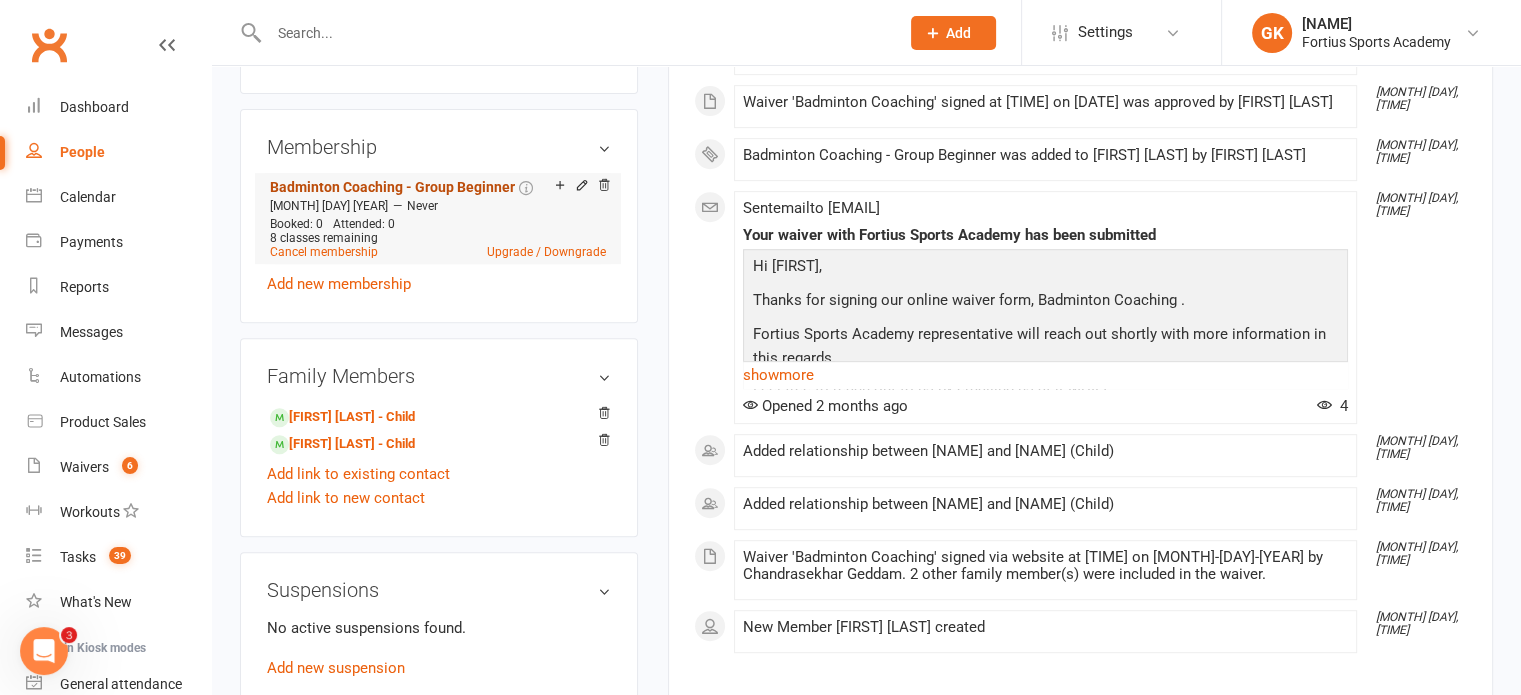 click on "Badminton Coaching - Group Beginner" at bounding box center [392, 187] 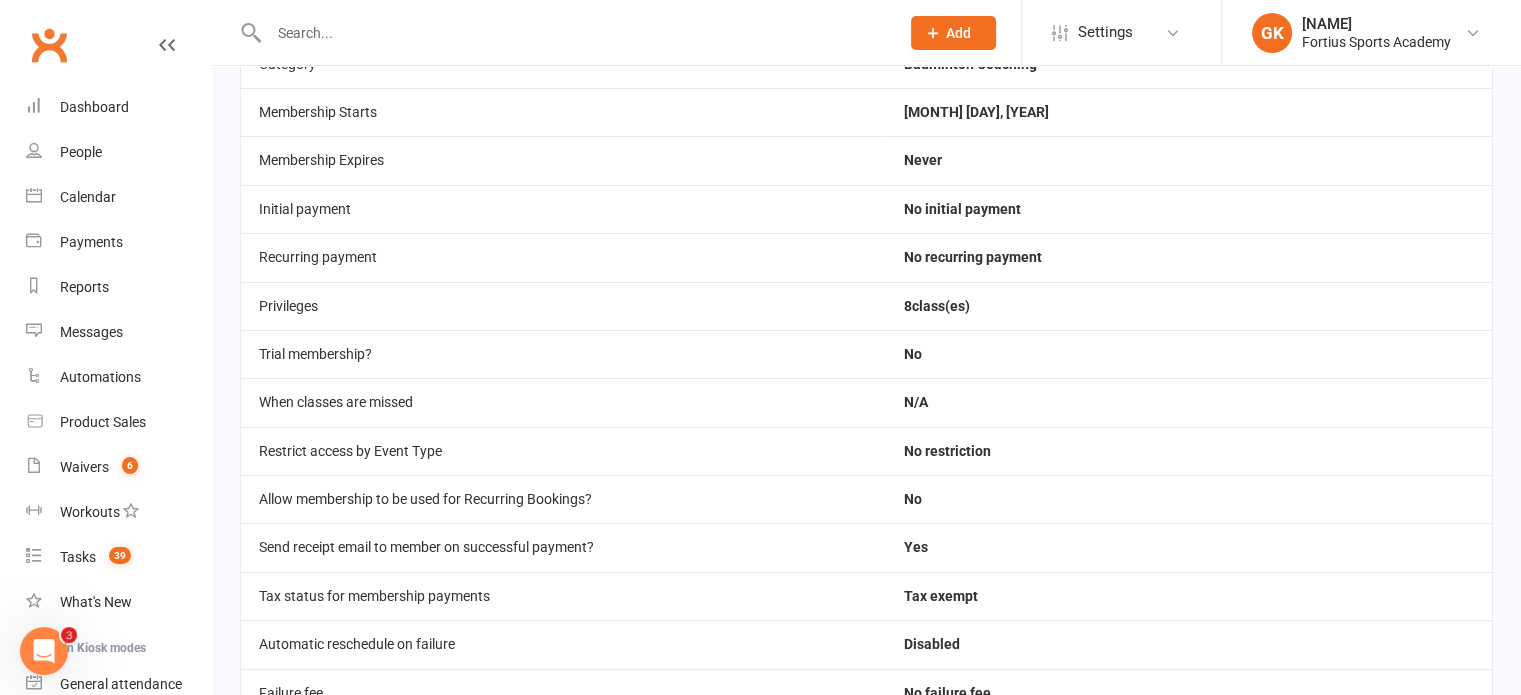 scroll, scrollTop: 0, scrollLeft: 0, axis: both 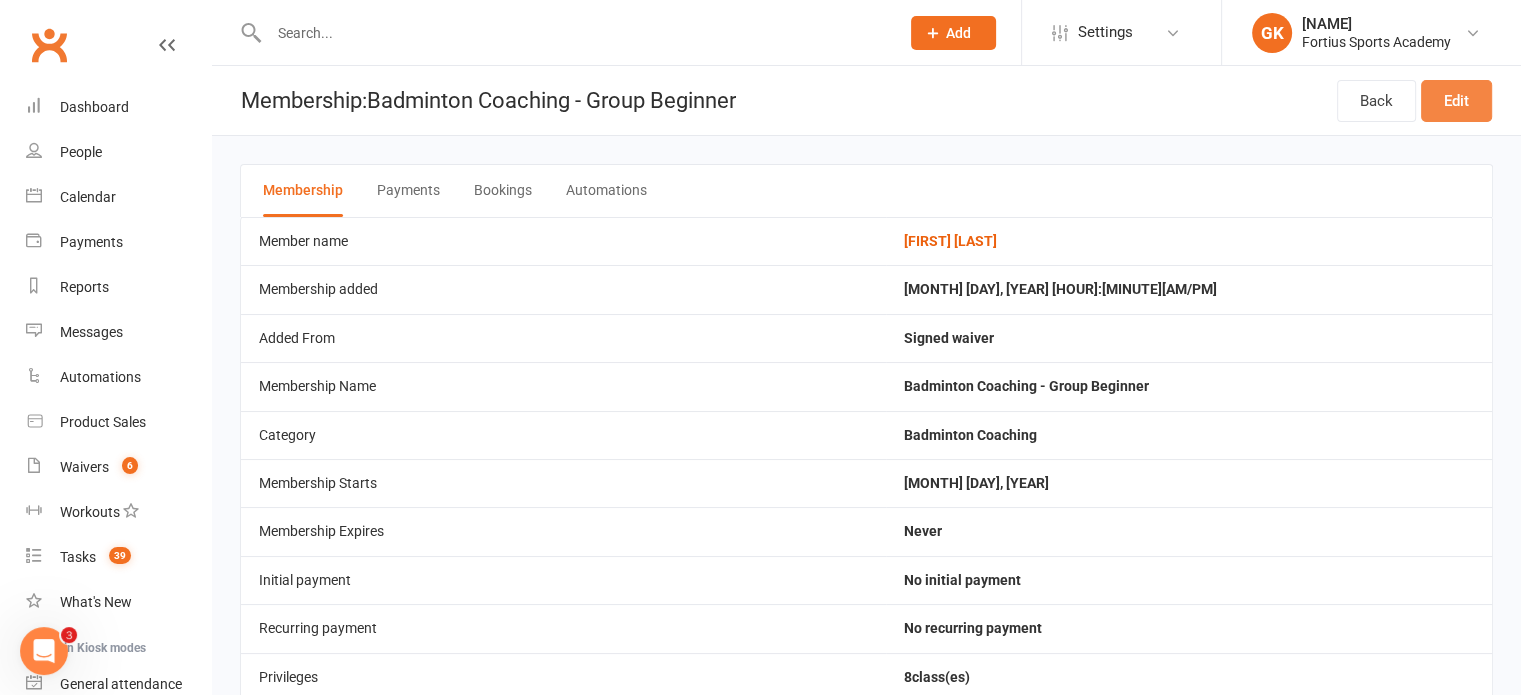 click on "Edit" at bounding box center (1456, 101) 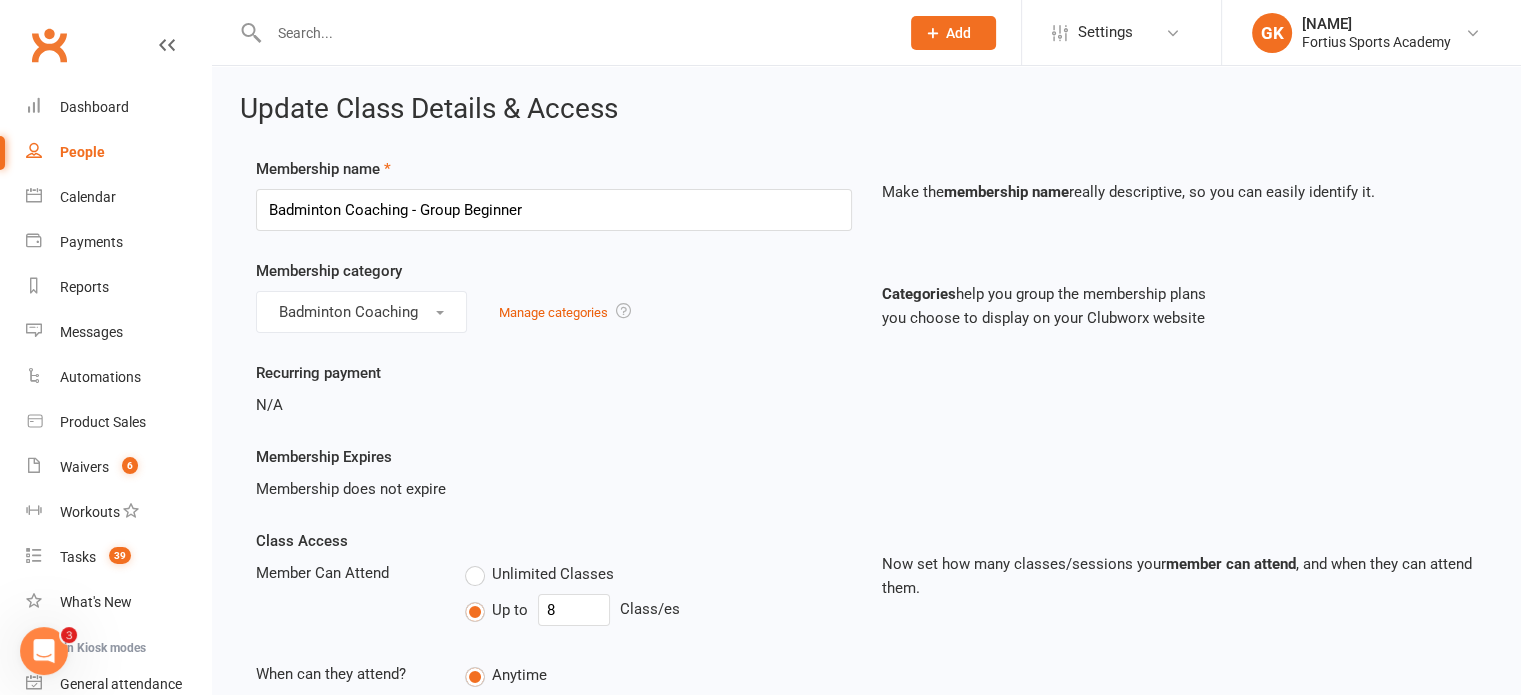 scroll, scrollTop: 304, scrollLeft: 0, axis: vertical 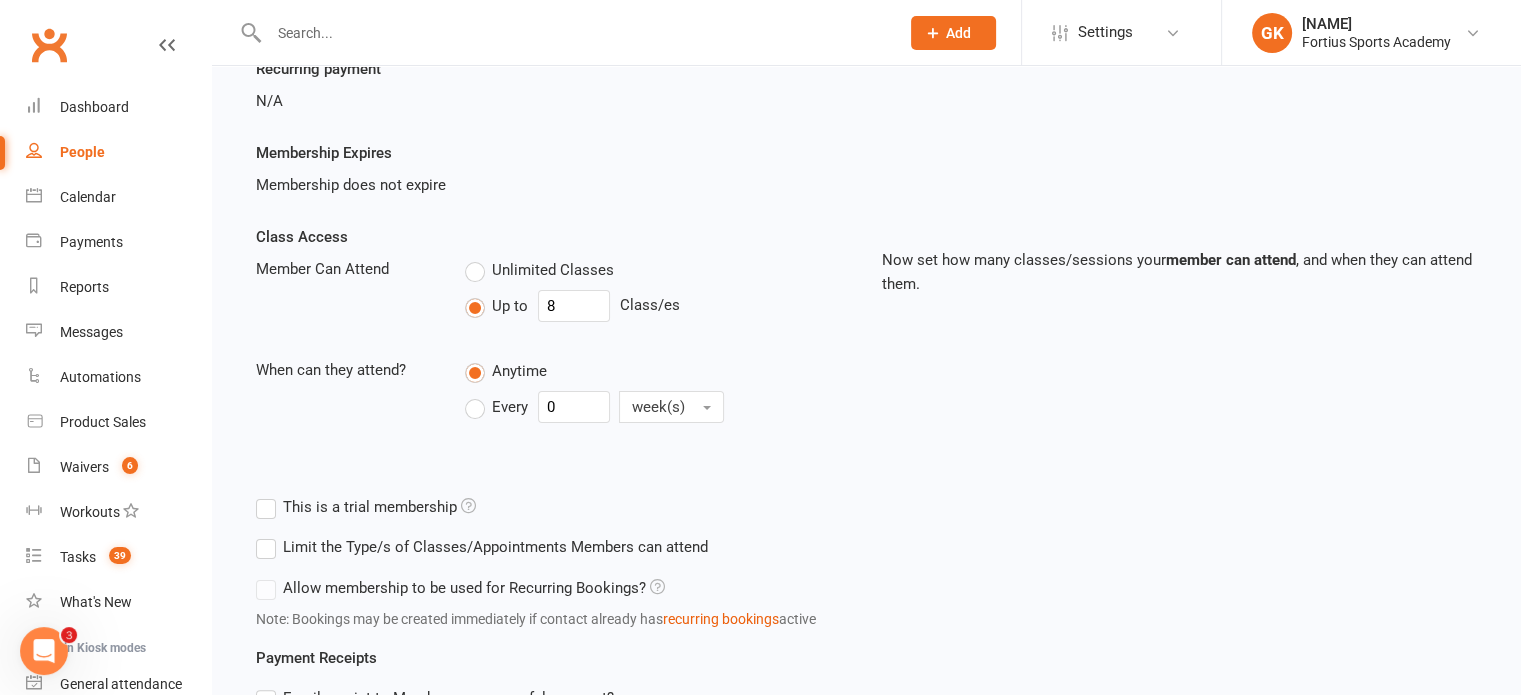 click on "Unlimited Classes" at bounding box center [539, 270] 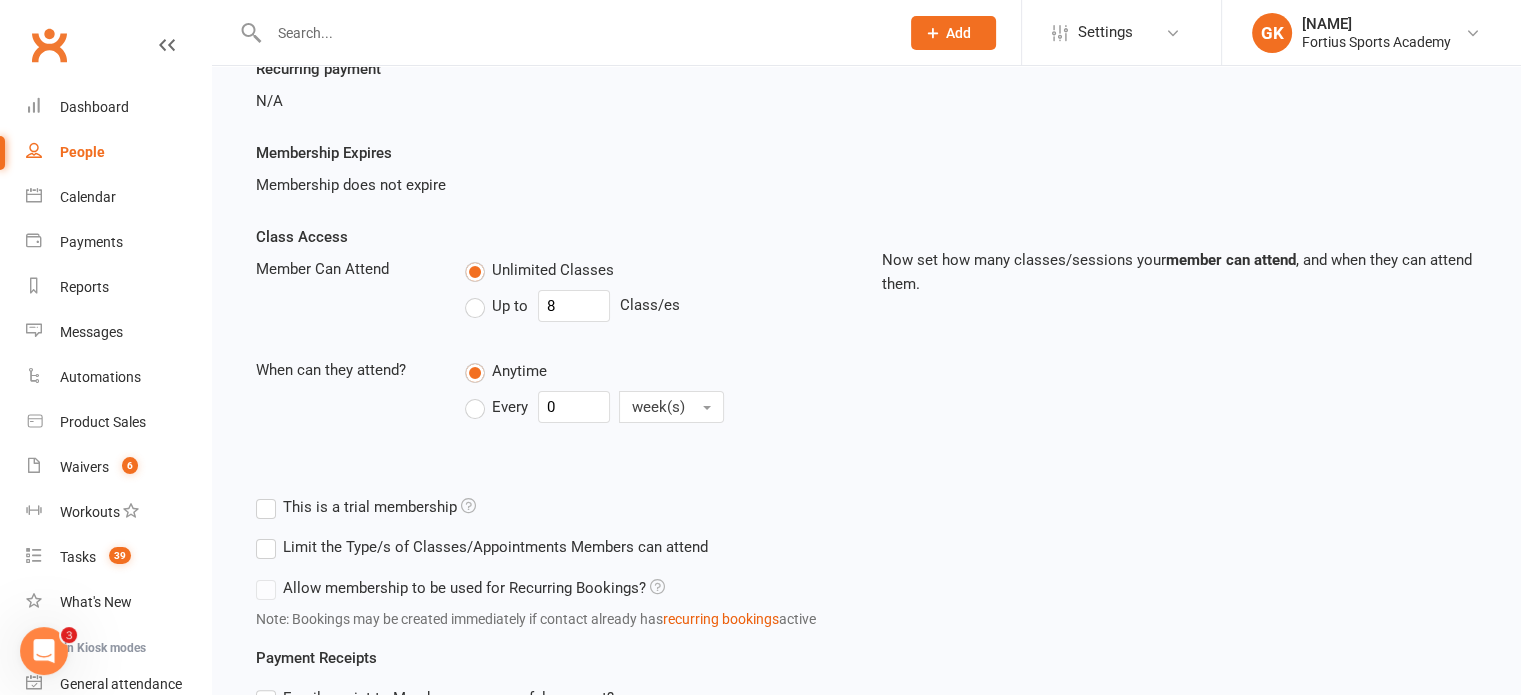 type on "0" 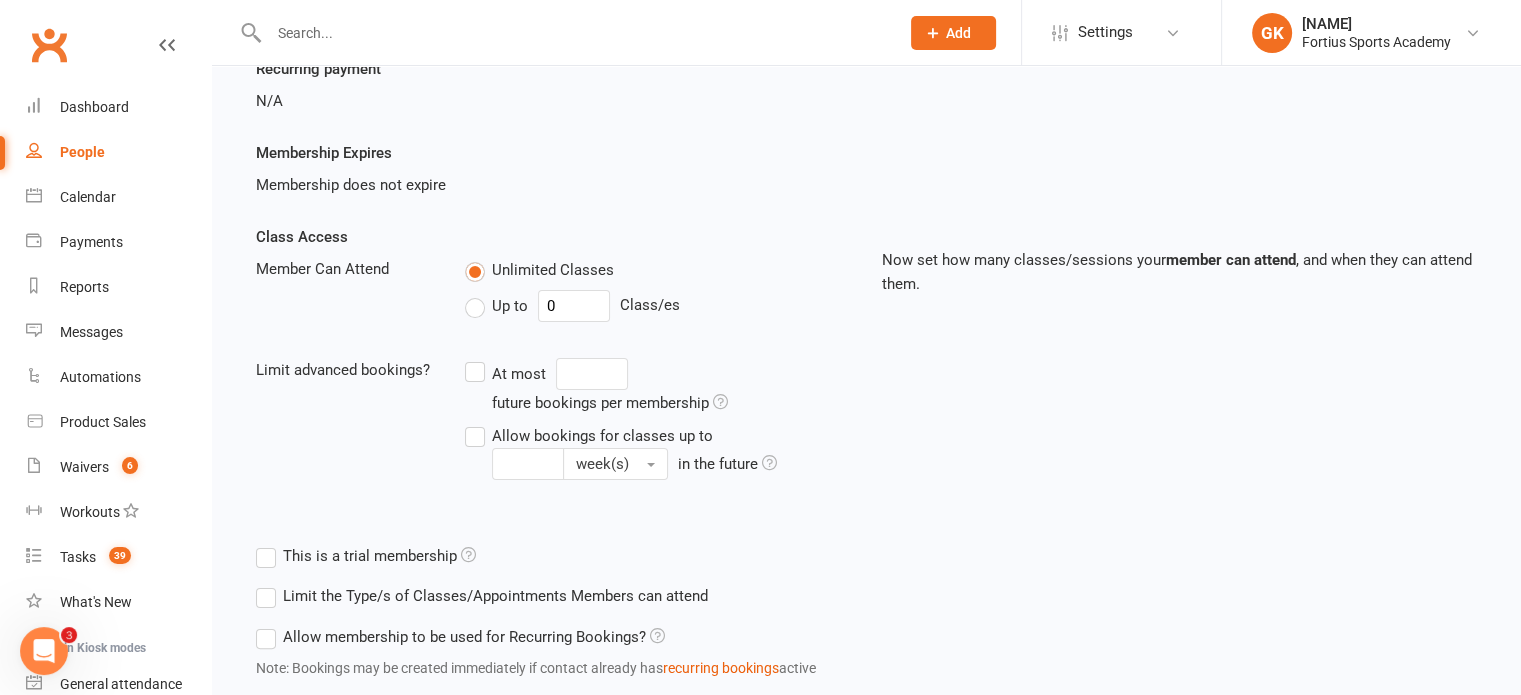 click on "Allow membership to be used for Recurring Bookings?" at bounding box center [460, 637] 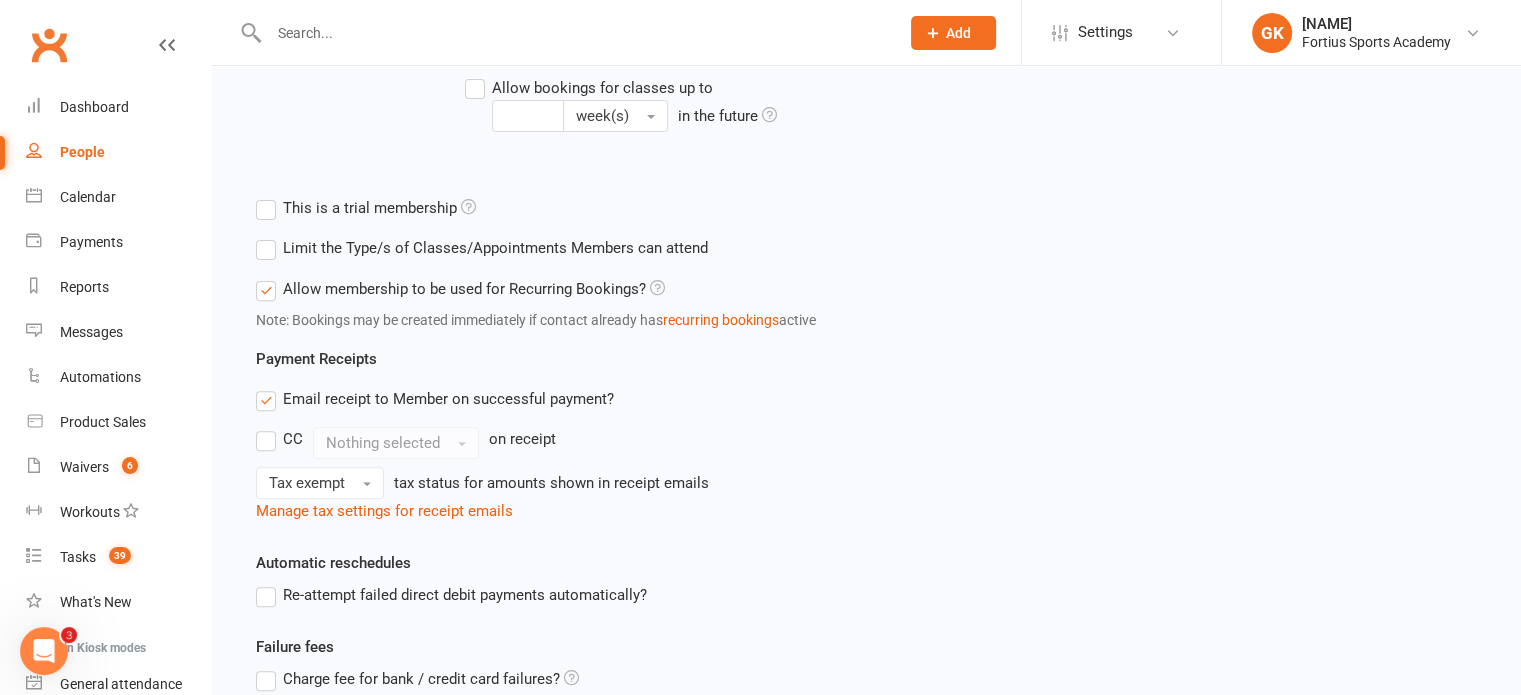 scroll, scrollTop: 844, scrollLeft: 0, axis: vertical 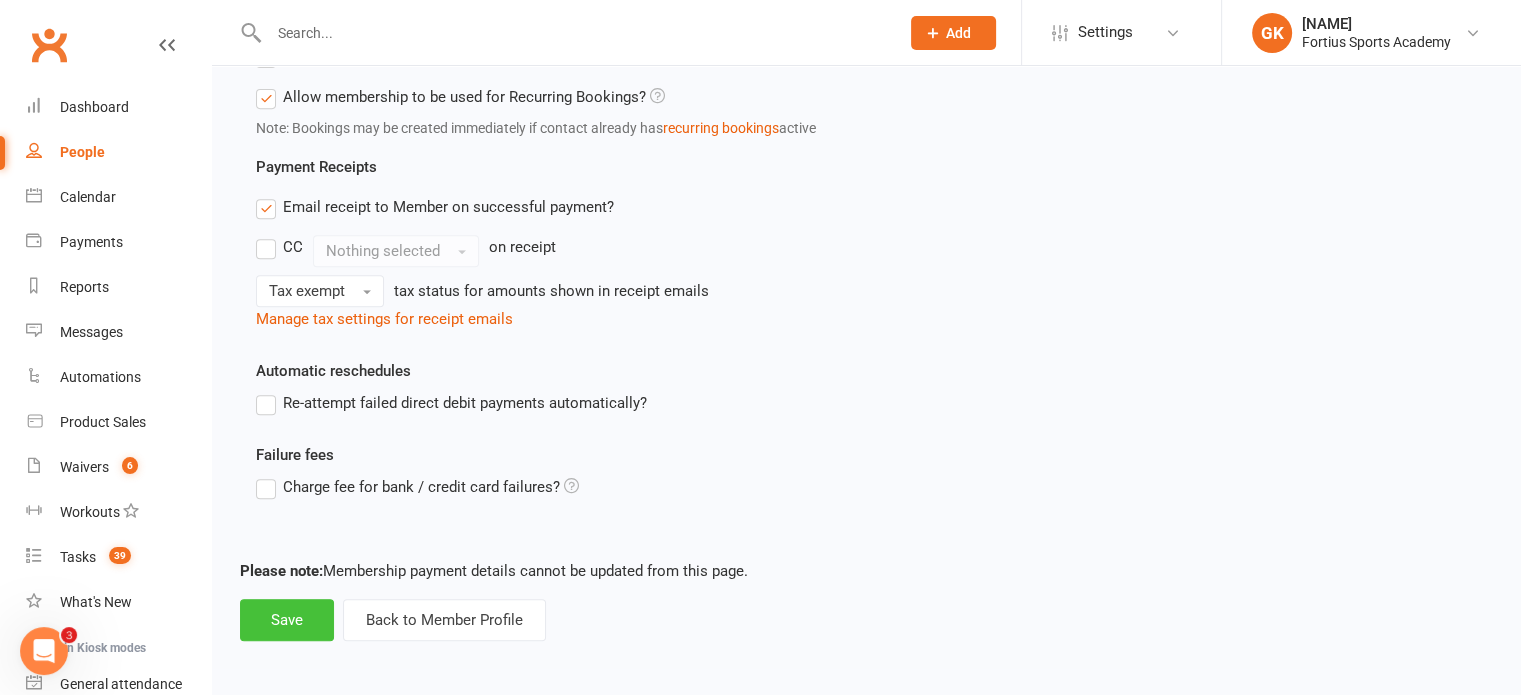 click on "Save" at bounding box center (287, 620) 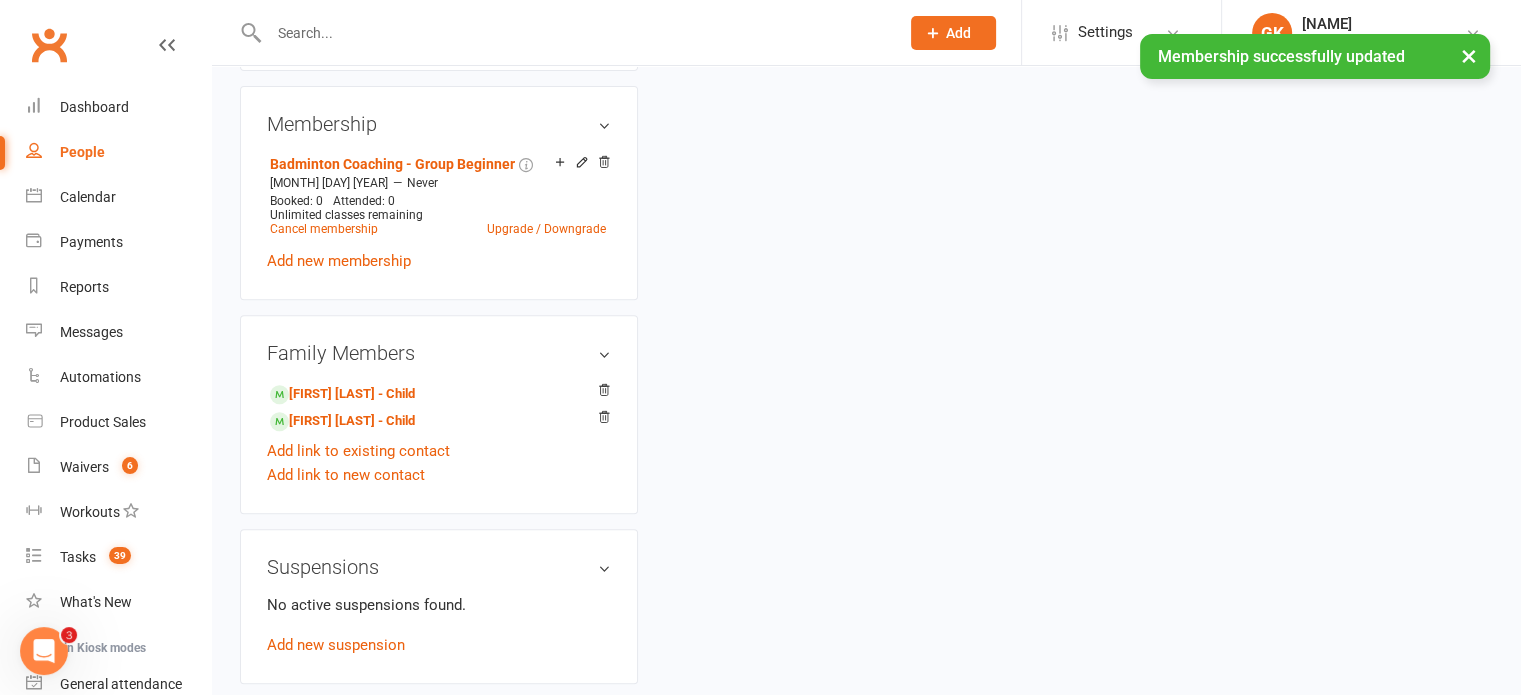scroll, scrollTop: 0, scrollLeft: 0, axis: both 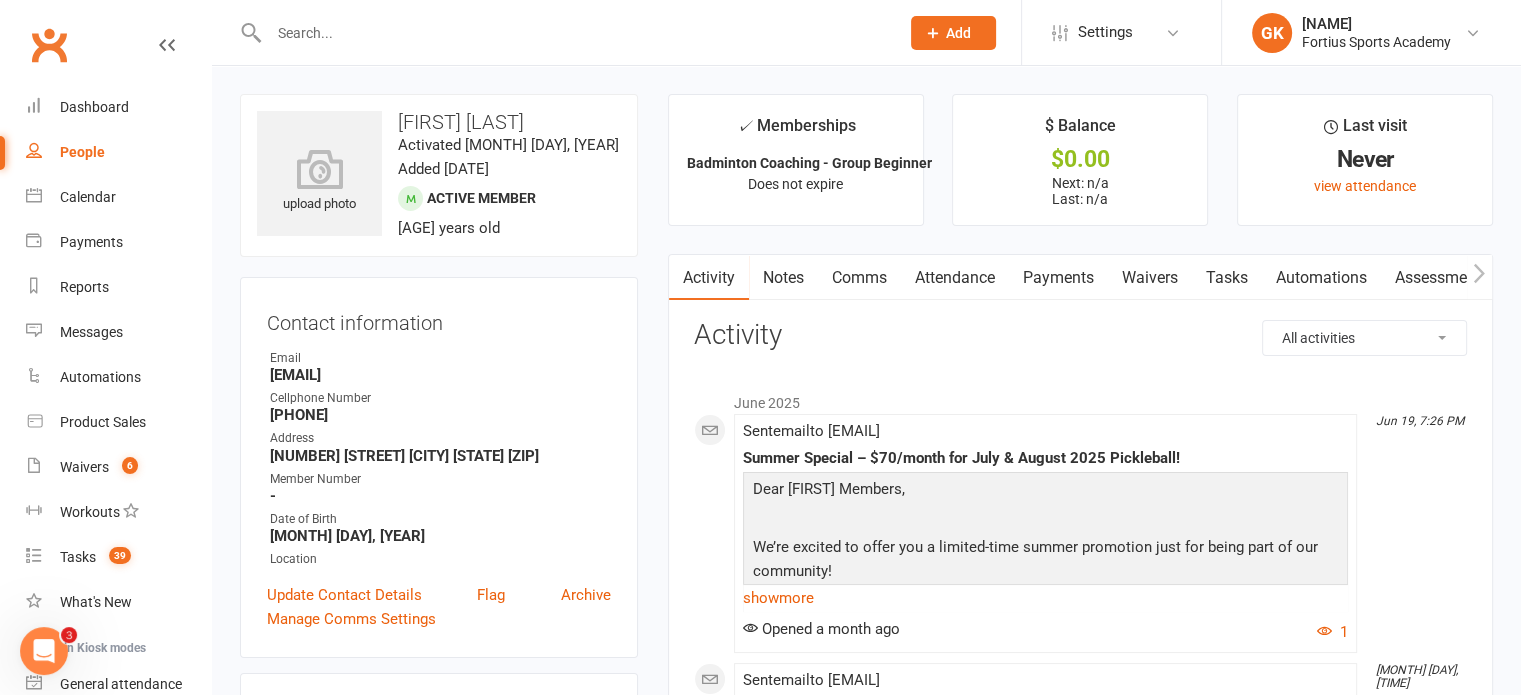 click at bounding box center [574, 33] 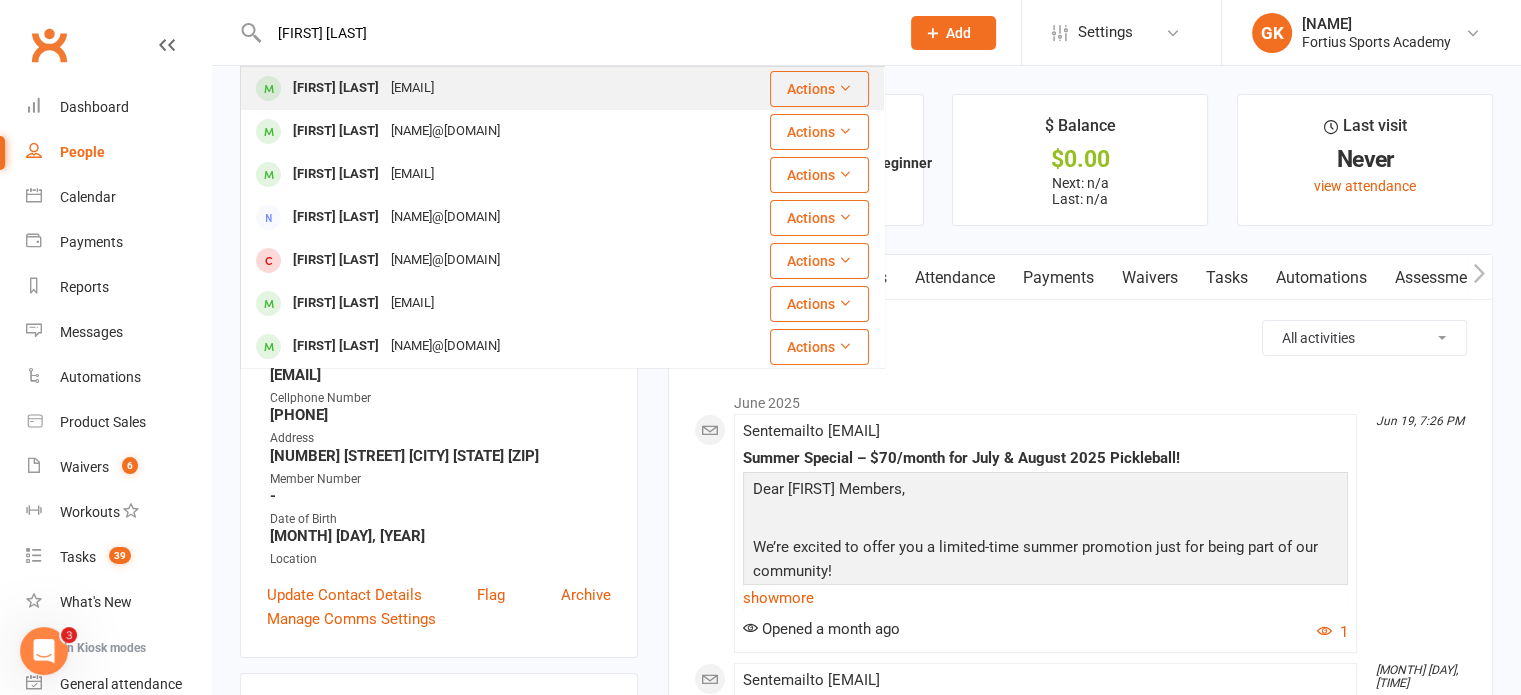 type on "[FIRST] [LAST]" 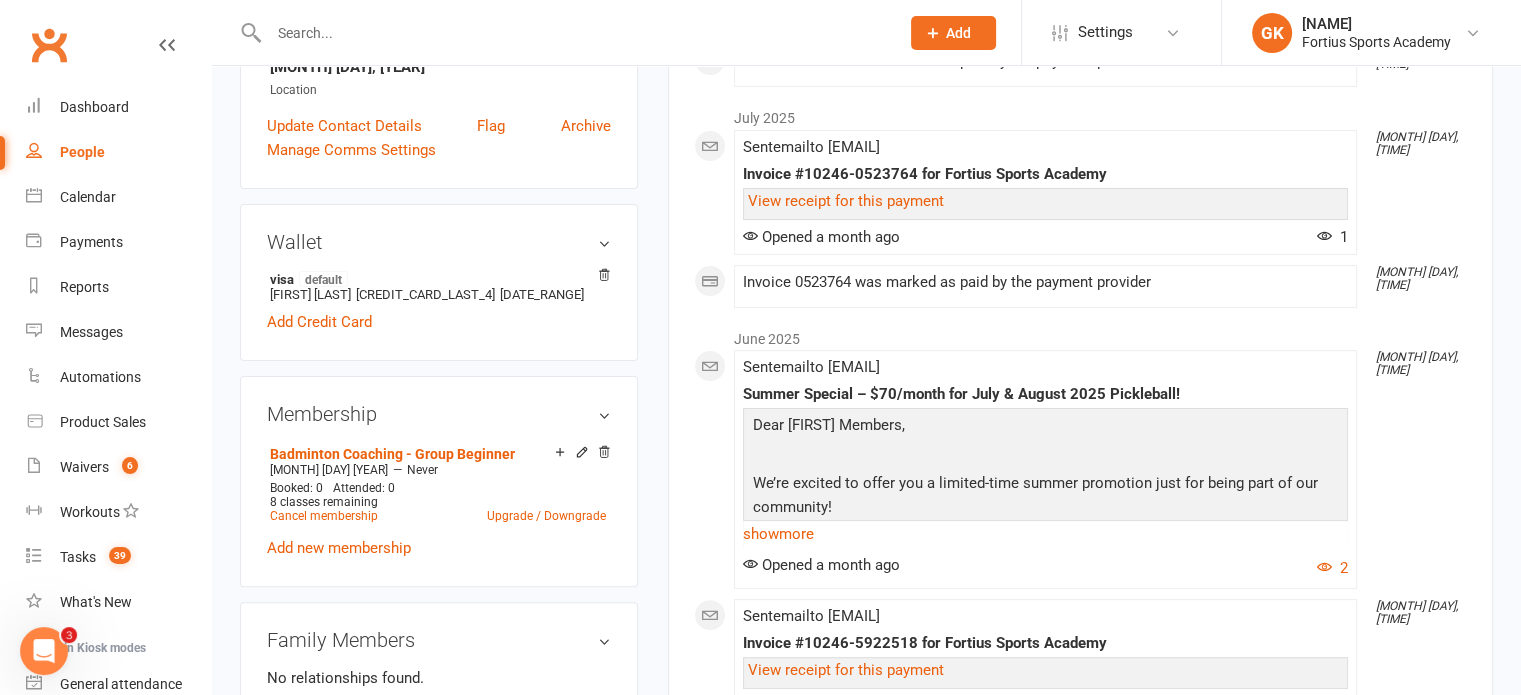 scroll, scrollTop: 491, scrollLeft: 0, axis: vertical 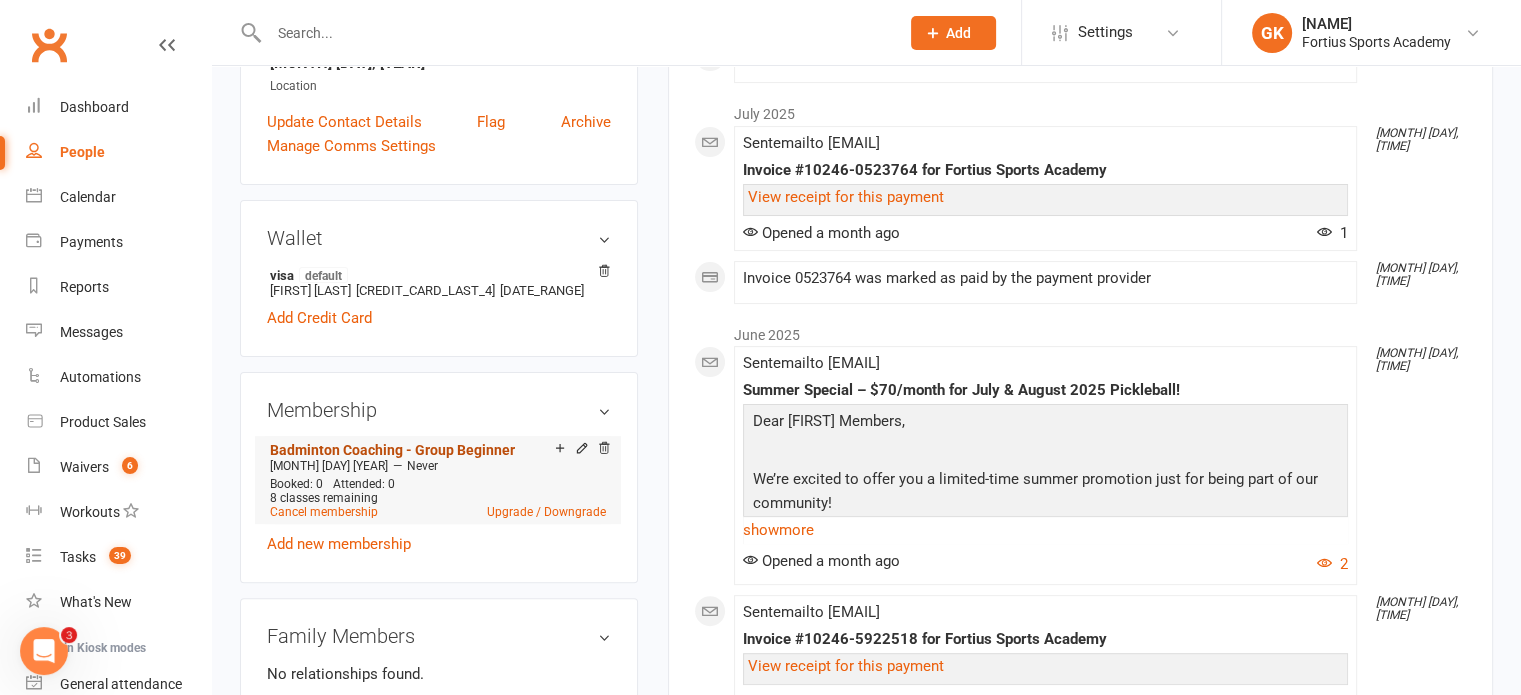 click on "Badminton Coaching - Group Beginner" at bounding box center (392, 450) 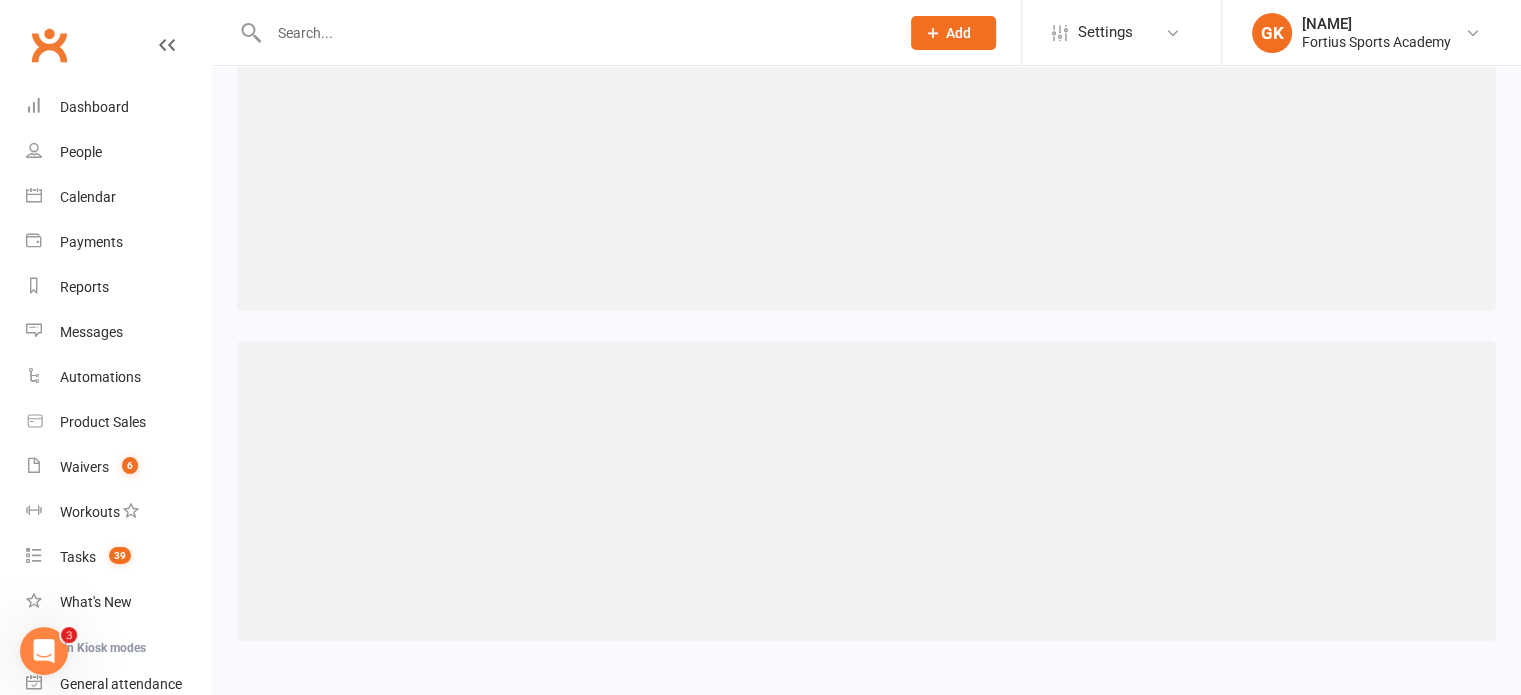 scroll, scrollTop: 0, scrollLeft: 0, axis: both 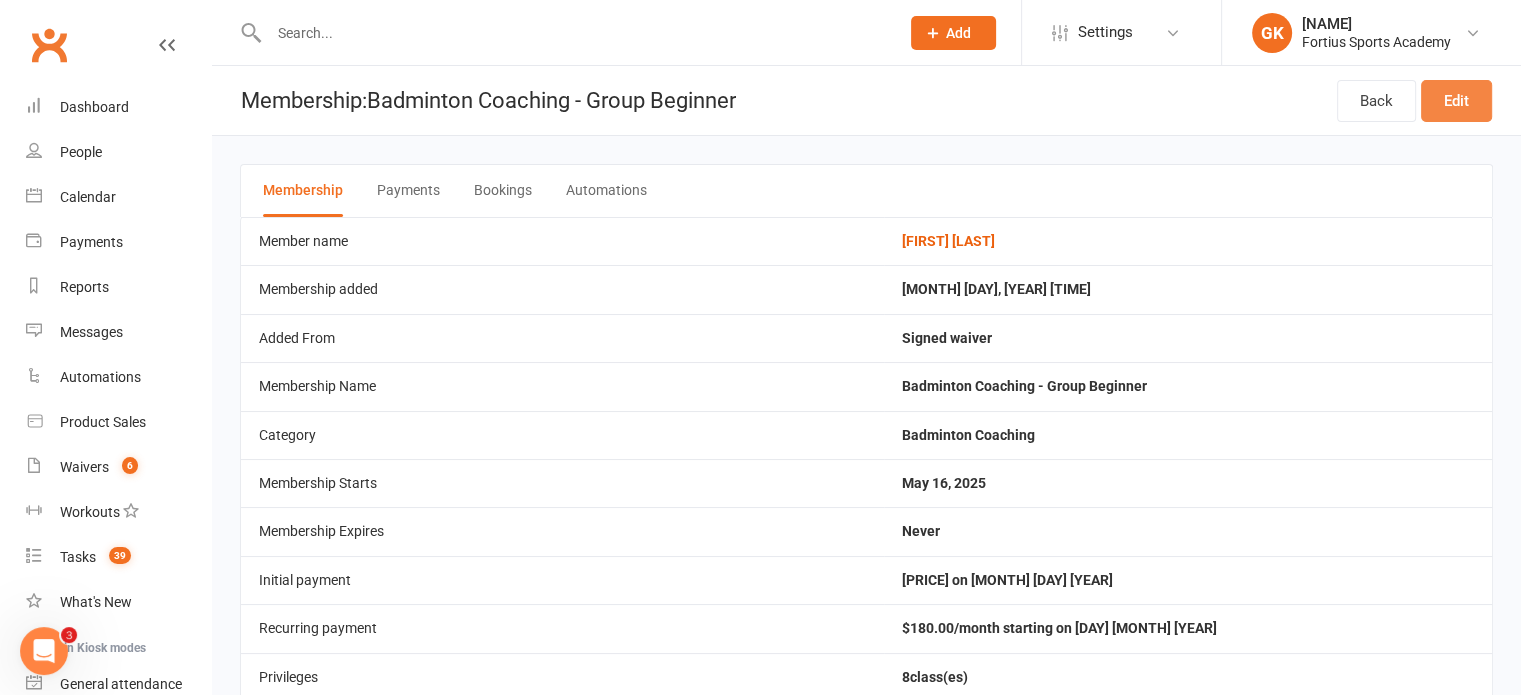 click on "Edit" at bounding box center [1456, 101] 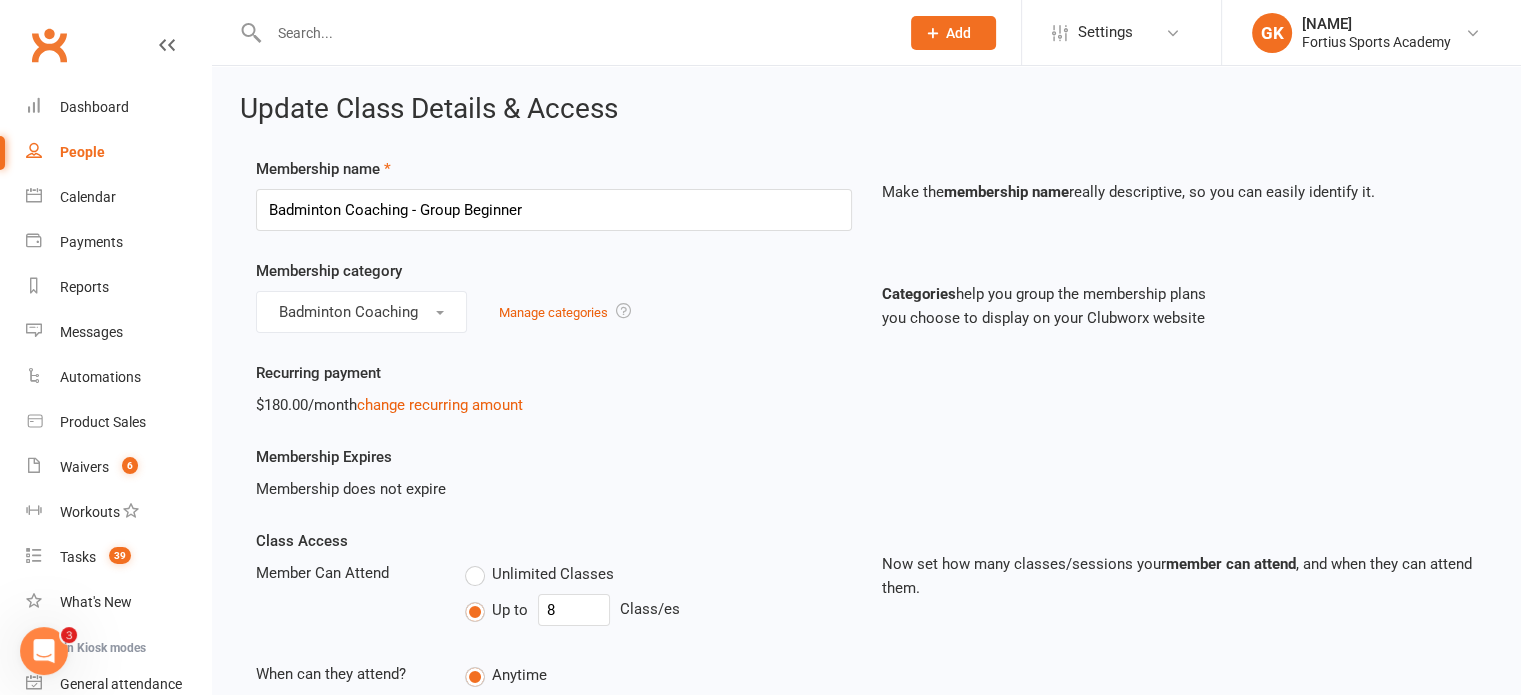 scroll, scrollTop: 472, scrollLeft: 0, axis: vertical 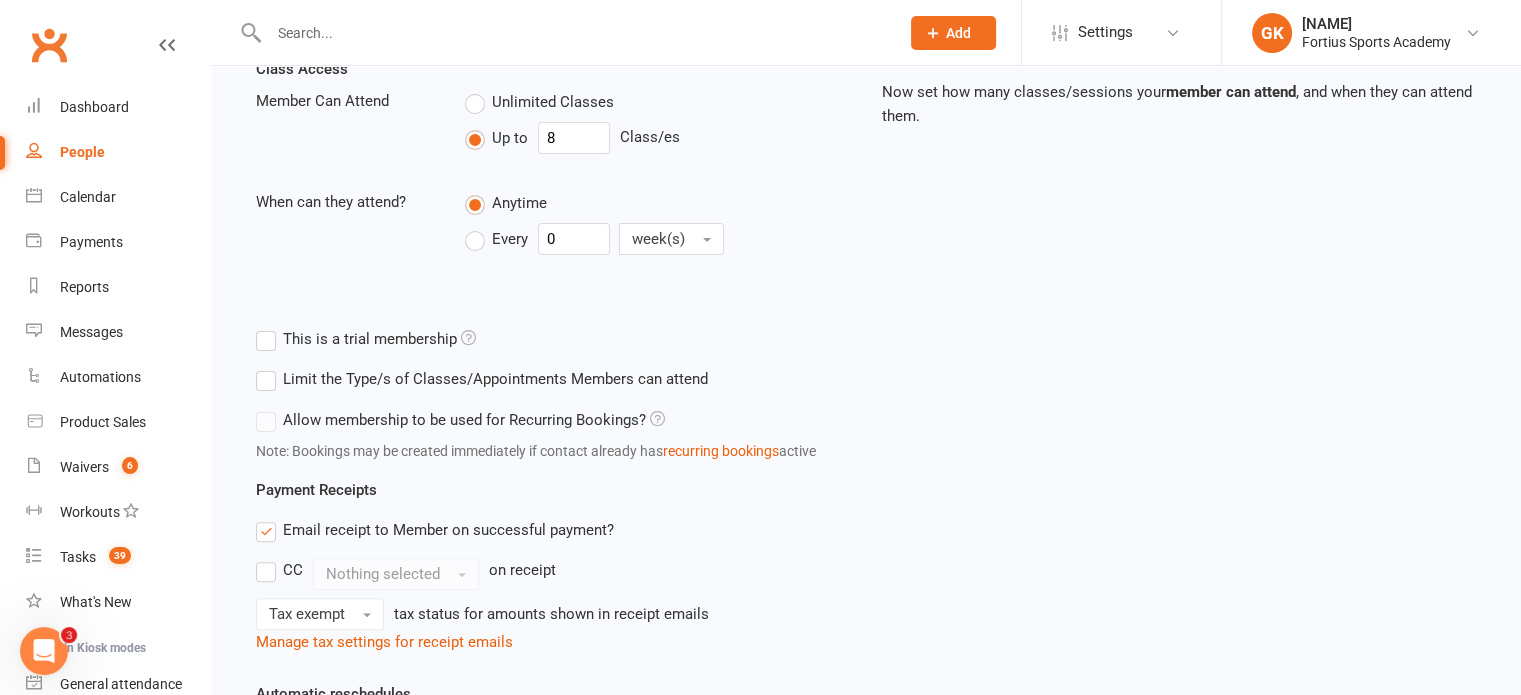 click on "Unlimited Classes" at bounding box center [539, 102] 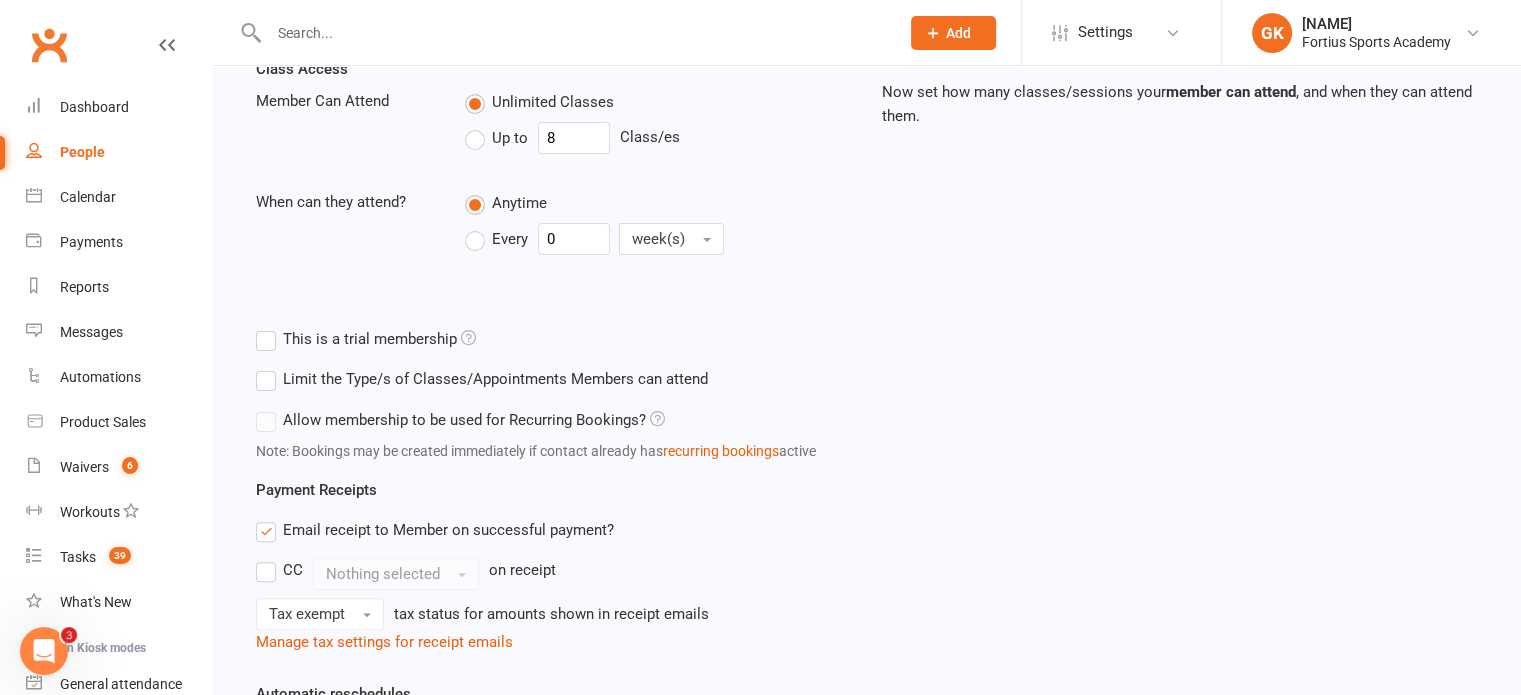 type on "0" 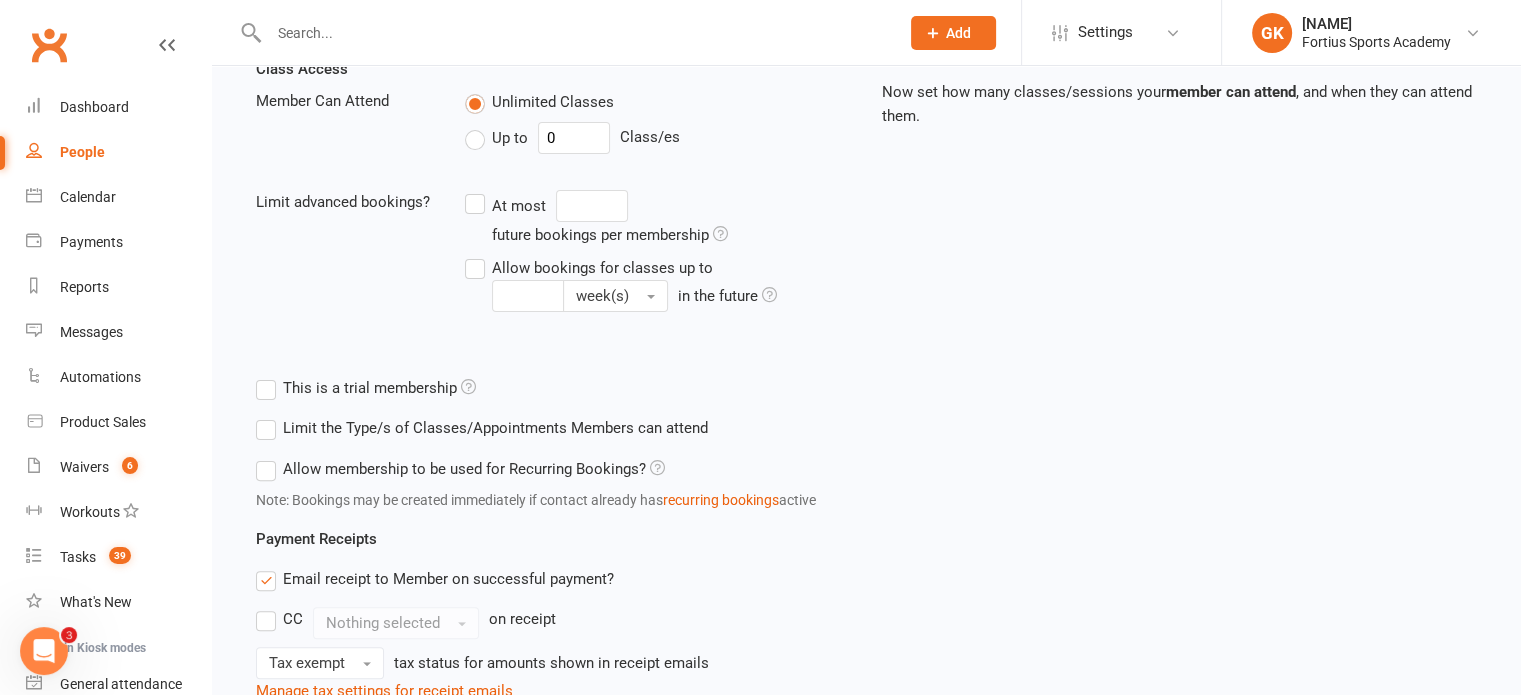 click on "Allow membership to be used for Recurring Bookings?" at bounding box center [460, 469] 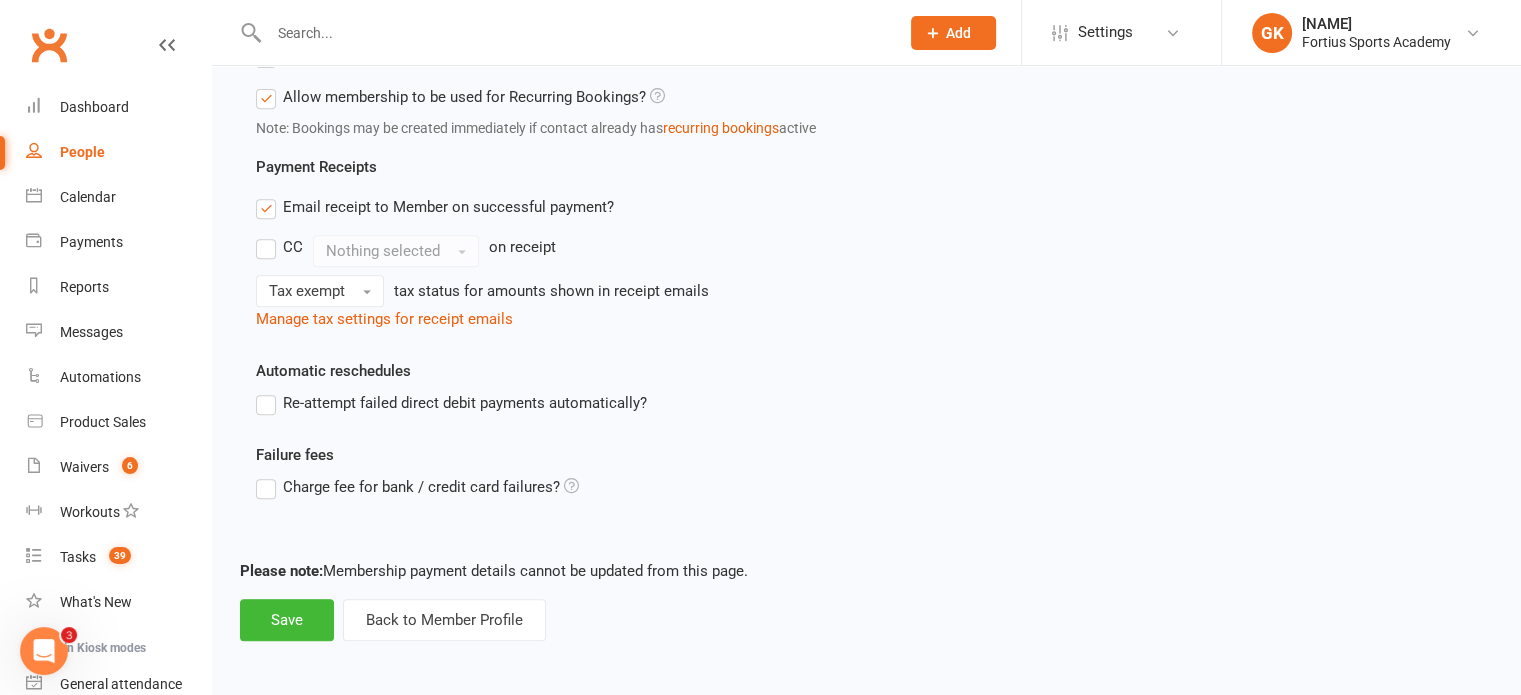 scroll, scrollTop: 844, scrollLeft: 0, axis: vertical 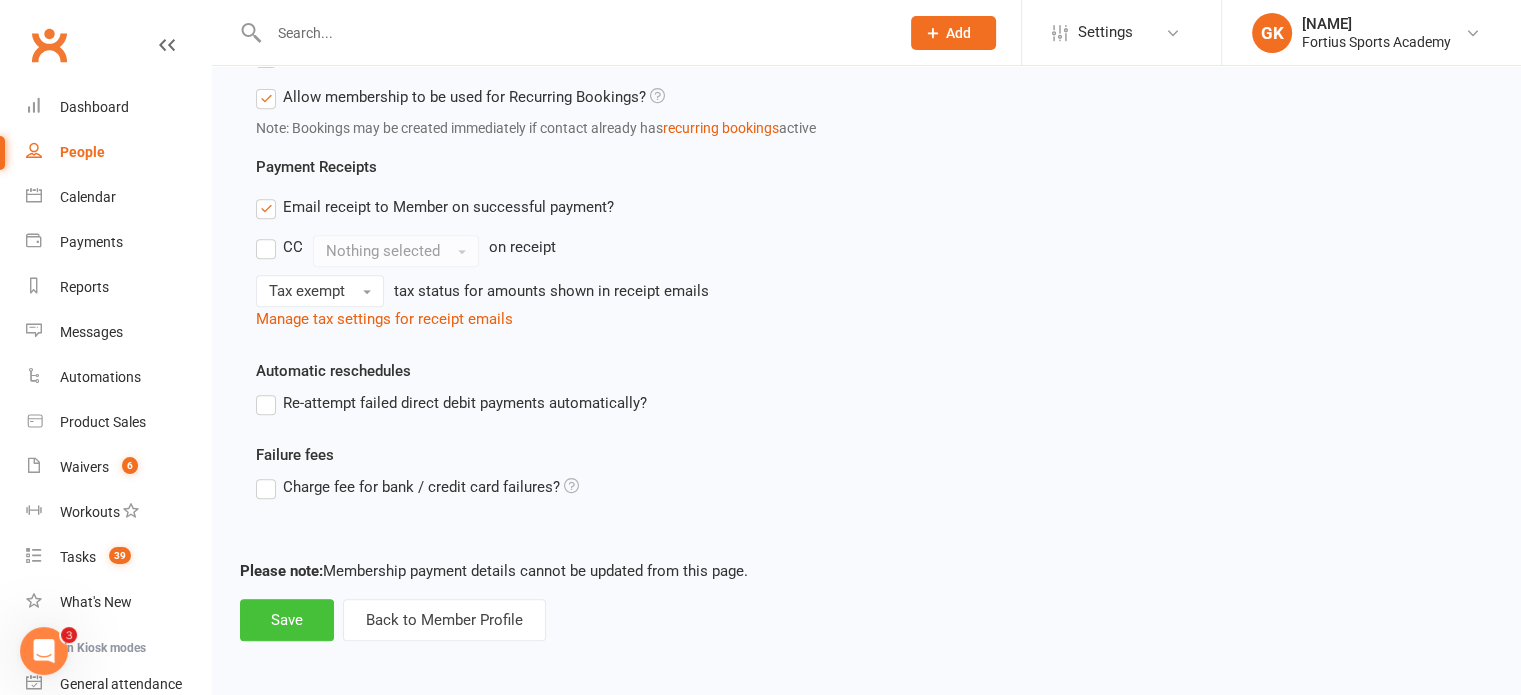 click on "Save" at bounding box center (287, 620) 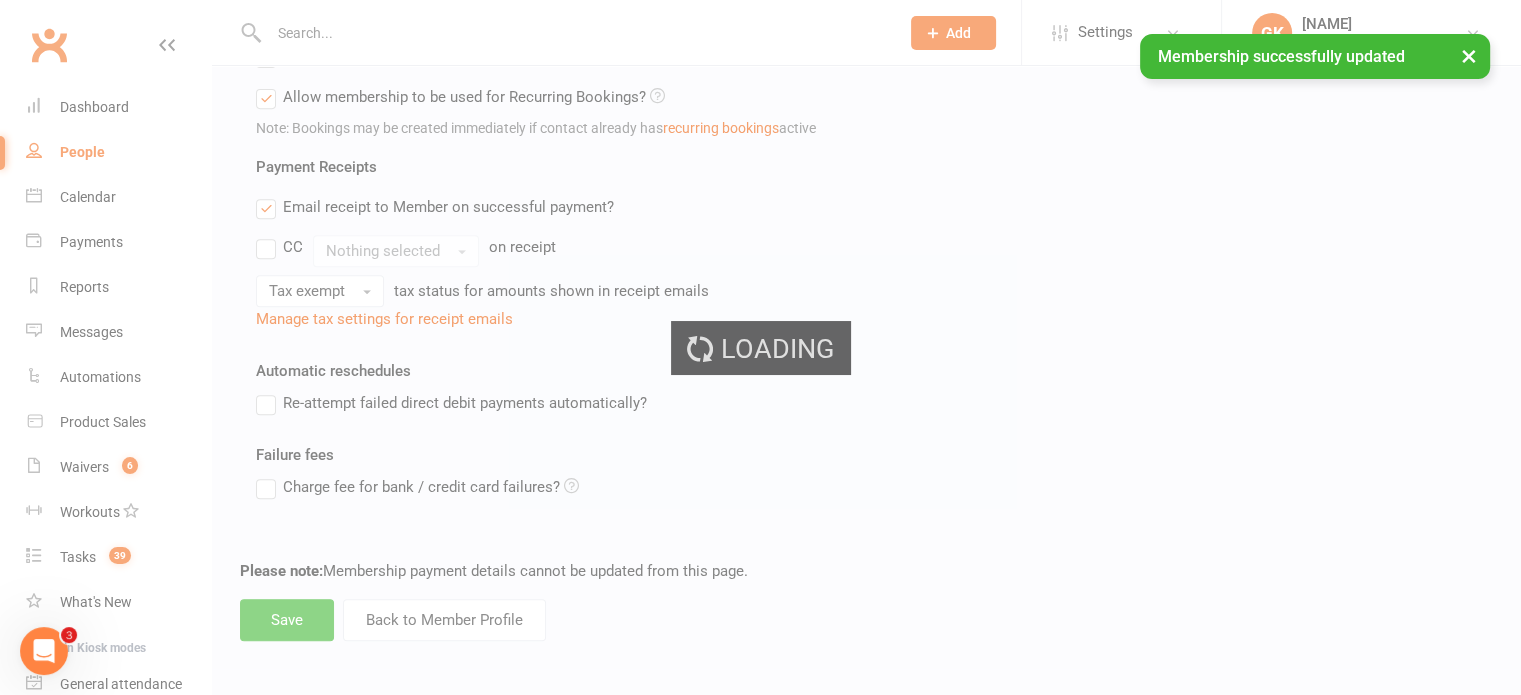 scroll, scrollTop: 0, scrollLeft: 0, axis: both 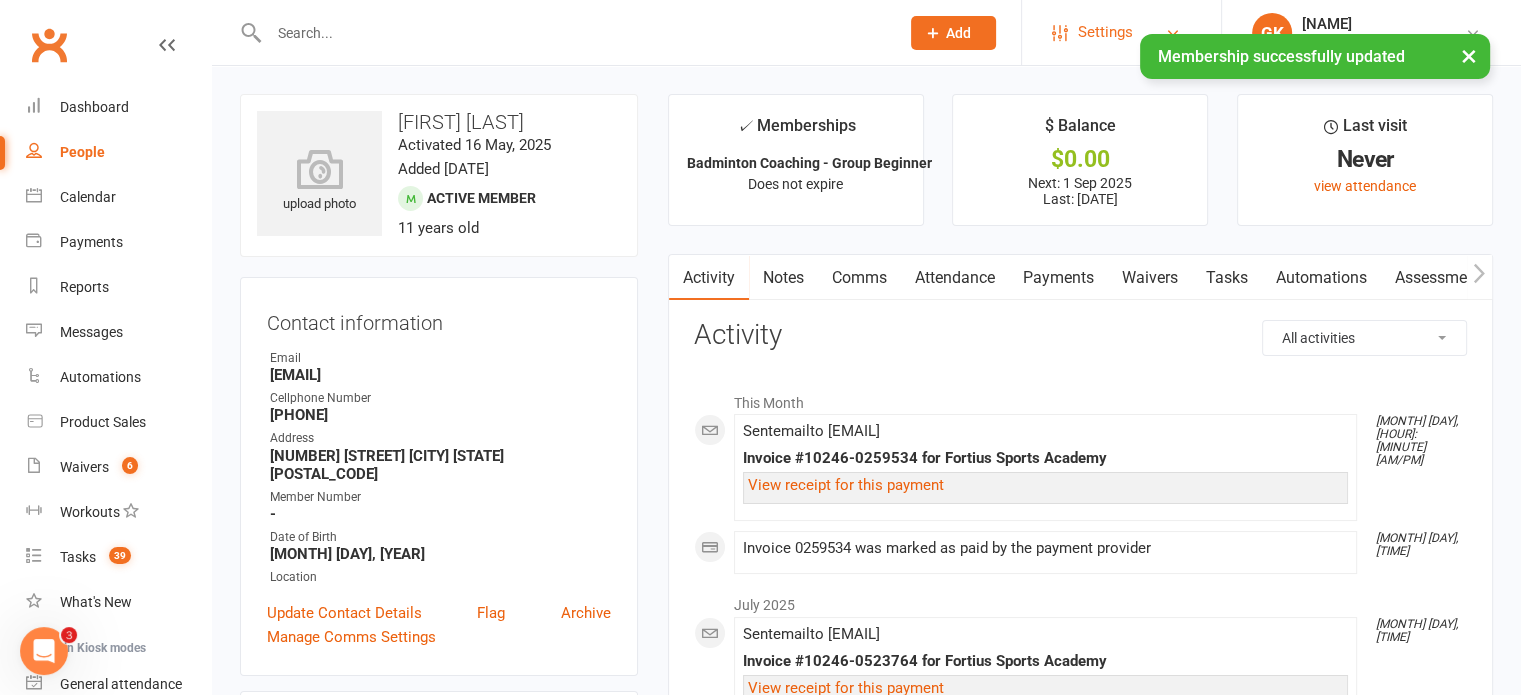 click on "Settings" at bounding box center [1105, 32] 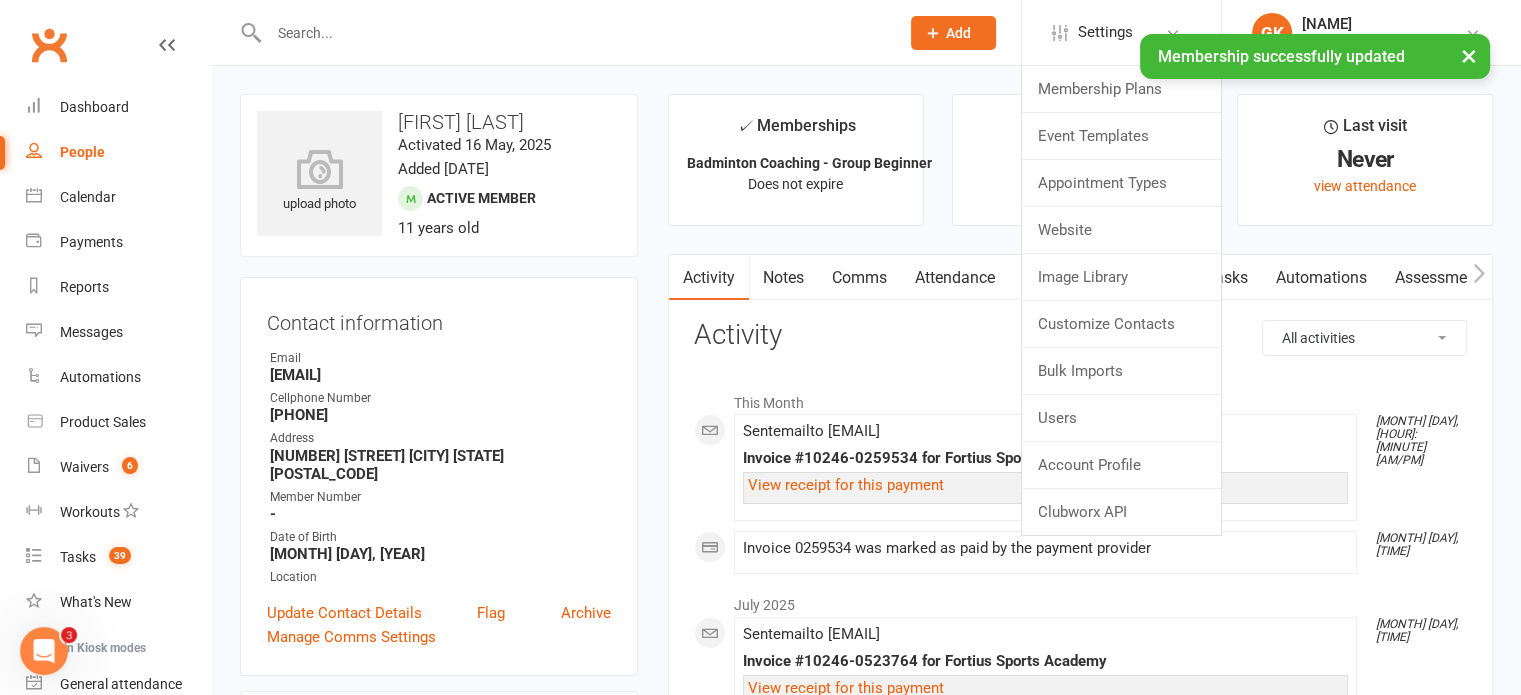 click on "× Membership successfully updated" at bounding box center (747, 34) 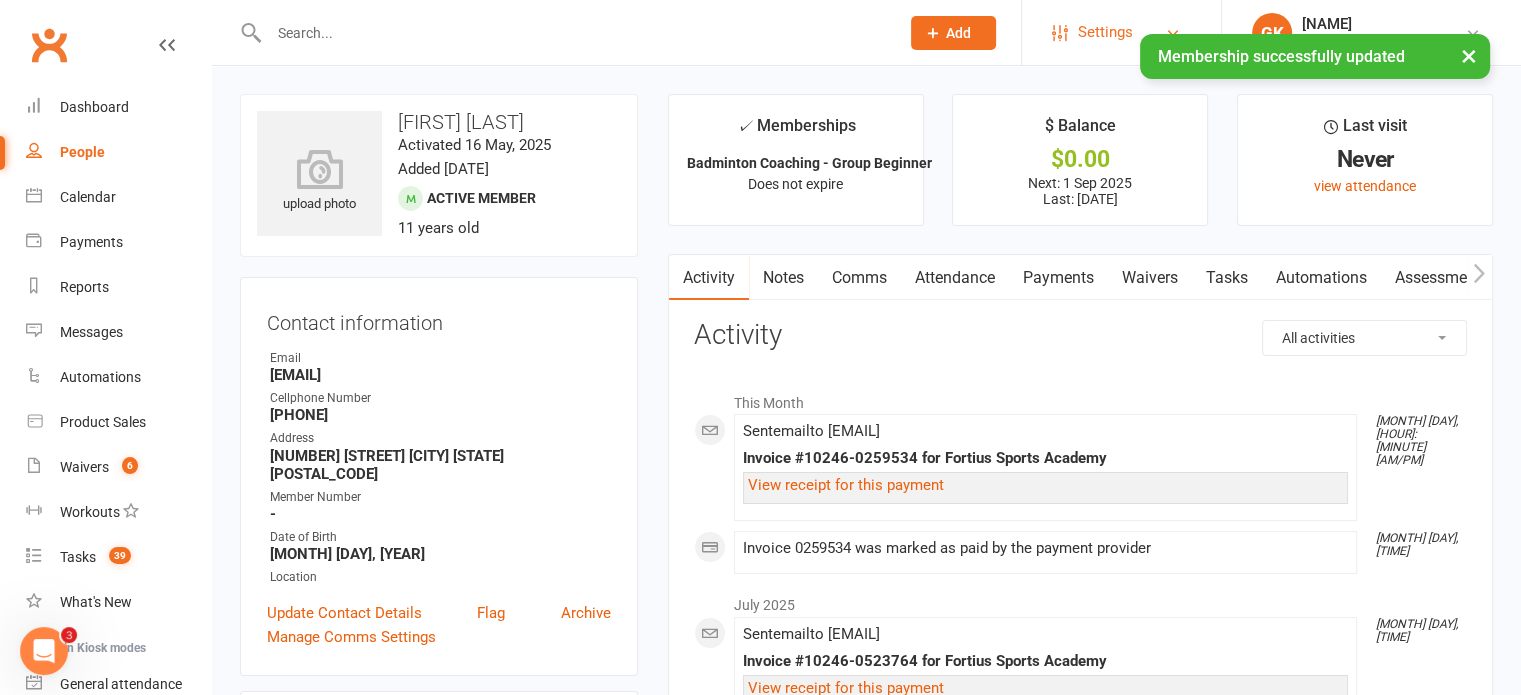 click on "Settings" at bounding box center [1105, 32] 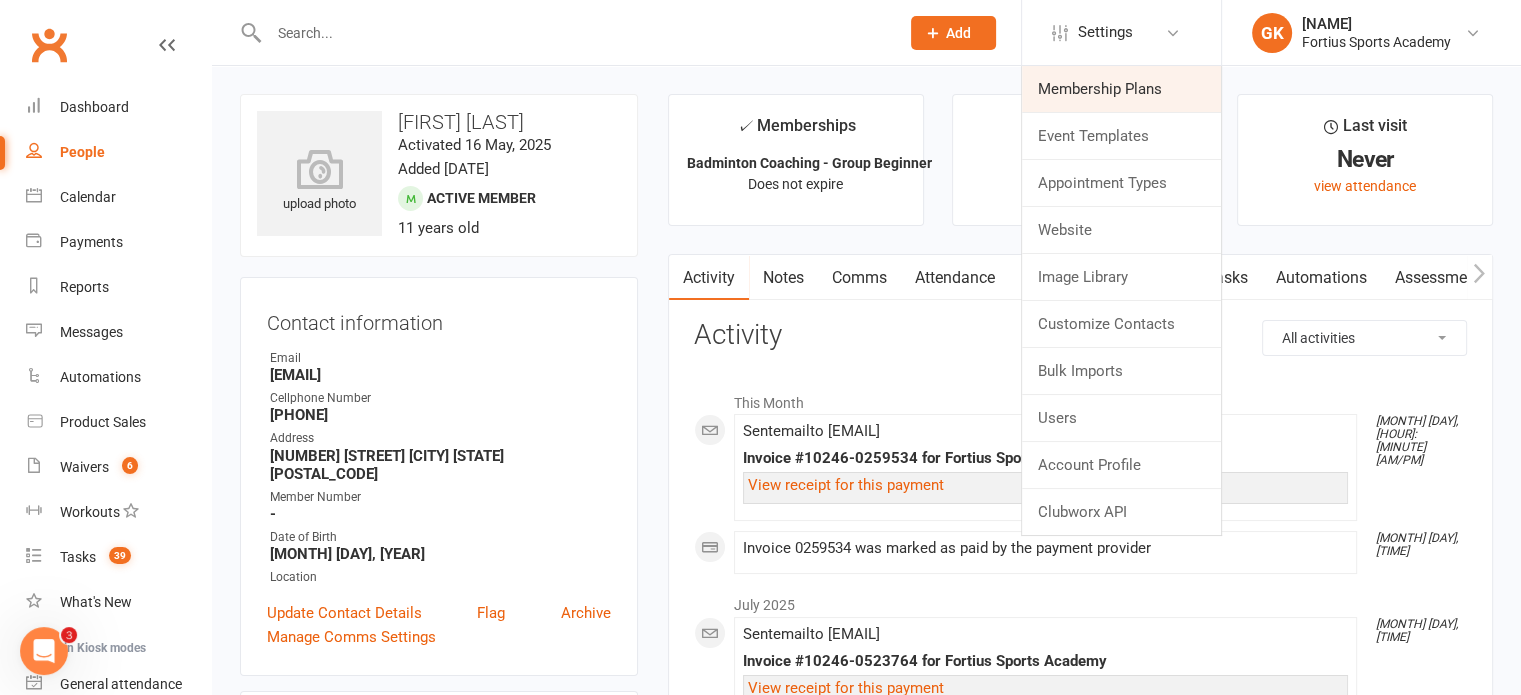 click on "Membership Plans" at bounding box center (1121, 89) 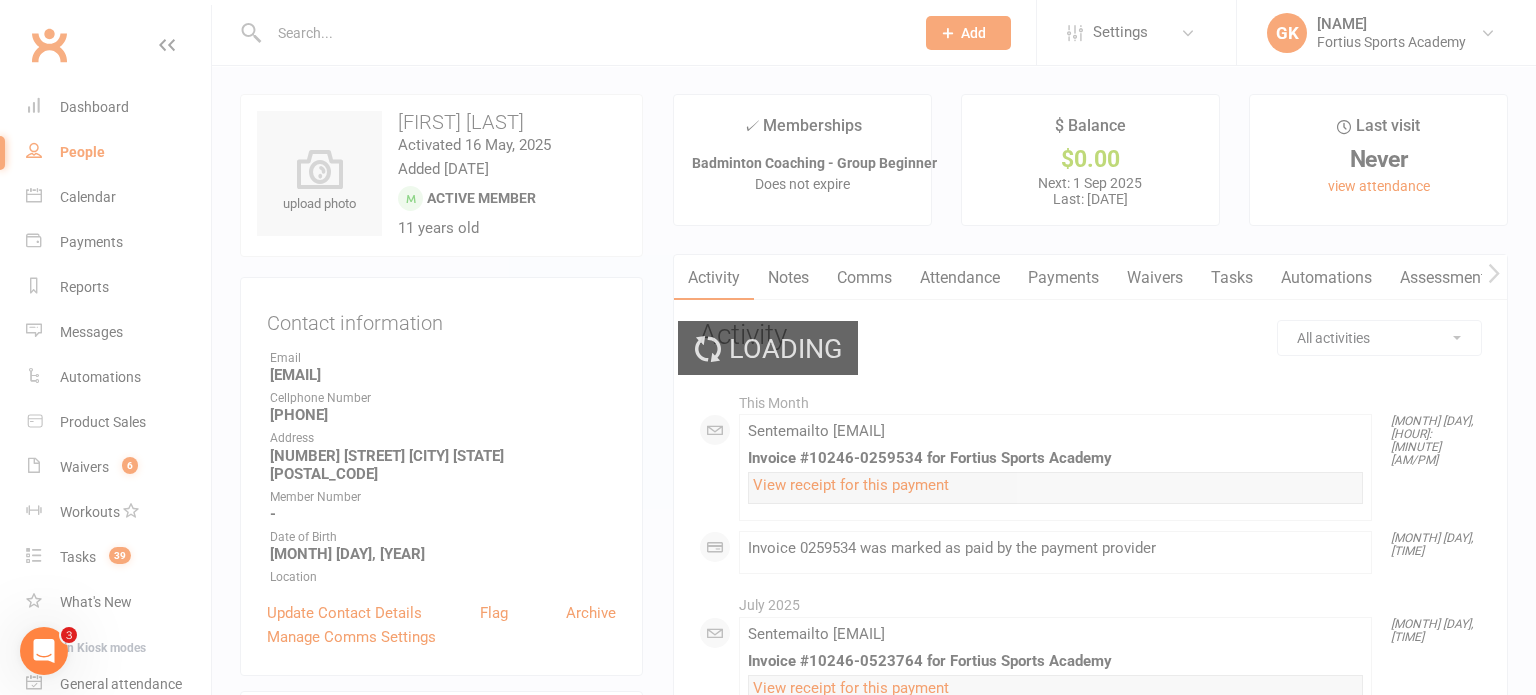 select on "50" 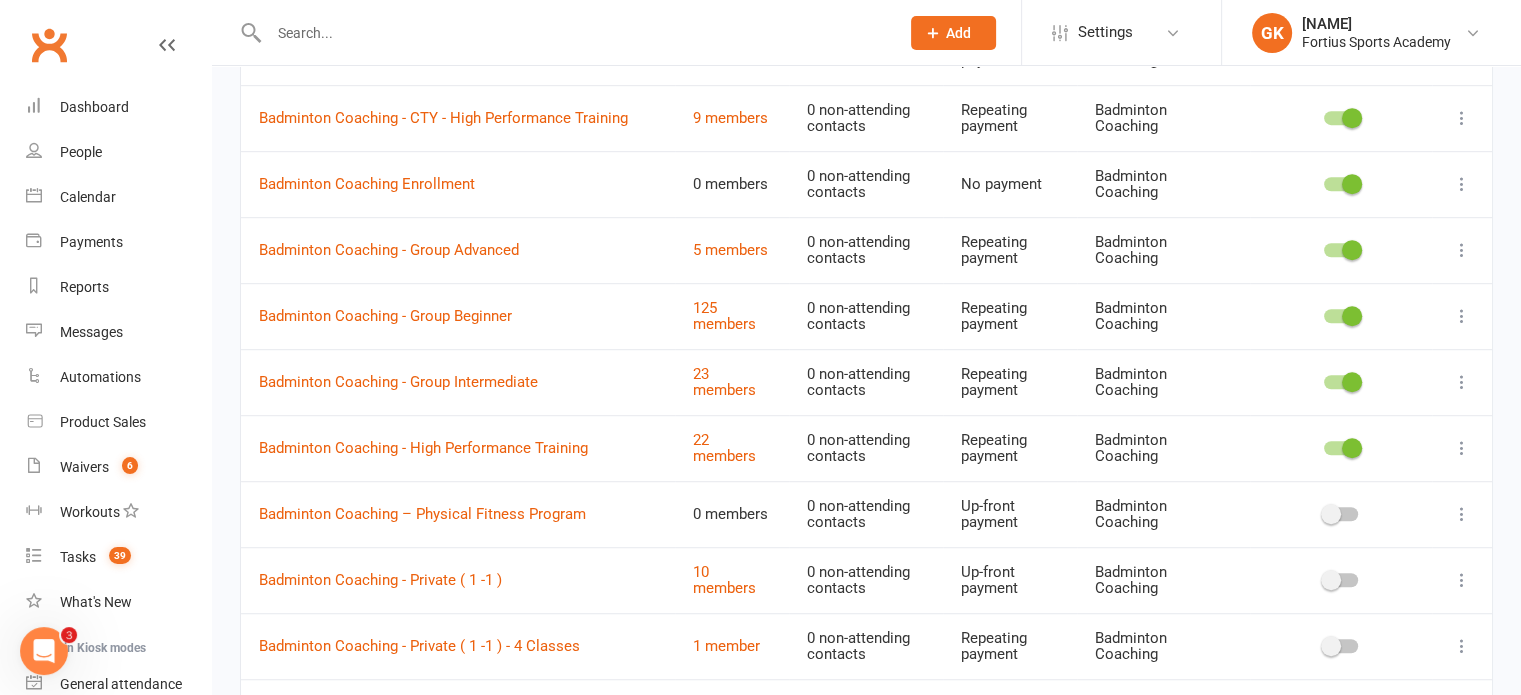 scroll, scrollTop: 1188, scrollLeft: 0, axis: vertical 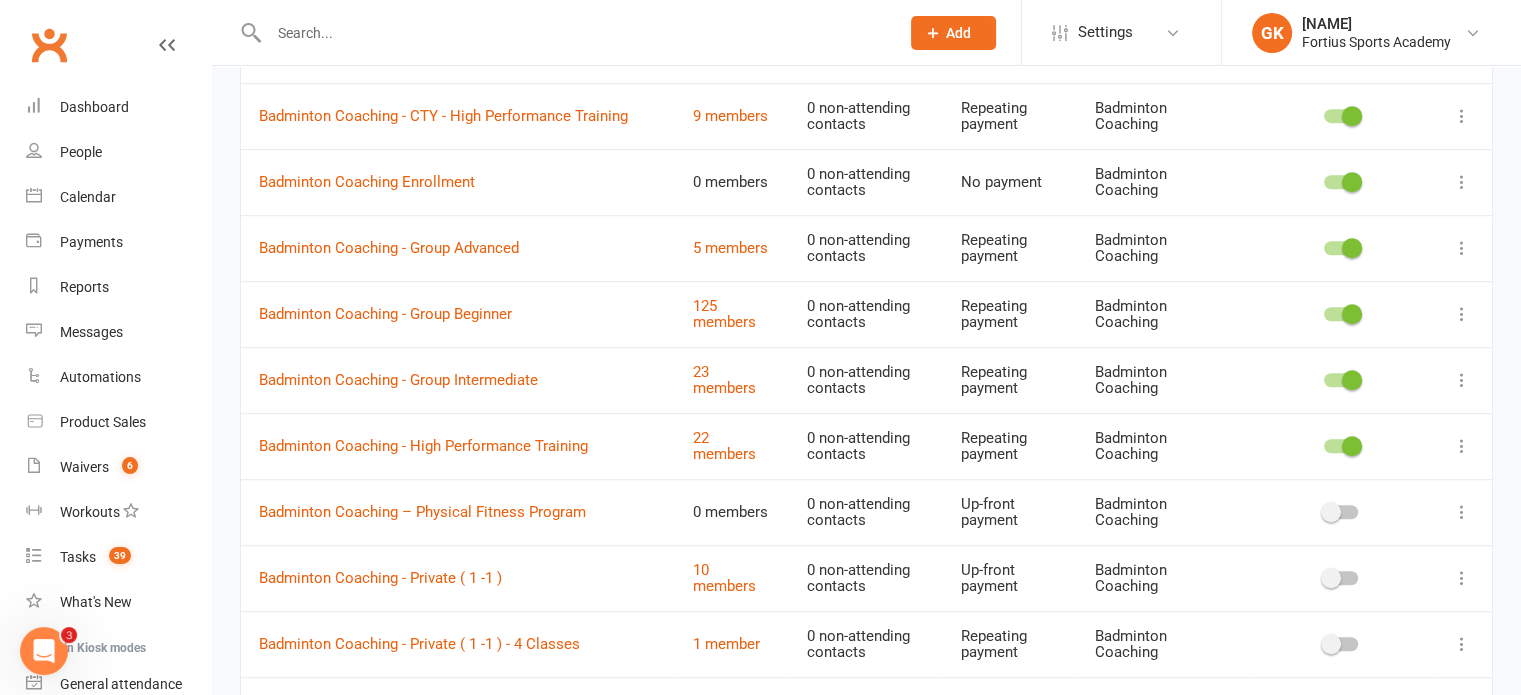 click at bounding box center [1462, 314] 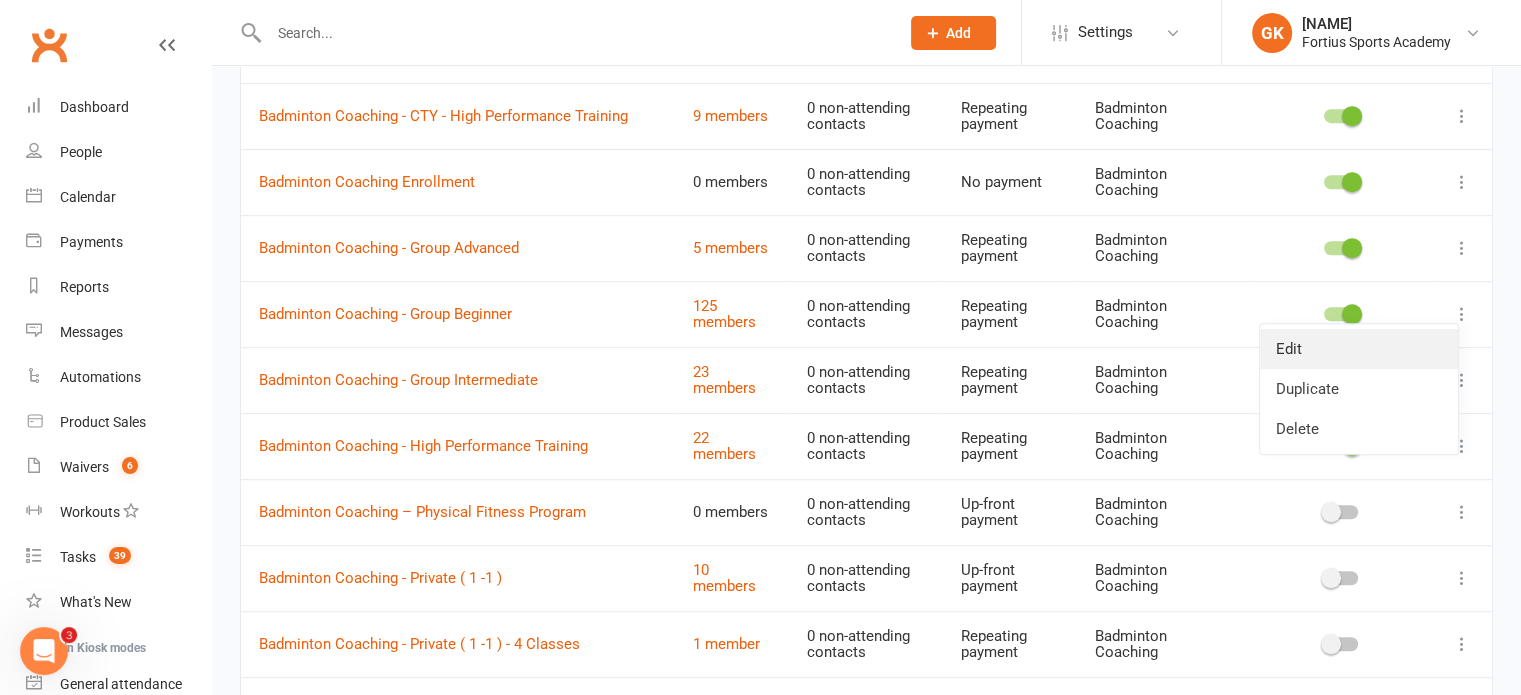 click on "Edit" at bounding box center (1359, 349) 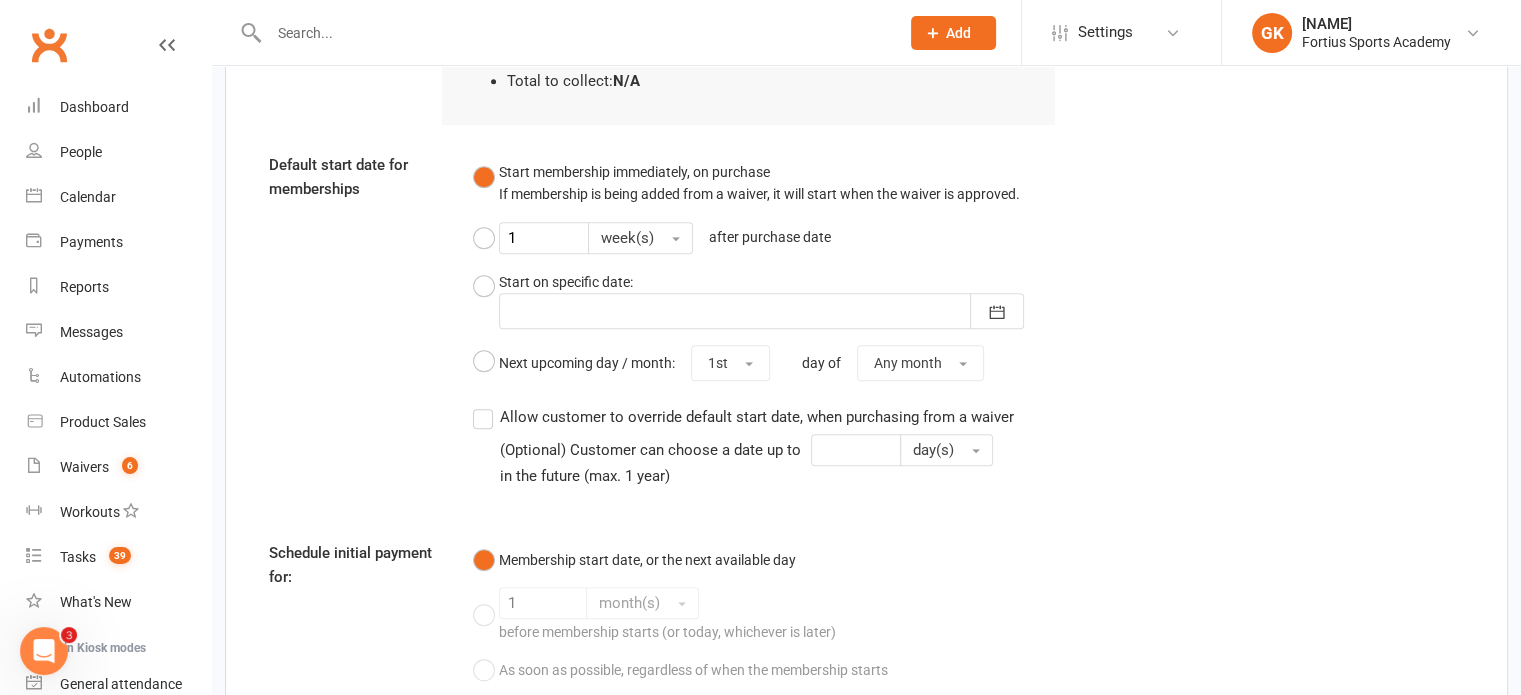 scroll, scrollTop: 1996, scrollLeft: 0, axis: vertical 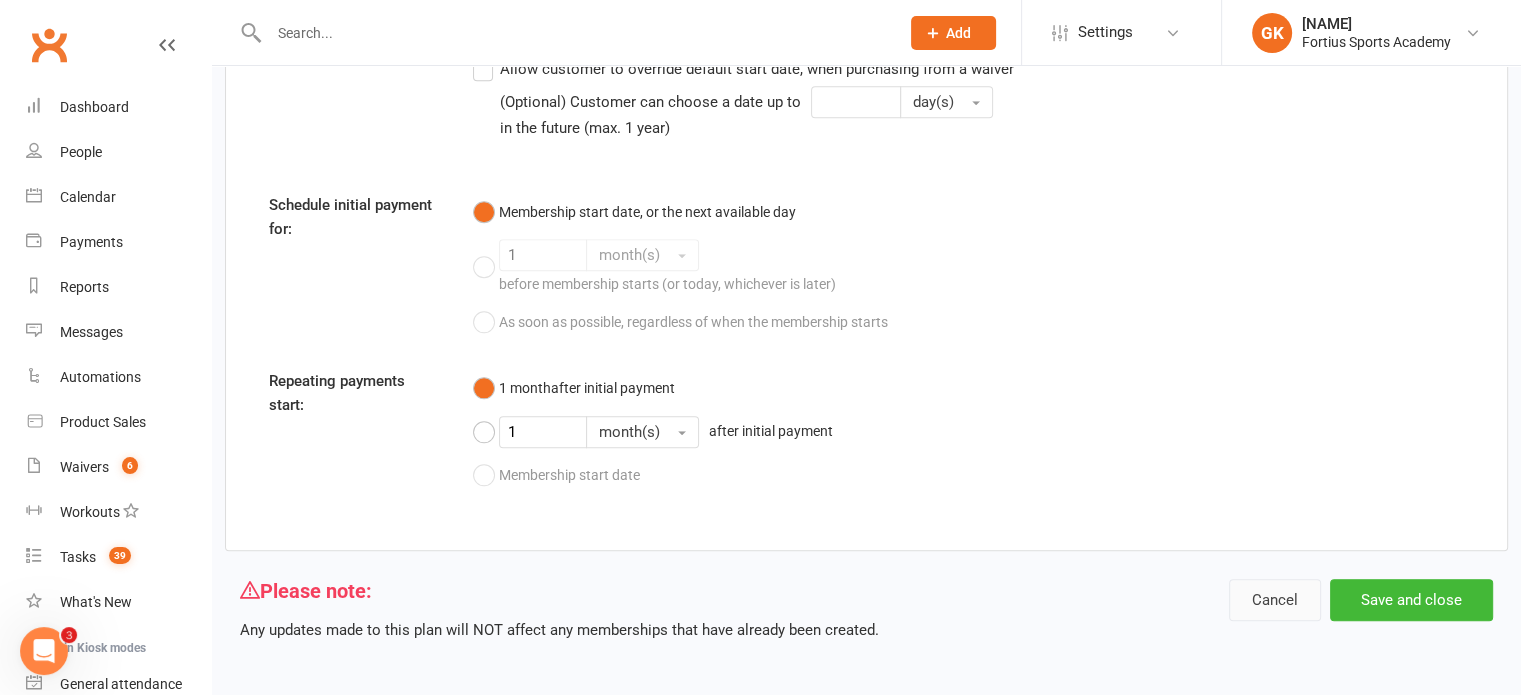 click on "Cancel" at bounding box center [1275, 600] 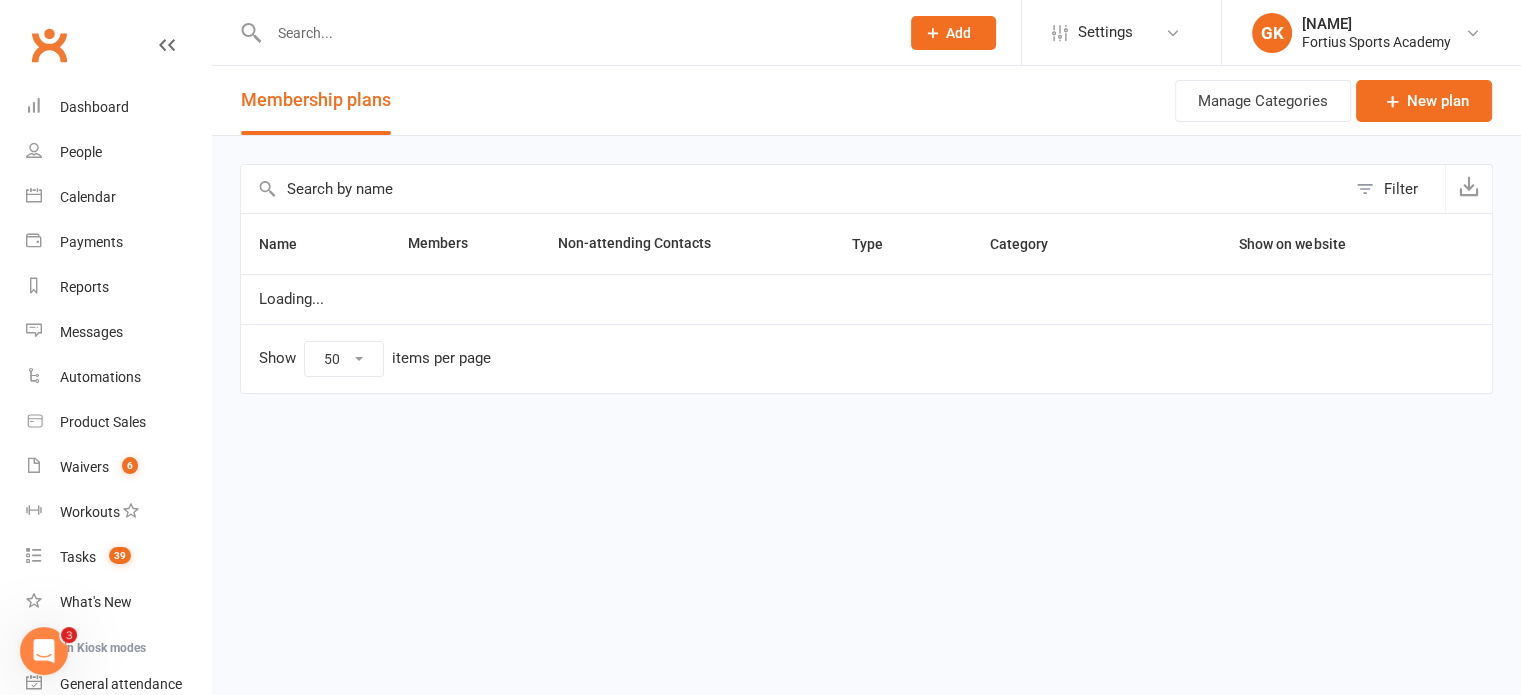 scroll, scrollTop: 0, scrollLeft: 0, axis: both 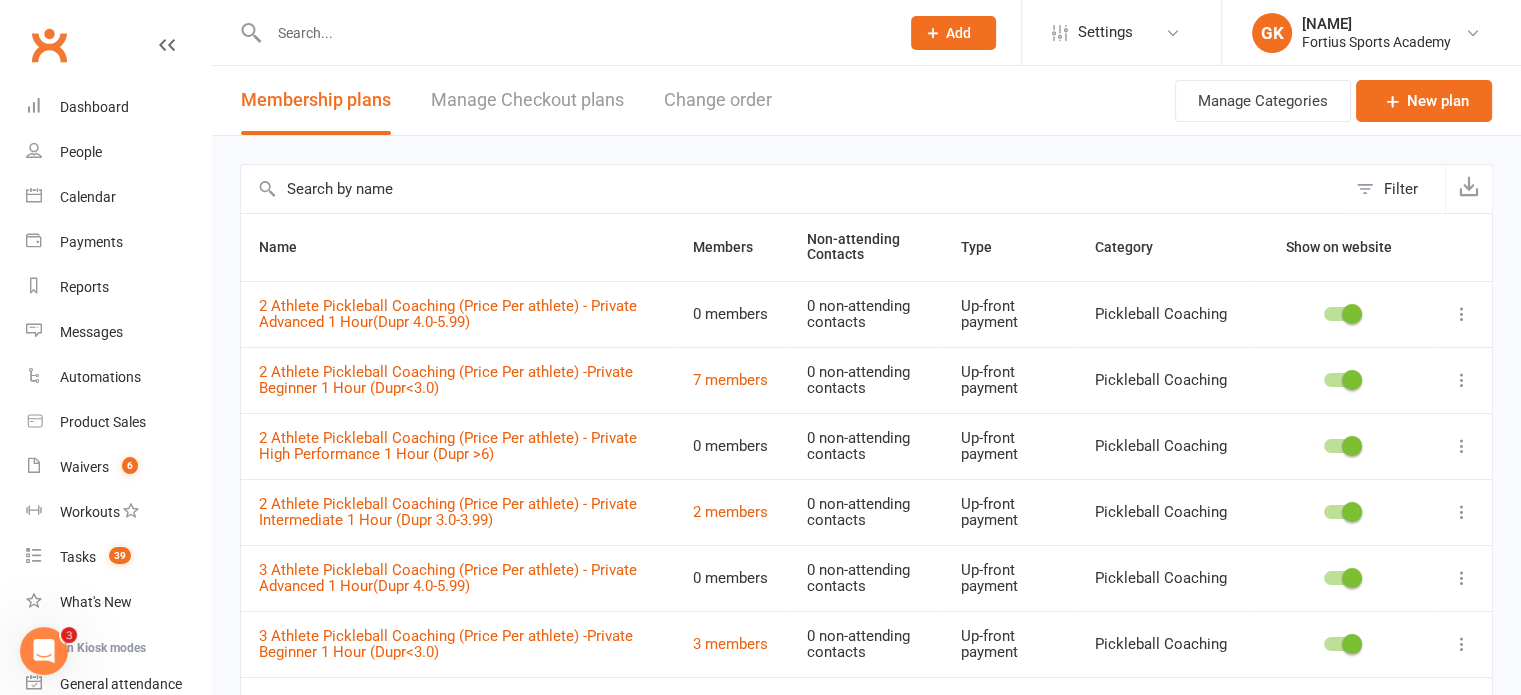 click at bounding box center (574, 33) 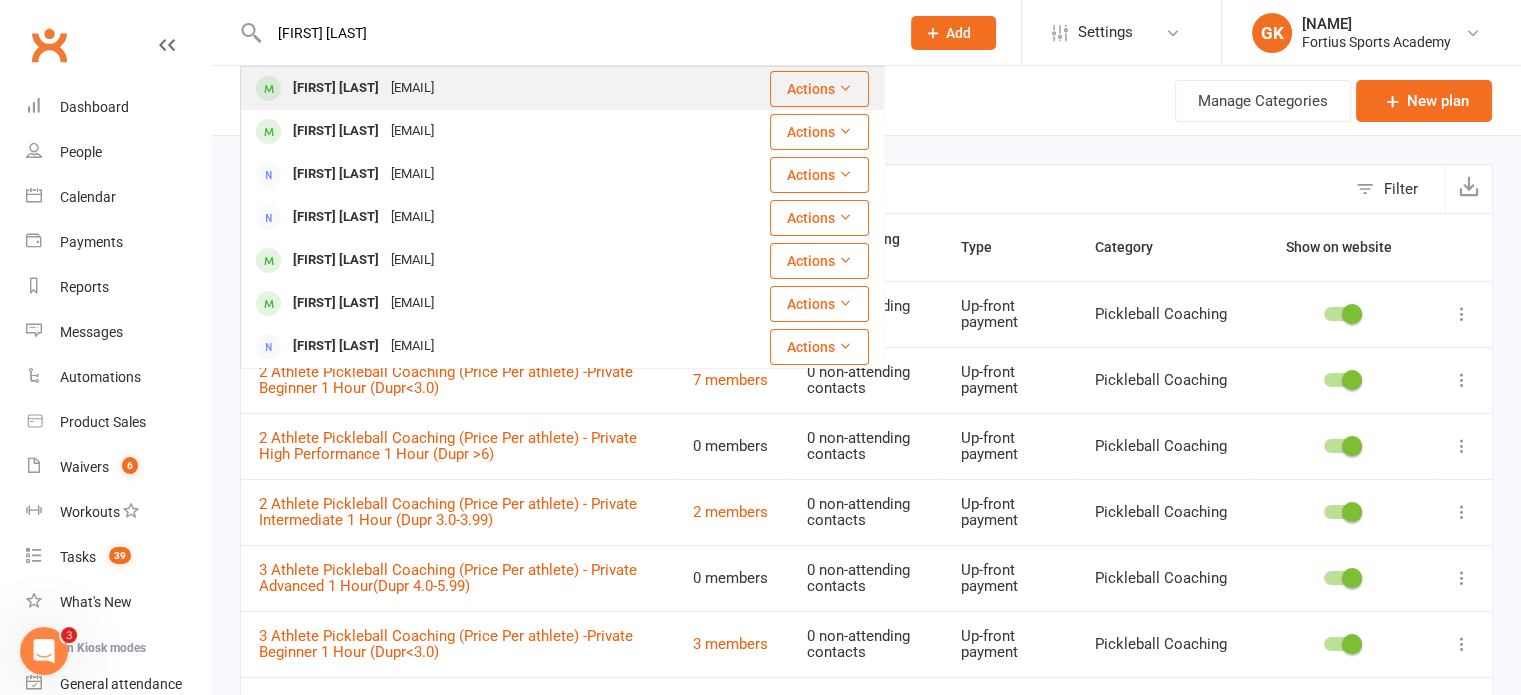 type on "[FIRST] [LAST]" 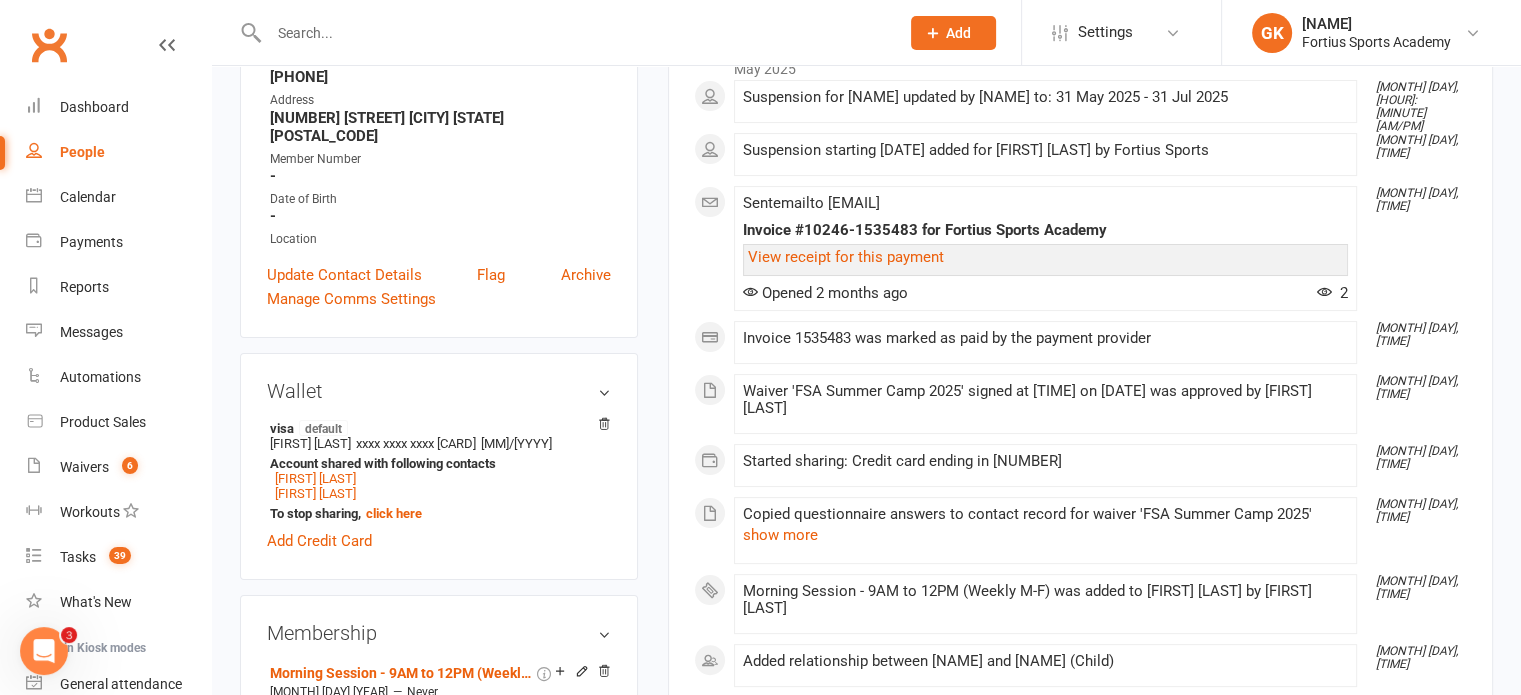 scroll, scrollTop: 0, scrollLeft: 0, axis: both 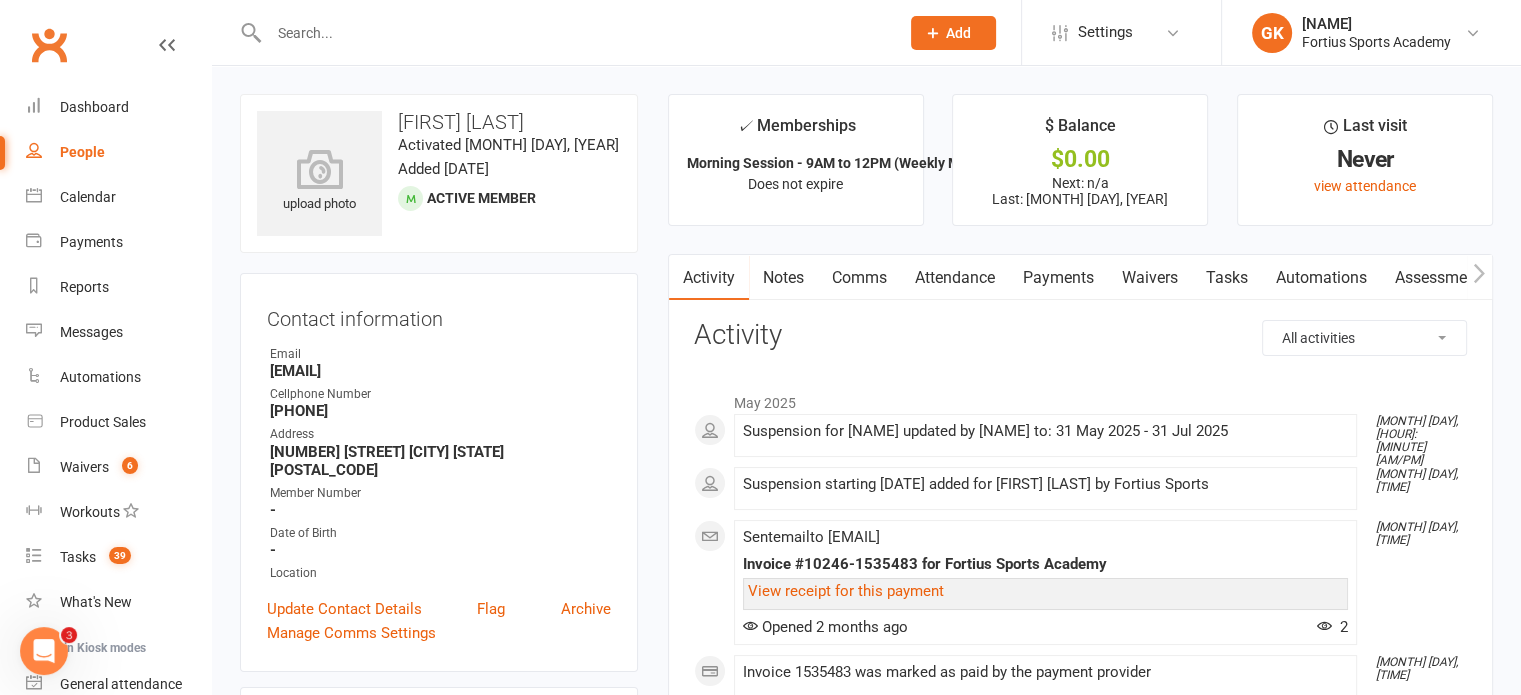 click at bounding box center (574, 33) 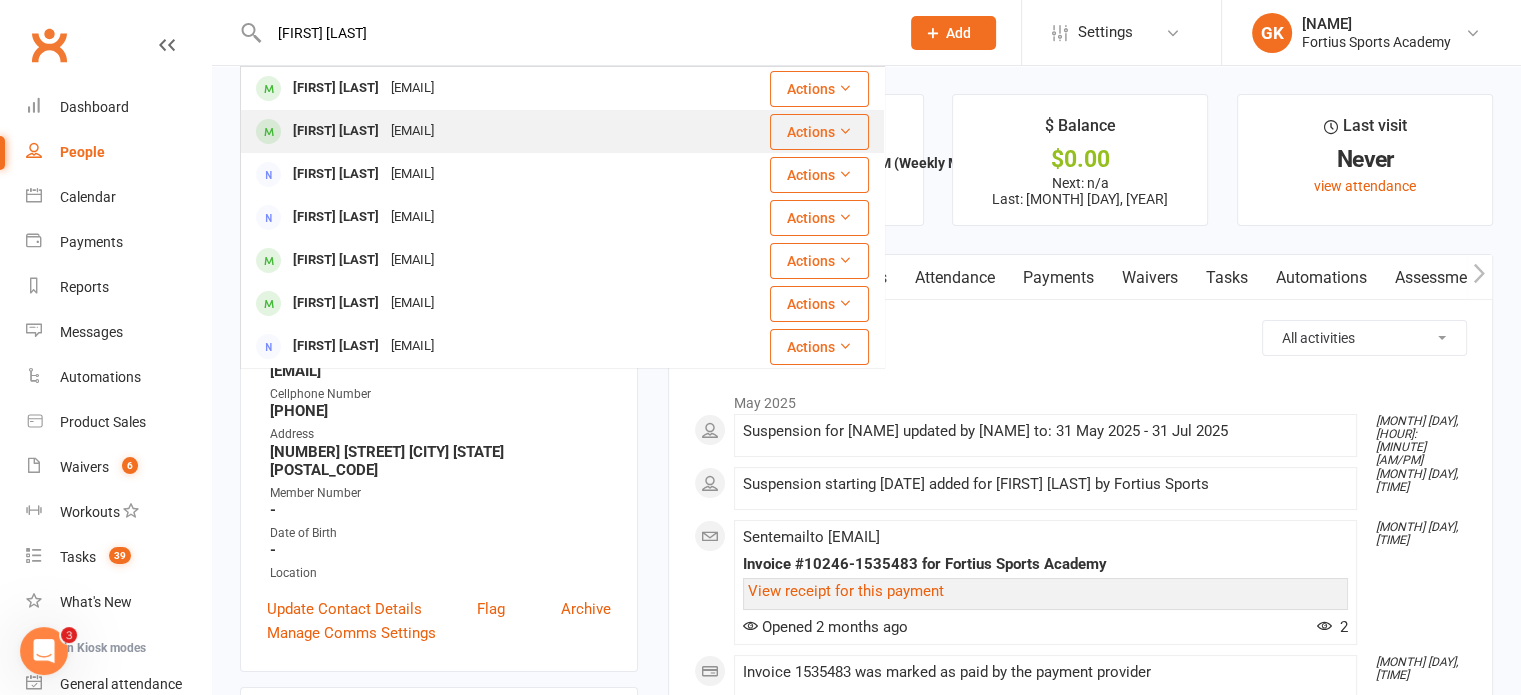 type on "[FIRST] [LAST]" 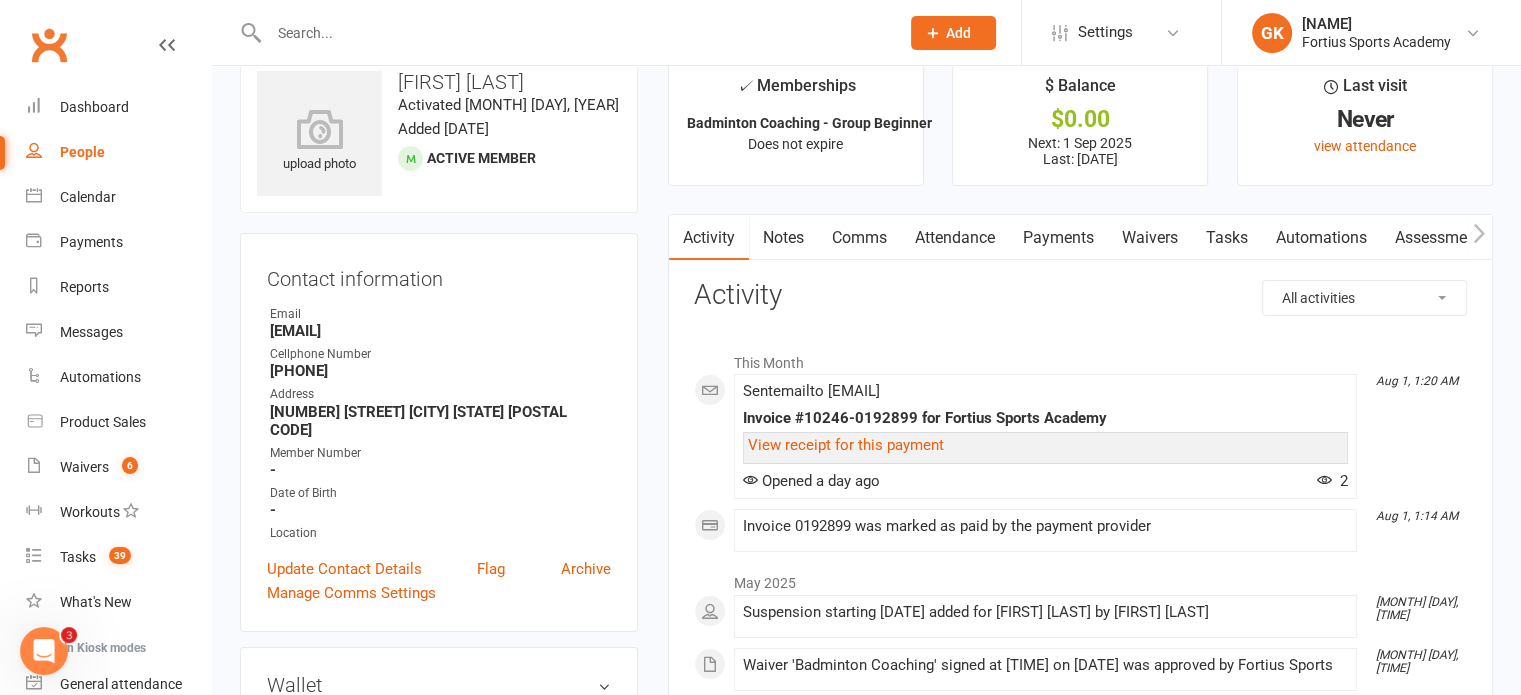 scroll, scrollTop: 0, scrollLeft: 0, axis: both 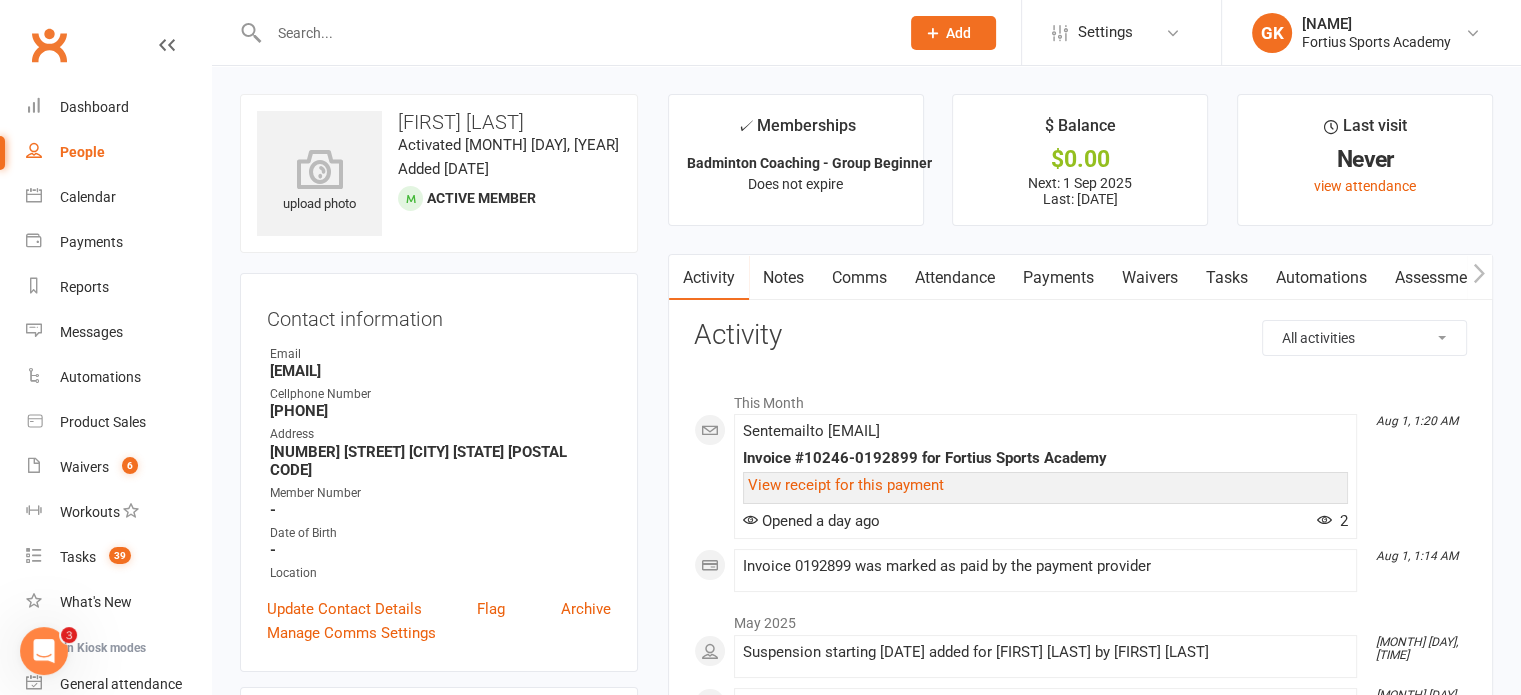 click at bounding box center [574, 33] 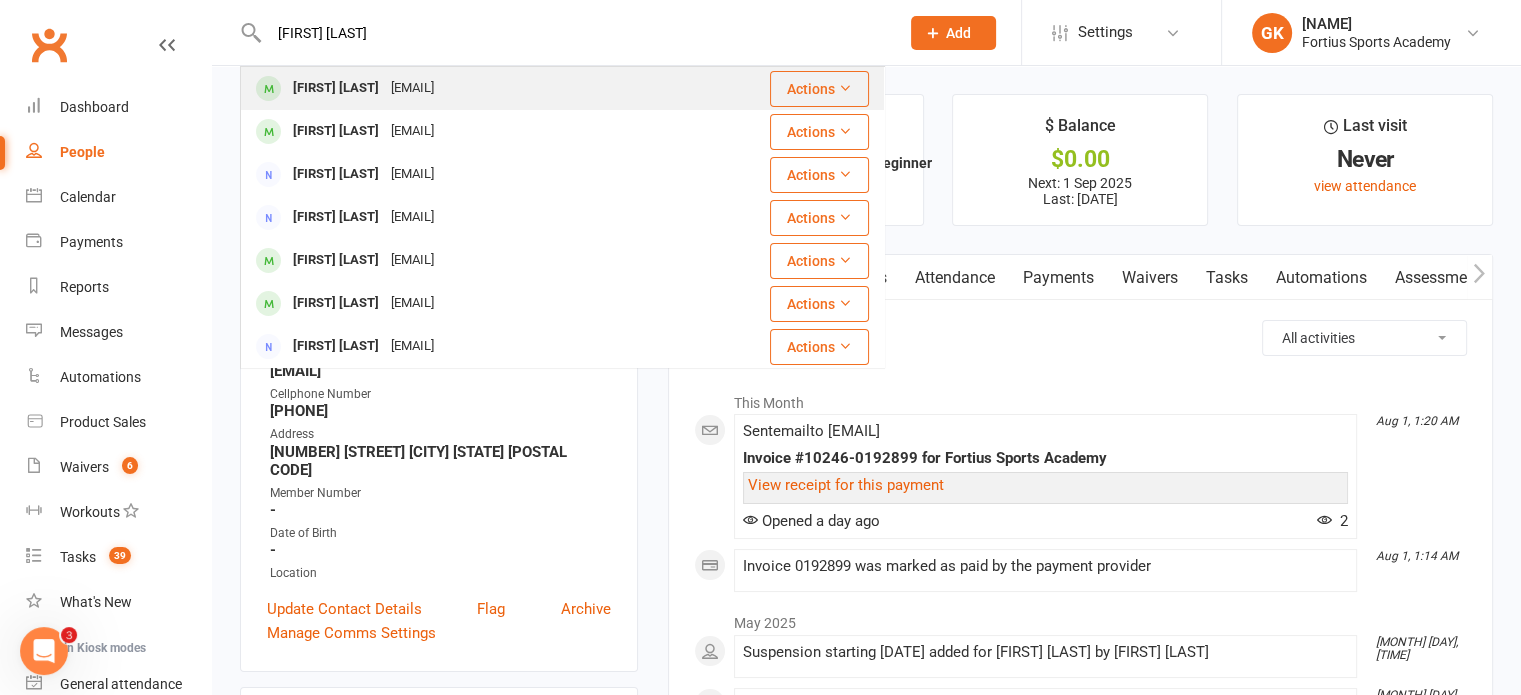 type on "[FIRST] [LAST]" 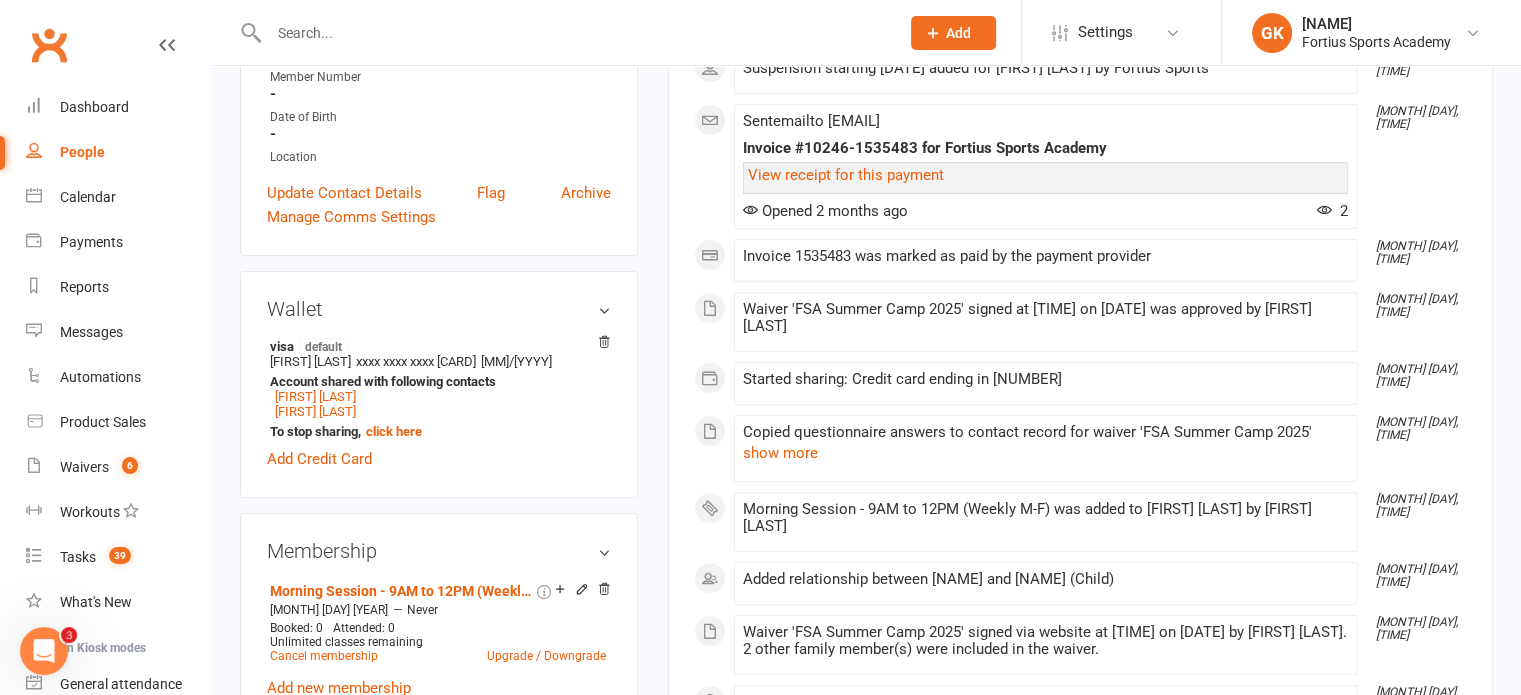 scroll, scrollTop: 0, scrollLeft: 0, axis: both 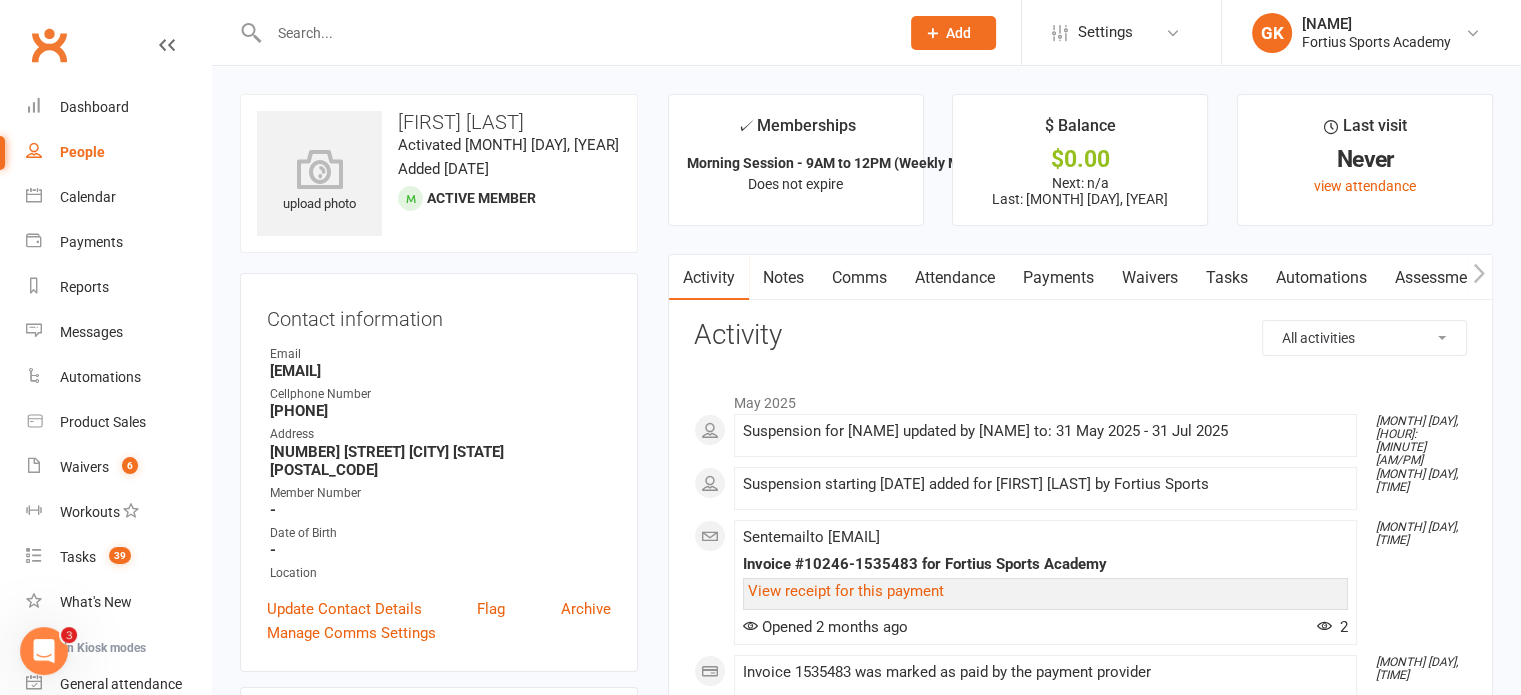 click at bounding box center [574, 33] 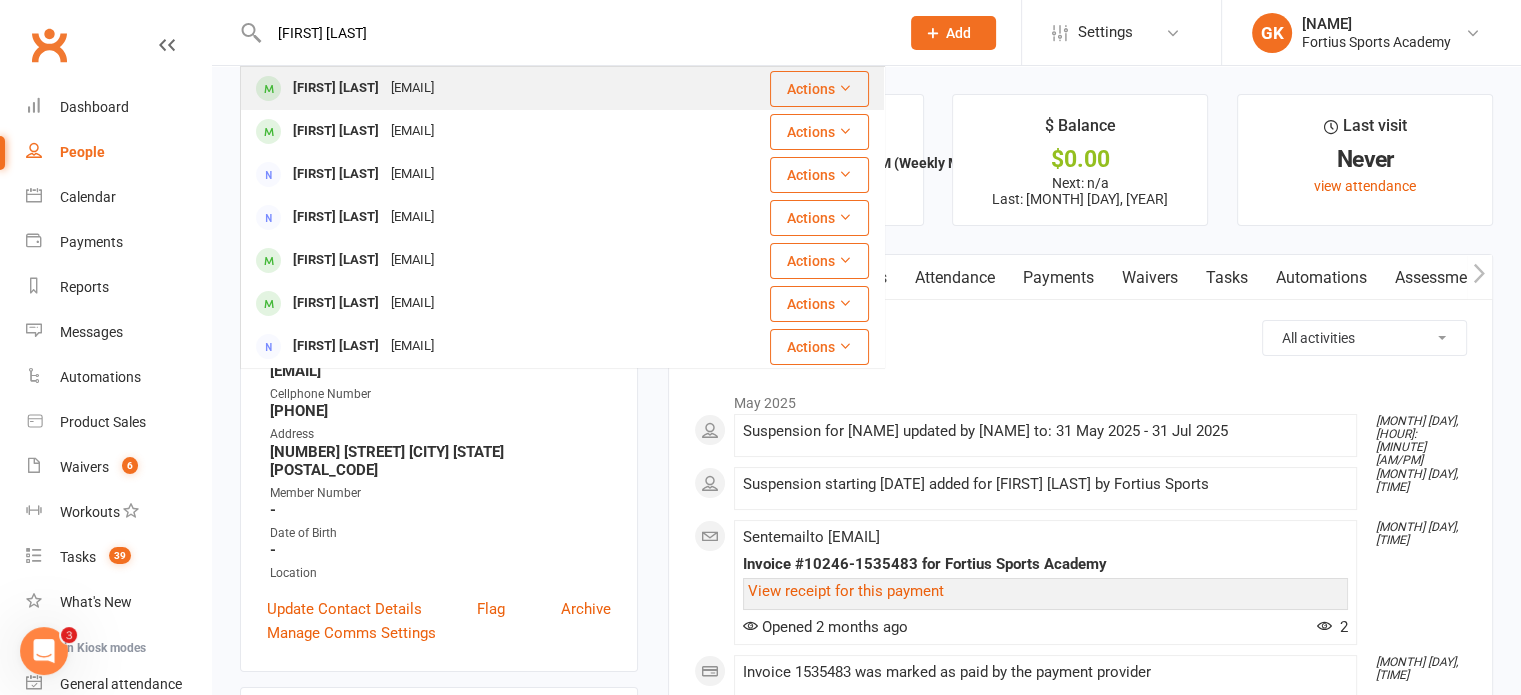 type on "[FIRST] [LAST]" 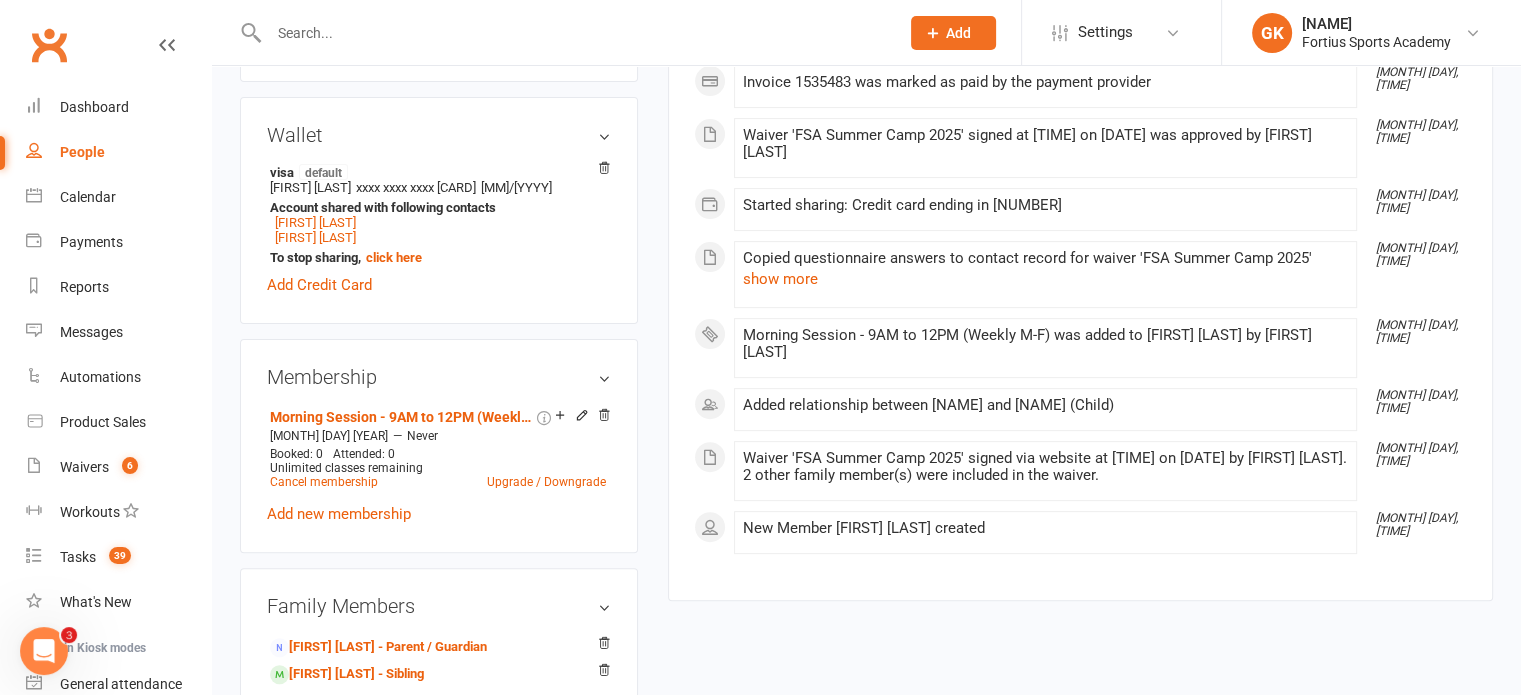 scroll, scrollTop: 603, scrollLeft: 0, axis: vertical 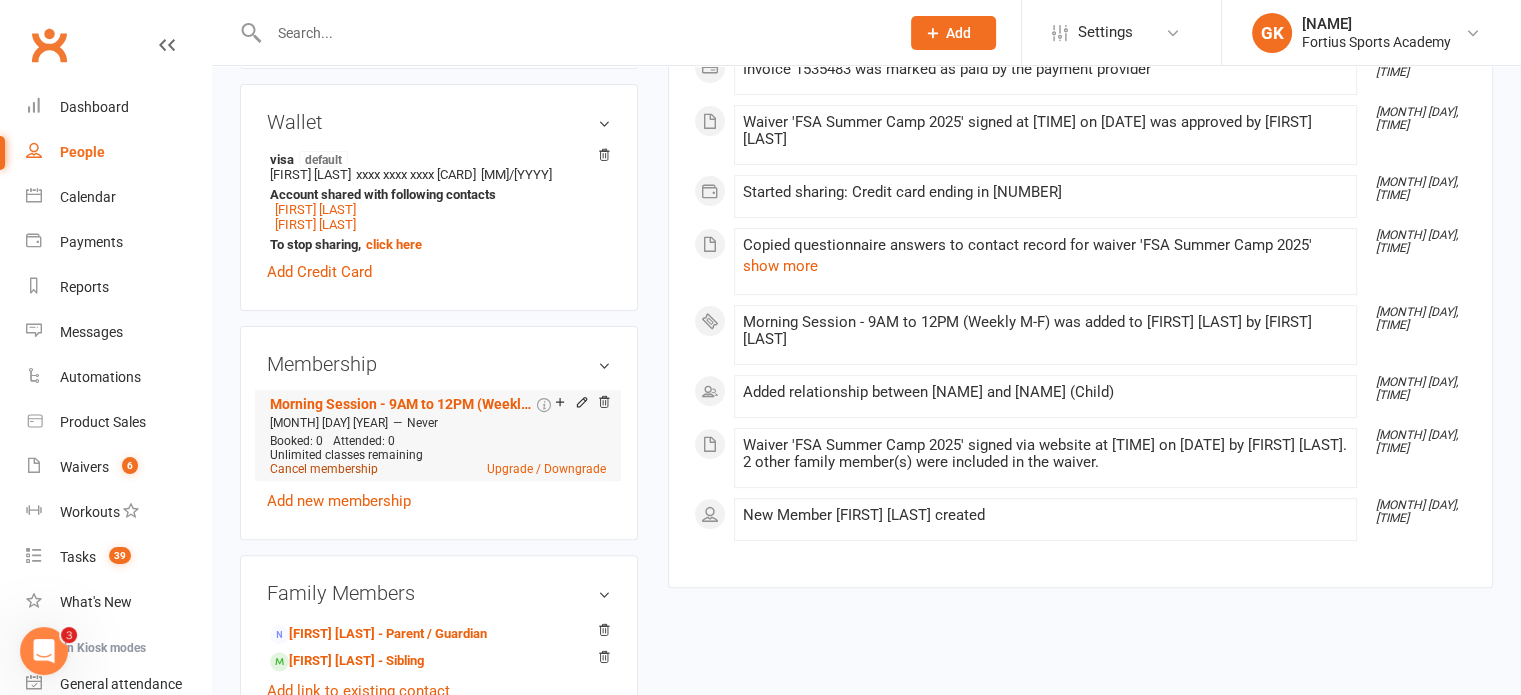 click on "Cancel membership" at bounding box center [324, 469] 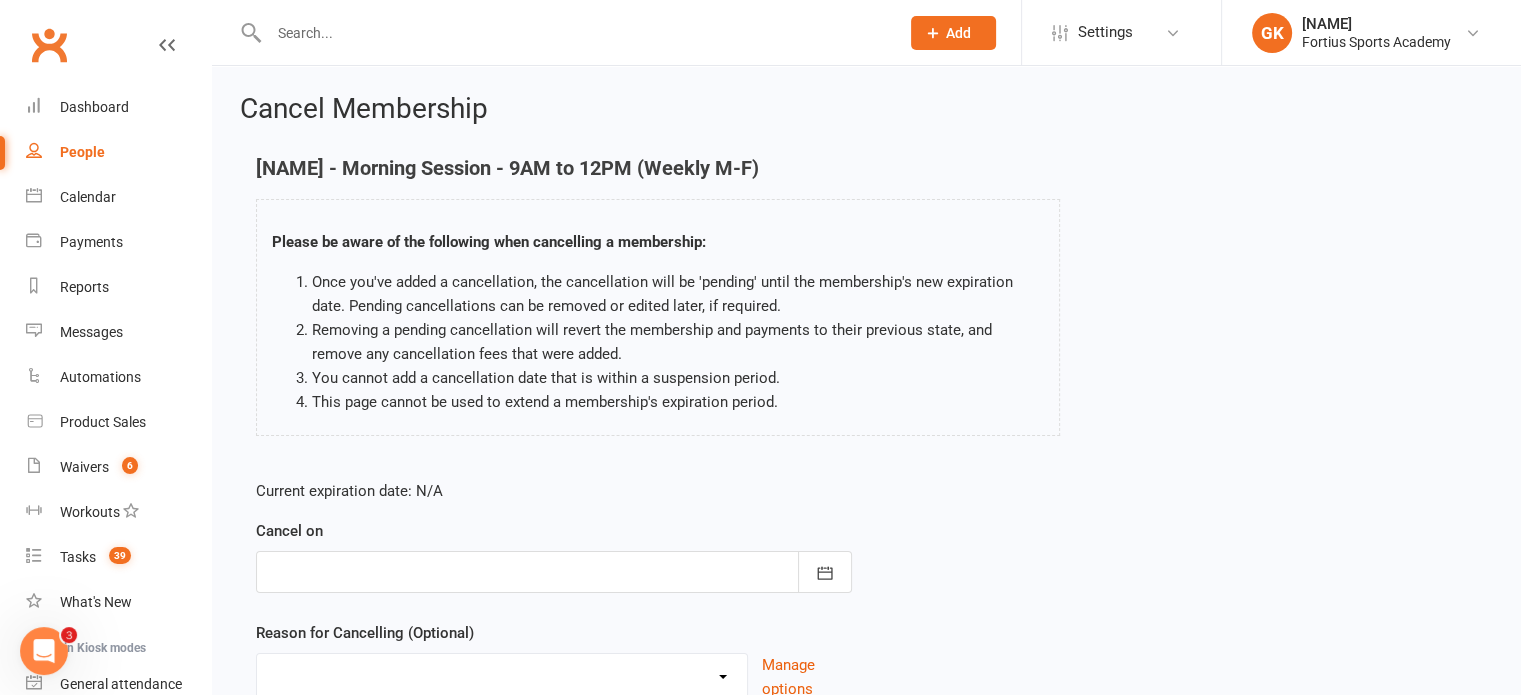 scroll, scrollTop: 167, scrollLeft: 0, axis: vertical 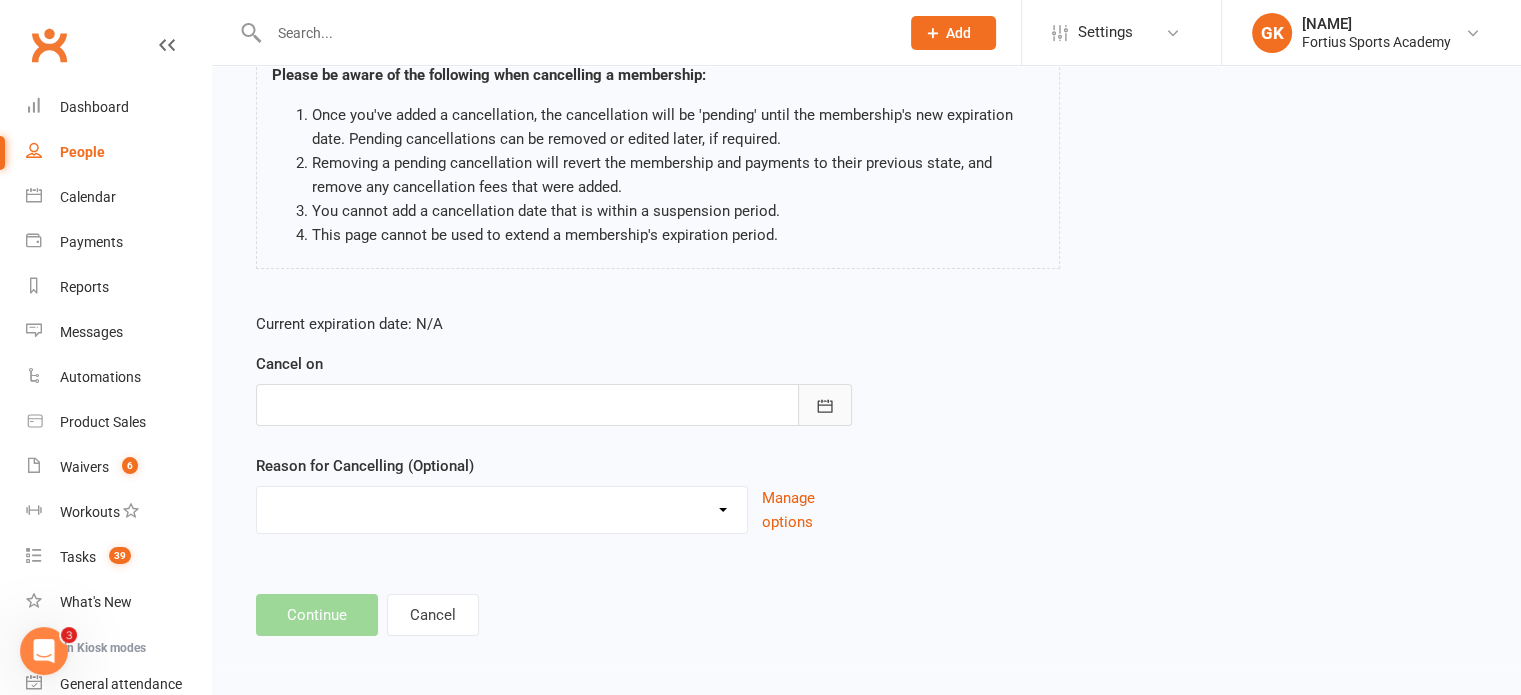 click at bounding box center [825, 405] 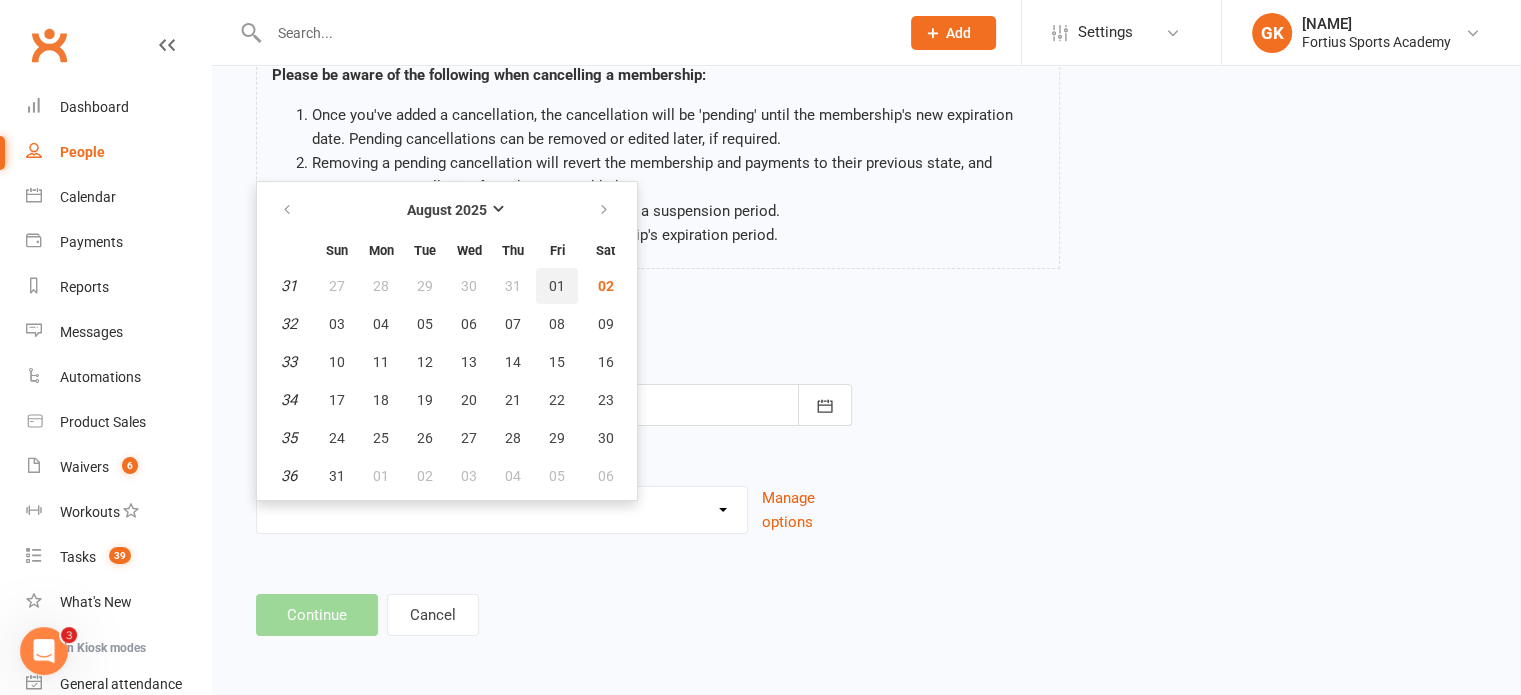 click on "01" at bounding box center (557, 286) 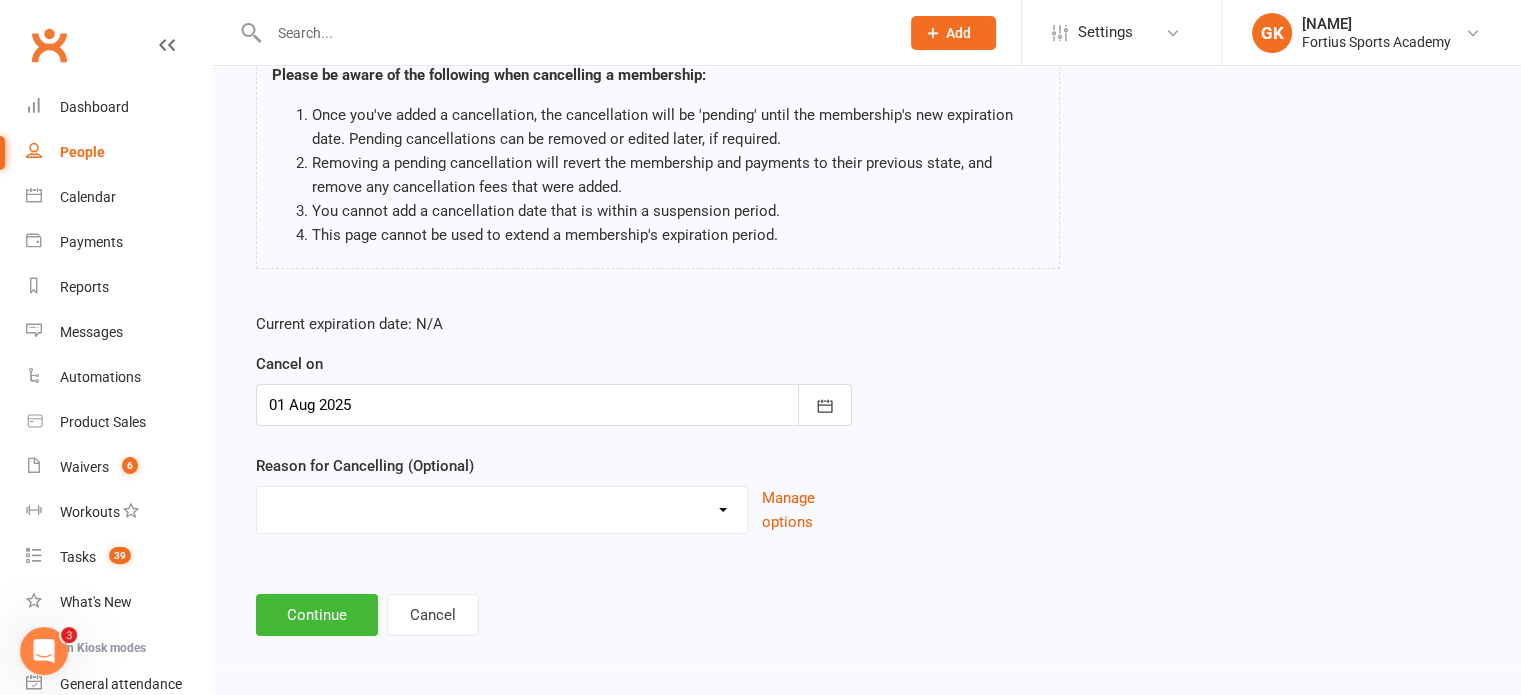 click on "Coaches Request Coach Request Customer requested via email to cancel End Of Summer Camp Holiday Injury Movied to fortius  Other State traveling member Parents Request Reassigning to correct membership plan Reloaction Upgraded to HPT as per coach Other reason" at bounding box center (502, 507) 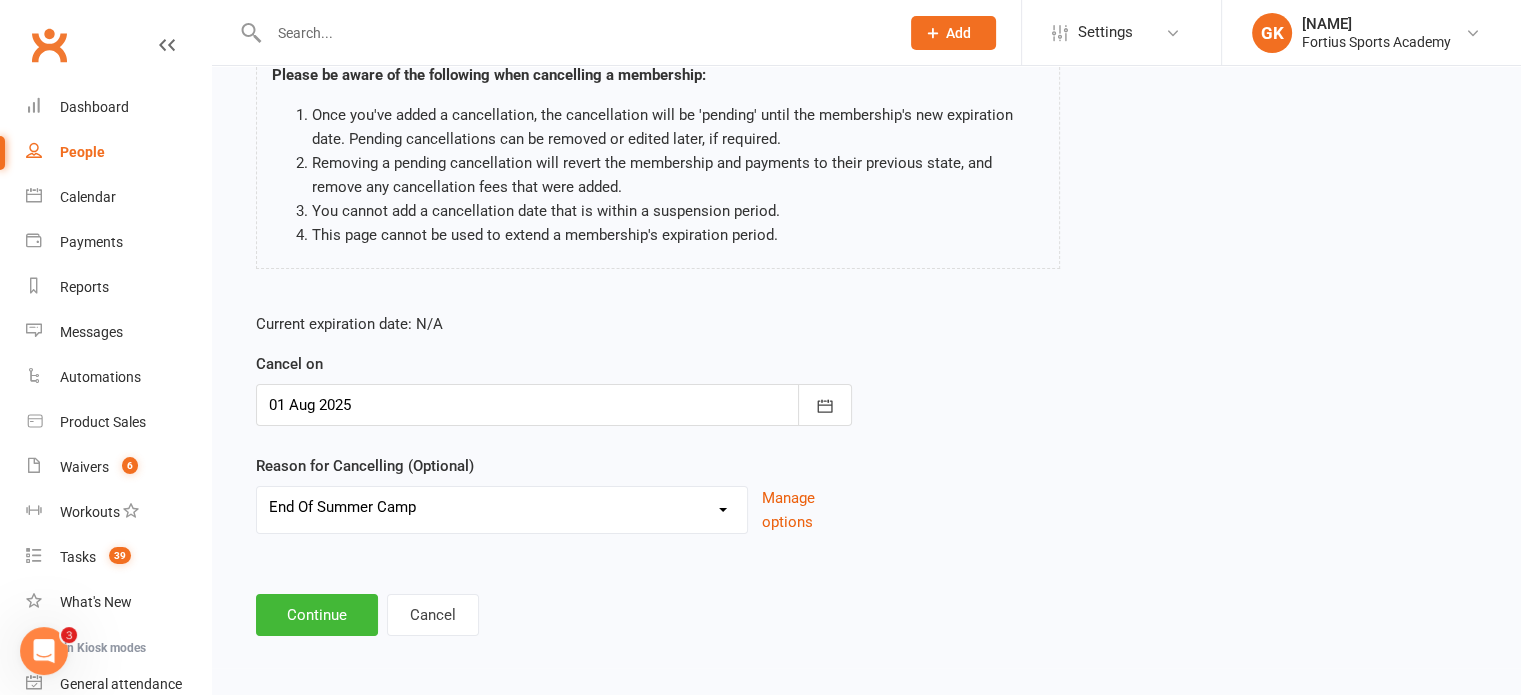 click on "Coaches Request Coach Request Customer requested via email to cancel End Of Summer Camp Holiday Injury Movied to fortius  Other State traveling member Parents Request Reassigning to correct membership plan Reloaction Upgraded to HPT as per coach Other reason" at bounding box center [502, 507] 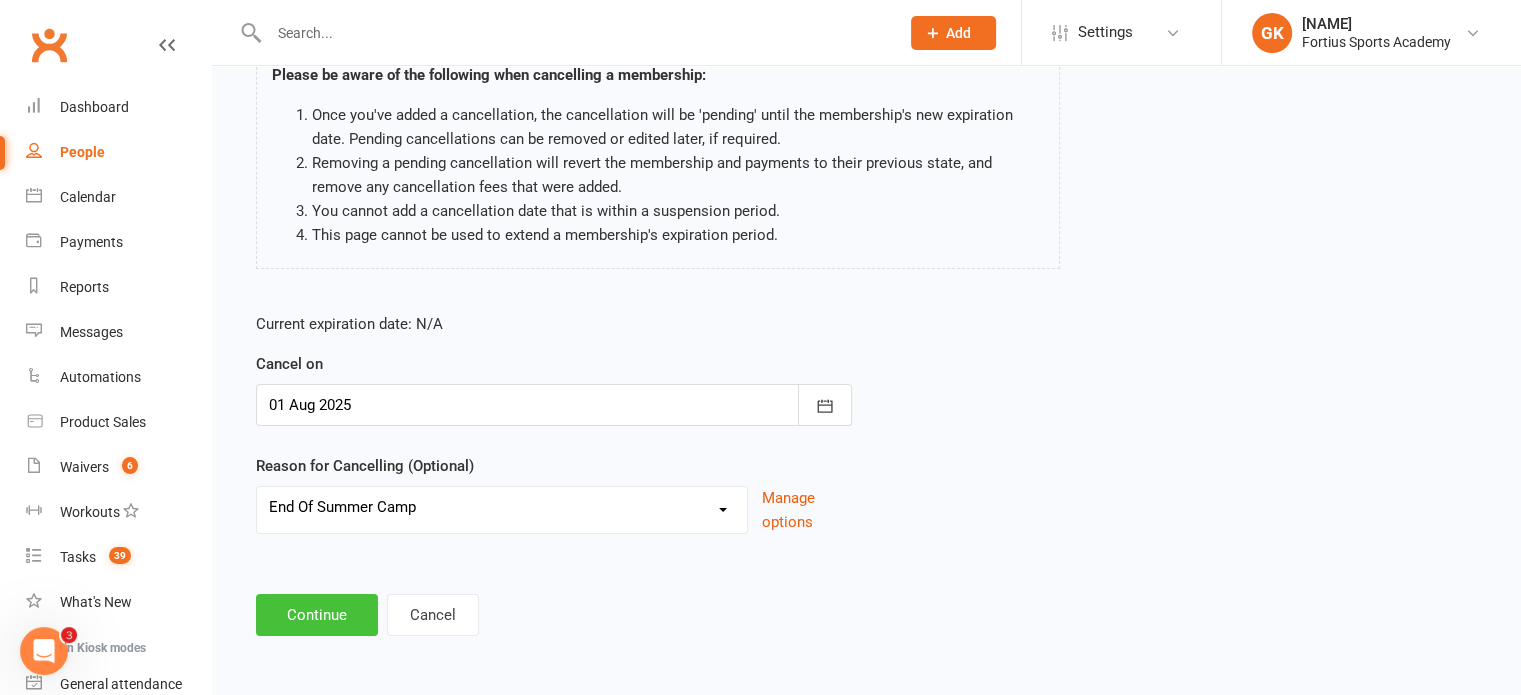 click on "Continue" at bounding box center (317, 615) 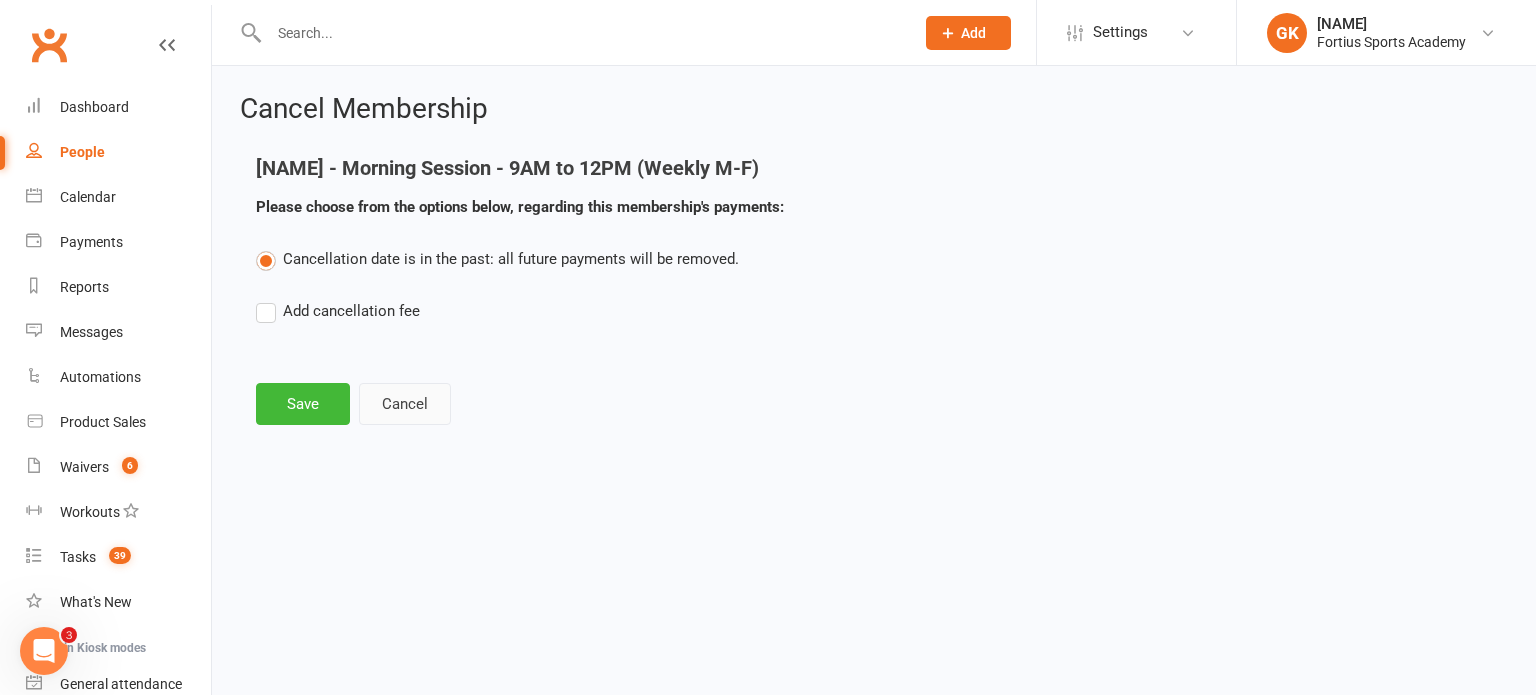 click on "Cancel" at bounding box center (405, 404) 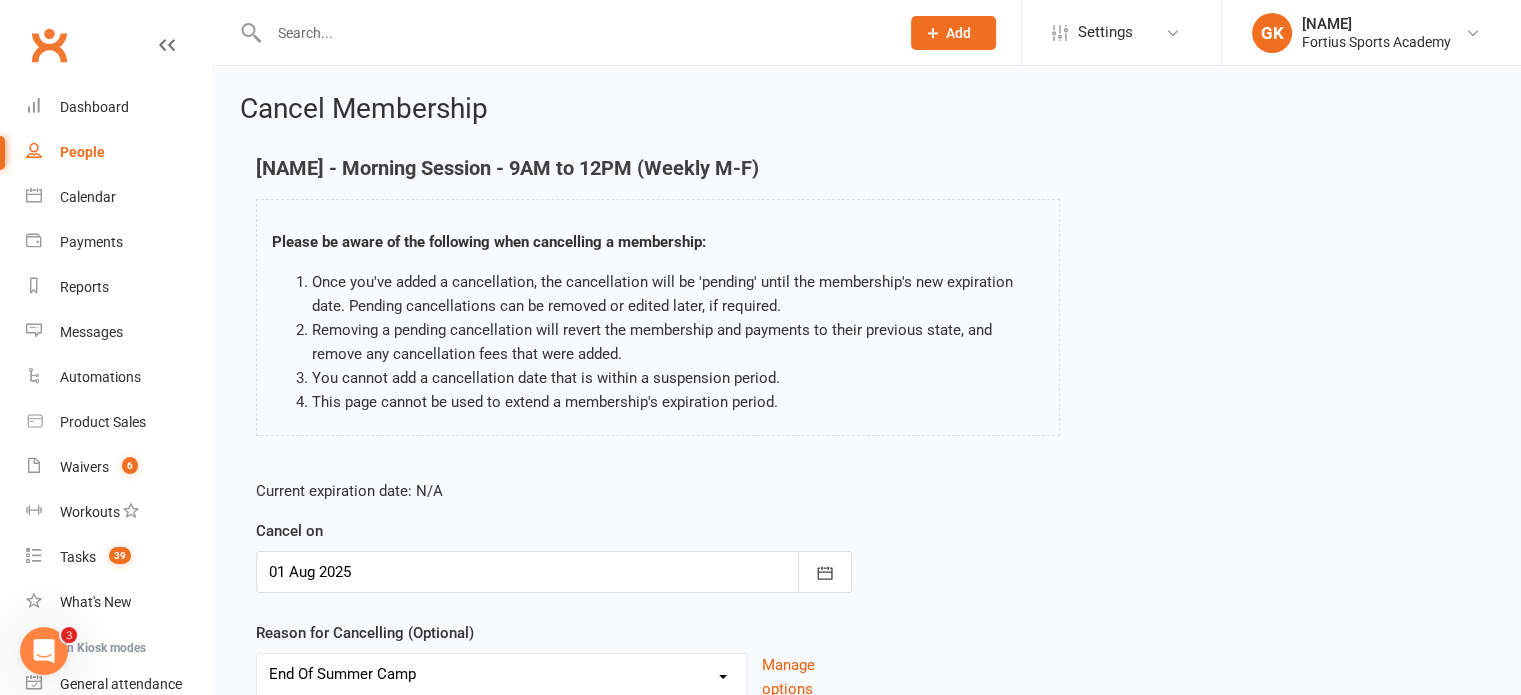 click at bounding box center [554, 572] 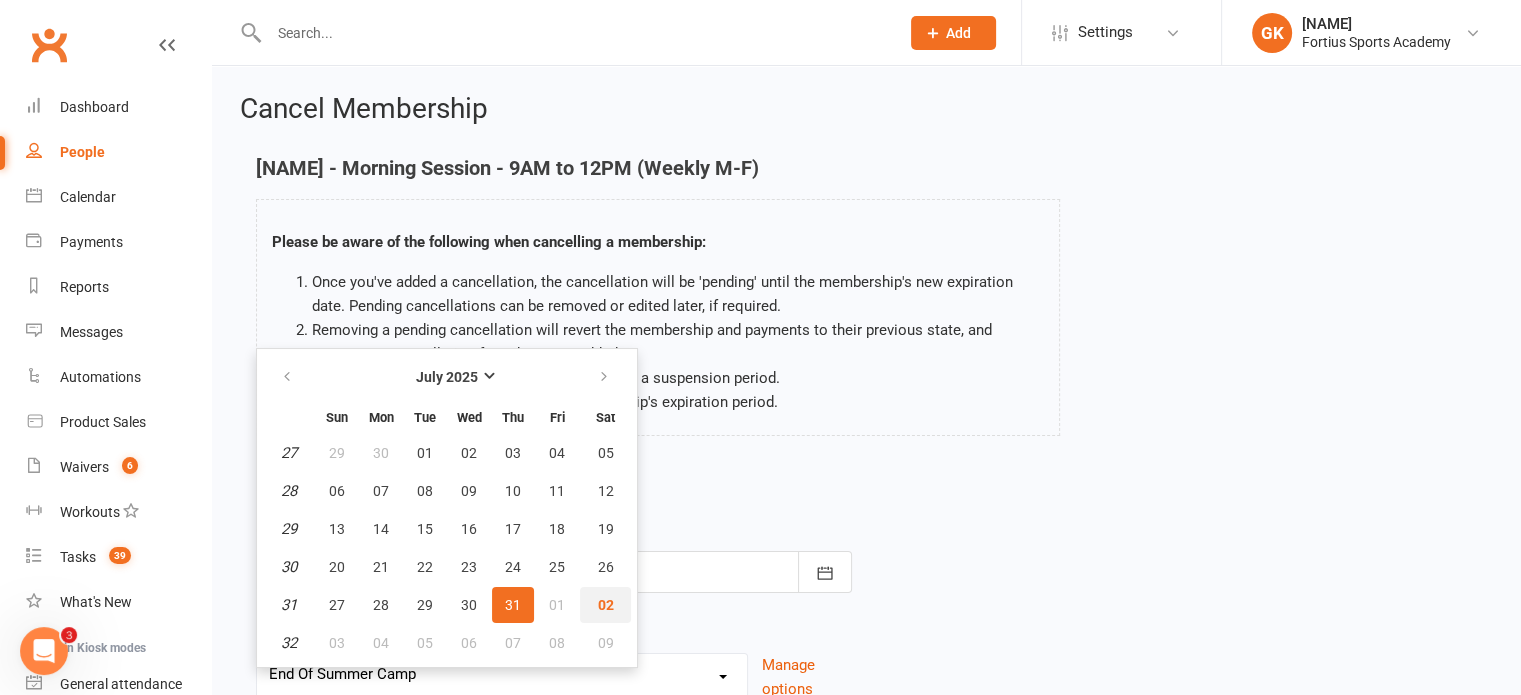 click on "02" at bounding box center [606, 605] 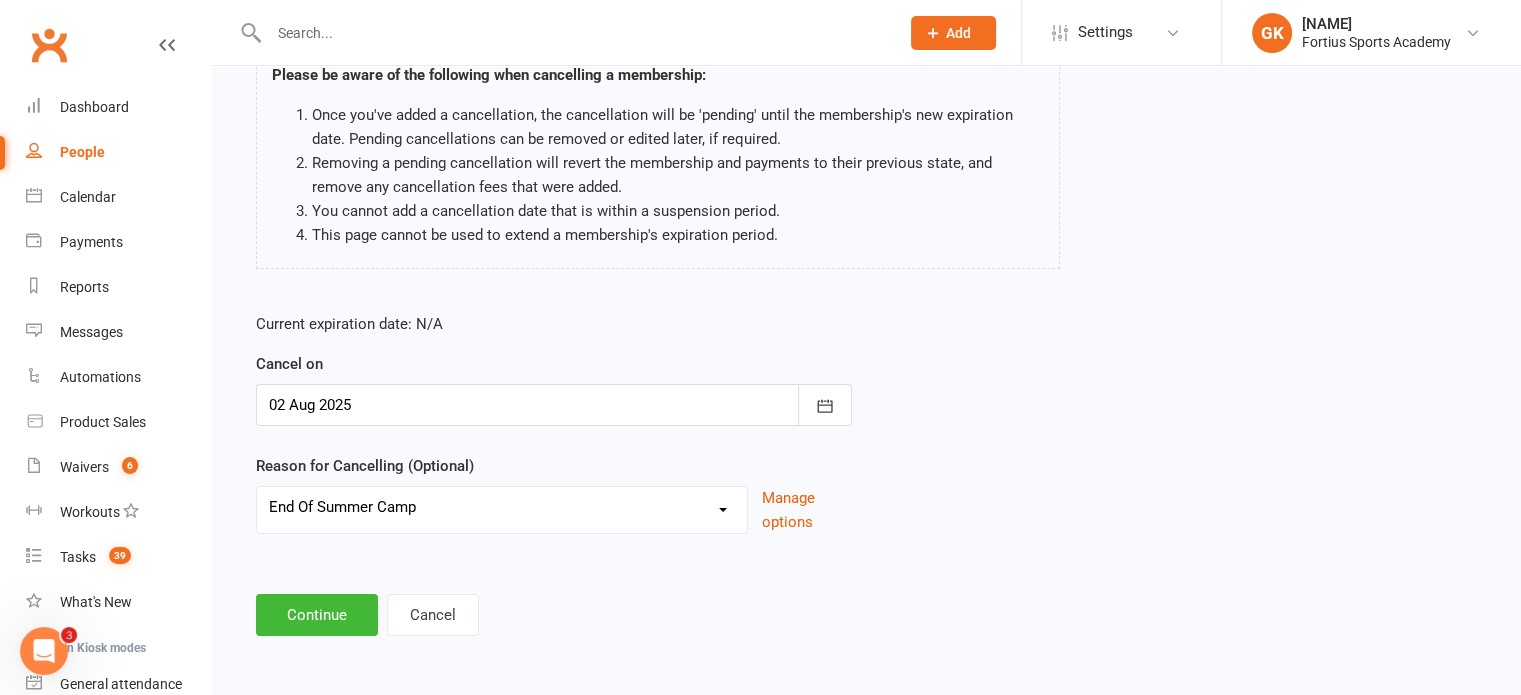 scroll, scrollTop: 166, scrollLeft: 0, axis: vertical 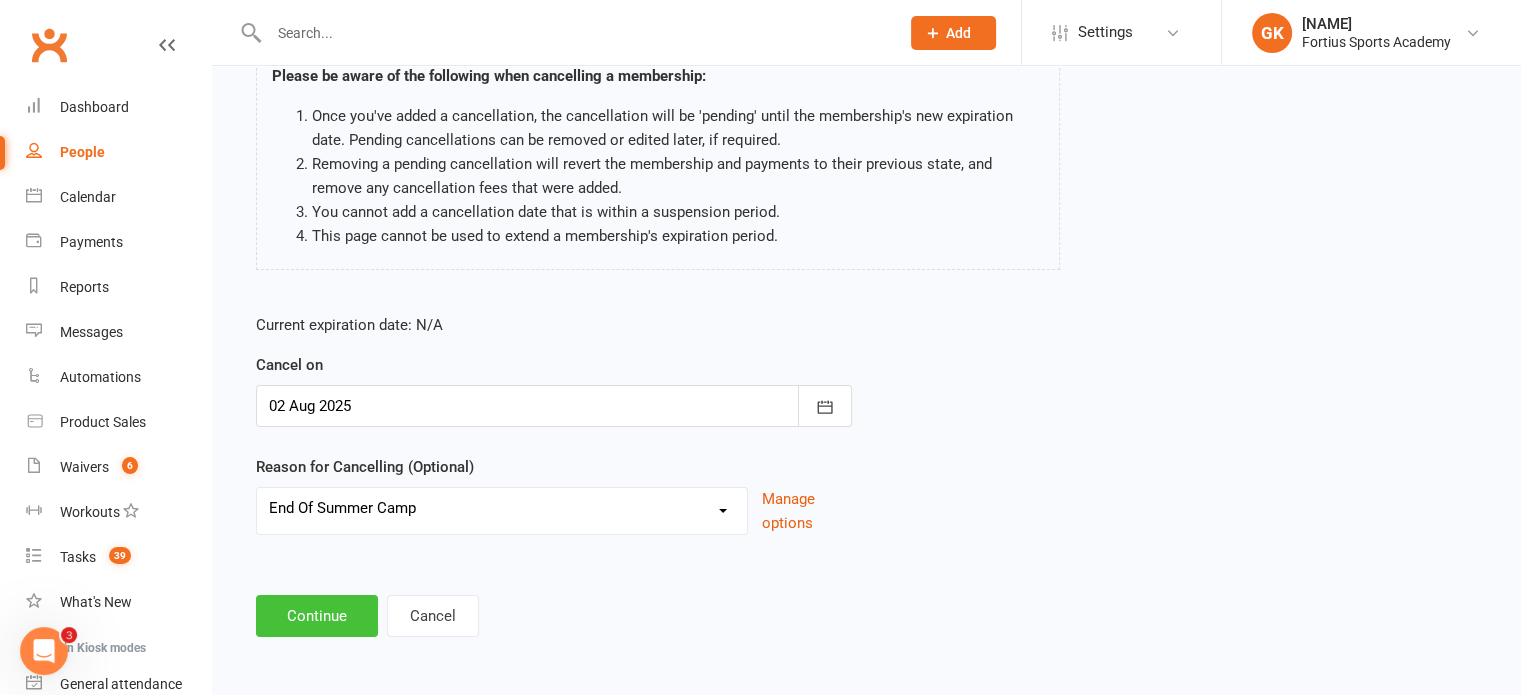 click on "Continue" at bounding box center (317, 616) 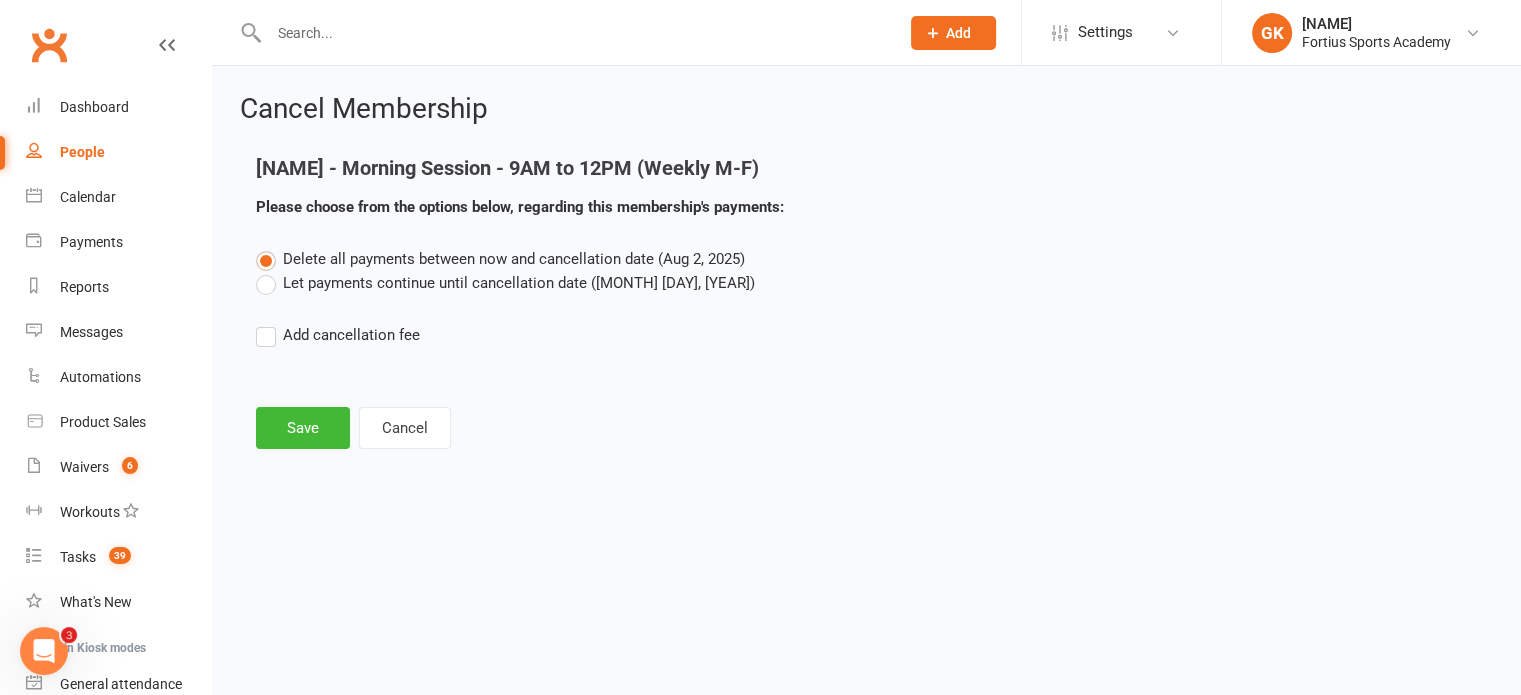 scroll, scrollTop: 0, scrollLeft: 0, axis: both 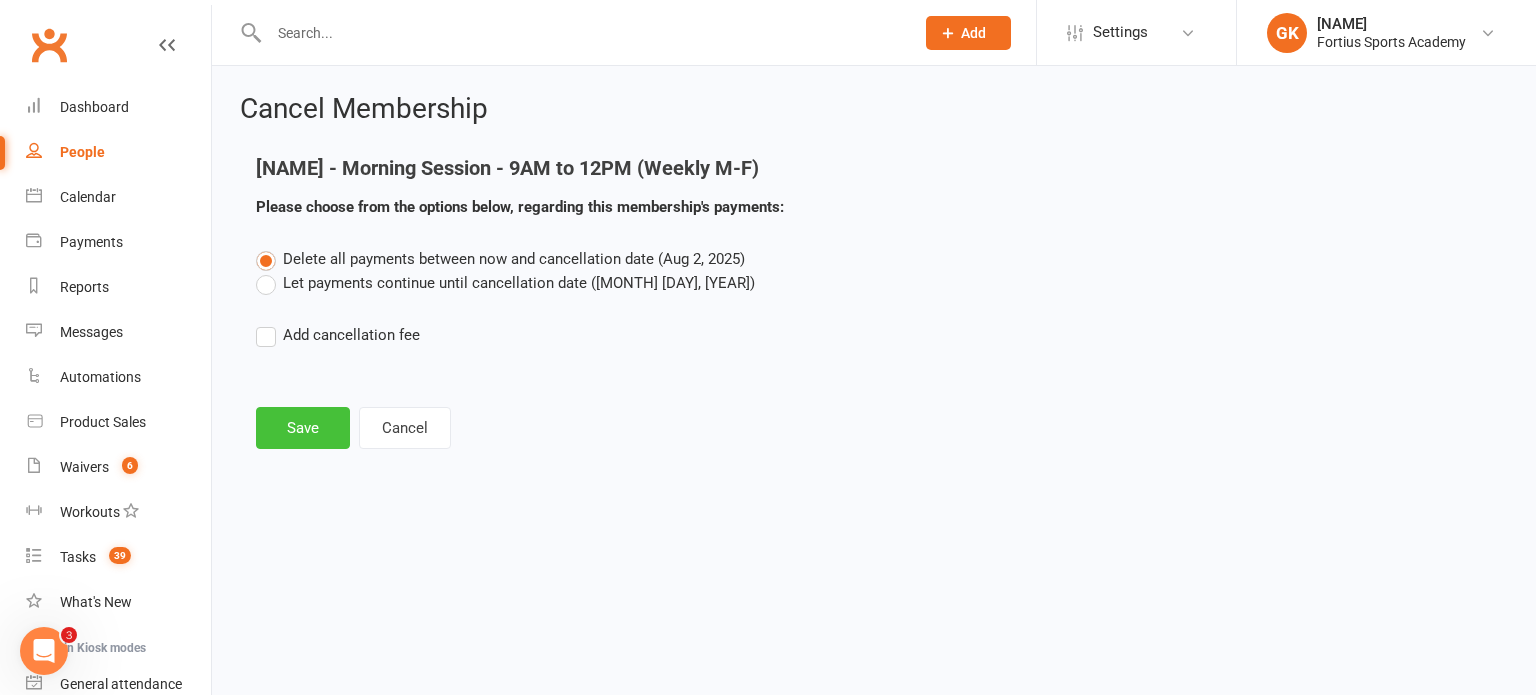 click on "Save" at bounding box center (303, 428) 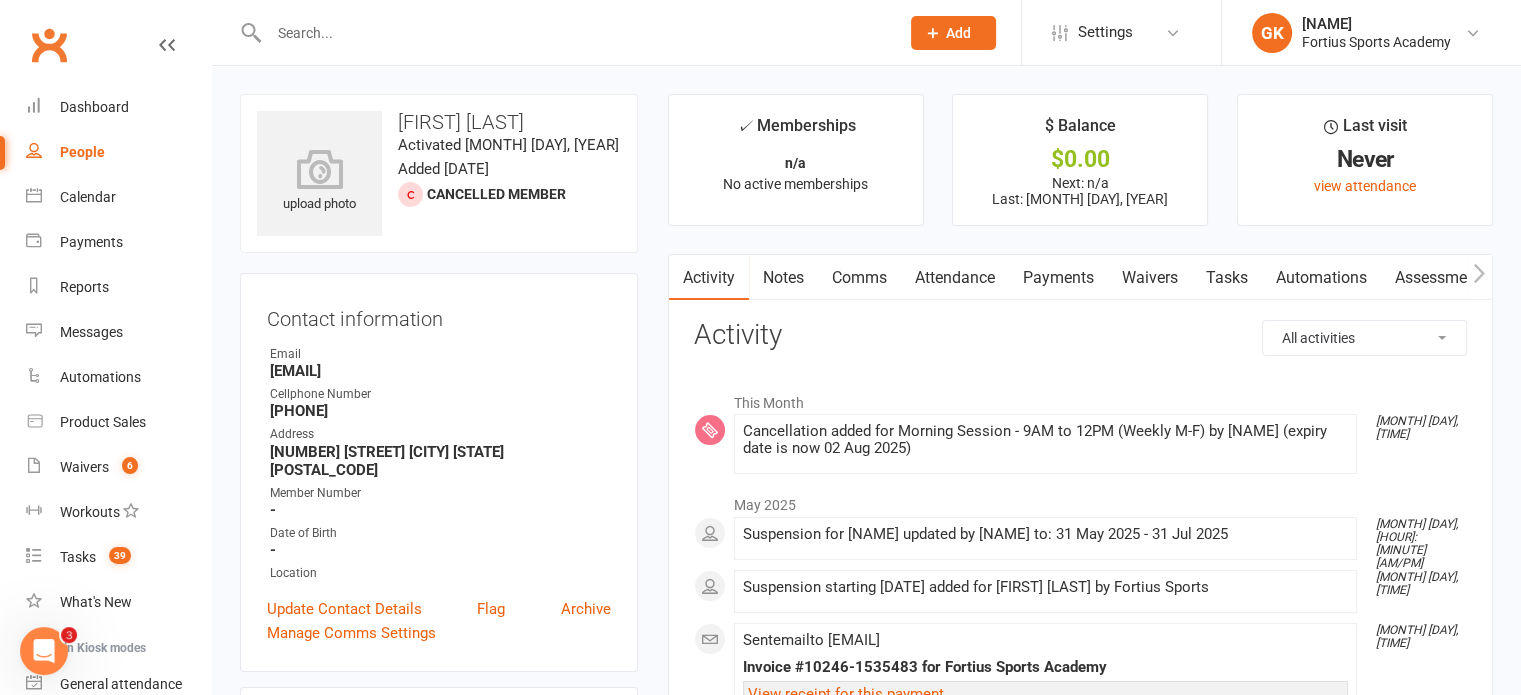 click at bounding box center [574, 33] 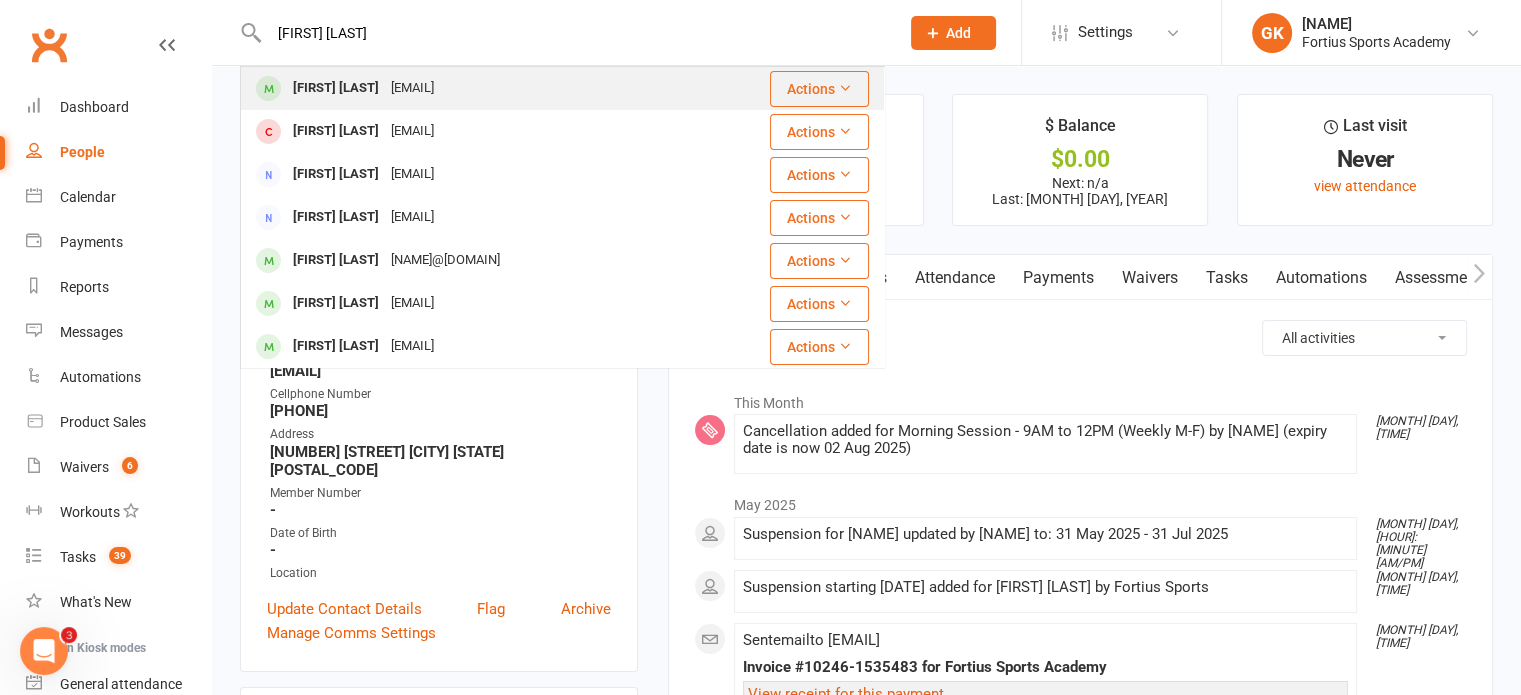 type on "[FIRST] [LAST]" 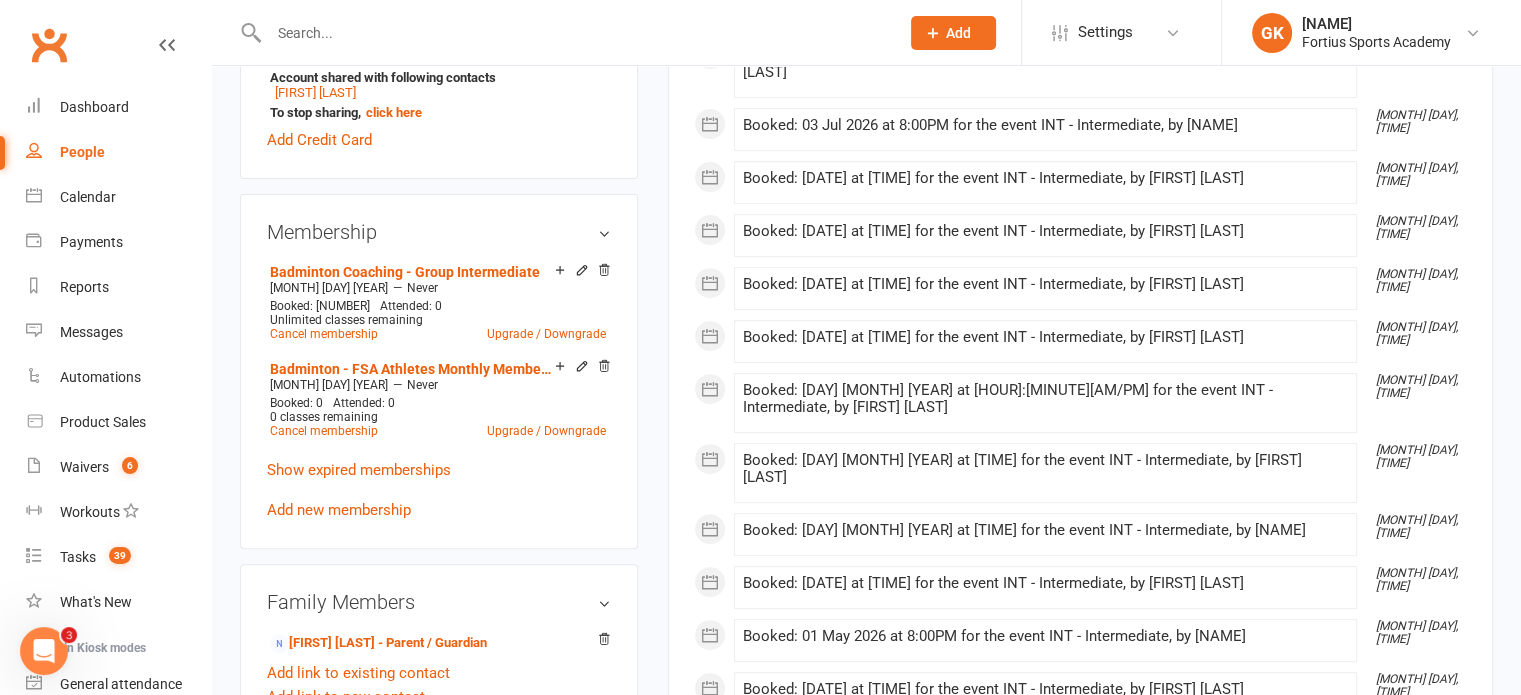 scroll, scrollTop: 723, scrollLeft: 0, axis: vertical 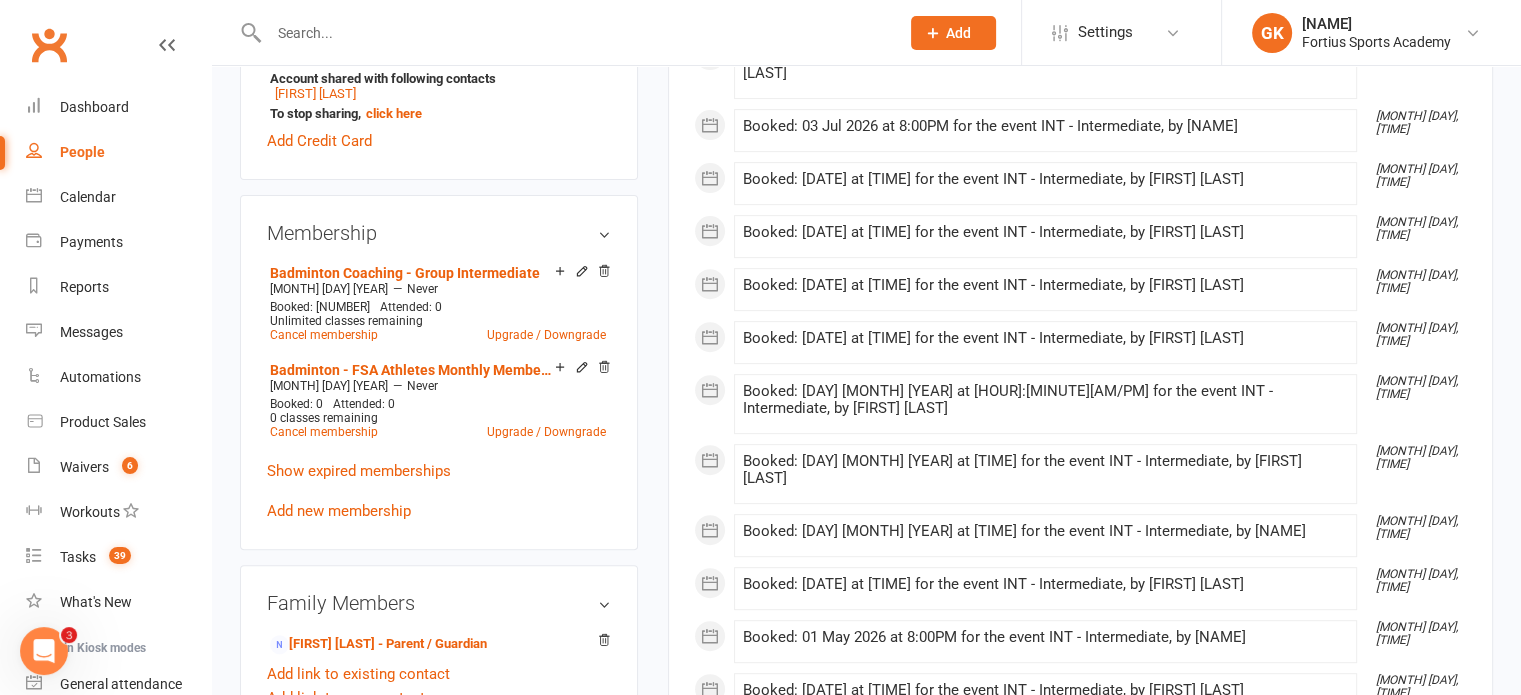 click at bounding box center [574, 33] 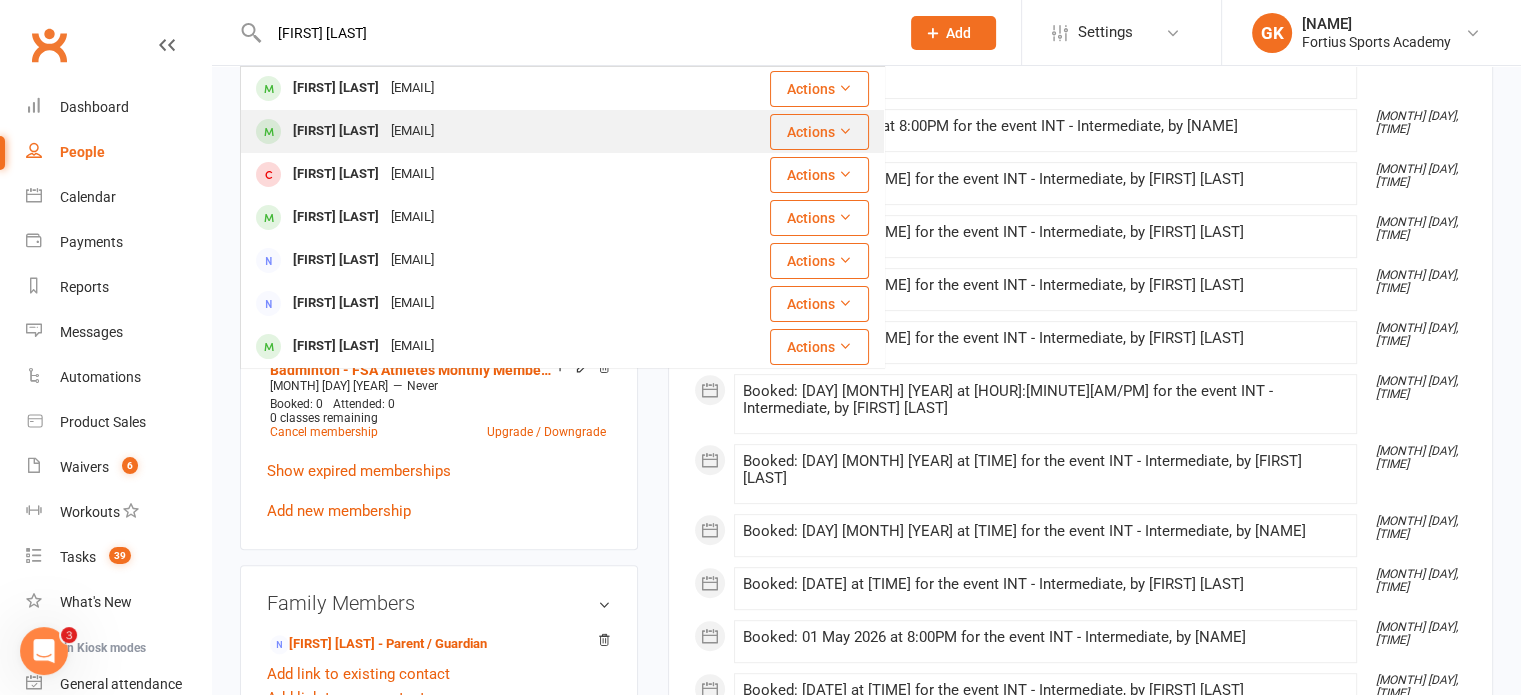 type on "[FIRST] [LAST]" 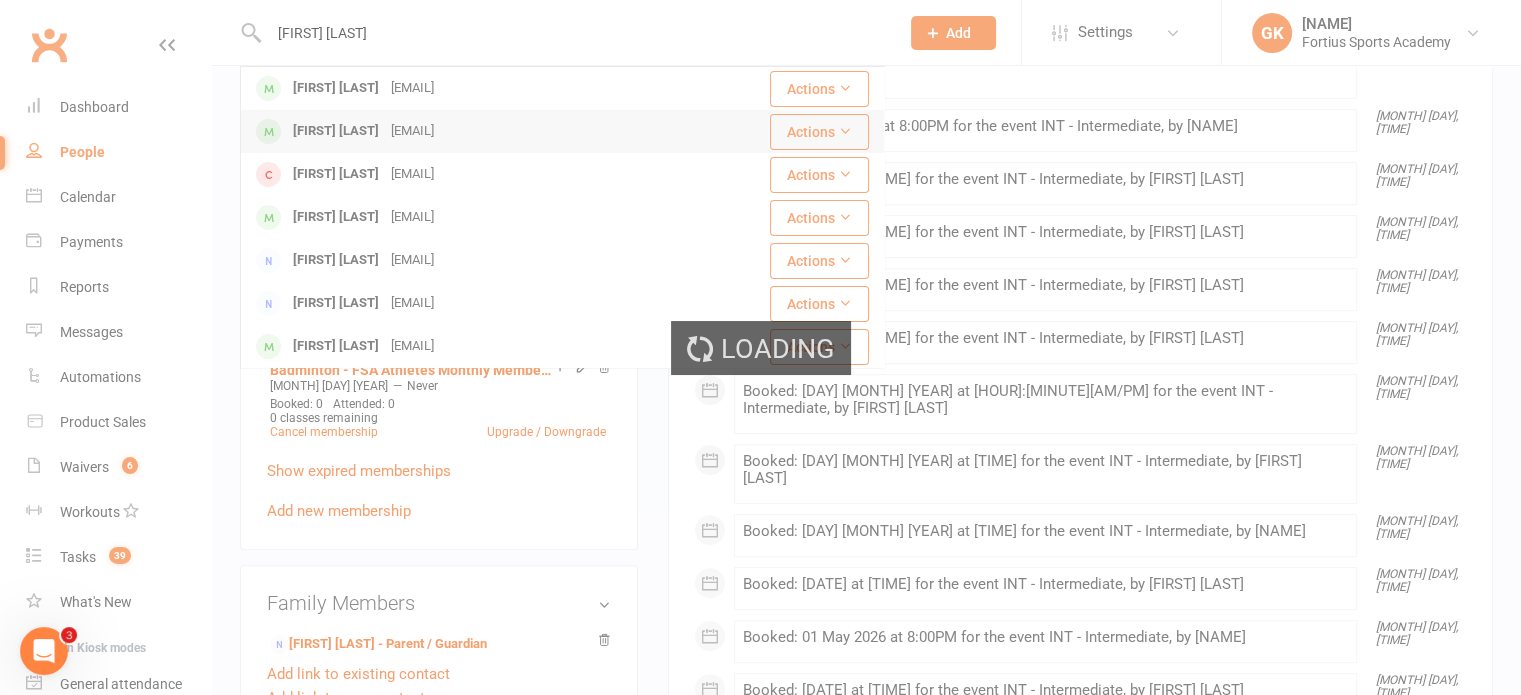 type 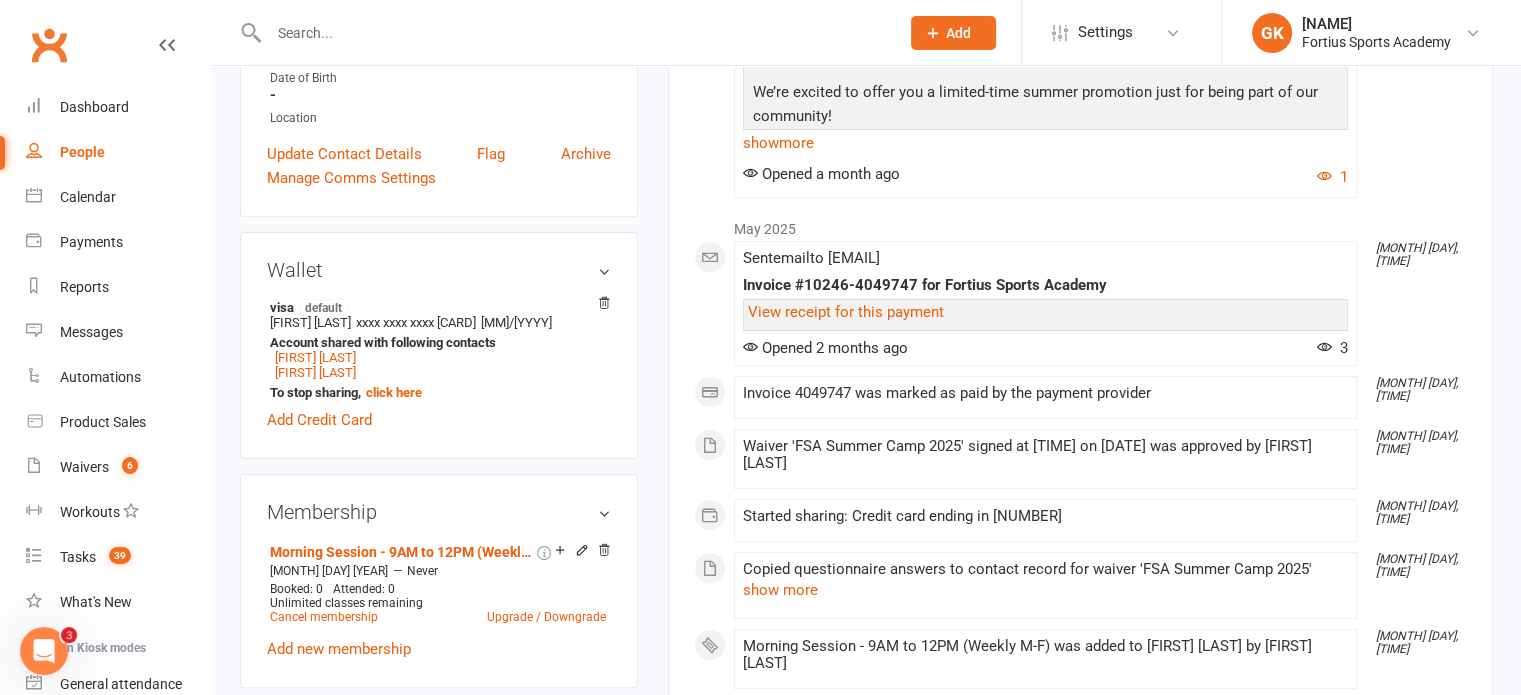 scroll, scrollTop: 620, scrollLeft: 0, axis: vertical 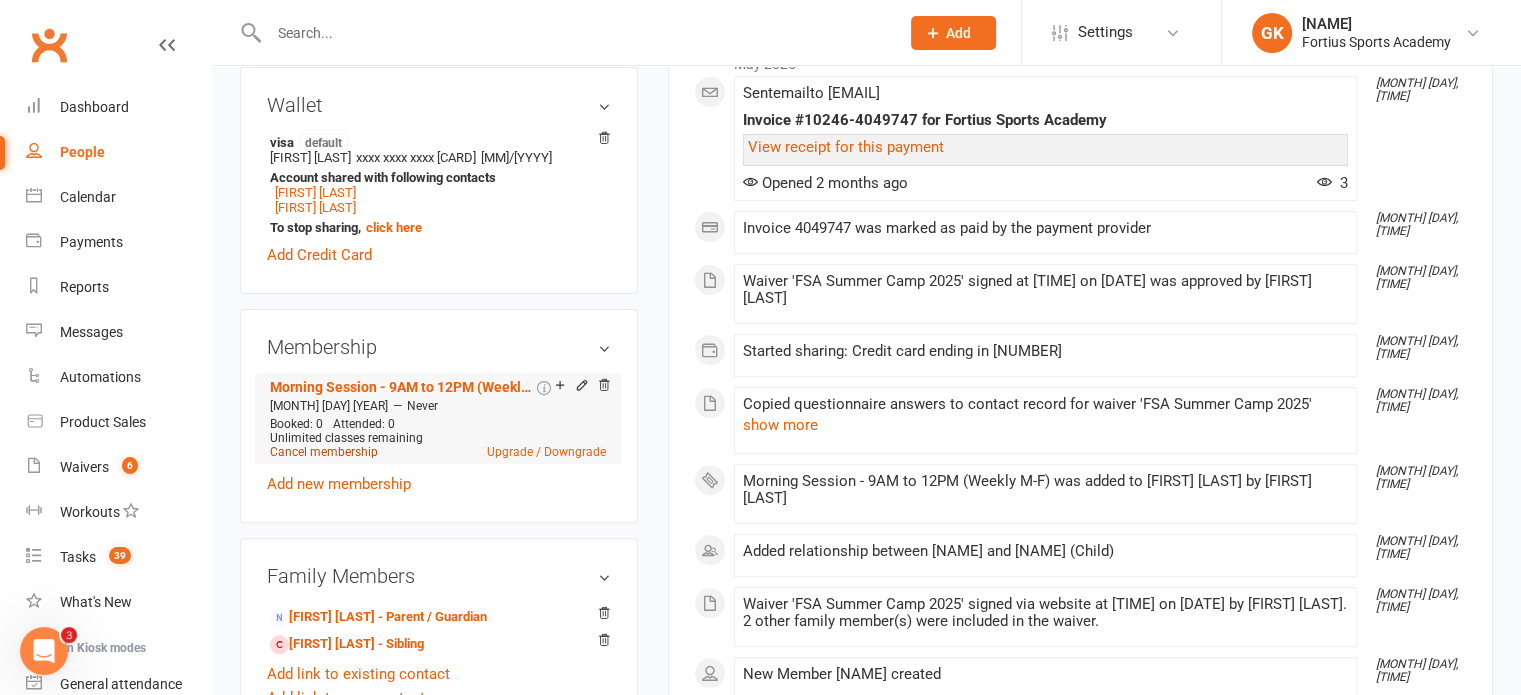 click on "Cancel membership" at bounding box center [324, 452] 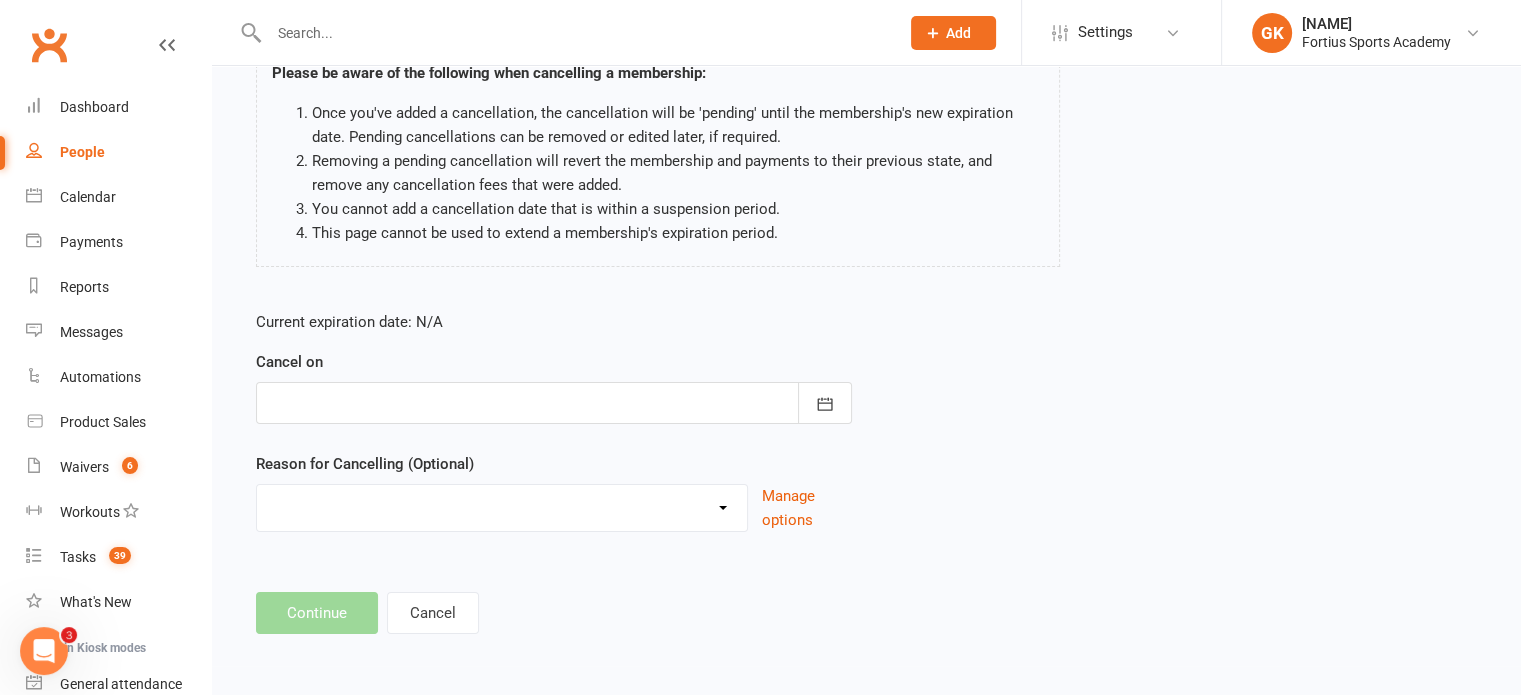 scroll, scrollTop: 0, scrollLeft: 0, axis: both 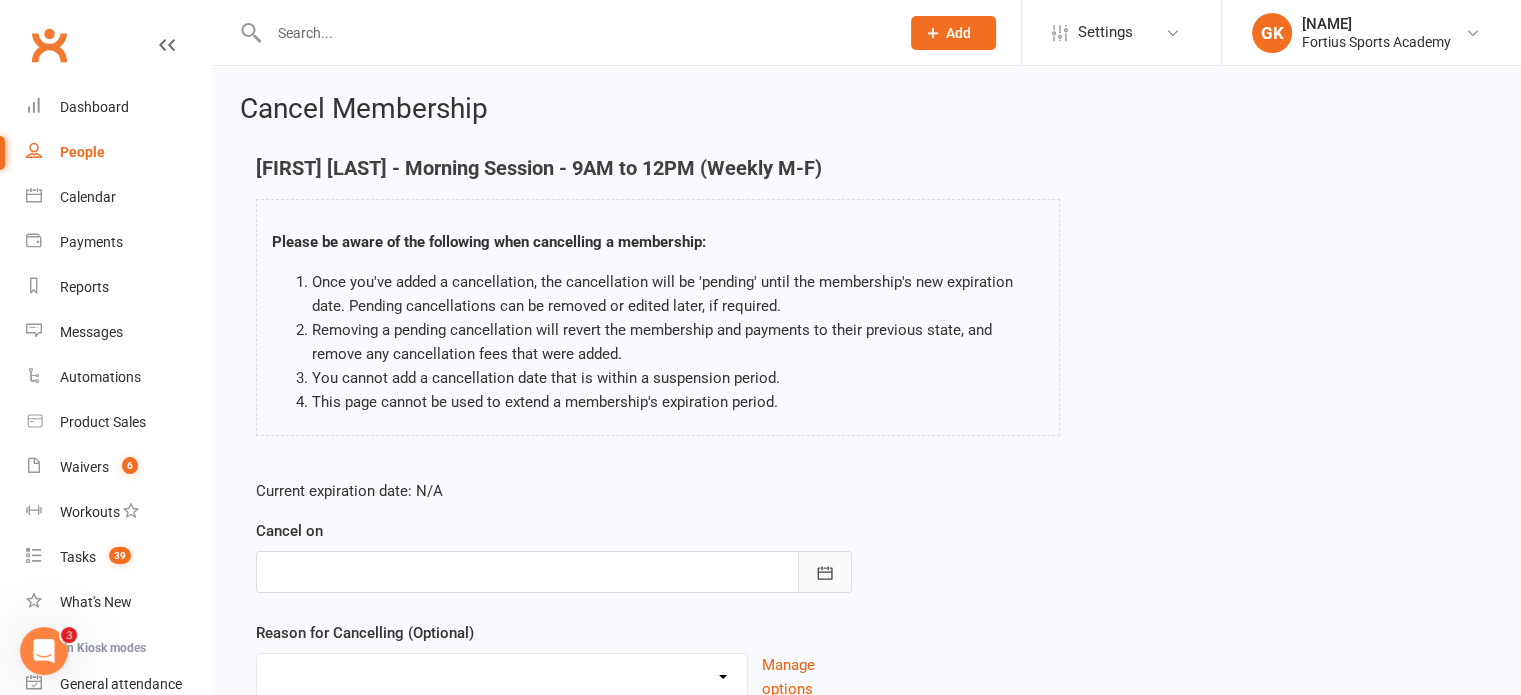 click 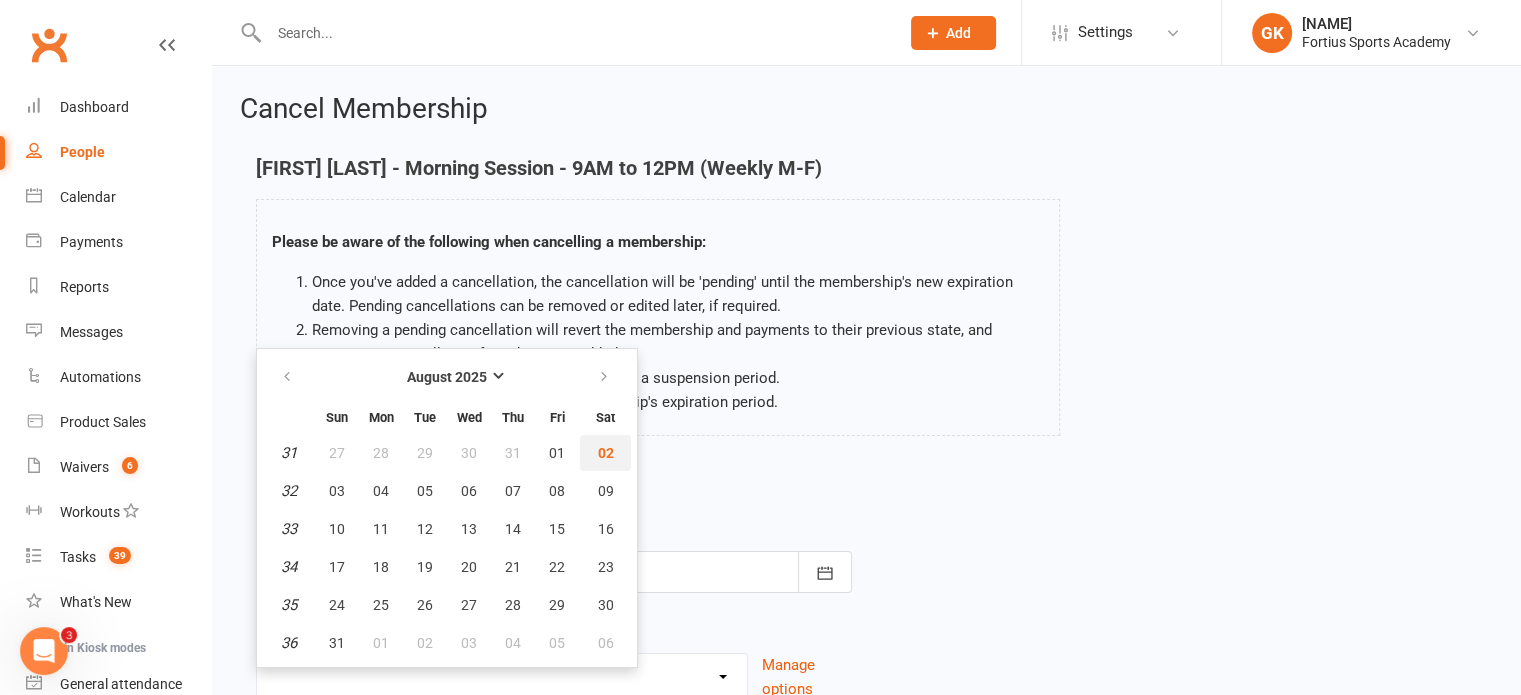 click on "02" at bounding box center (606, 453) 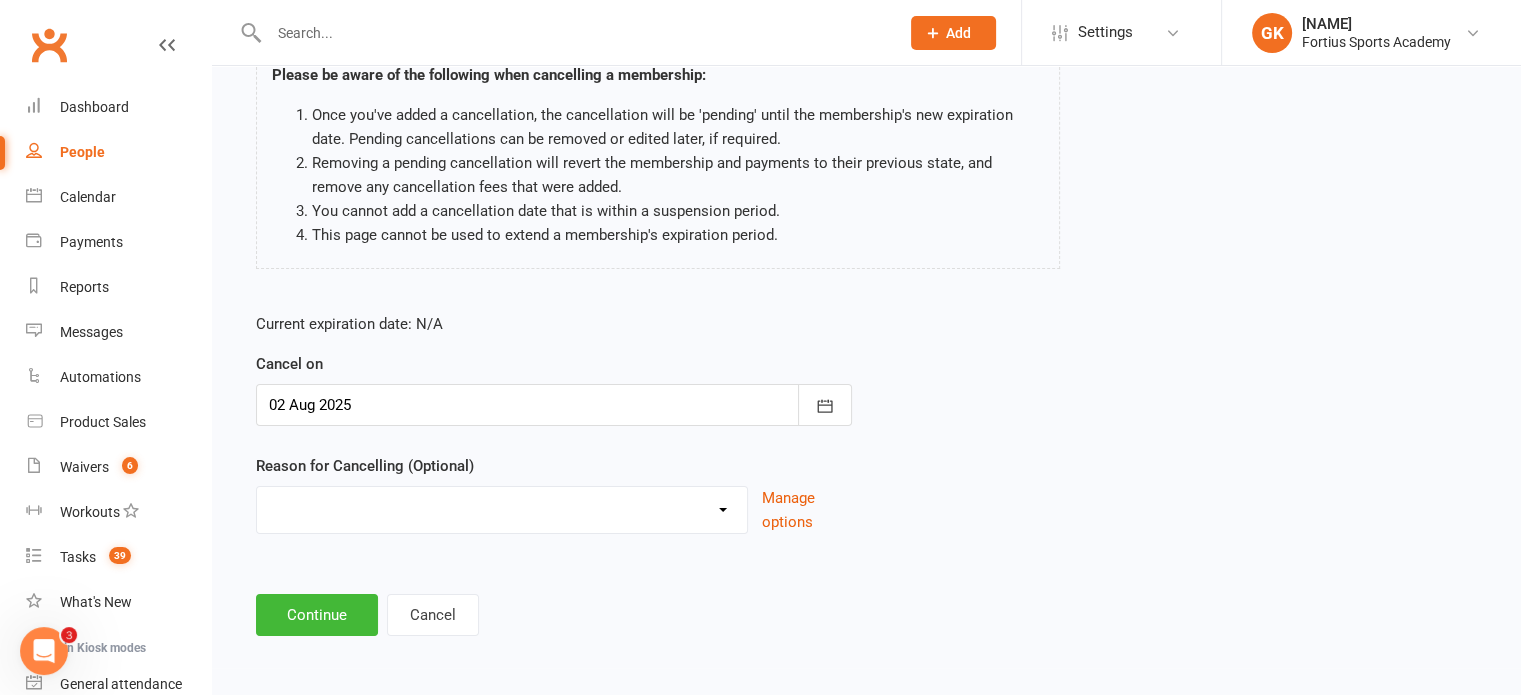 scroll, scrollTop: 166, scrollLeft: 0, axis: vertical 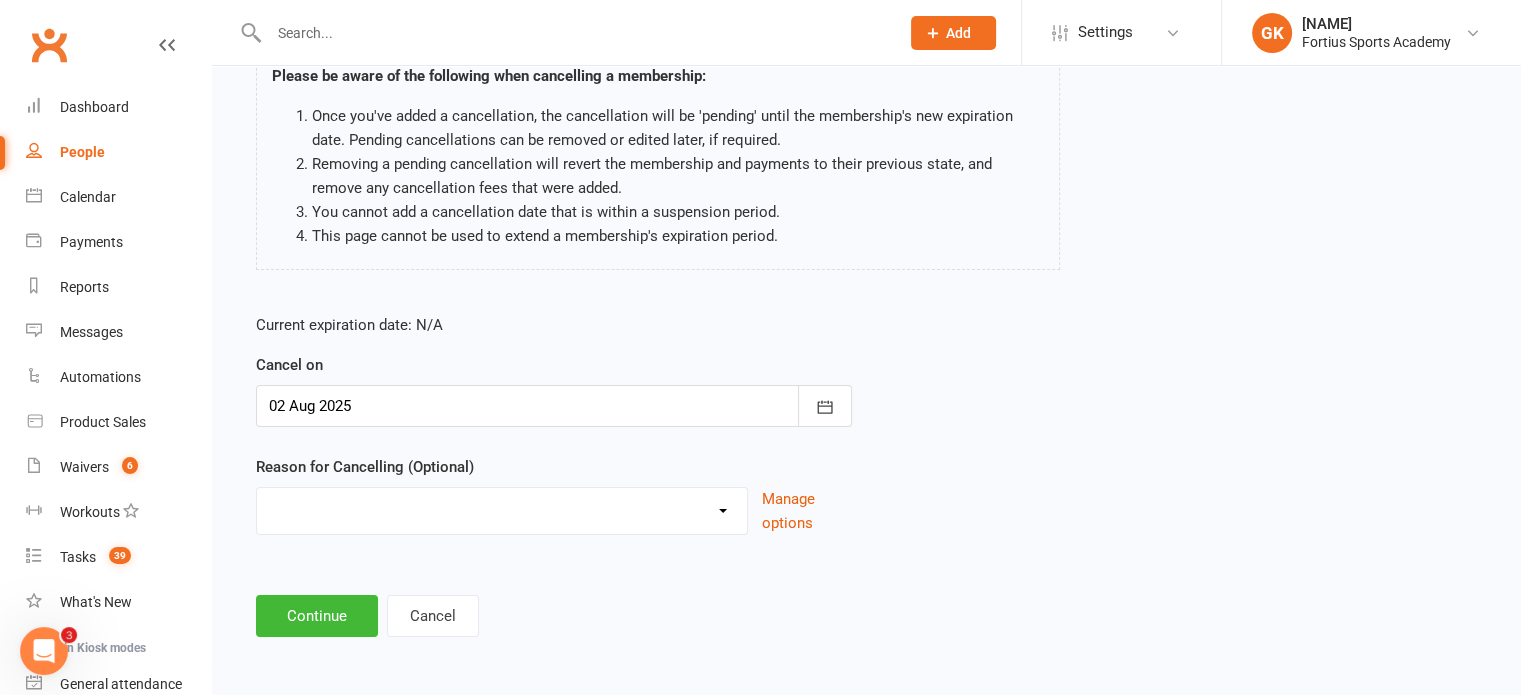 click on "Coaches Request Coach Request Customer requested via email to cancel End Of Summer Camp Holiday Injury Movied to fortius  Other State traveling member Parents Request Reassigning to correct membership plan Reloaction Upgraded to HPT as per coach Other reason" at bounding box center [502, 508] 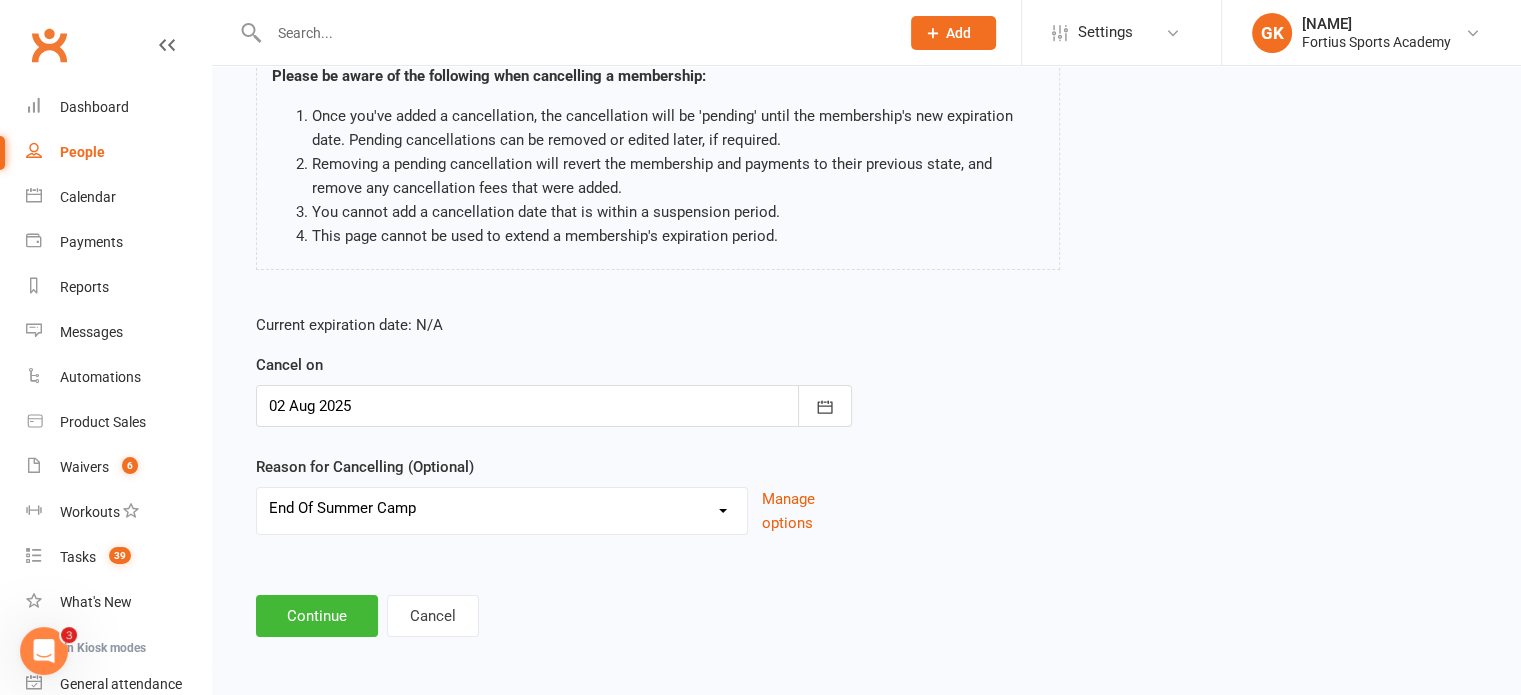 click on "Coaches Request Coach Request Customer requested via email to cancel End Of Summer Camp Holiday Injury Movied to fortius  Other State traveling member Parents Request Reassigning to correct membership plan Reloaction Upgraded to HPT as per coach Other reason" at bounding box center (502, 508) 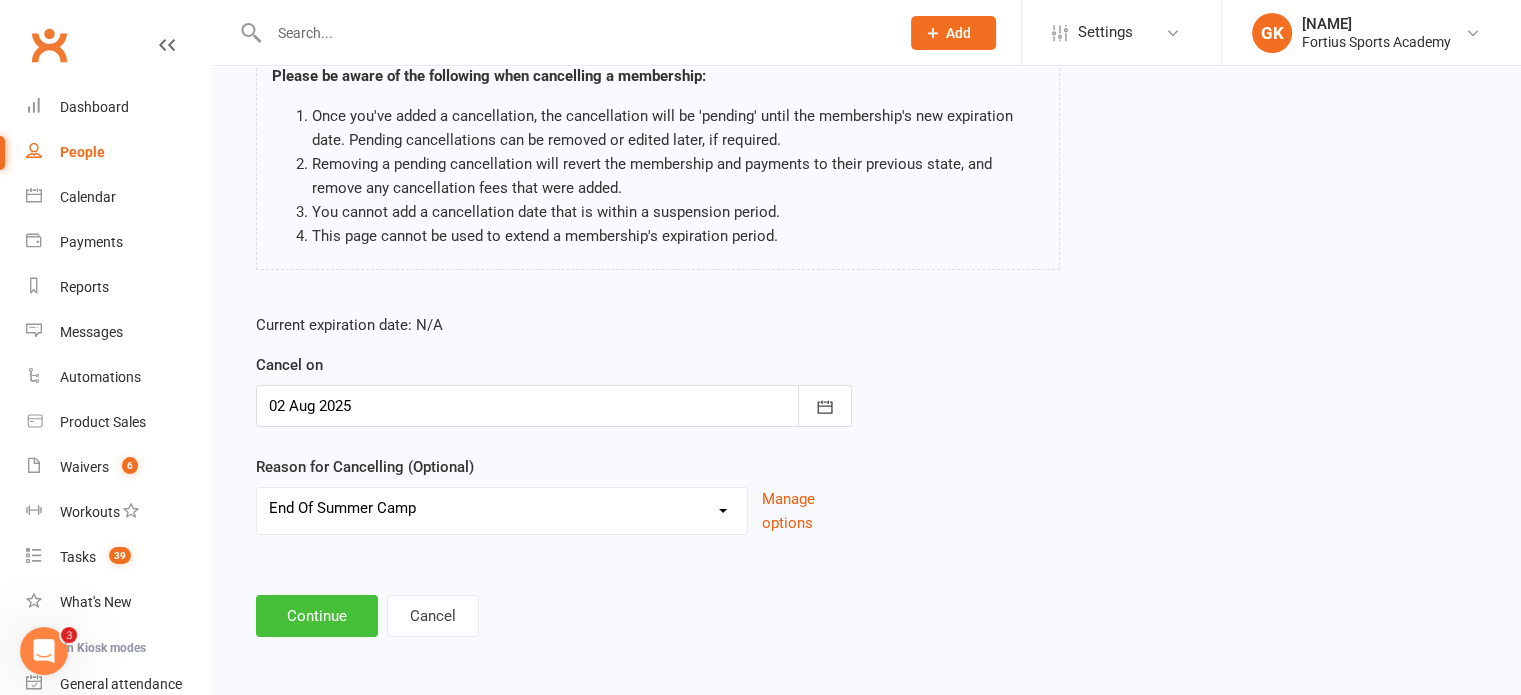 click on "Continue" at bounding box center [317, 616] 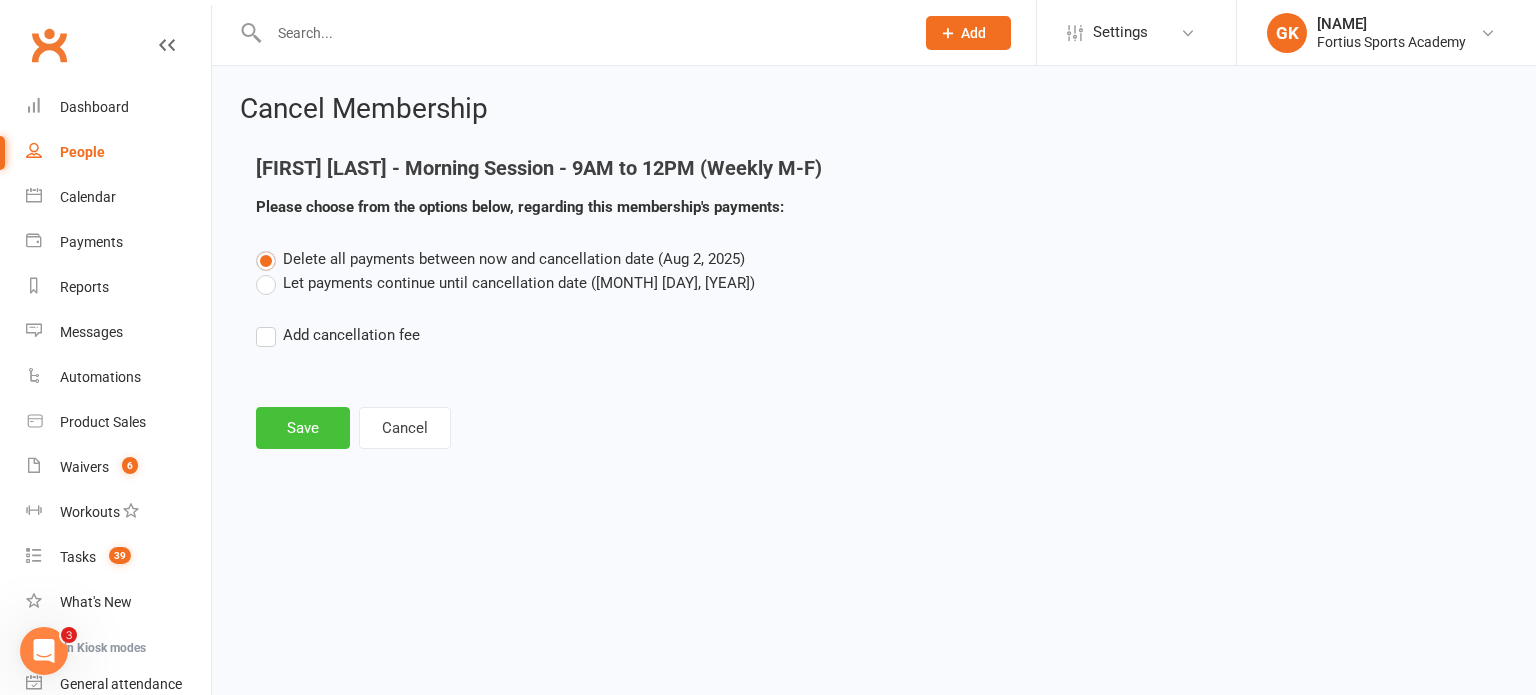 click on "Save" at bounding box center [303, 428] 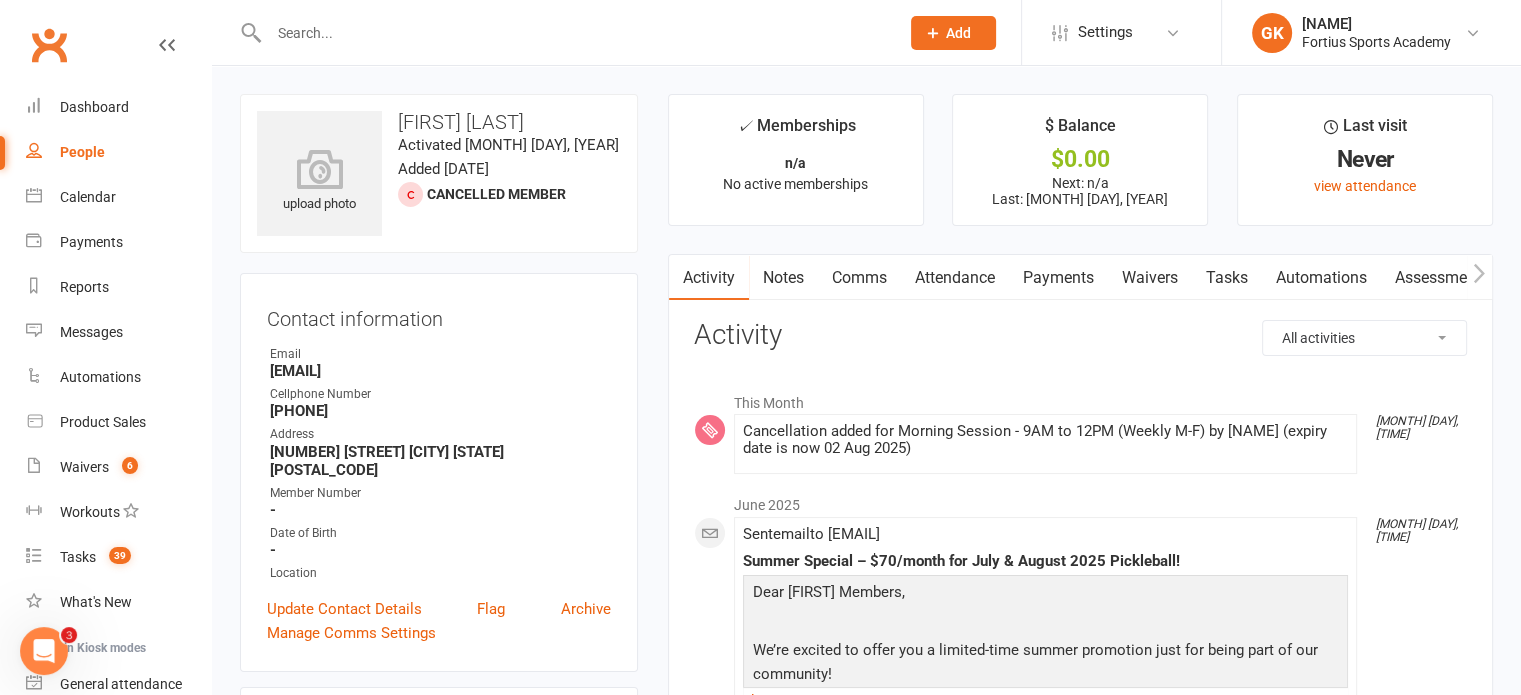 click at bounding box center (574, 33) 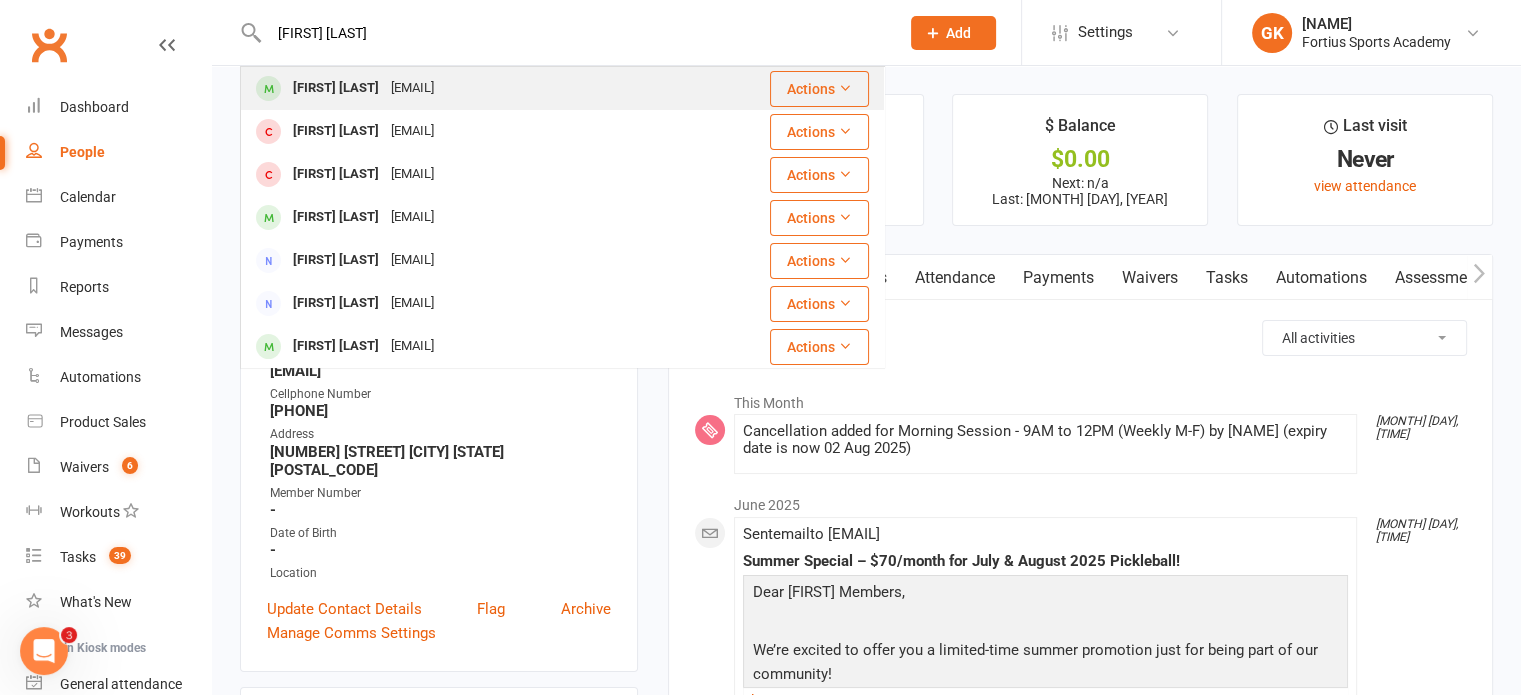 type on "[FIRST] [LAST]" 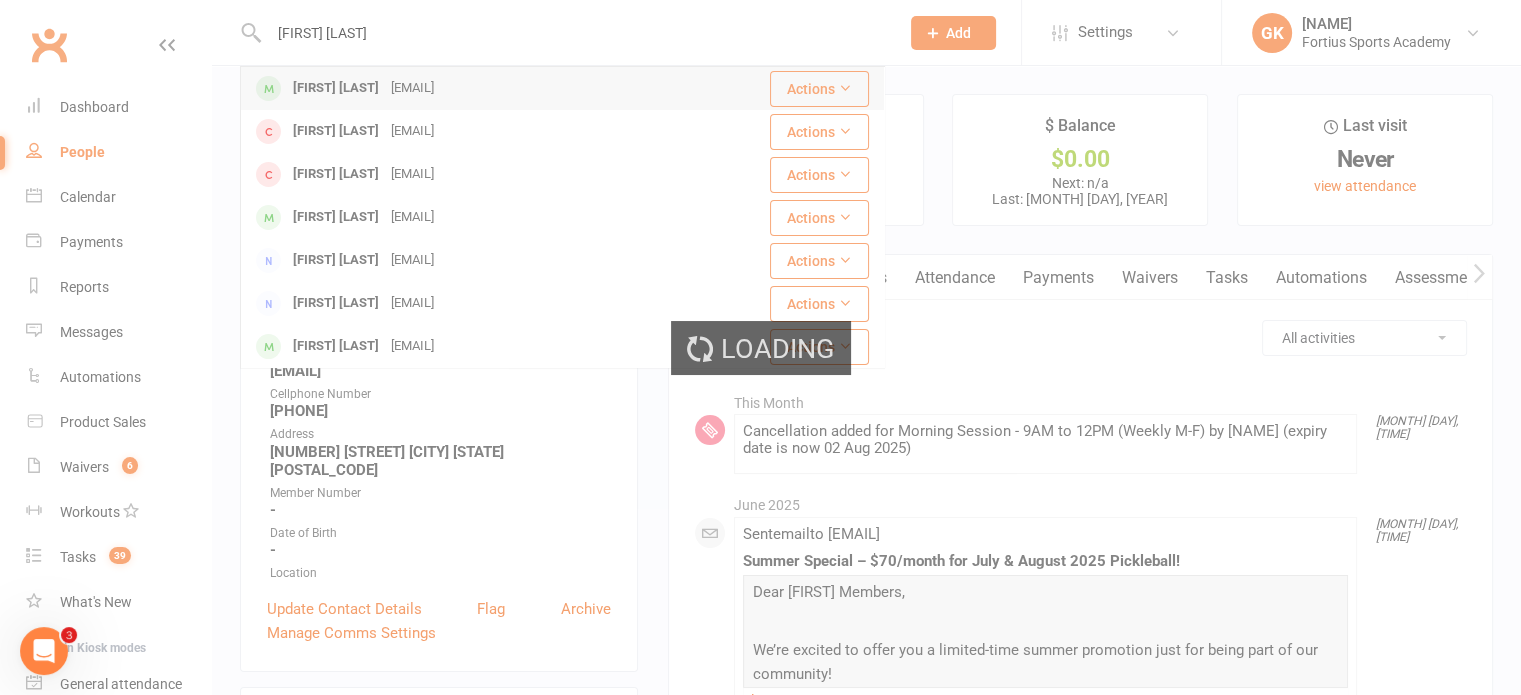 type 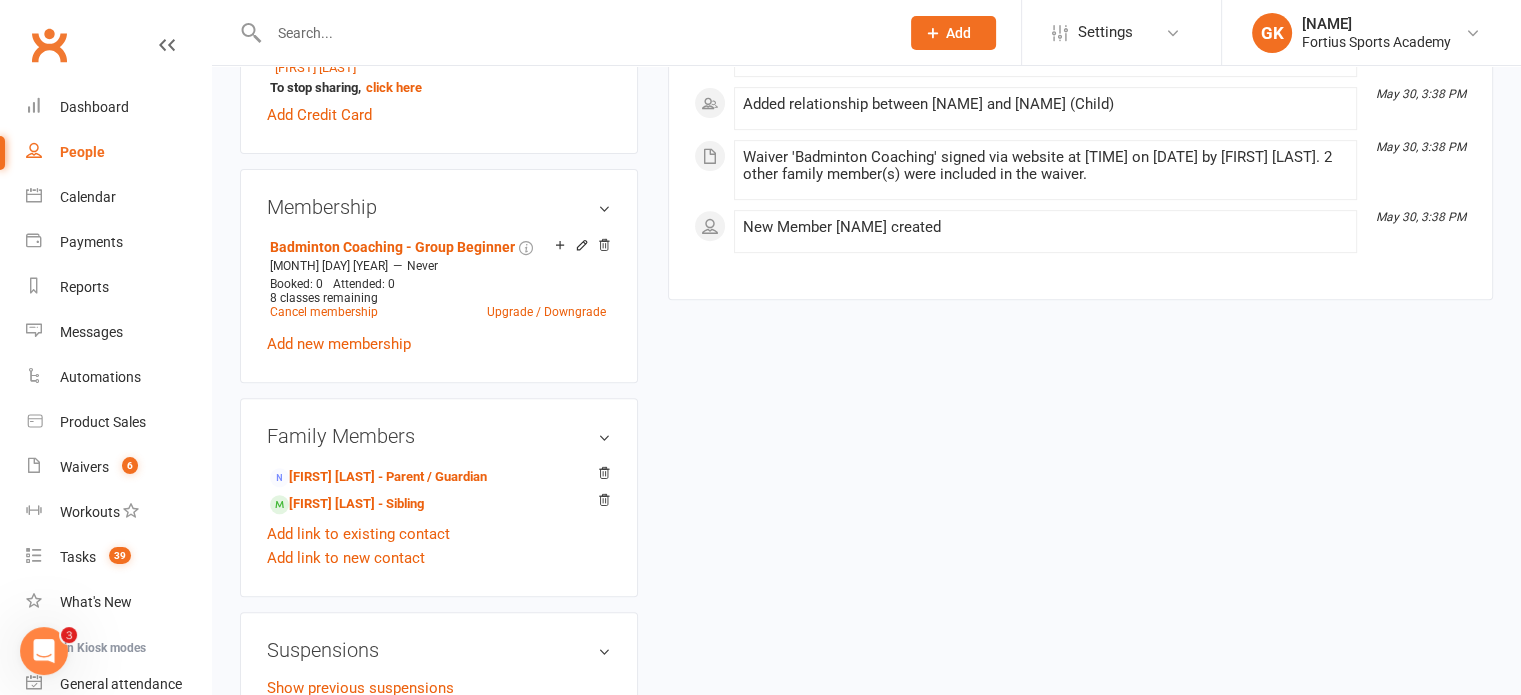 scroll, scrollTop: 759, scrollLeft: 0, axis: vertical 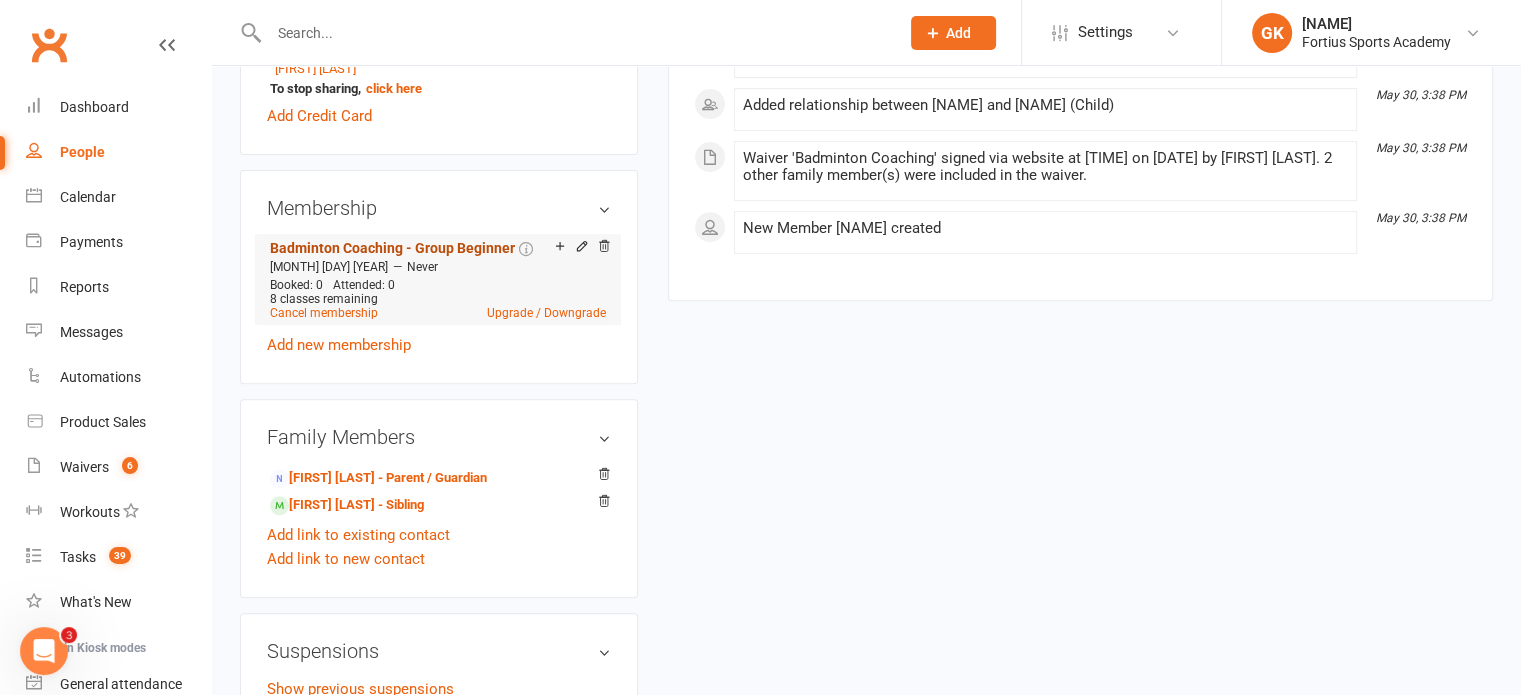 click on "Badminton Coaching - Group Beginner" at bounding box center (392, 248) 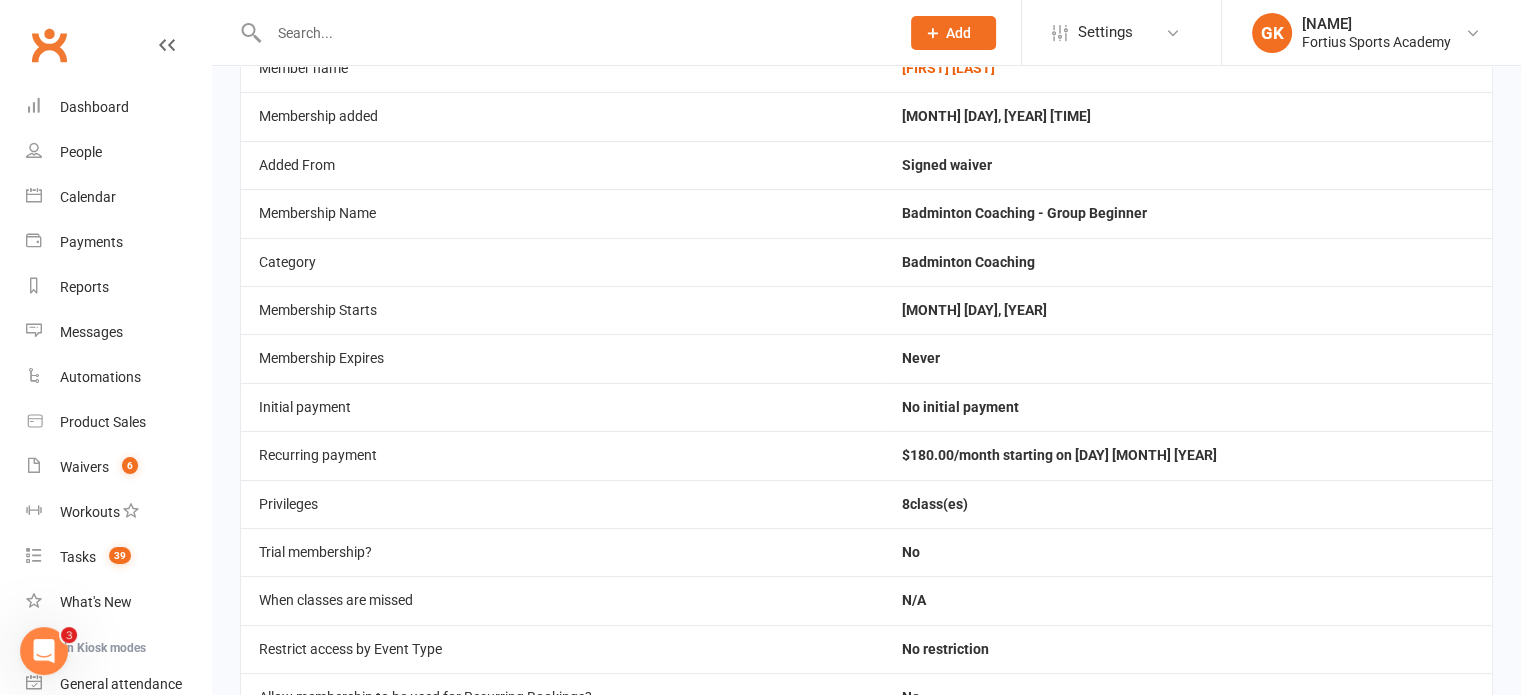 scroll, scrollTop: 0, scrollLeft: 0, axis: both 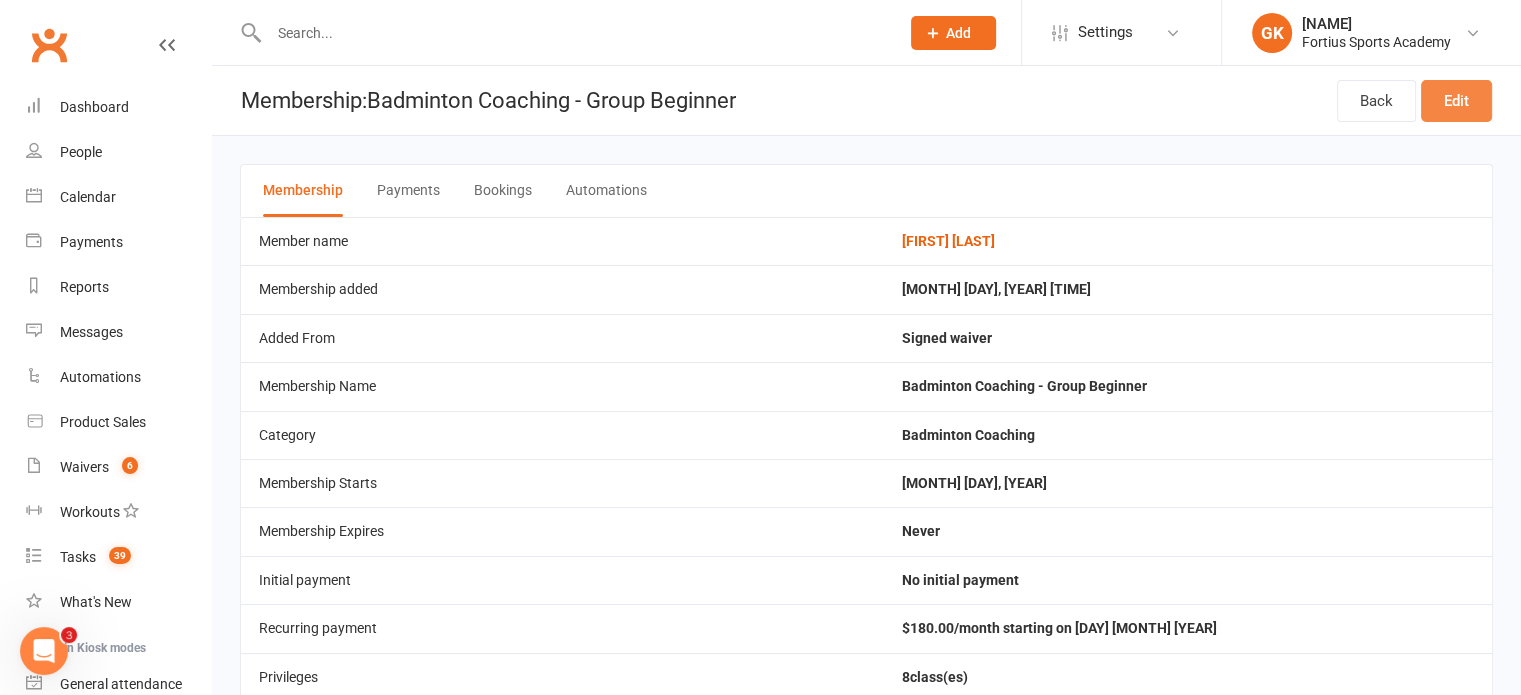 click on "Edit" at bounding box center (1456, 101) 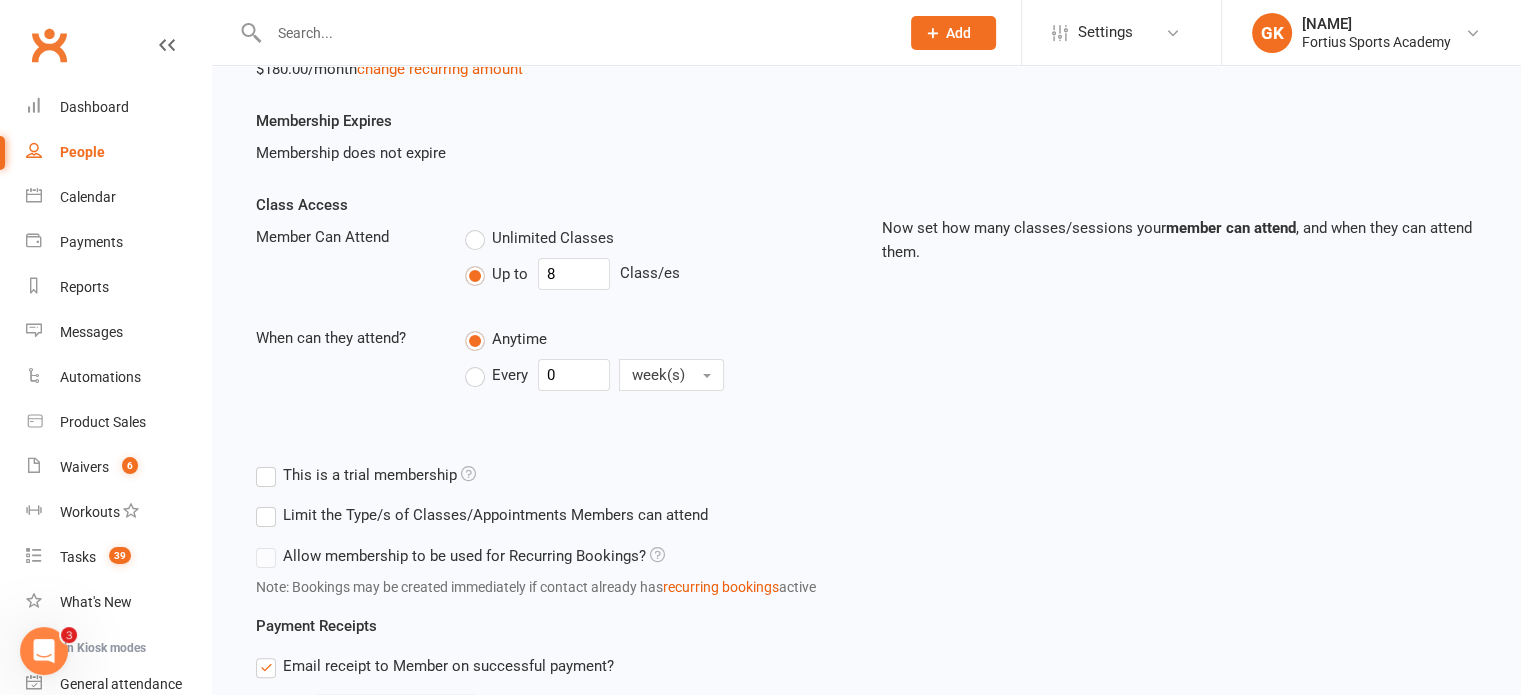 scroll, scrollTop: 366, scrollLeft: 0, axis: vertical 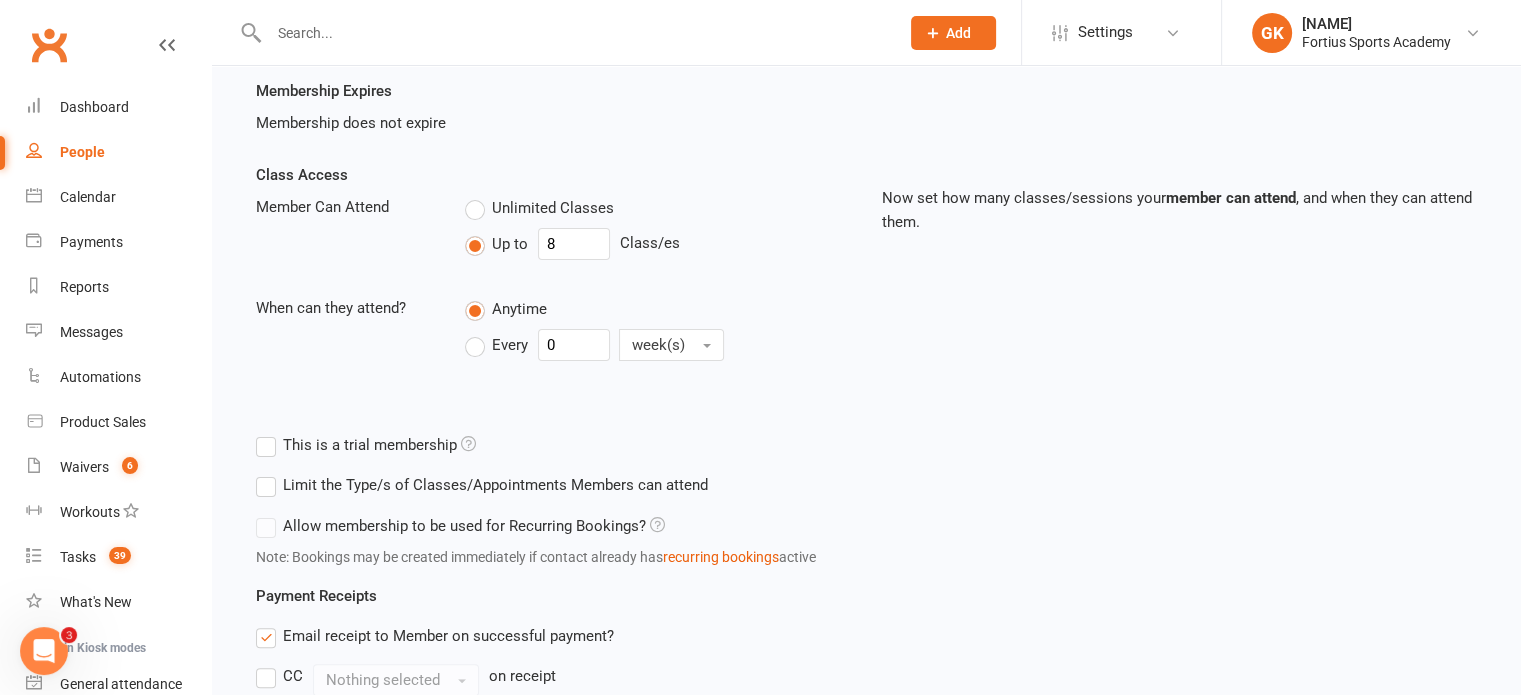 click on "Unlimited Classes" at bounding box center [539, 208] 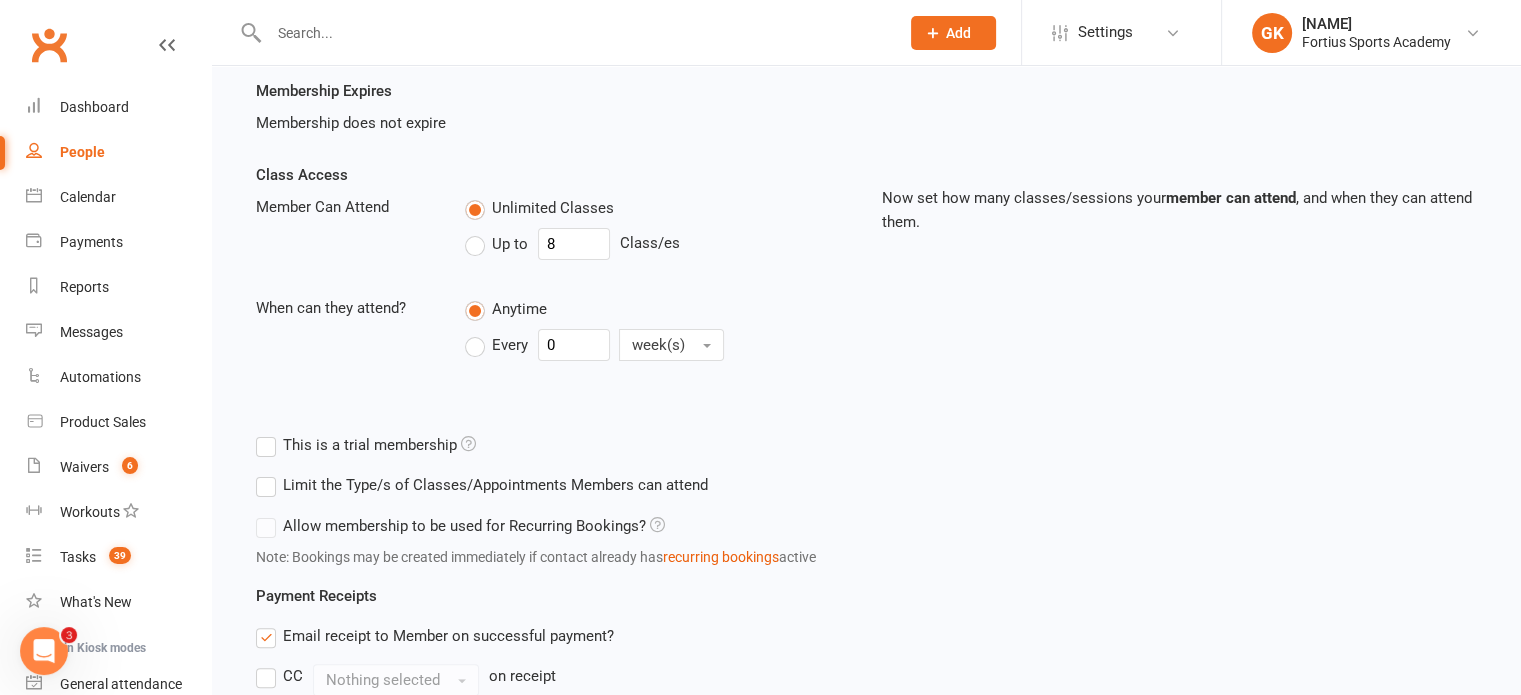 type on "0" 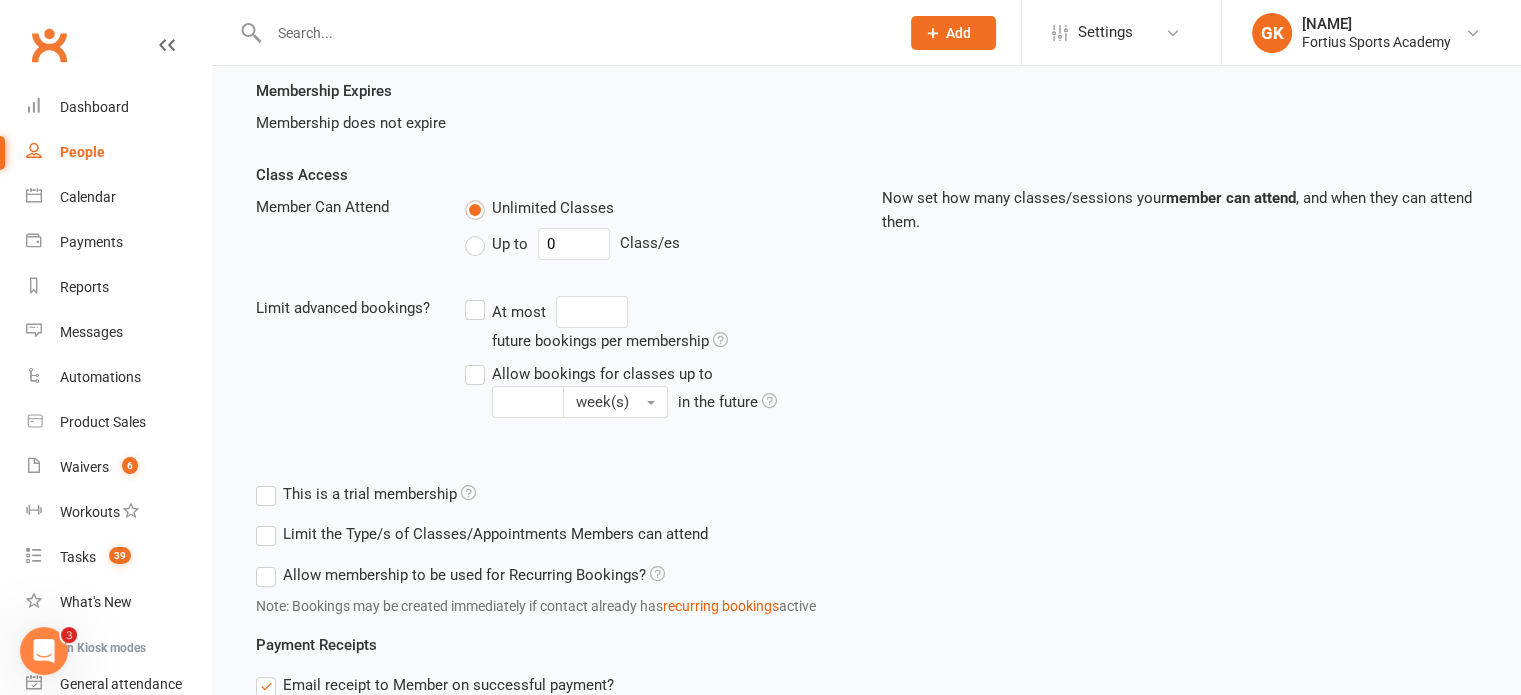 click on "Allow membership to be used for Recurring Bookings?" at bounding box center [460, 575] 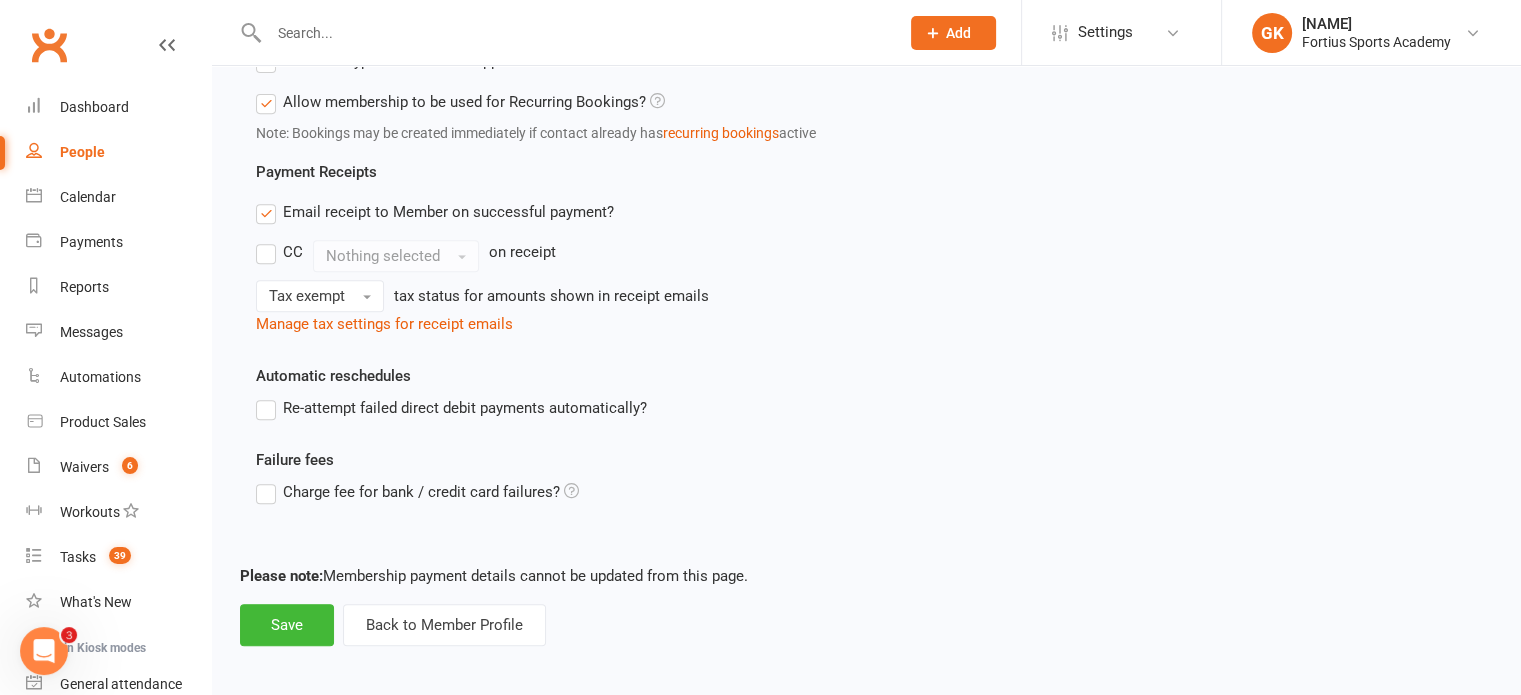 scroll, scrollTop: 844, scrollLeft: 0, axis: vertical 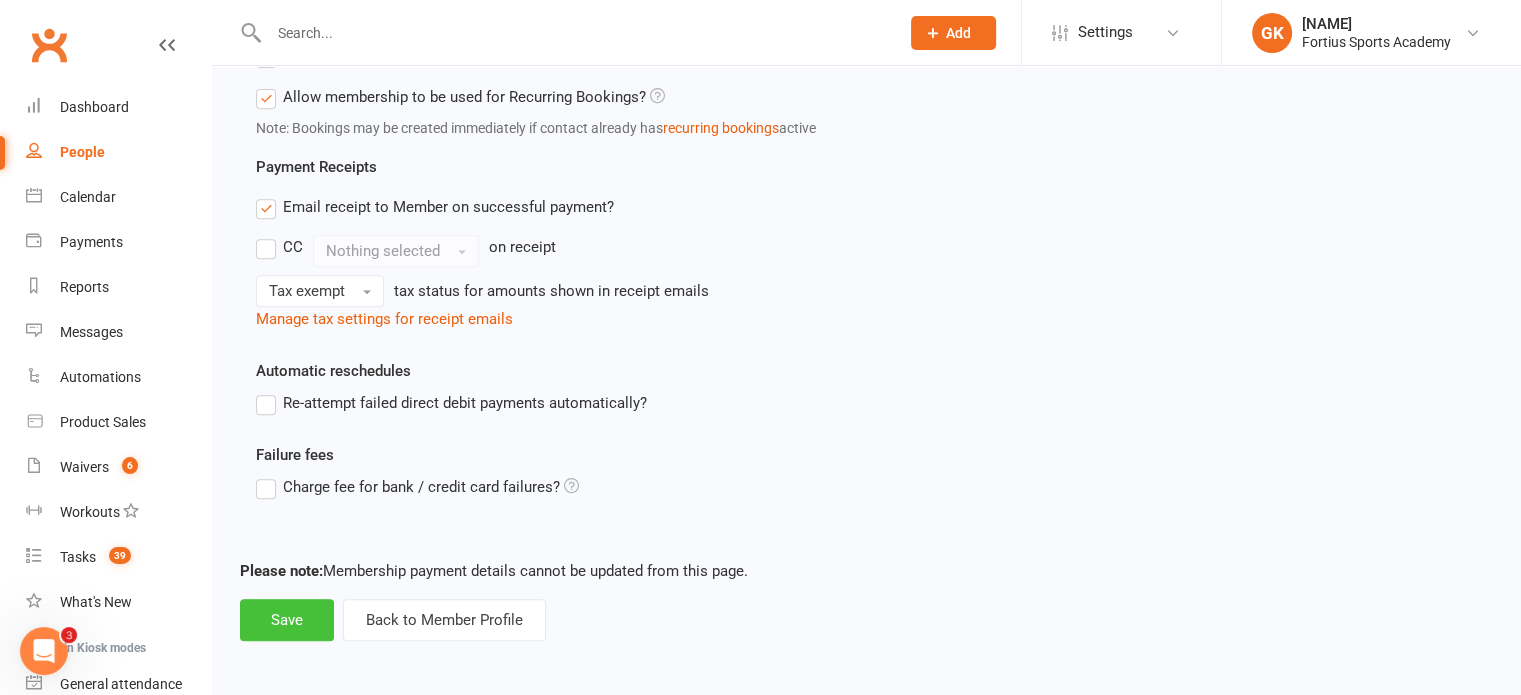 click on "Save" at bounding box center [287, 620] 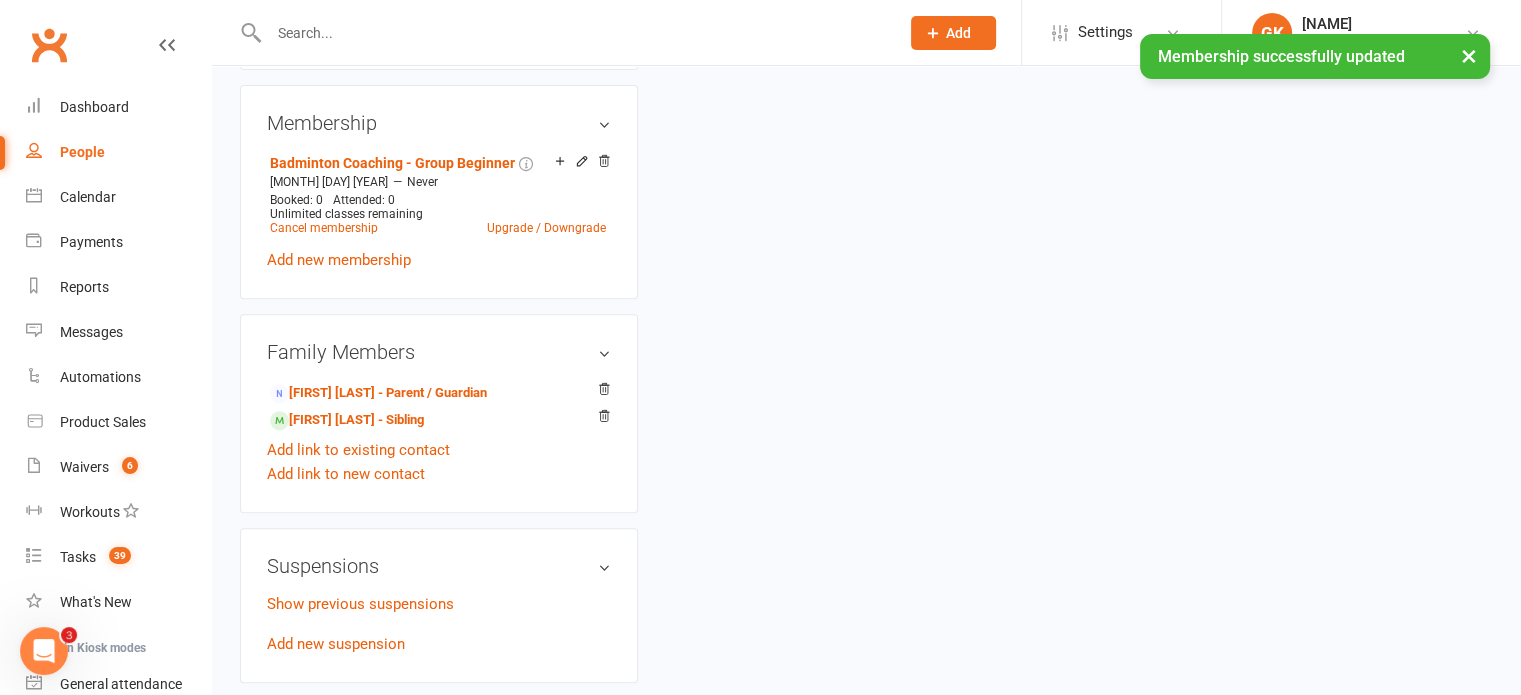 scroll, scrollTop: 0, scrollLeft: 0, axis: both 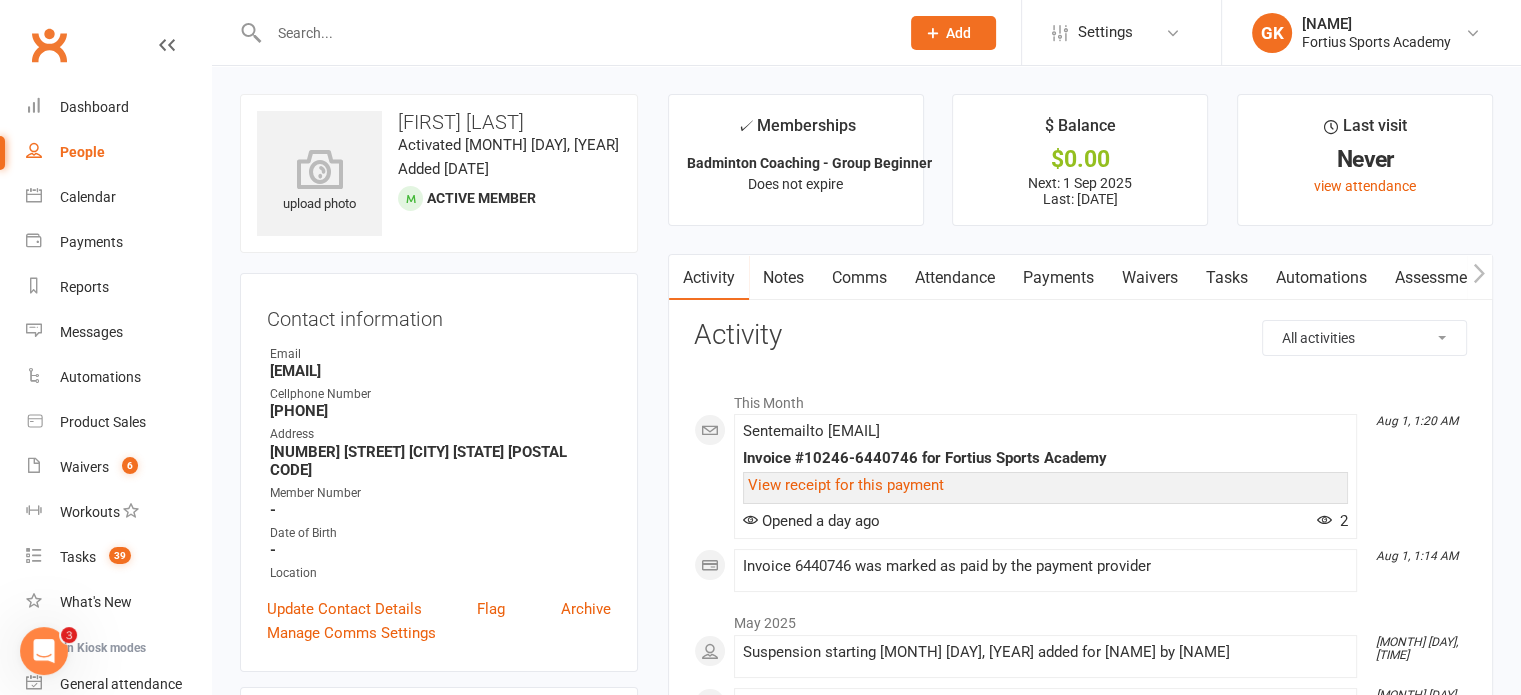 click at bounding box center [574, 33] 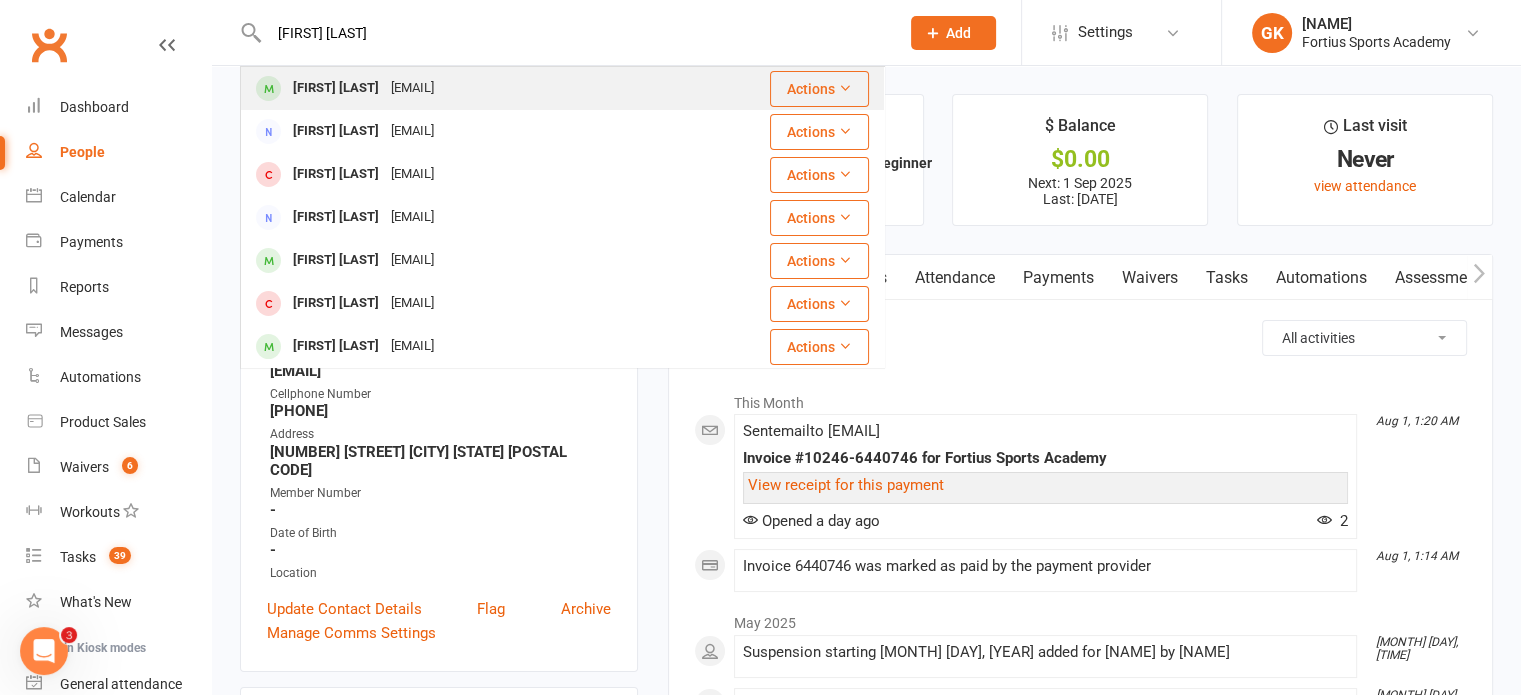 type on "[FIRST] [LAST]" 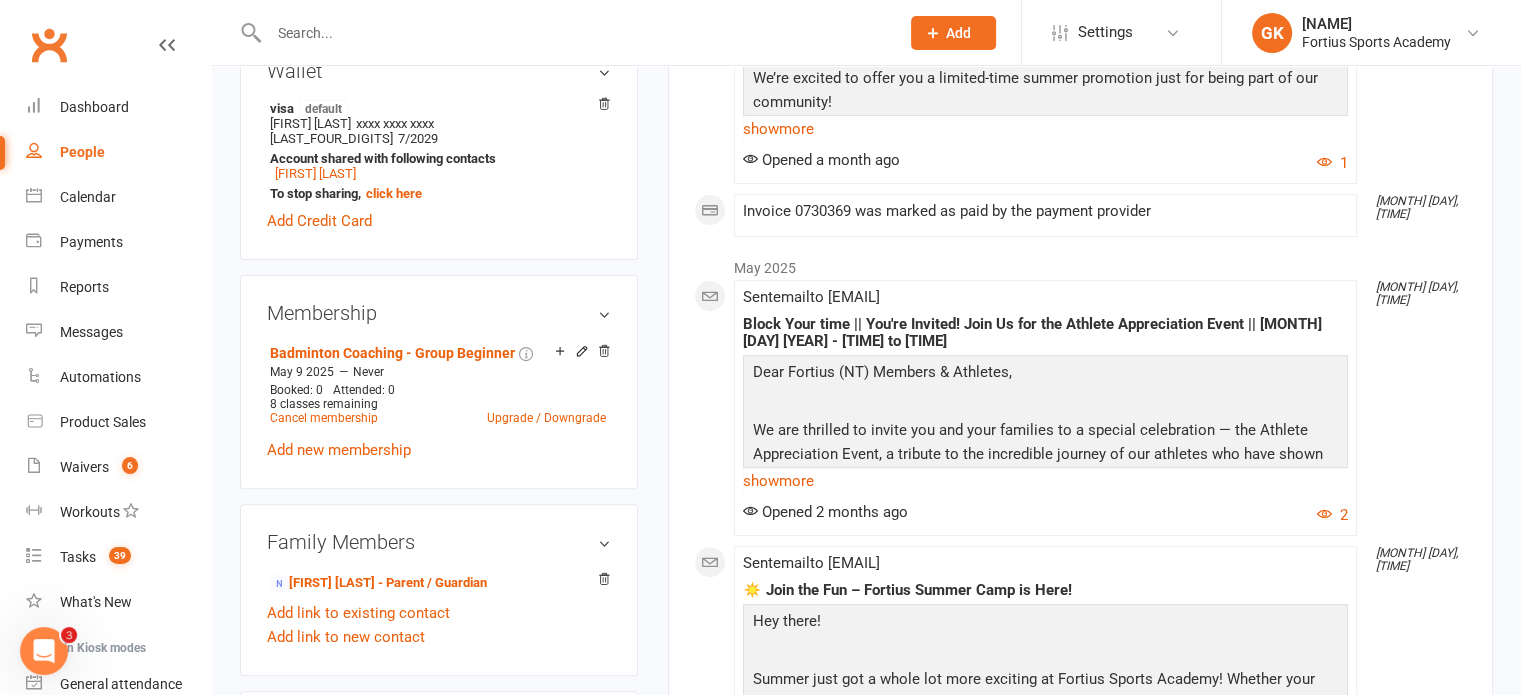 scroll, scrollTop: 639, scrollLeft: 0, axis: vertical 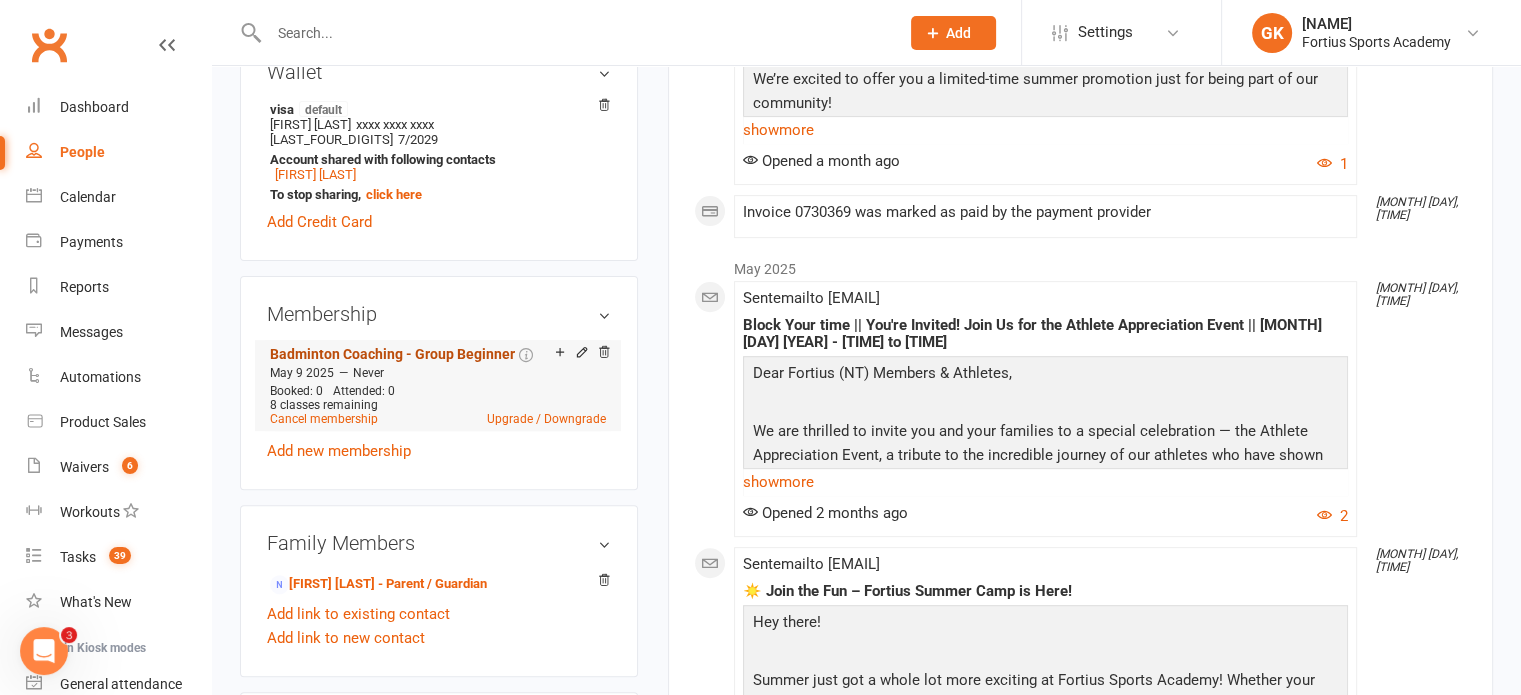 click on "Badminton Coaching - Group Beginner" at bounding box center [392, 354] 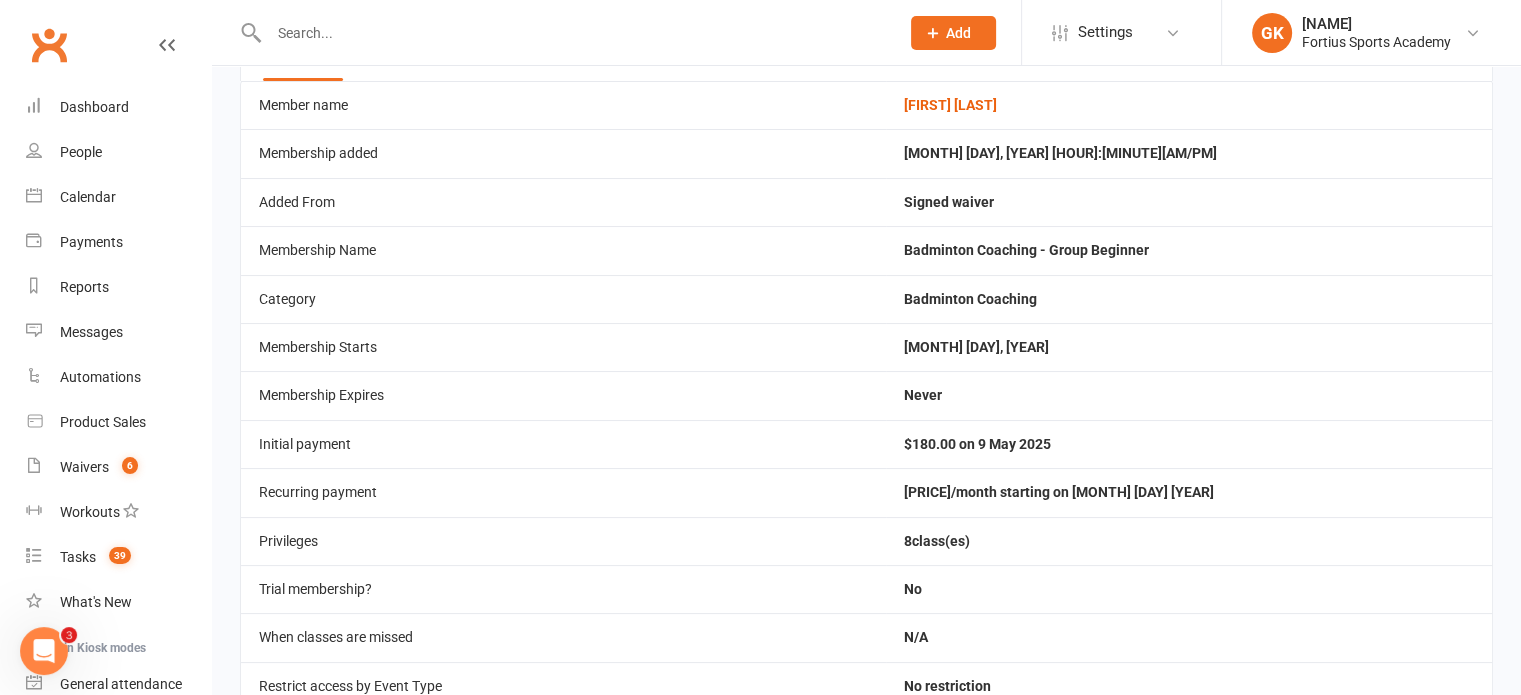 scroll, scrollTop: 0, scrollLeft: 0, axis: both 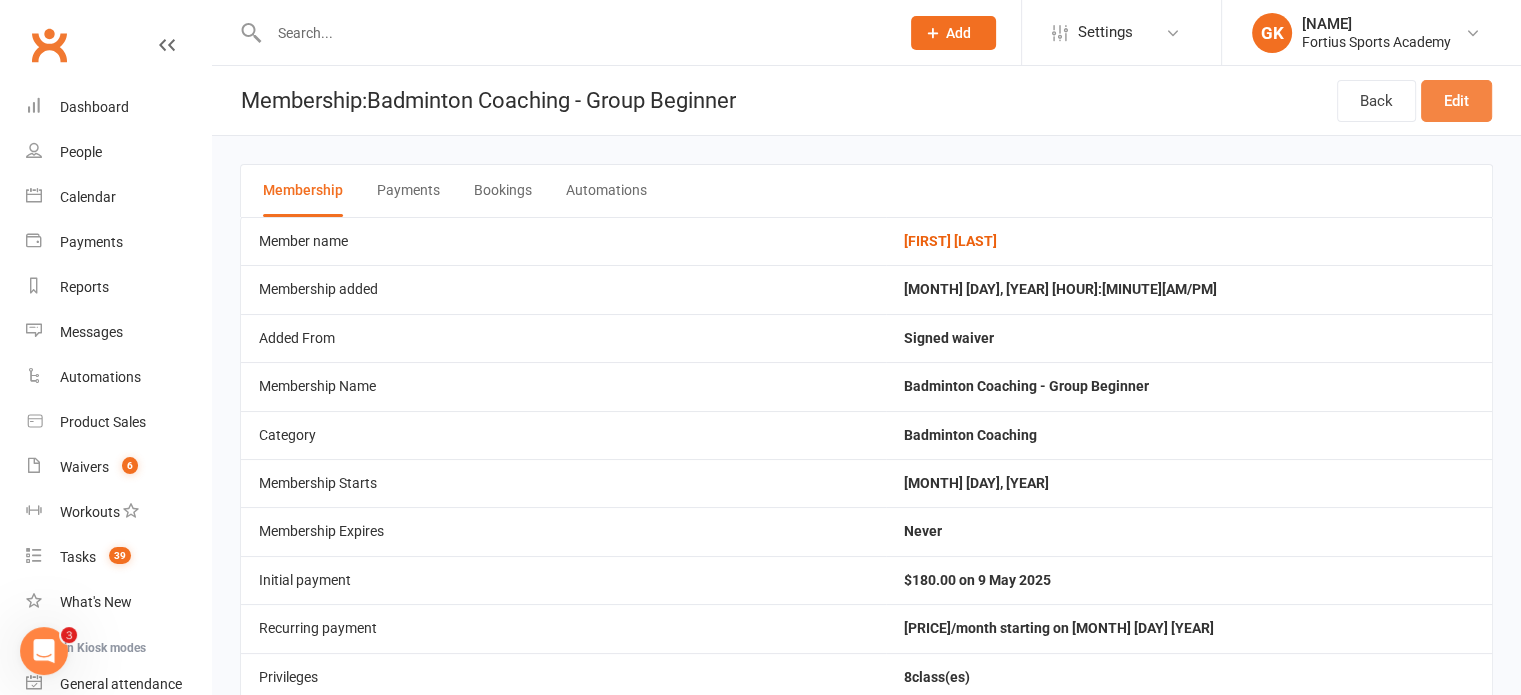 click on "Edit" at bounding box center [1456, 101] 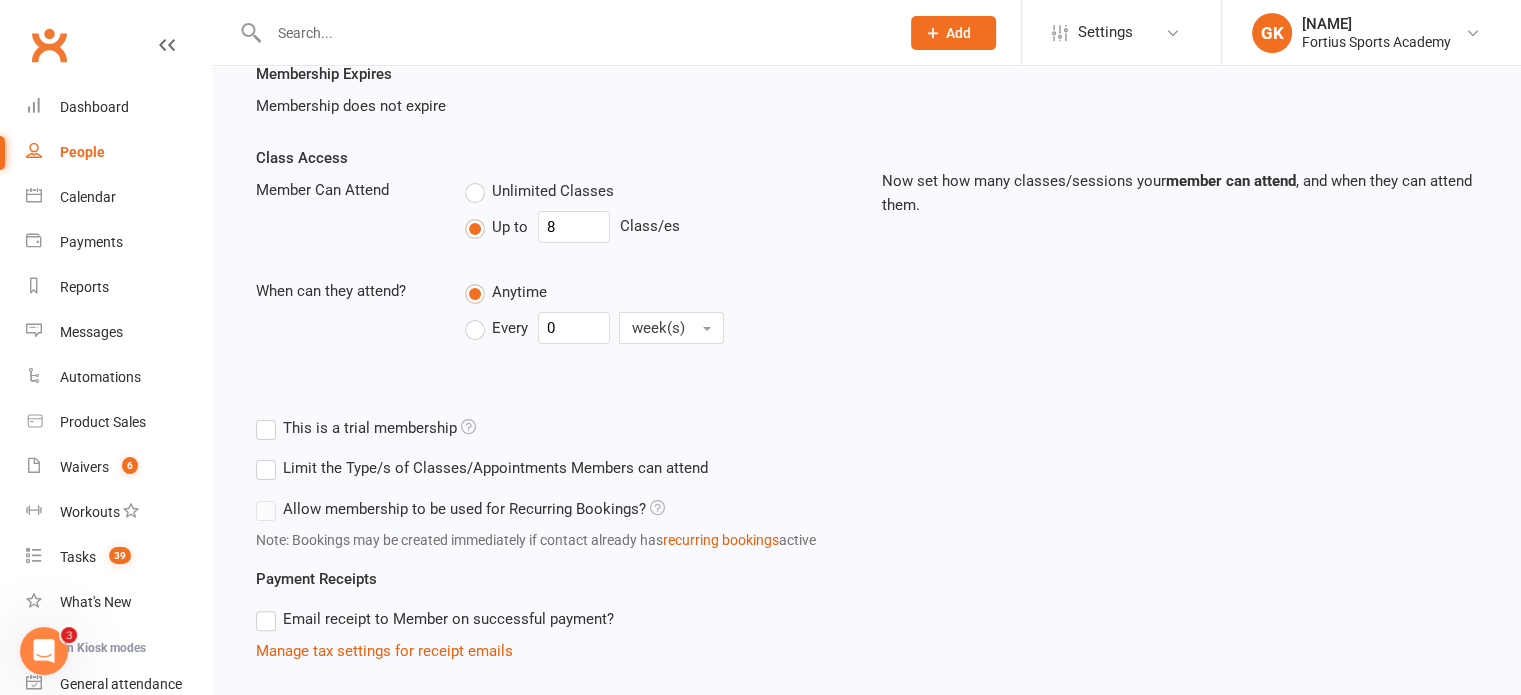 scroll, scrollTop: 382, scrollLeft: 0, axis: vertical 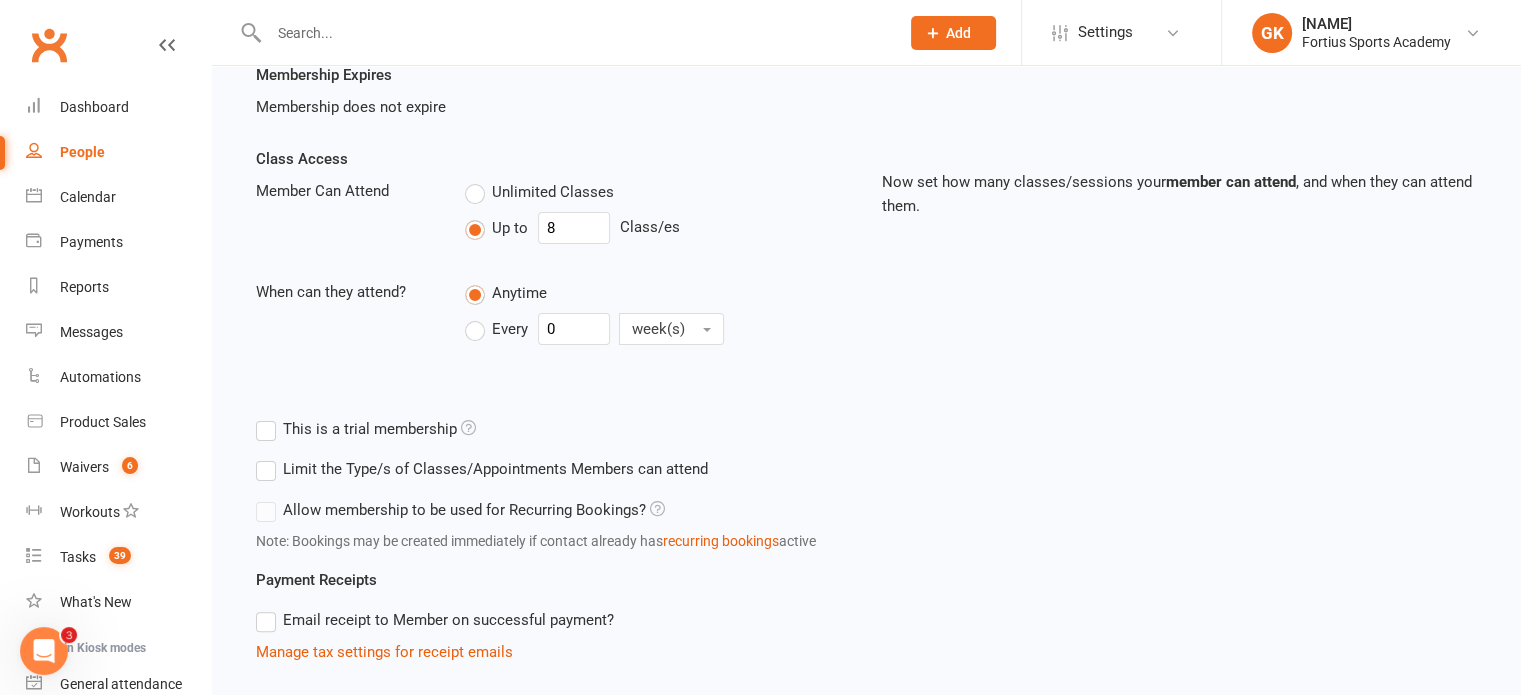 click on "Unlimited Classes" at bounding box center [539, 192] 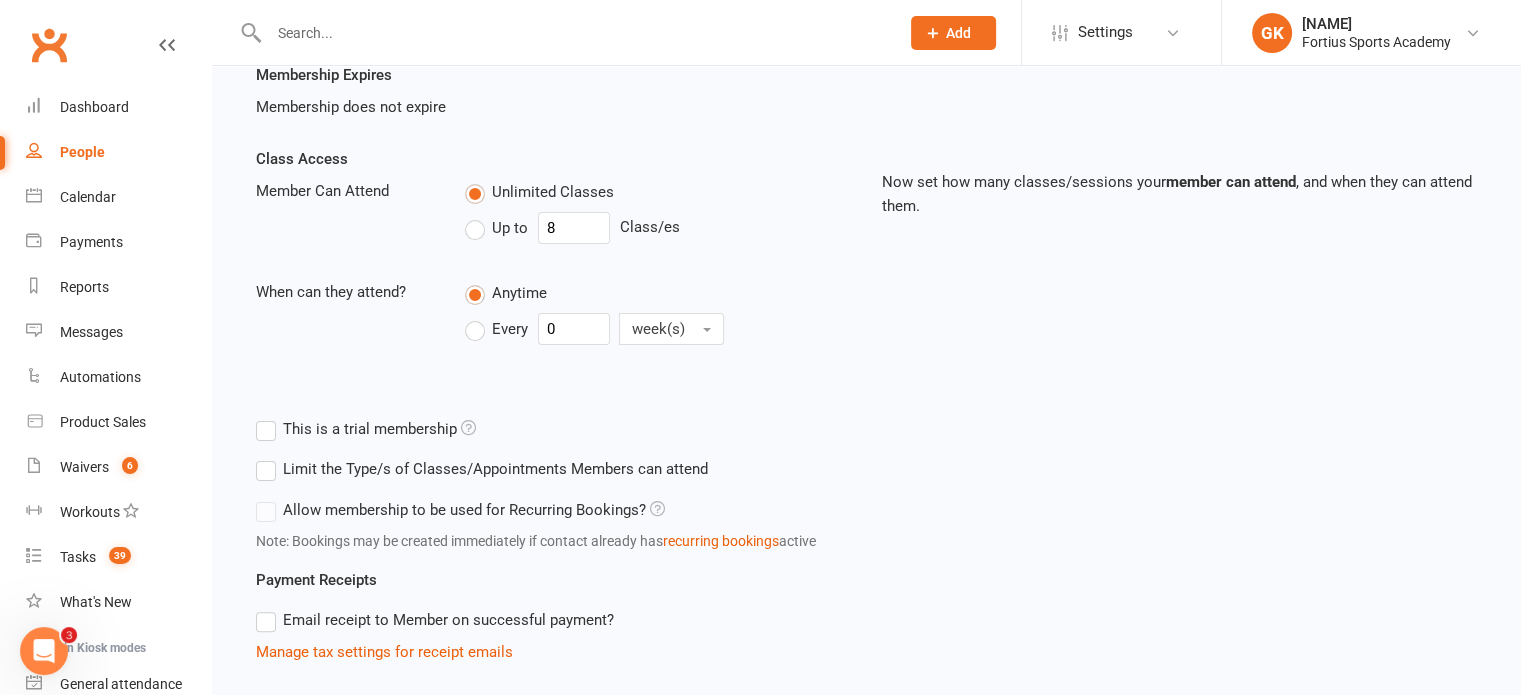 type on "0" 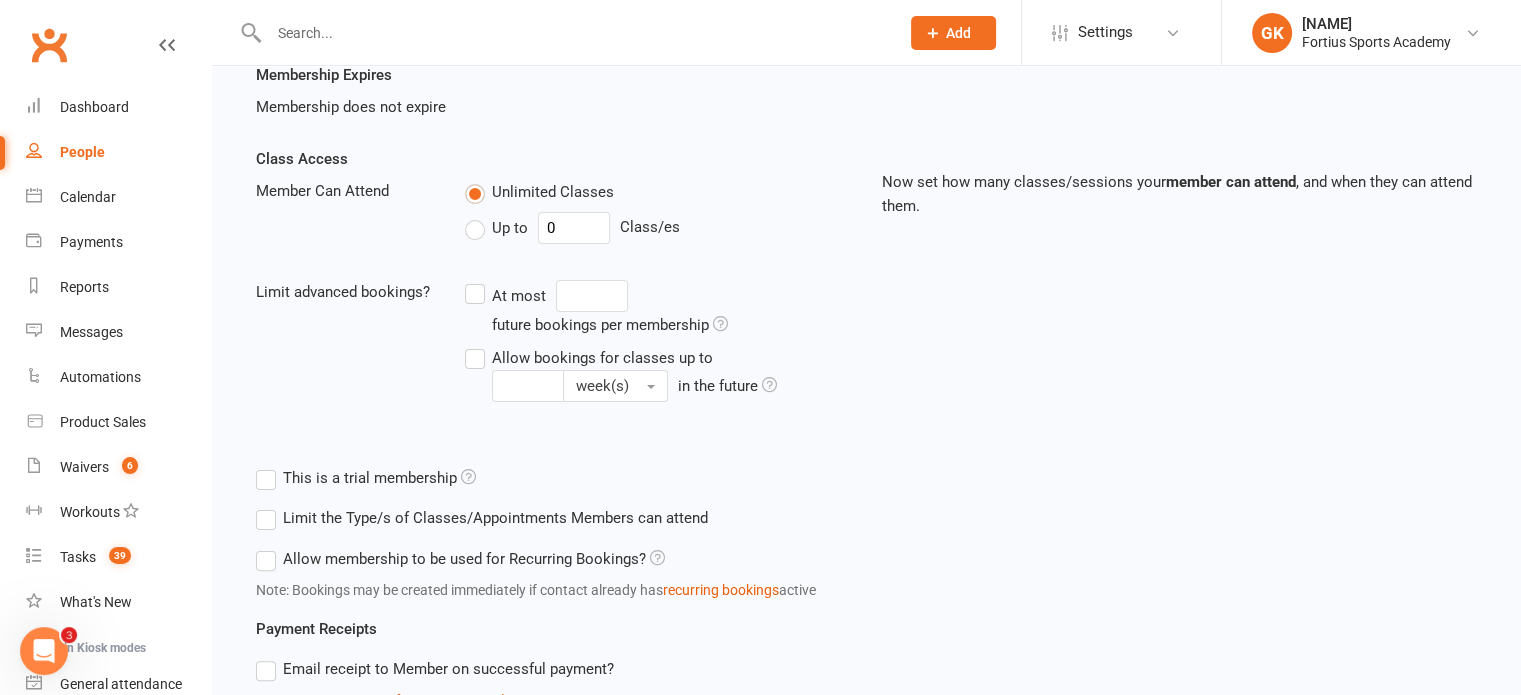 click on "Allow membership to be used for Recurring Bookings?" at bounding box center [460, 559] 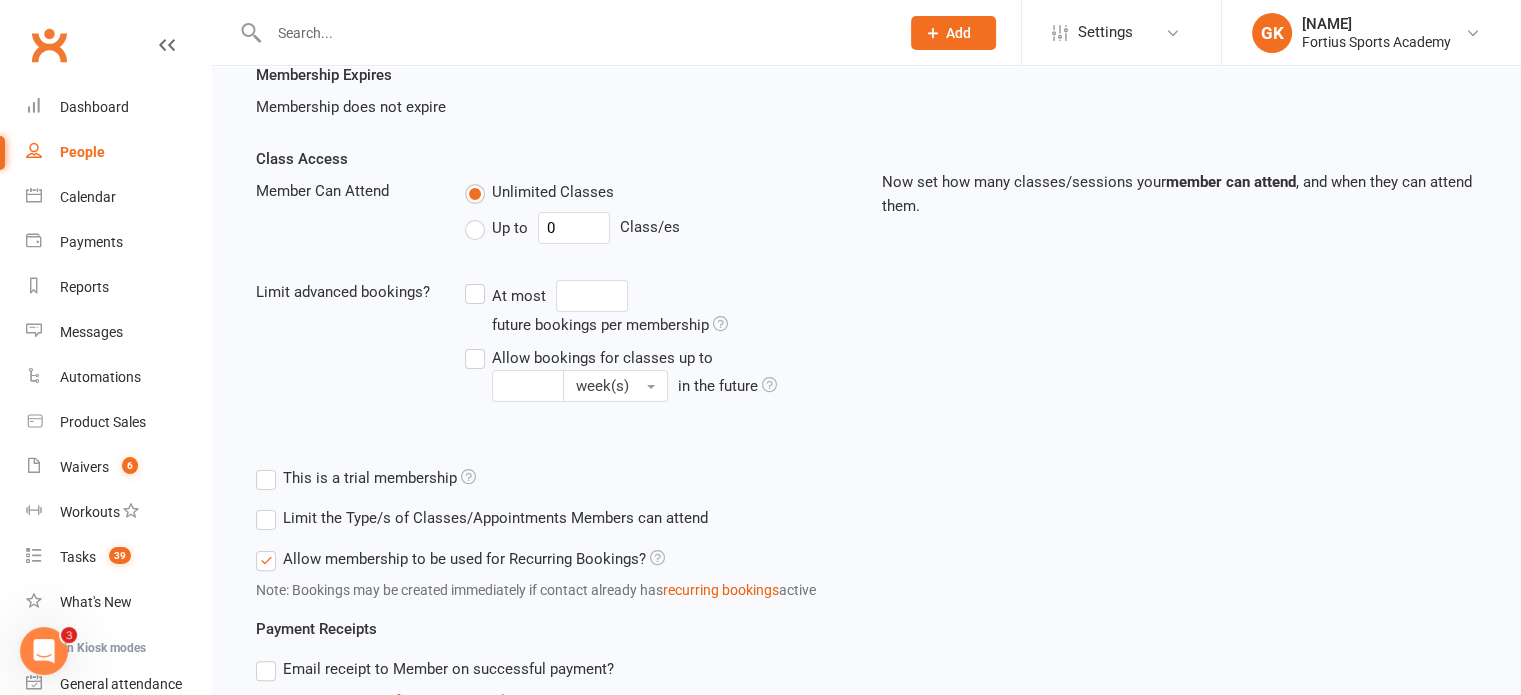 scroll, scrollTop: 765, scrollLeft: 0, axis: vertical 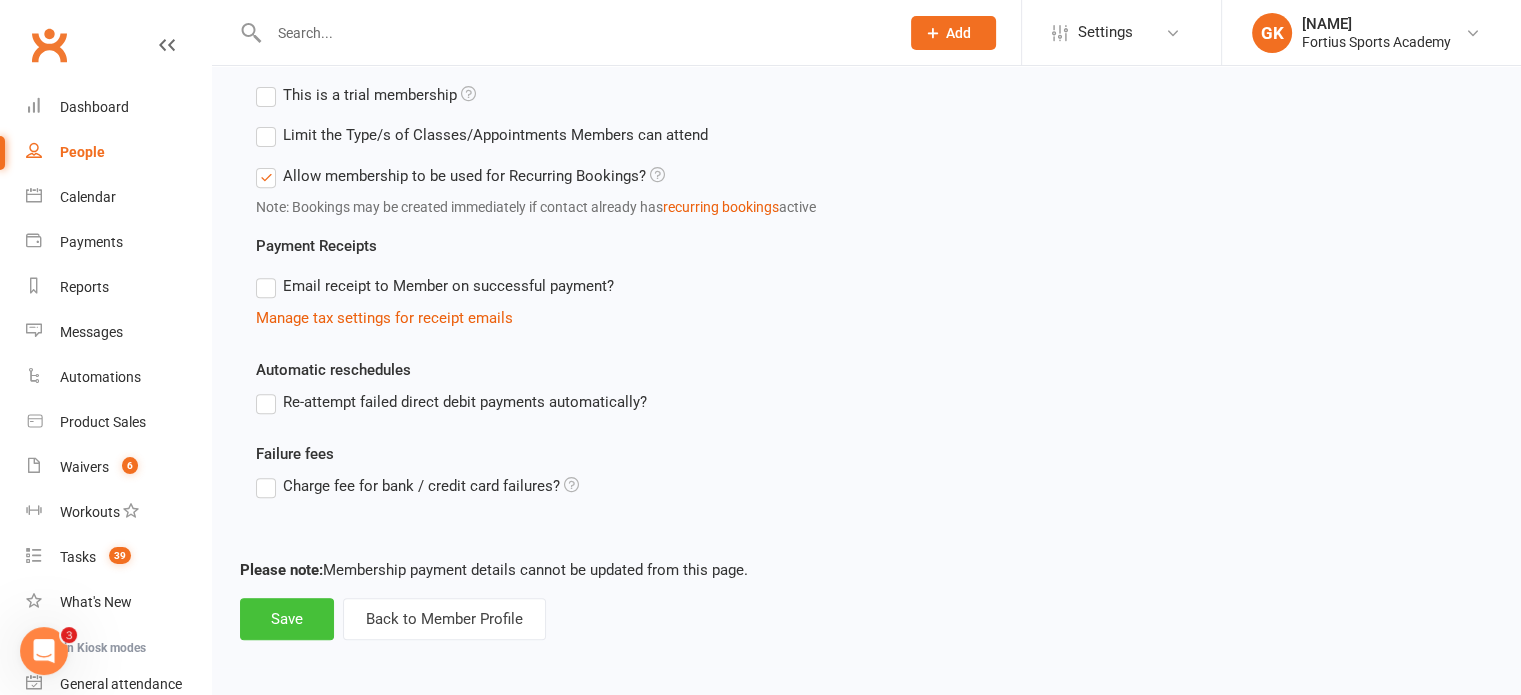 click on "Save" at bounding box center (287, 619) 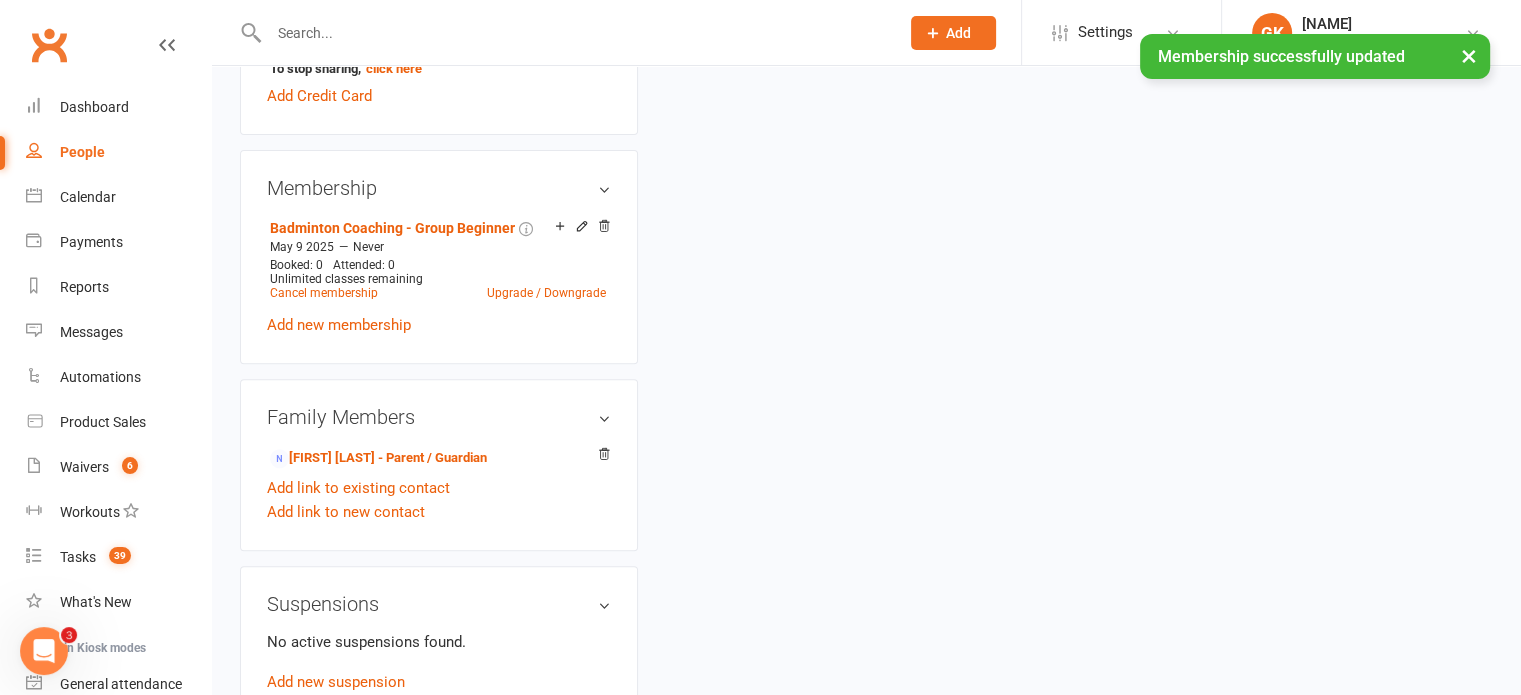 scroll, scrollTop: 0, scrollLeft: 0, axis: both 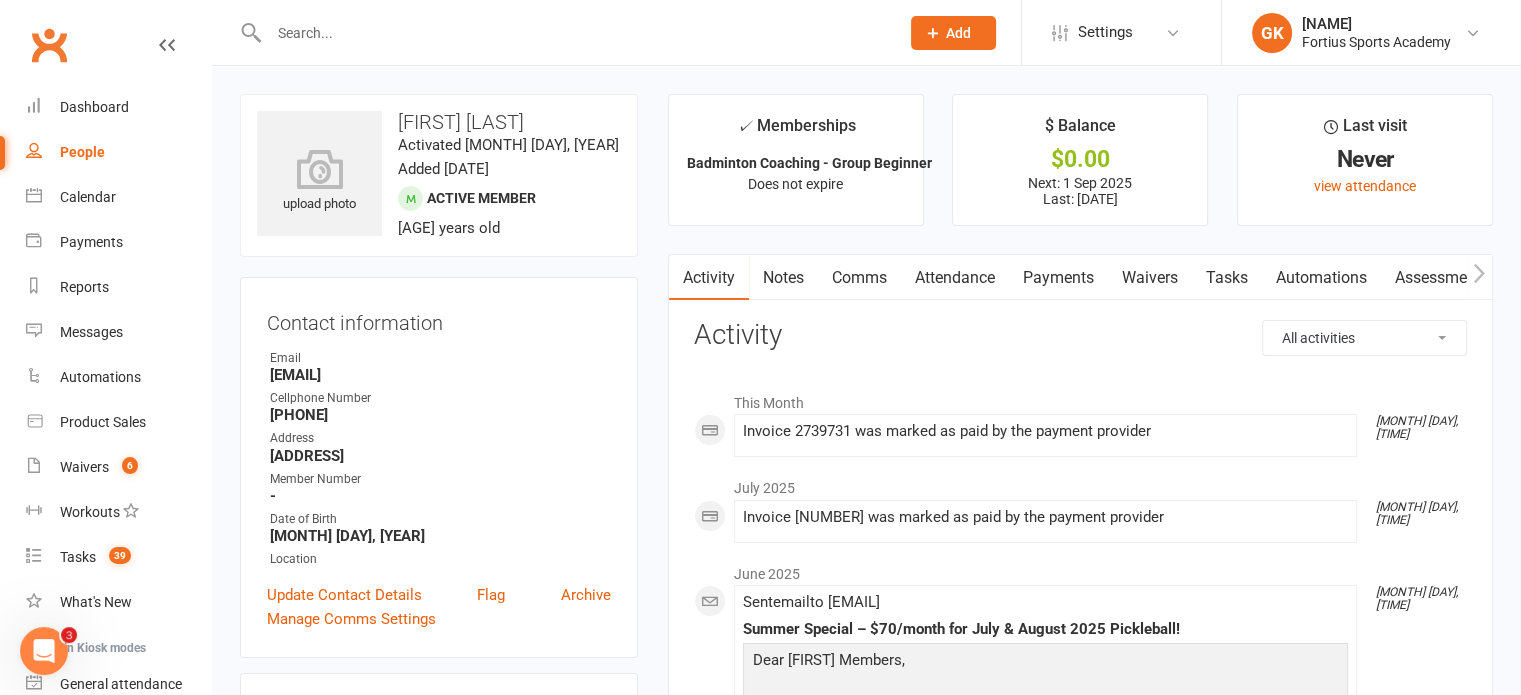 click at bounding box center [574, 33] 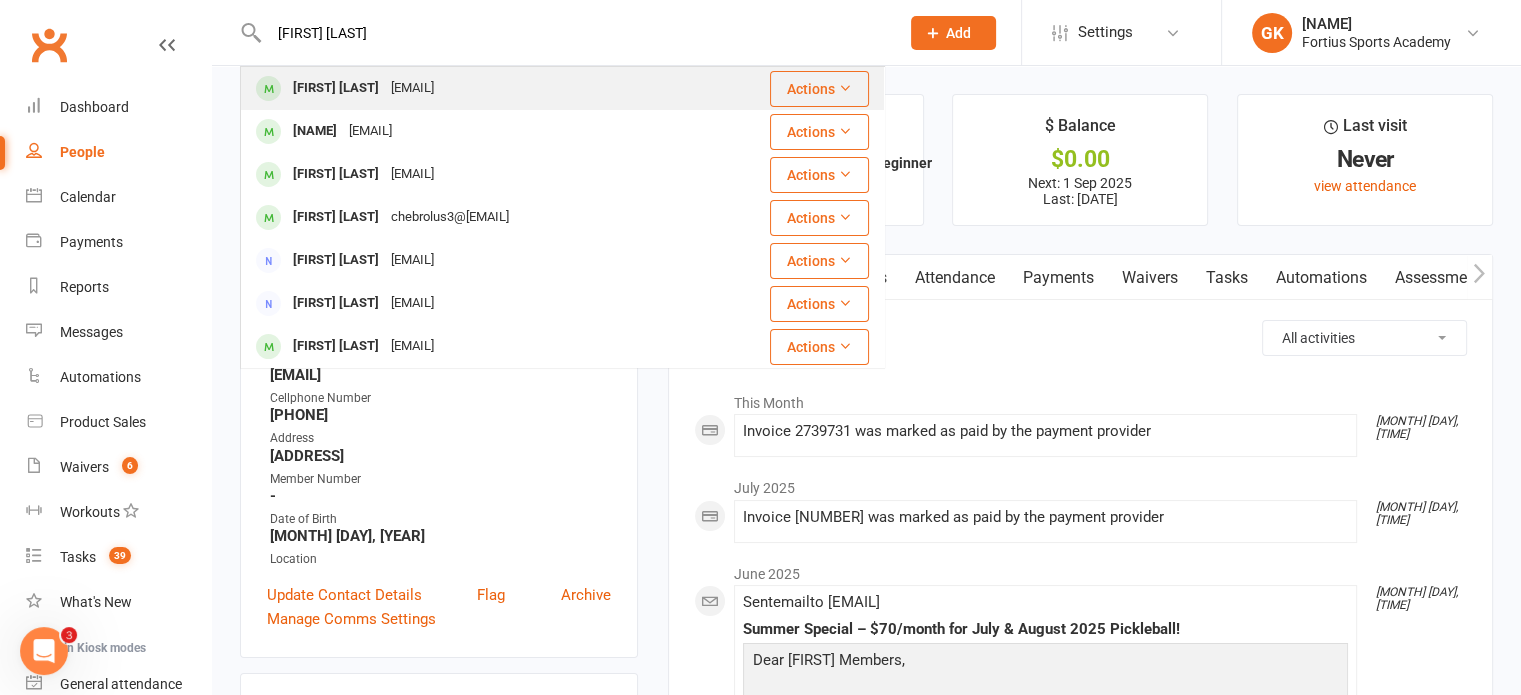 type on "[FIRST] [LAST]" 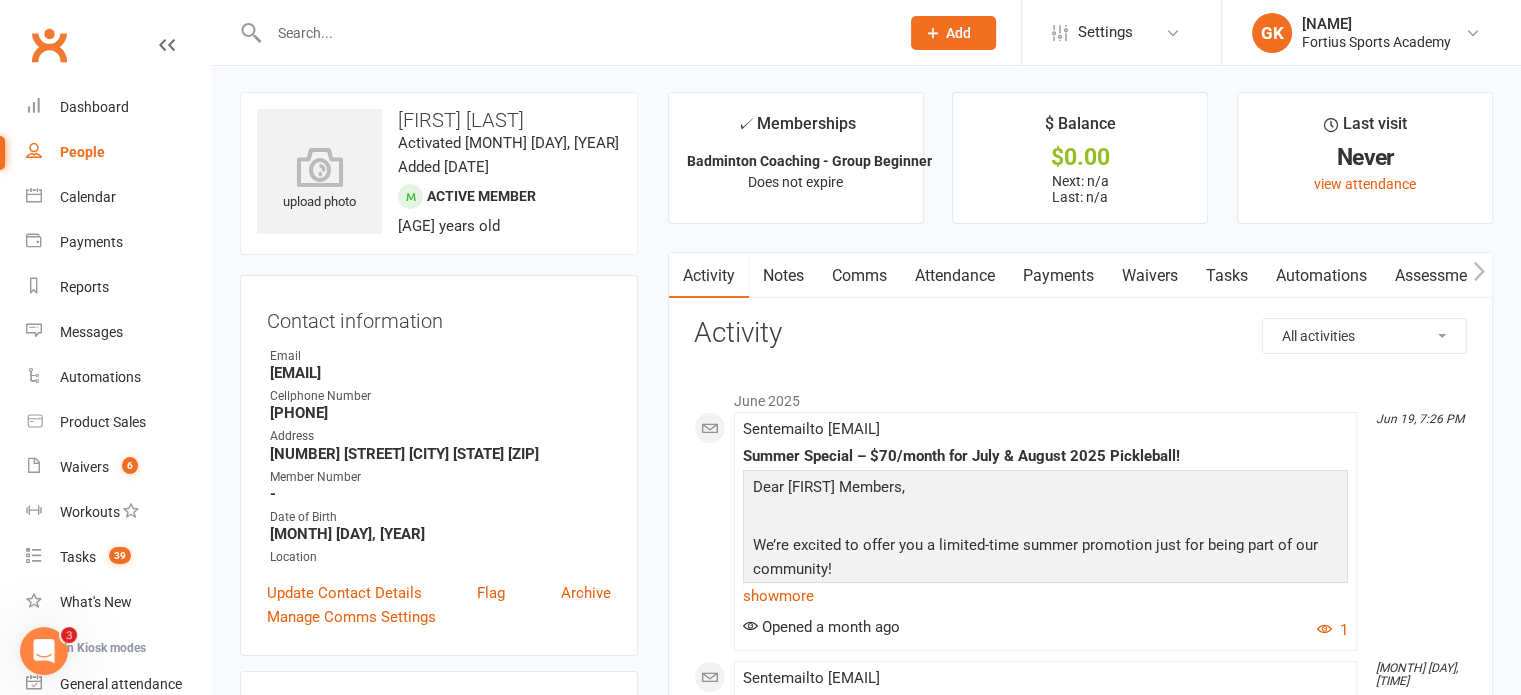 scroll, scrollTop: 0, scrollLeft: 0, axis: both 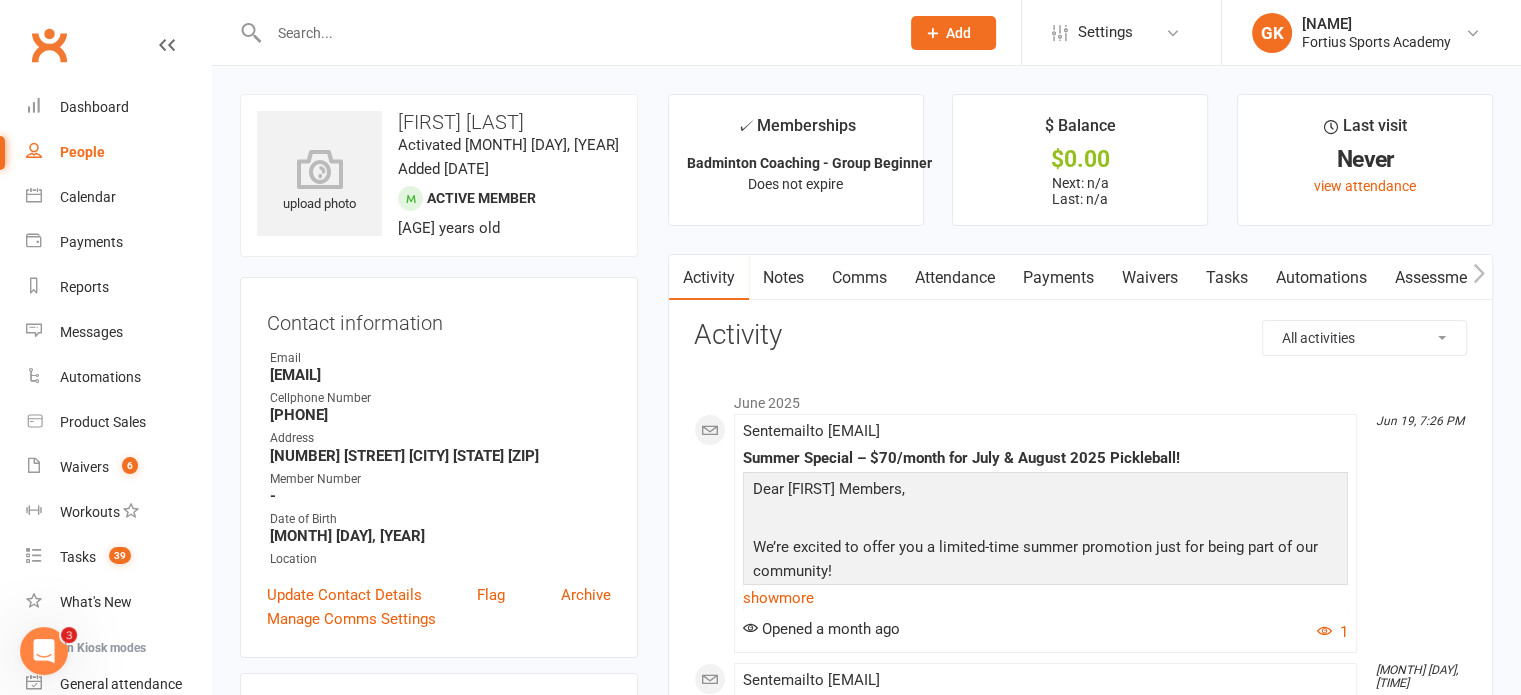 click on "Payments" at bounding box center (1058, 278) 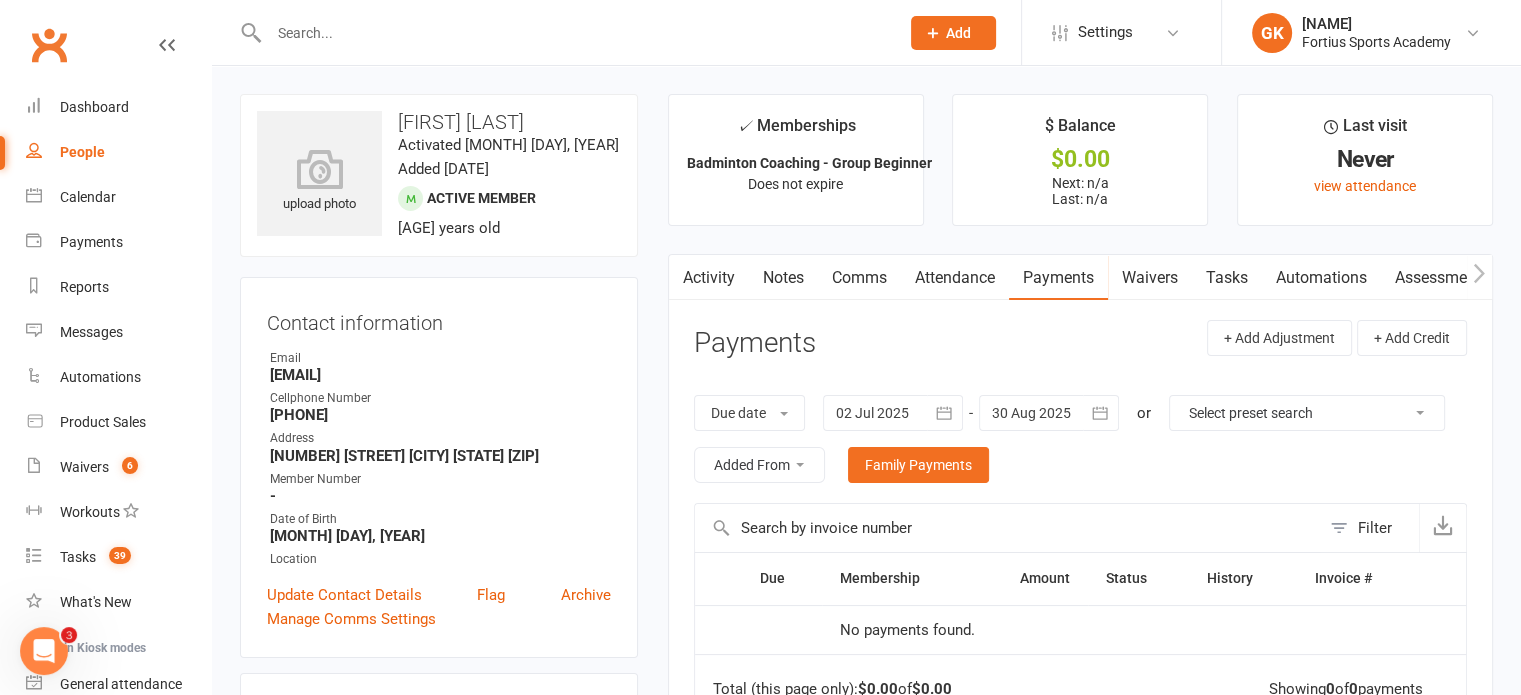 click 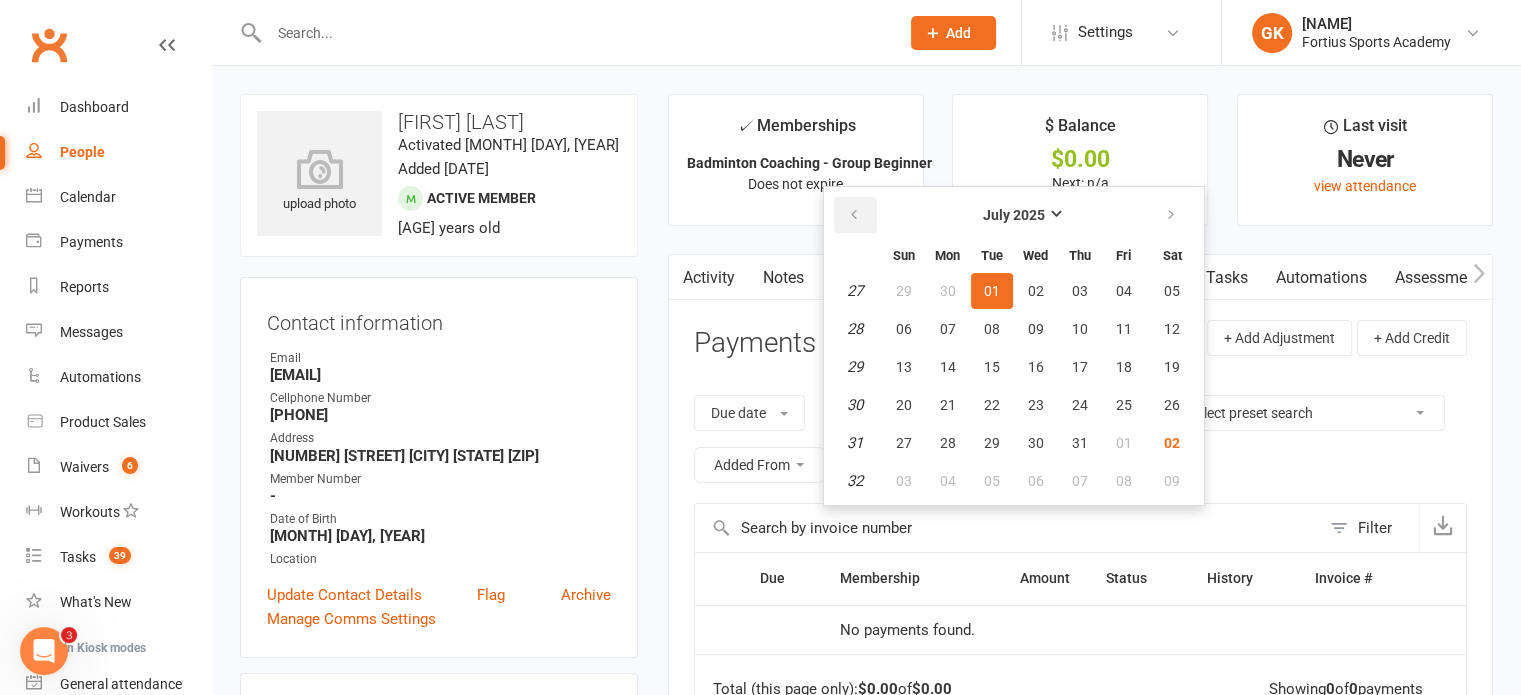 click at bounding box center (854, 215) 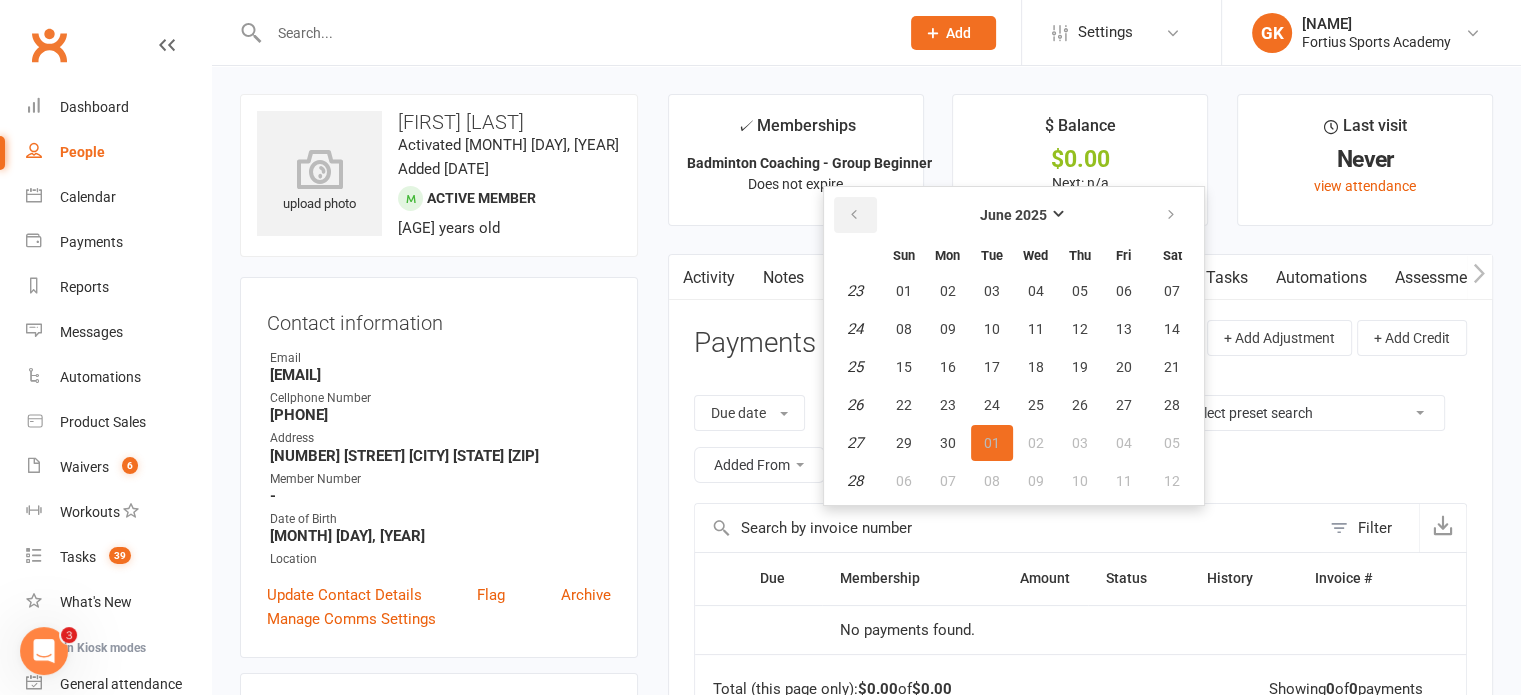 click at bounding box center [854, 215] 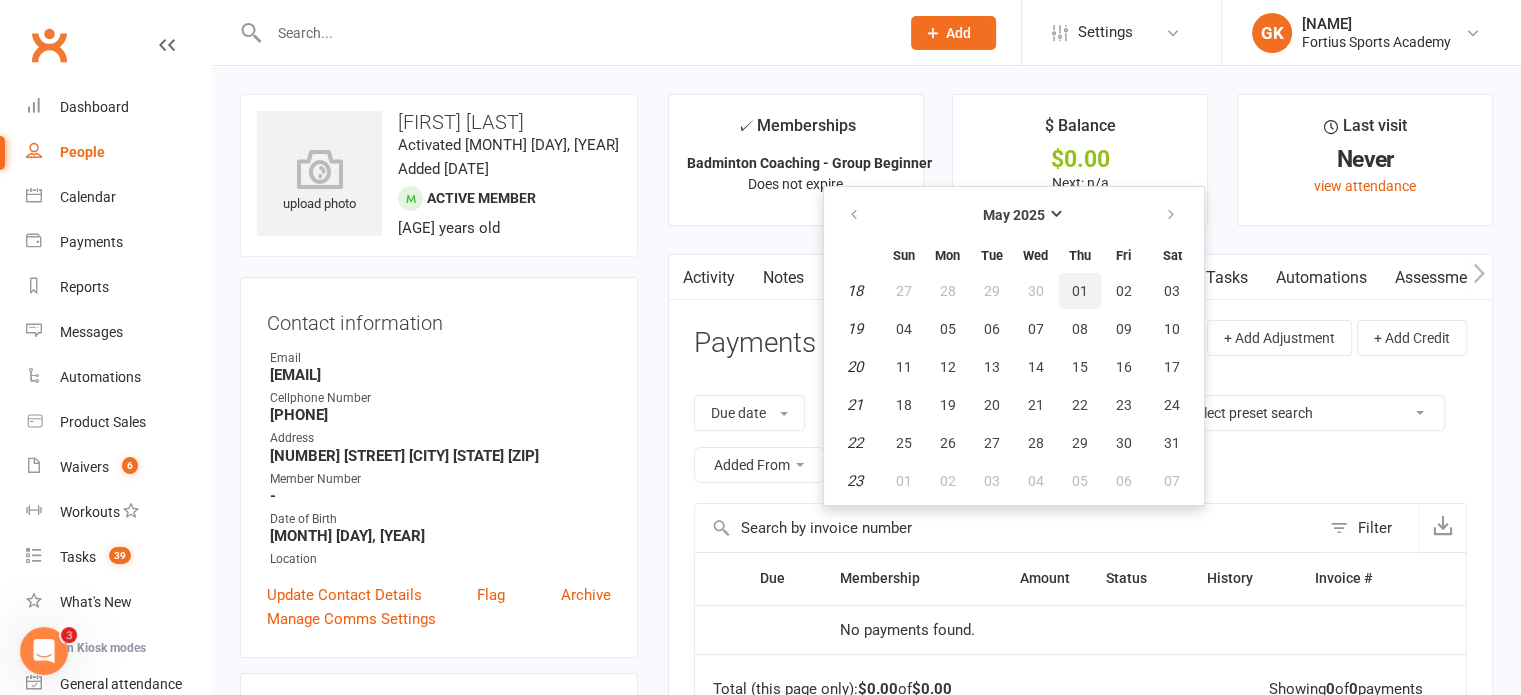 click on "01" at bounding box center [1080, 291] 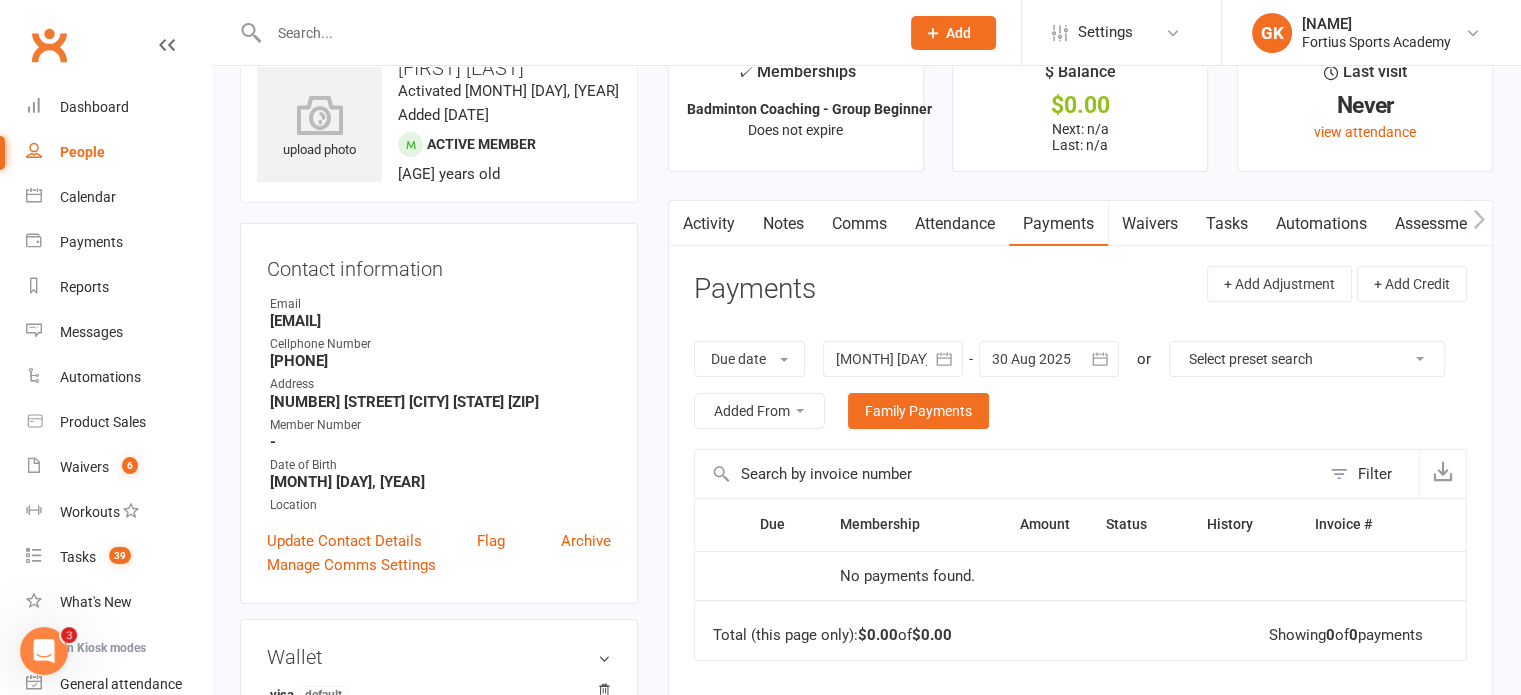 scroll, scrollTop: 0, scrollLeft: 0, axis: both 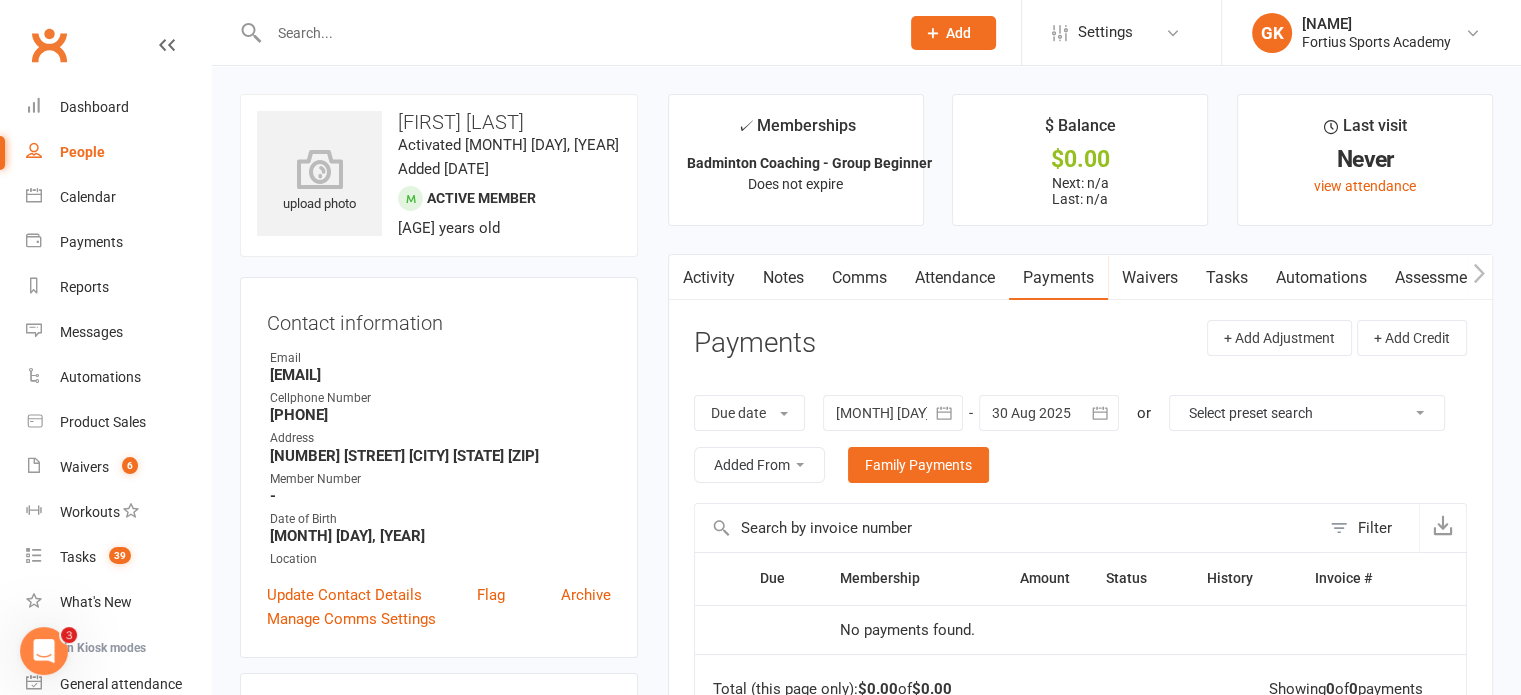 click at bounding box center (574, 33) 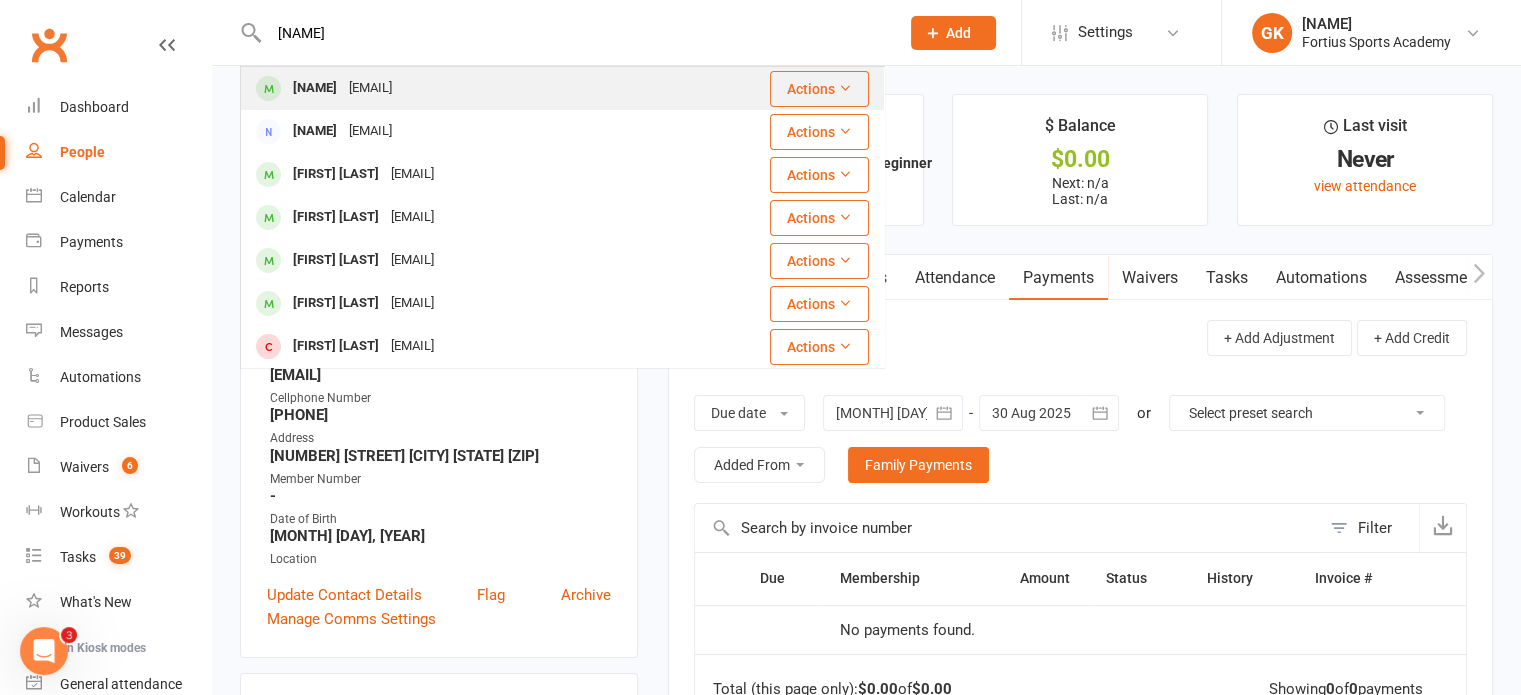 type on "[NAME]" 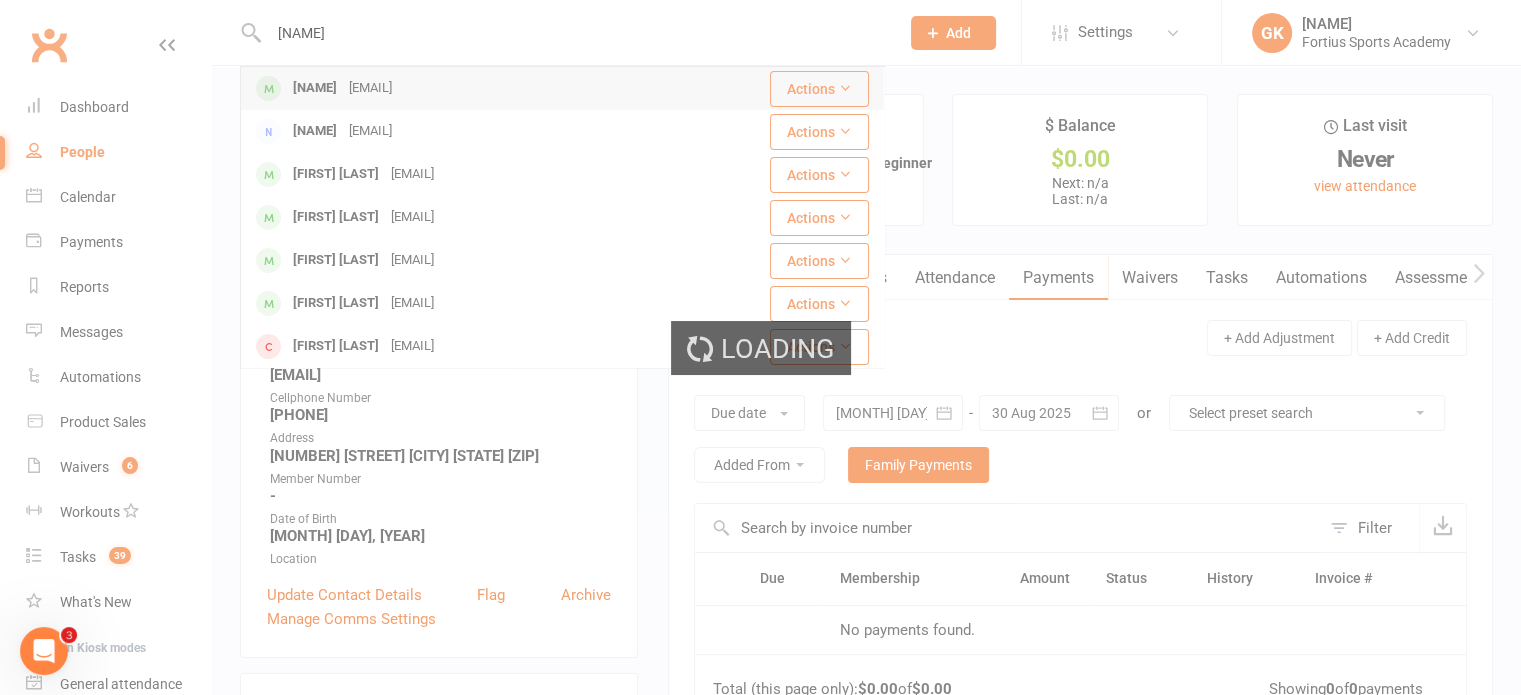 type 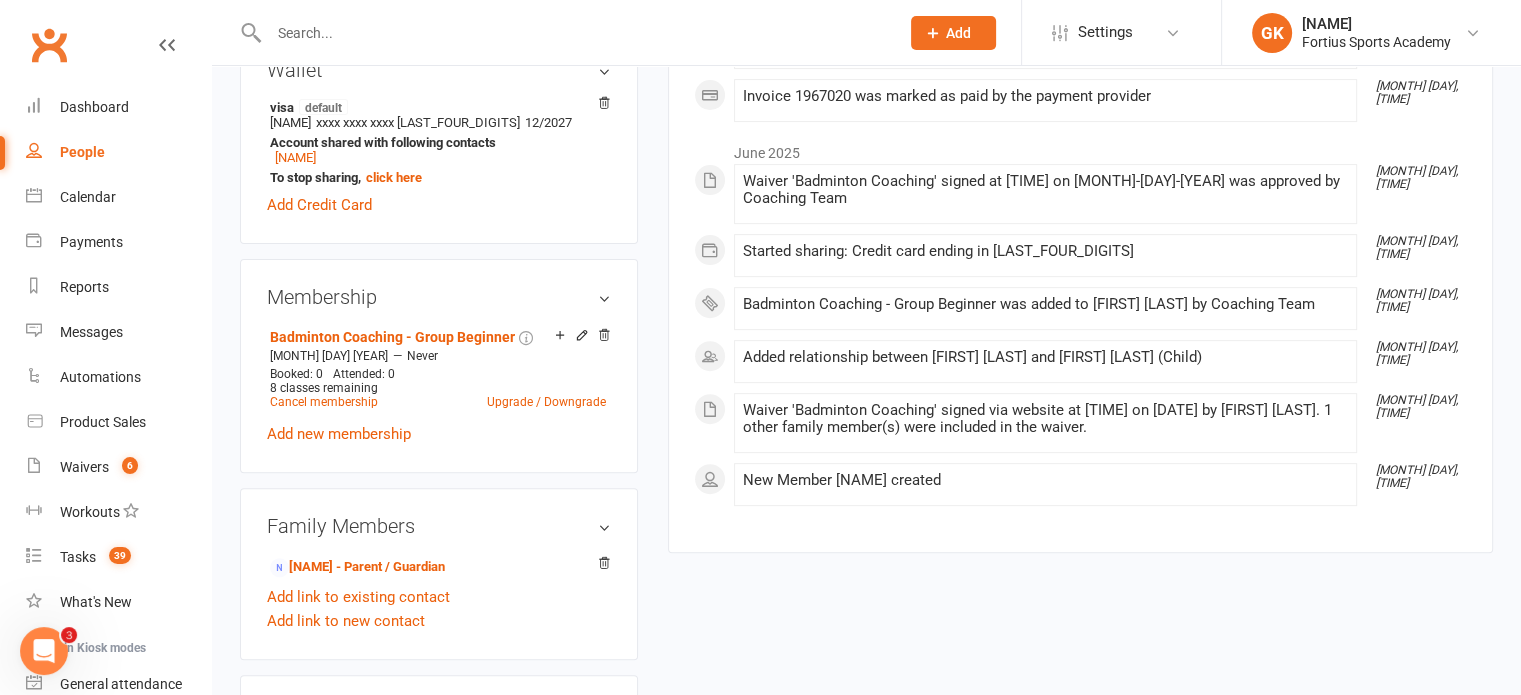 scroll, scrollTop: 654, scrollLeft: 0, axis: vertical 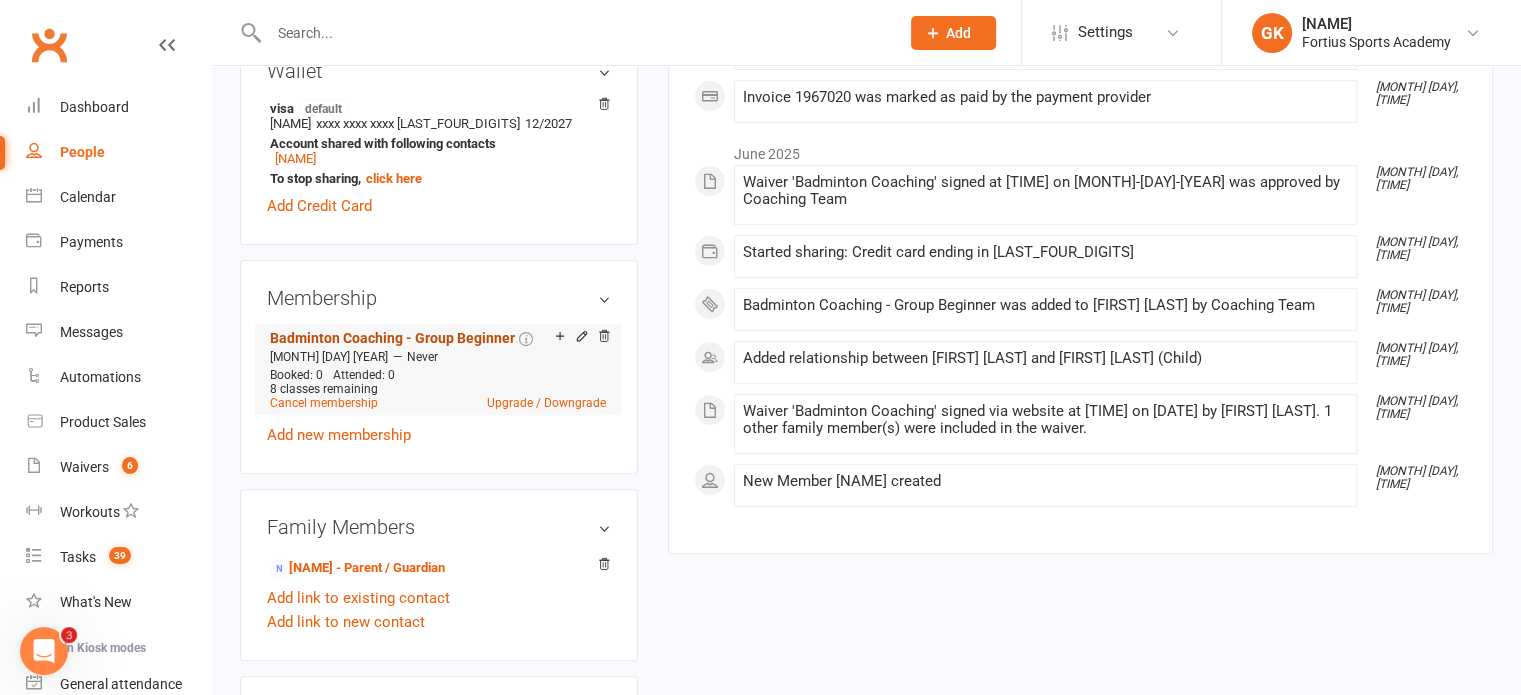 click on "Badminton Coaching - Group Beginner" at bounding box center (392, 338) 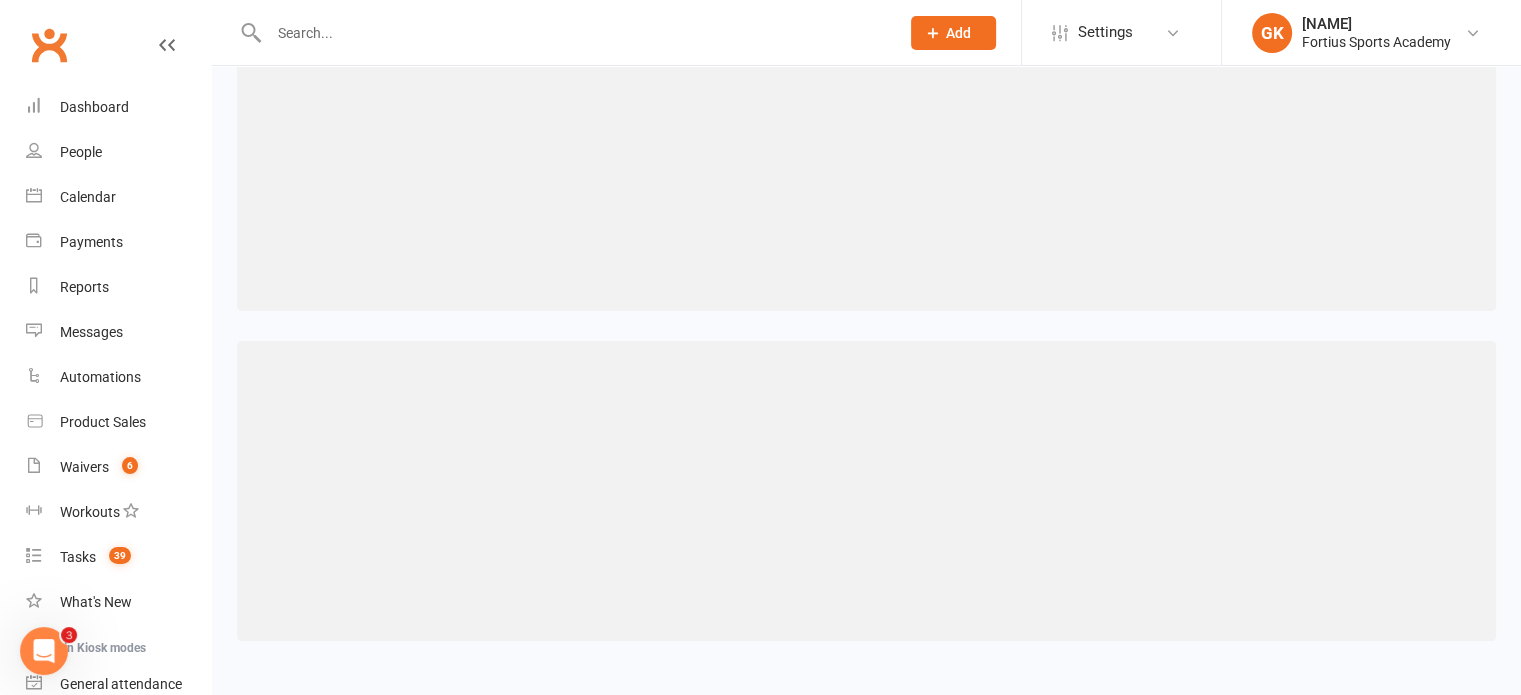 scroll, scrollTop: 0, scrollLeft: 0, axis: both 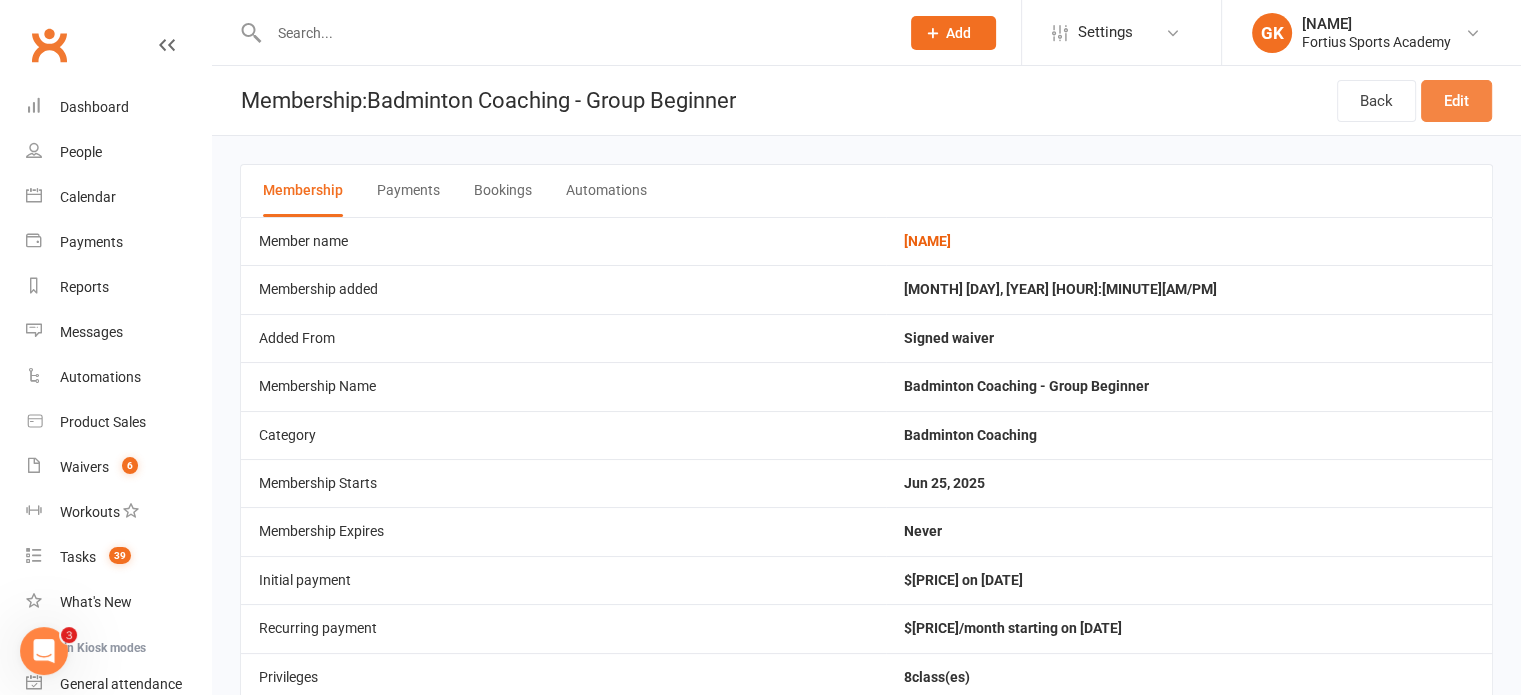 click on "Edit" at bounding box center [1456, 101] 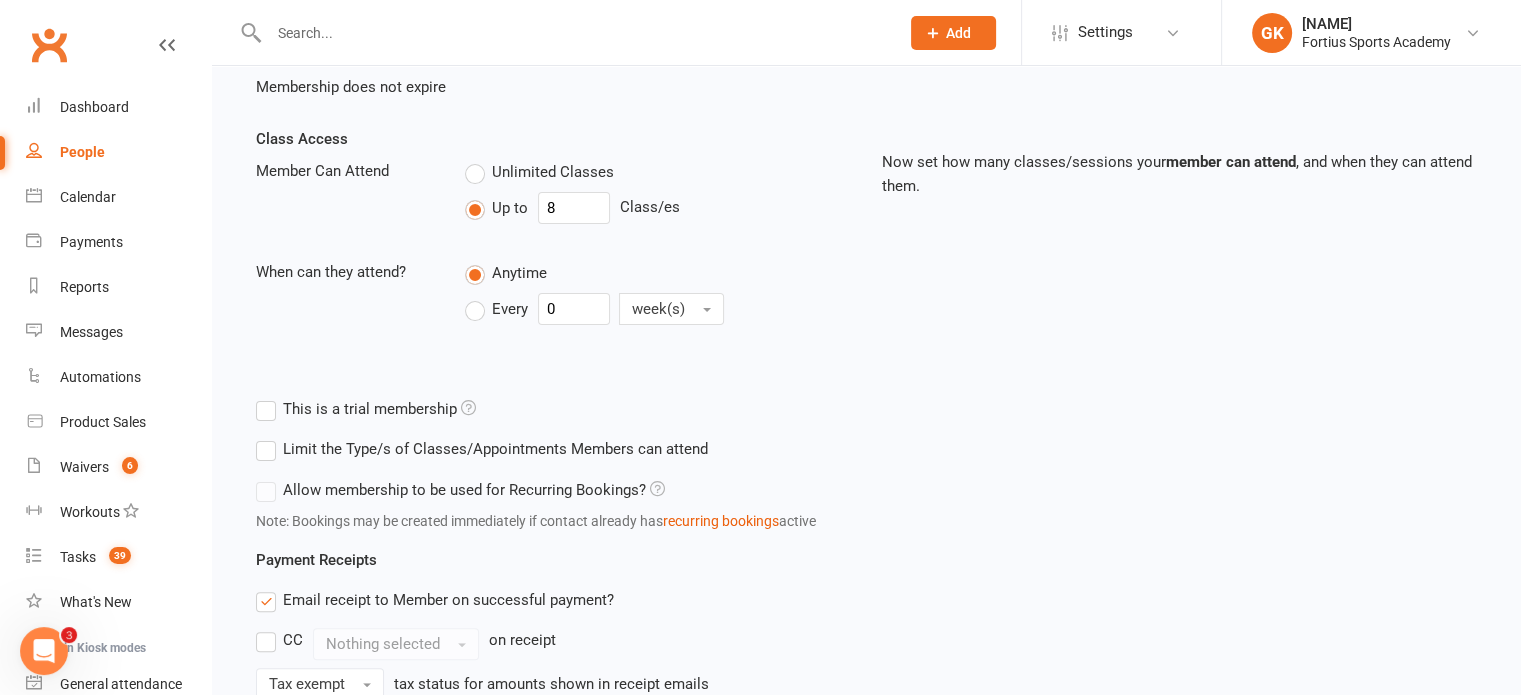 scroll, scrollTop: 400, scrollLeft: 0, axis: vertical 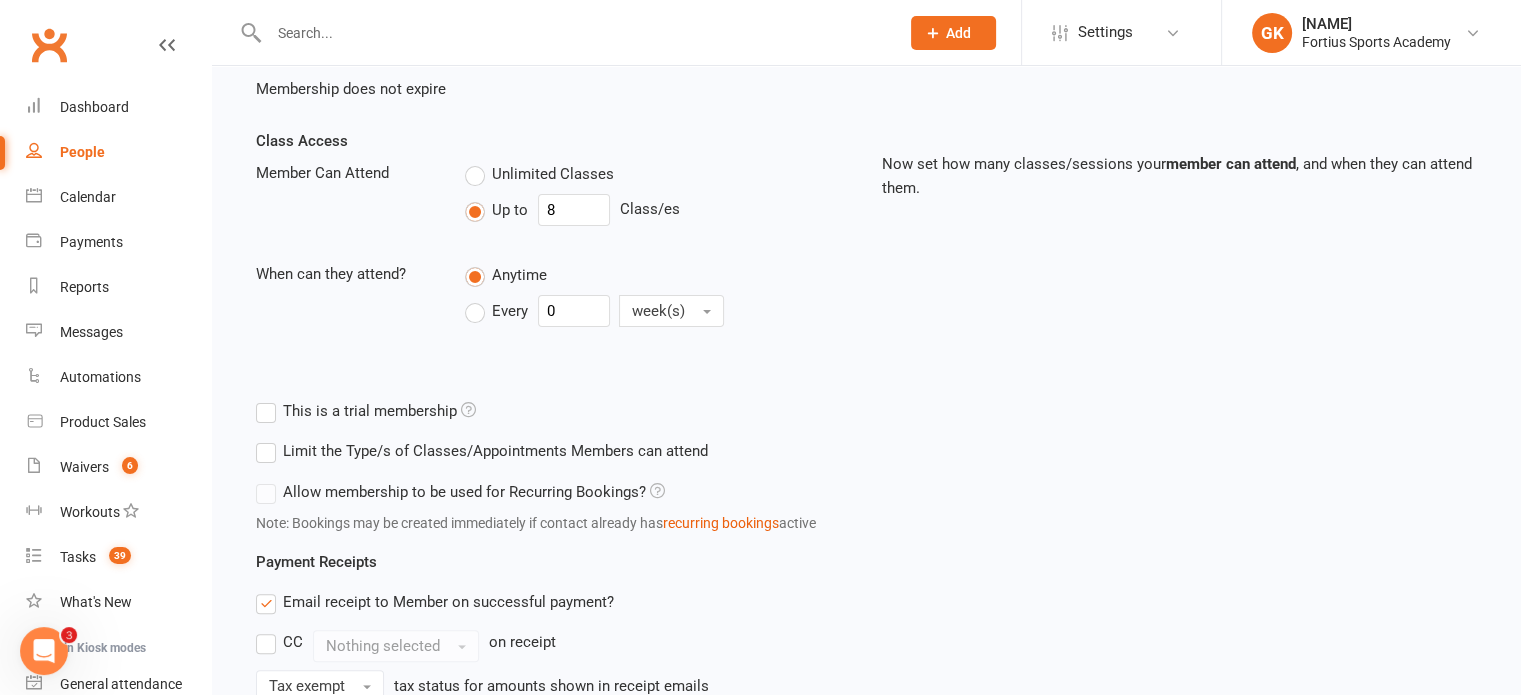 click on "Unlimited Classes" at bounding box center (539, 174) 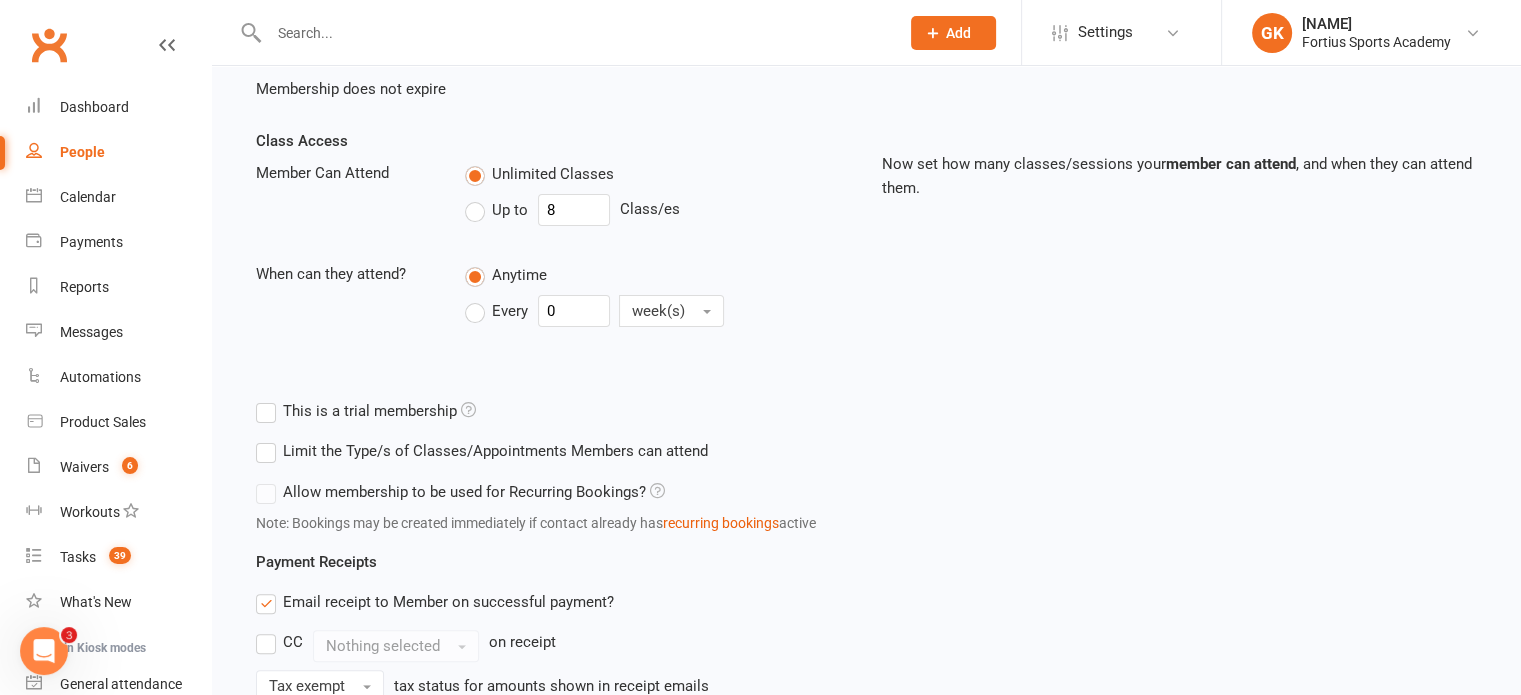 type on "0" 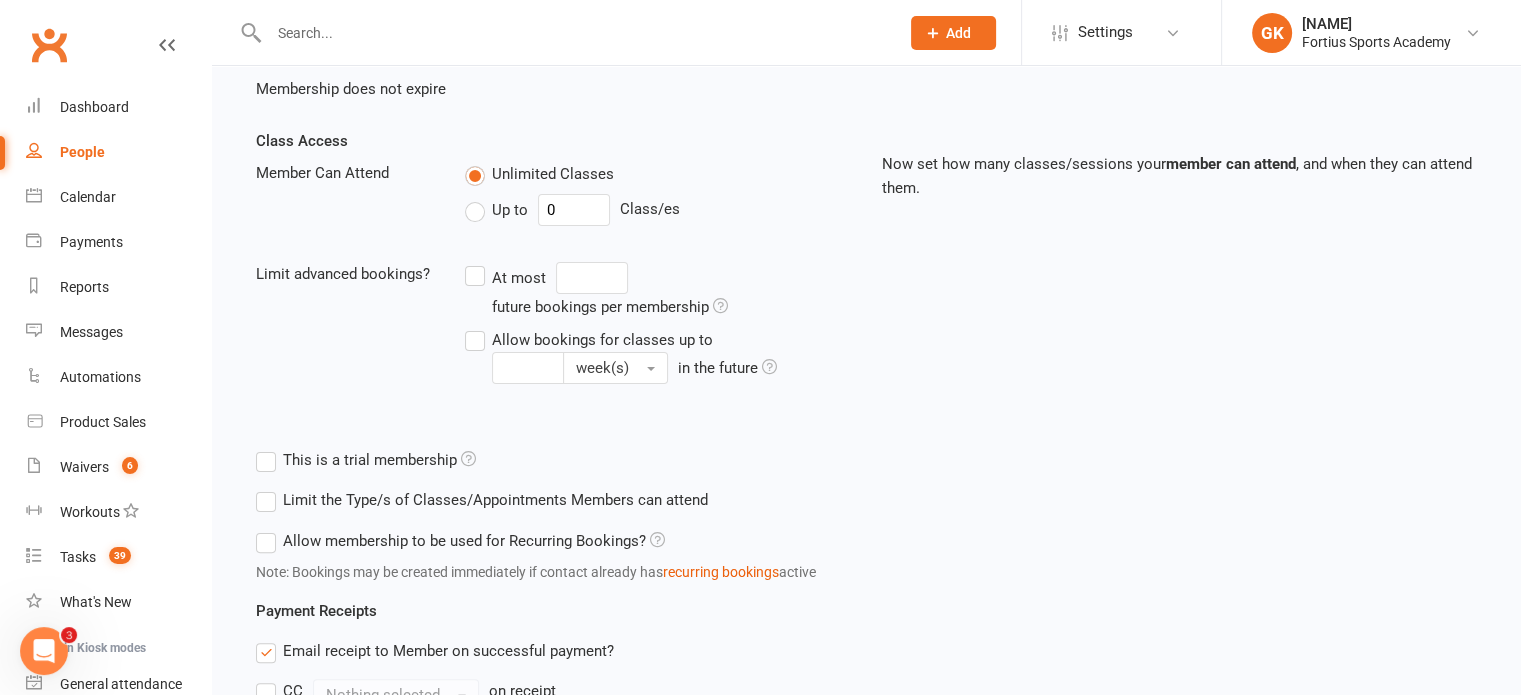 click on "Allow membership to be used for Recurring Bookings?" at bounding box center [460, 541] 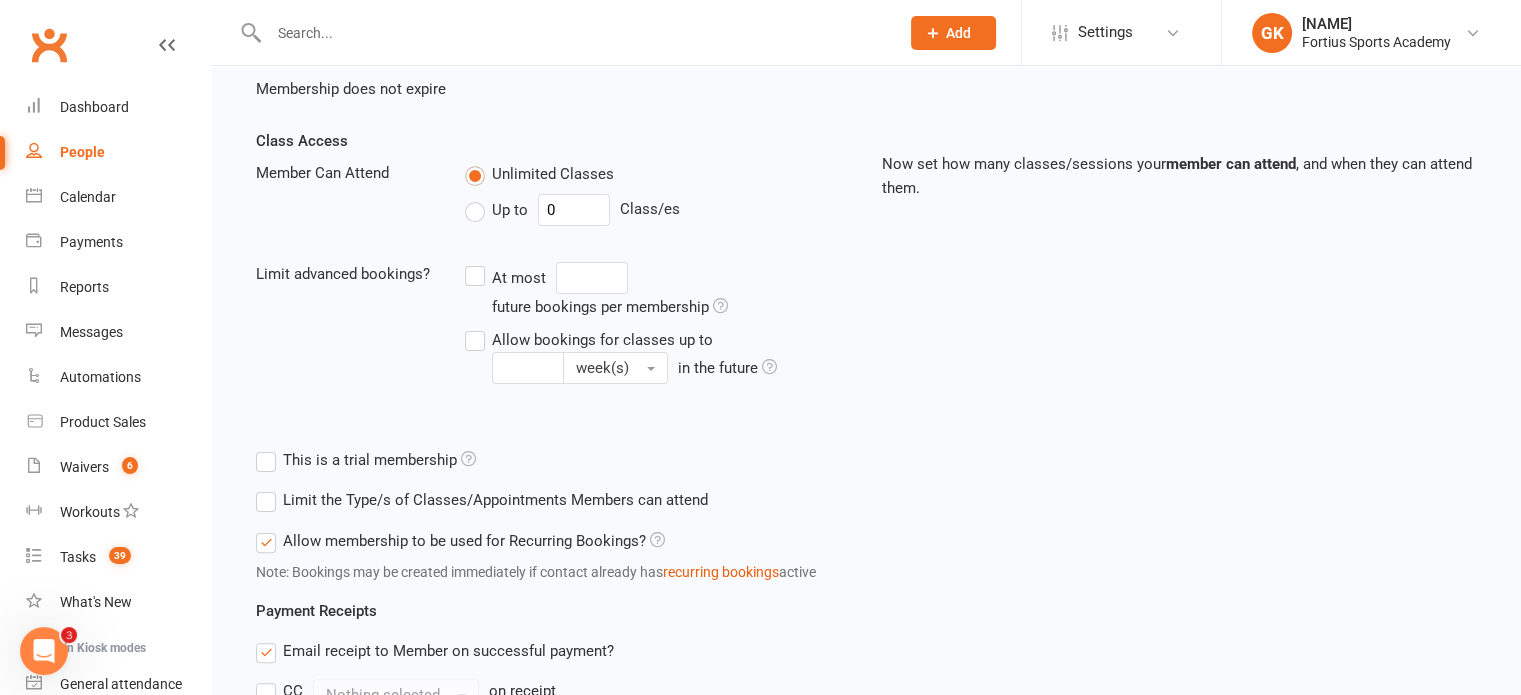 scroll, scrollTop: 844, scrollLeft: 0, axis: vertical 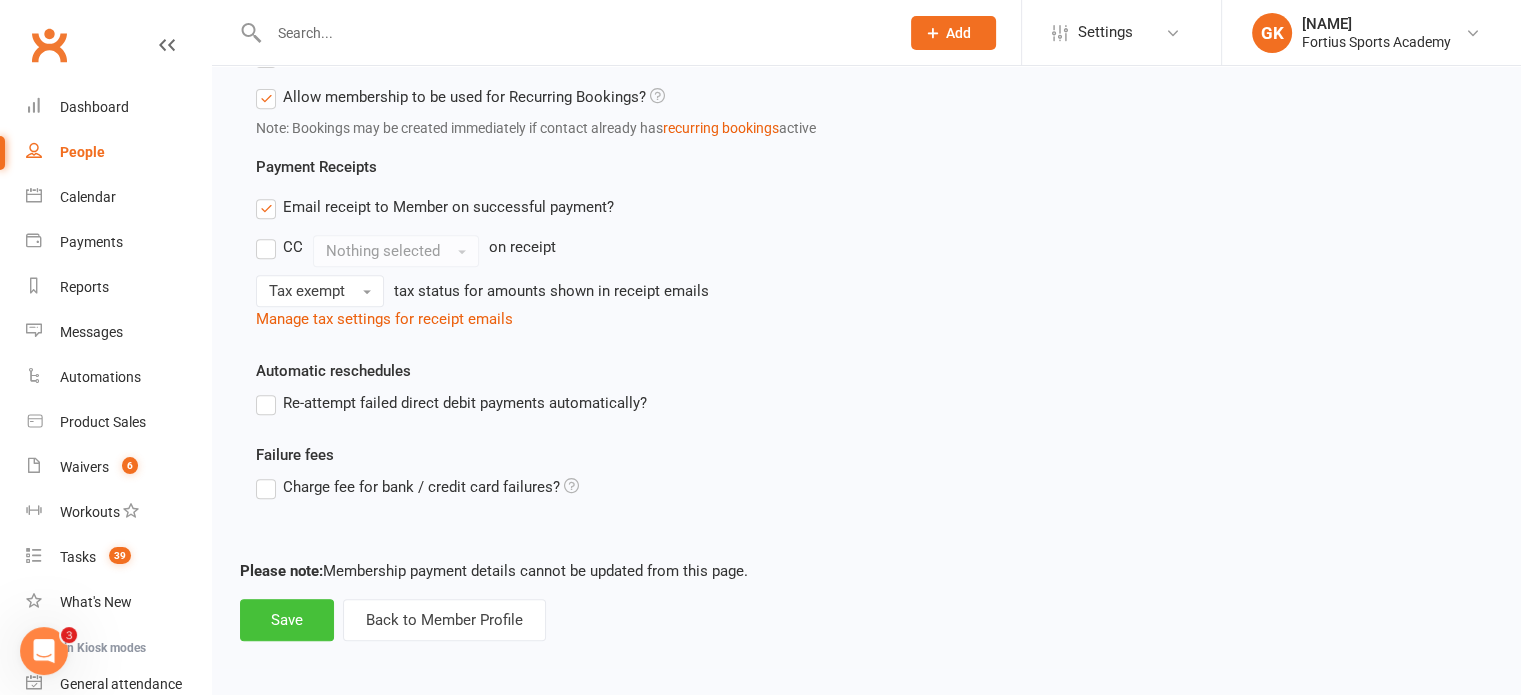 click on "Save" at bounding box center [287, 620] 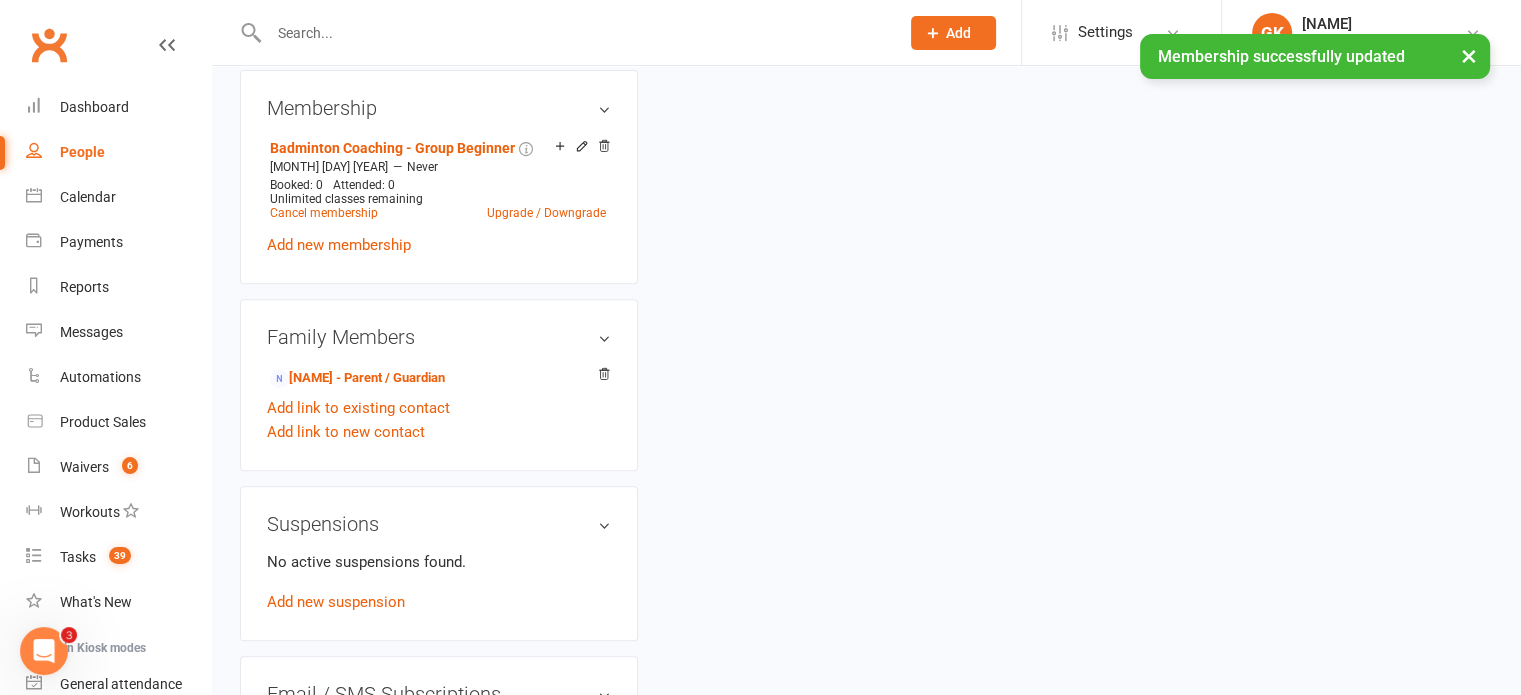 scroll, scrollTop: 0, scrollLeft: 0, axis: both 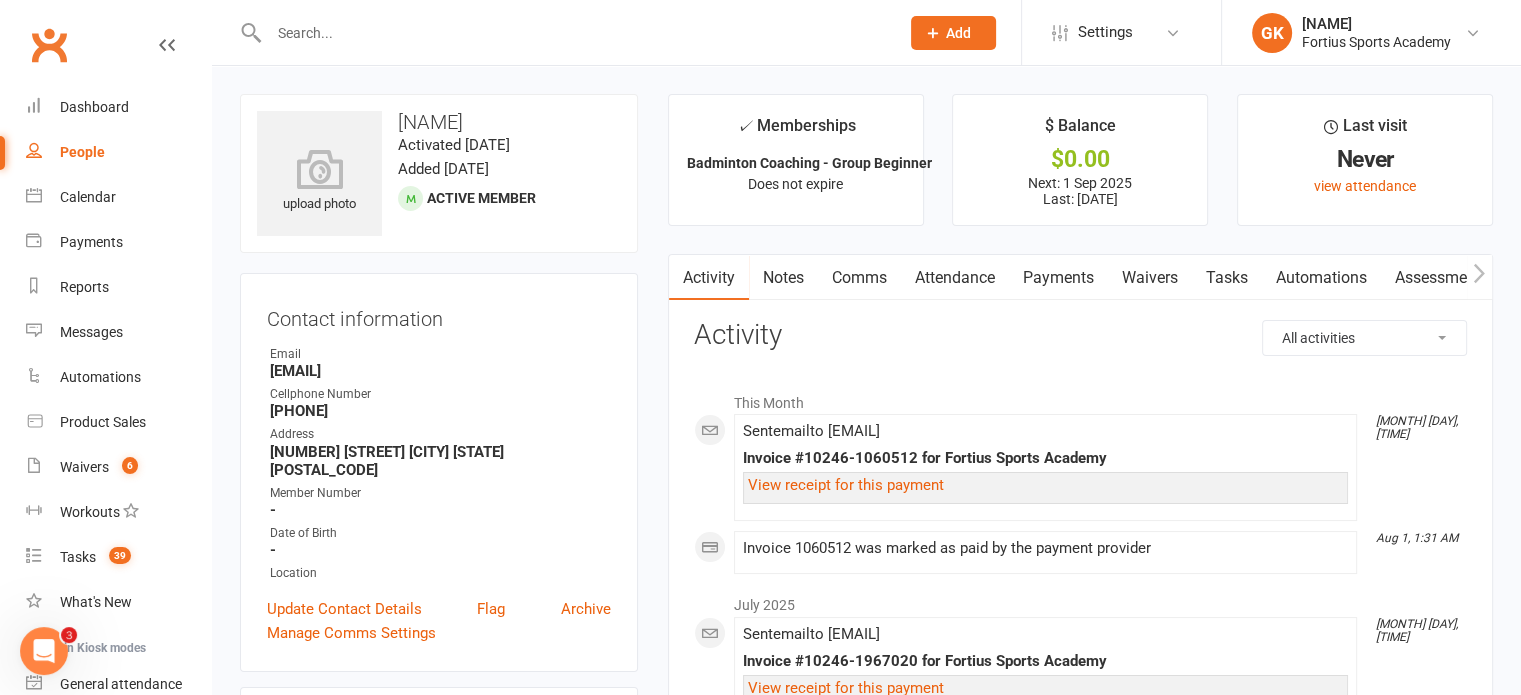 click at bounding box center [574, 33] 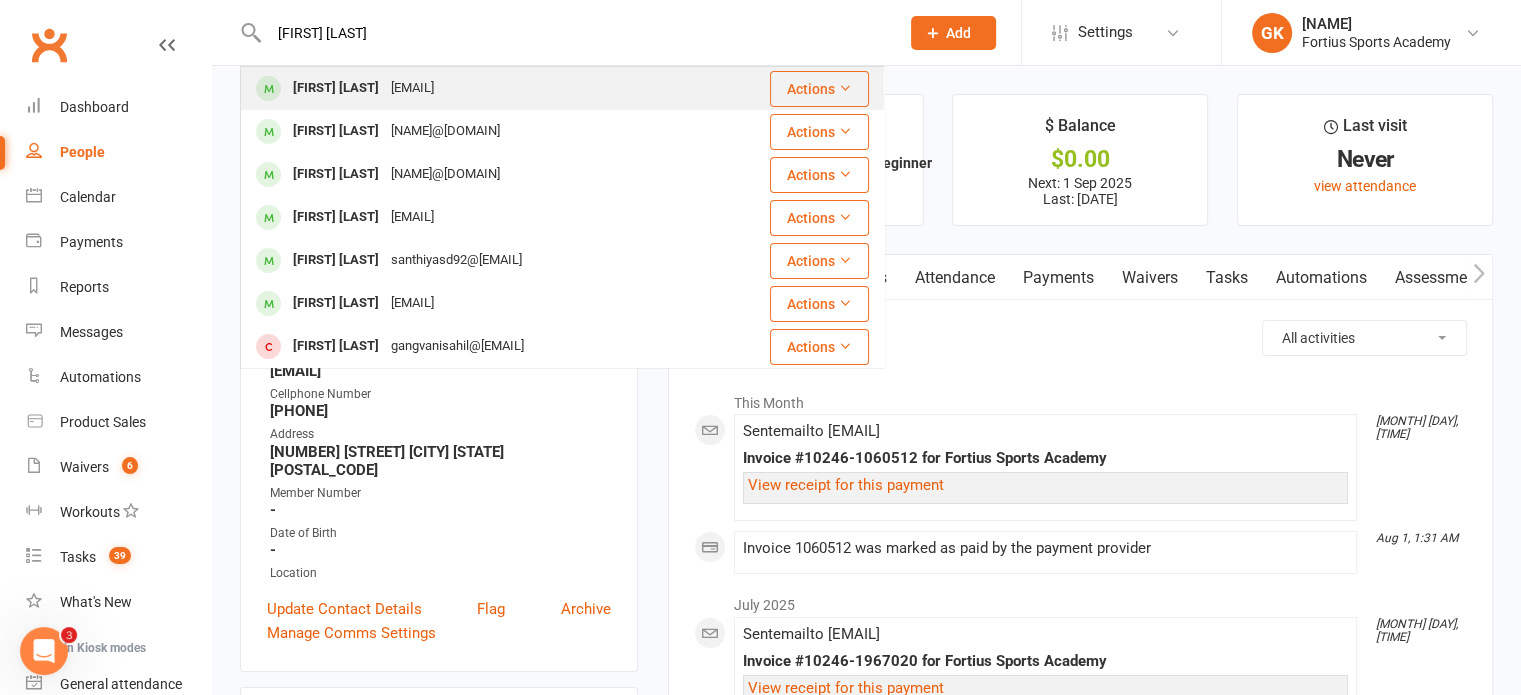 type on "[FIRST] [LAST]" 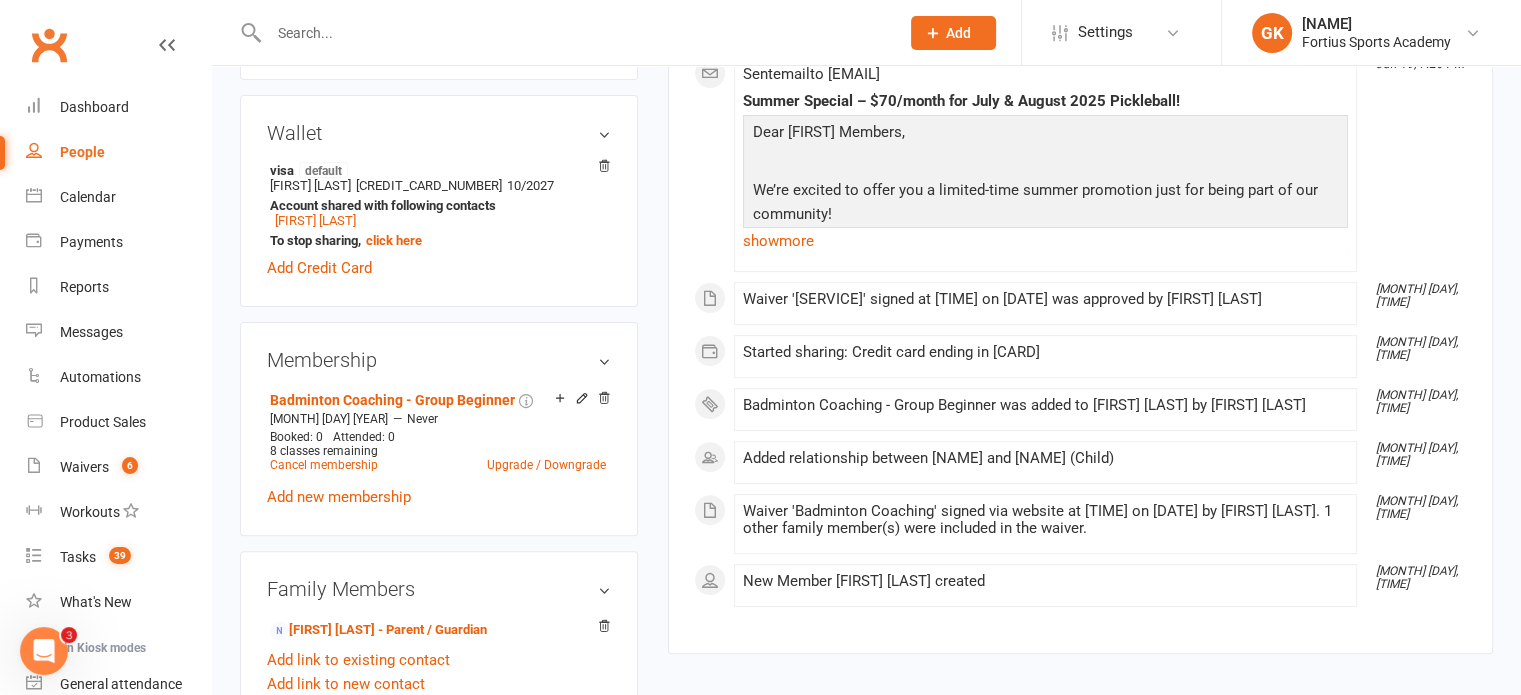 scroll, scrollTop: 748, scrollLeft: 0, axis: vertical 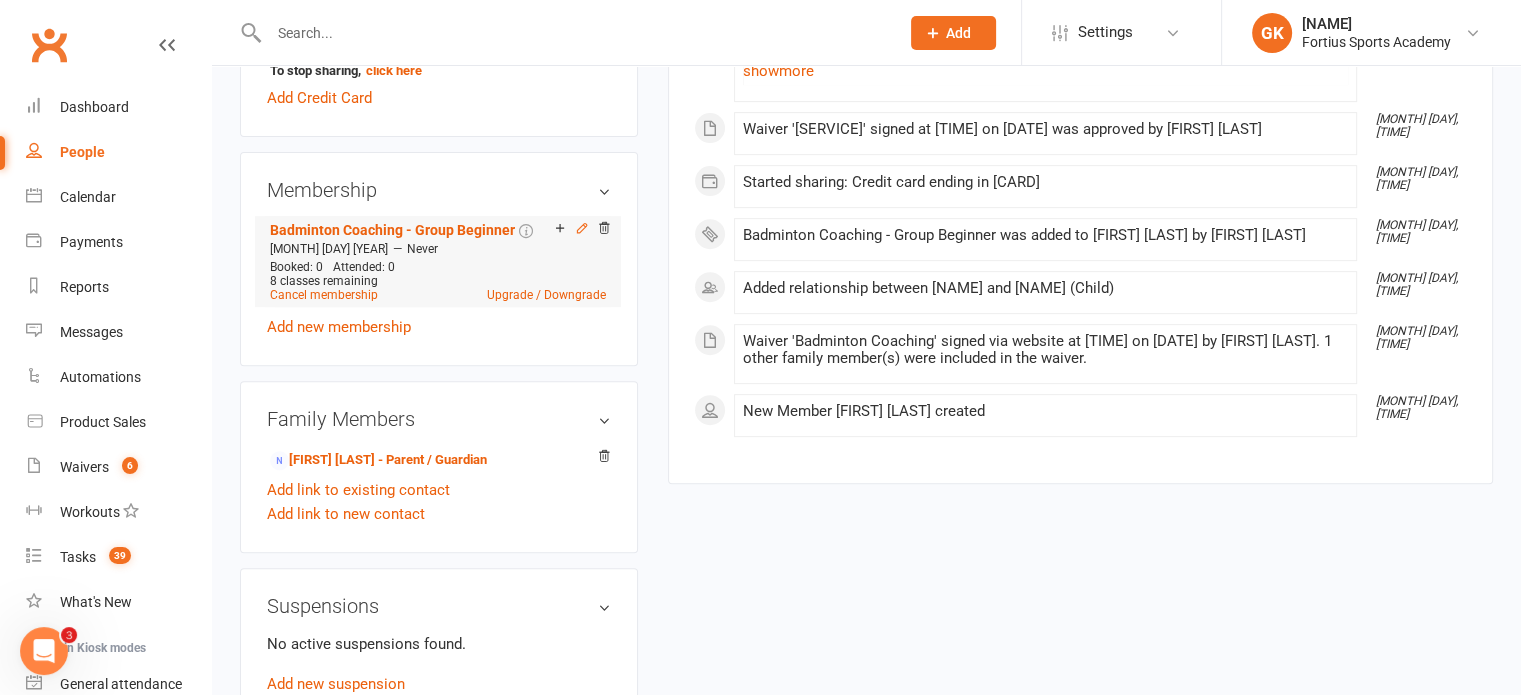 click 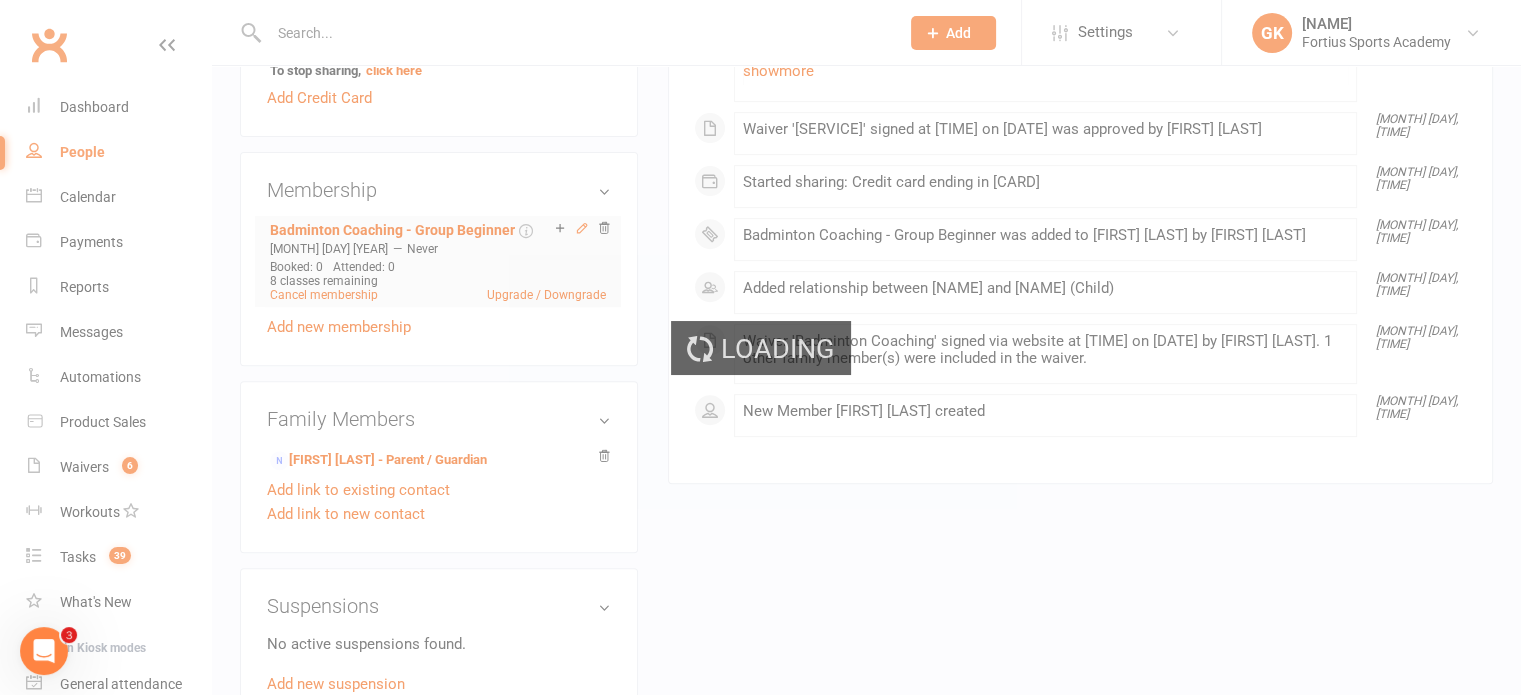 scroll, scrollTop: 0, scrollLeft: 0, axis: both 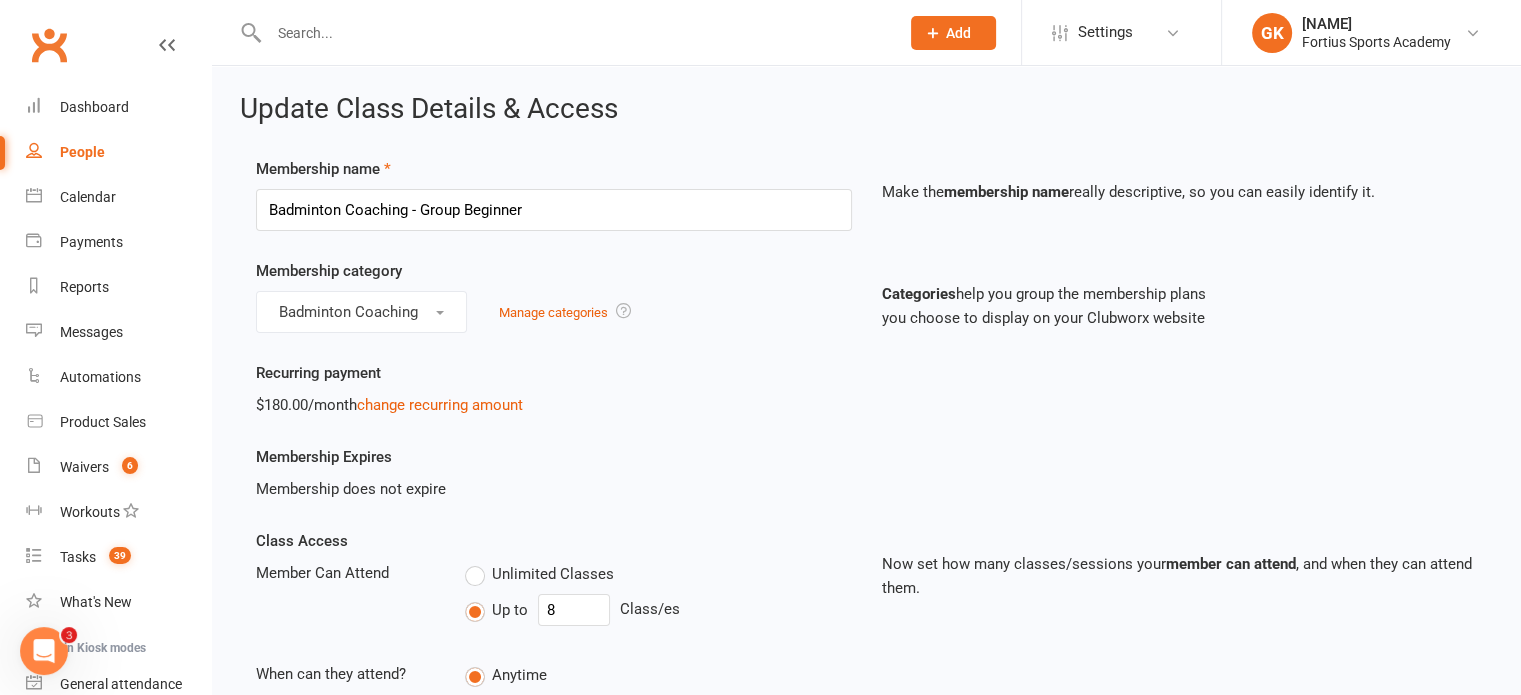 click on "Unlimited Classes" at bounding box center (539, 574) 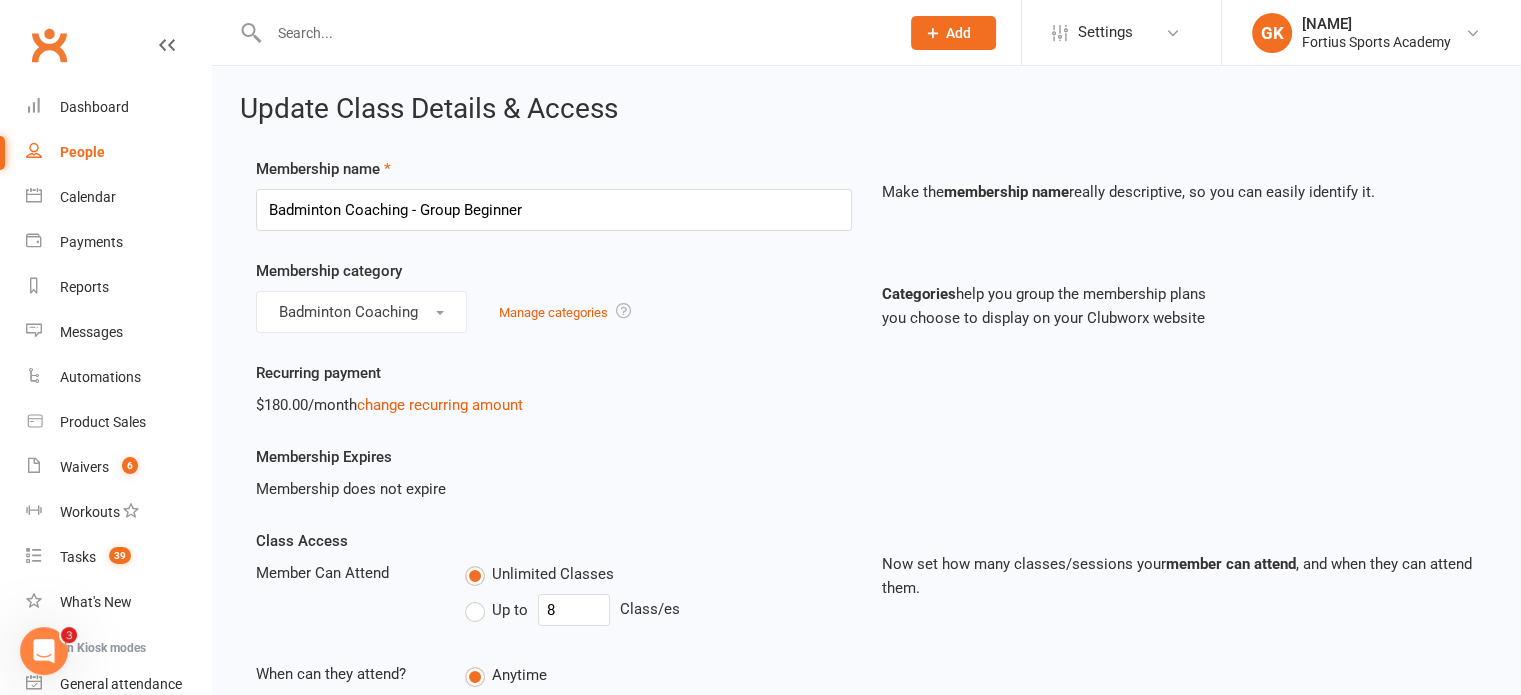 type on "0" 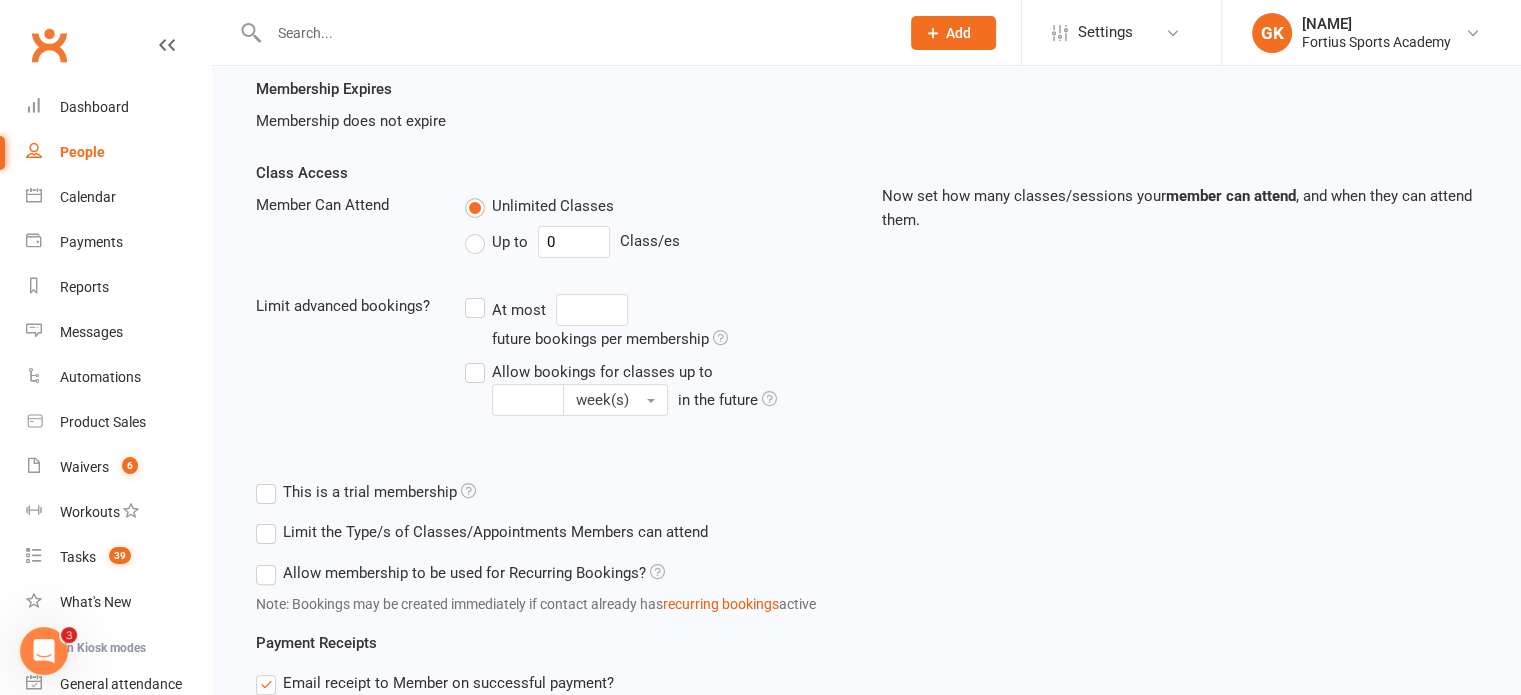 scroll, scrollTop: 440, scrollLeft: 0, axis: vertical 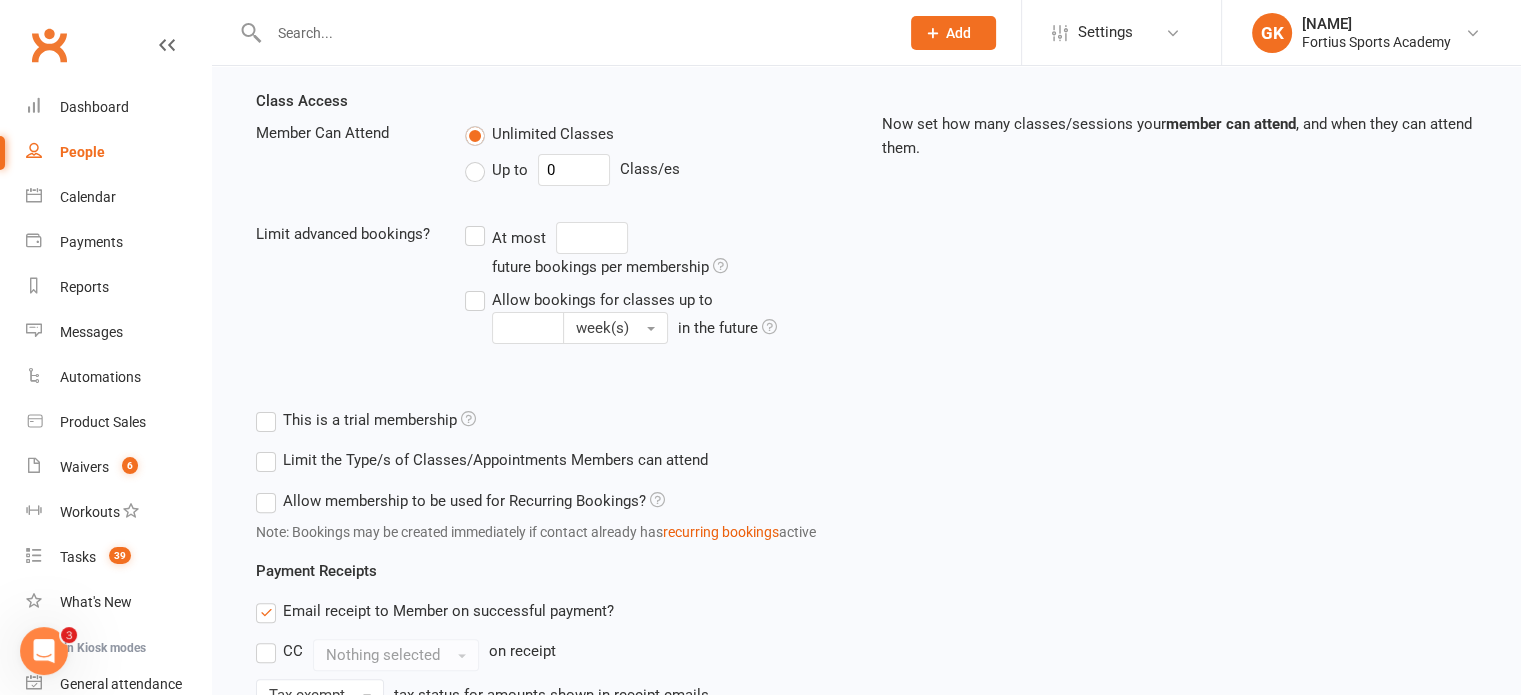 click on "Allow membership to be used for Recurring Bookings?" at bounding box center (460, 501) 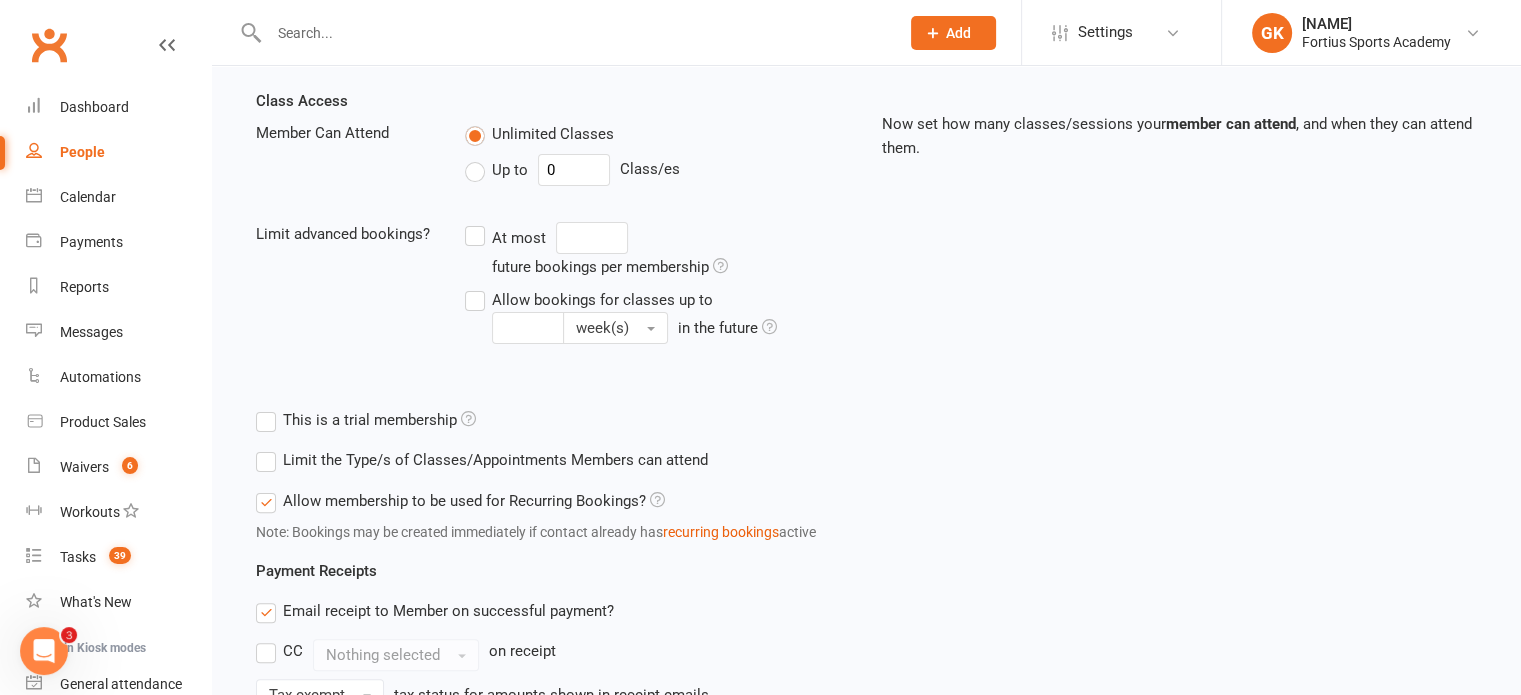 scroll, scrollTop: 844, scrollLeft: 0, axis: vertical 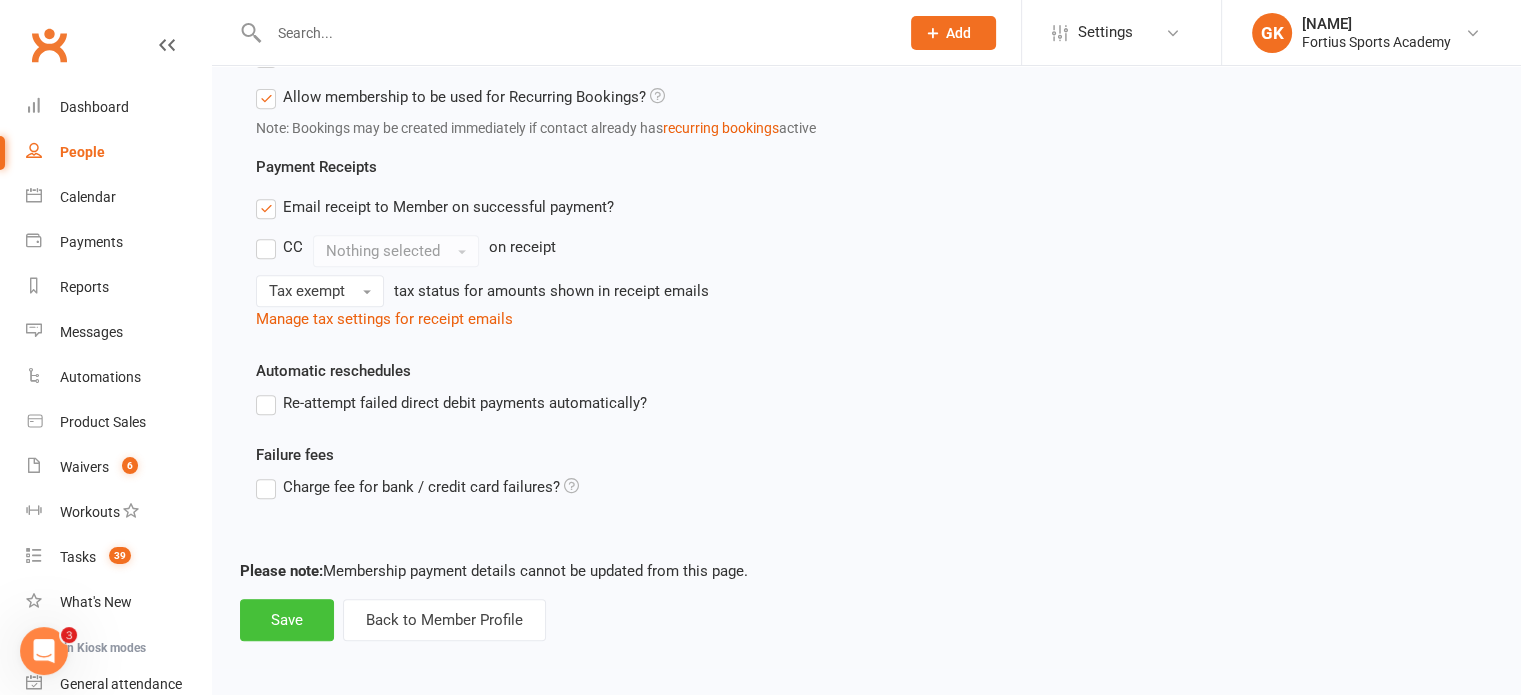 click on "Save" at bounding box center [287, 620] 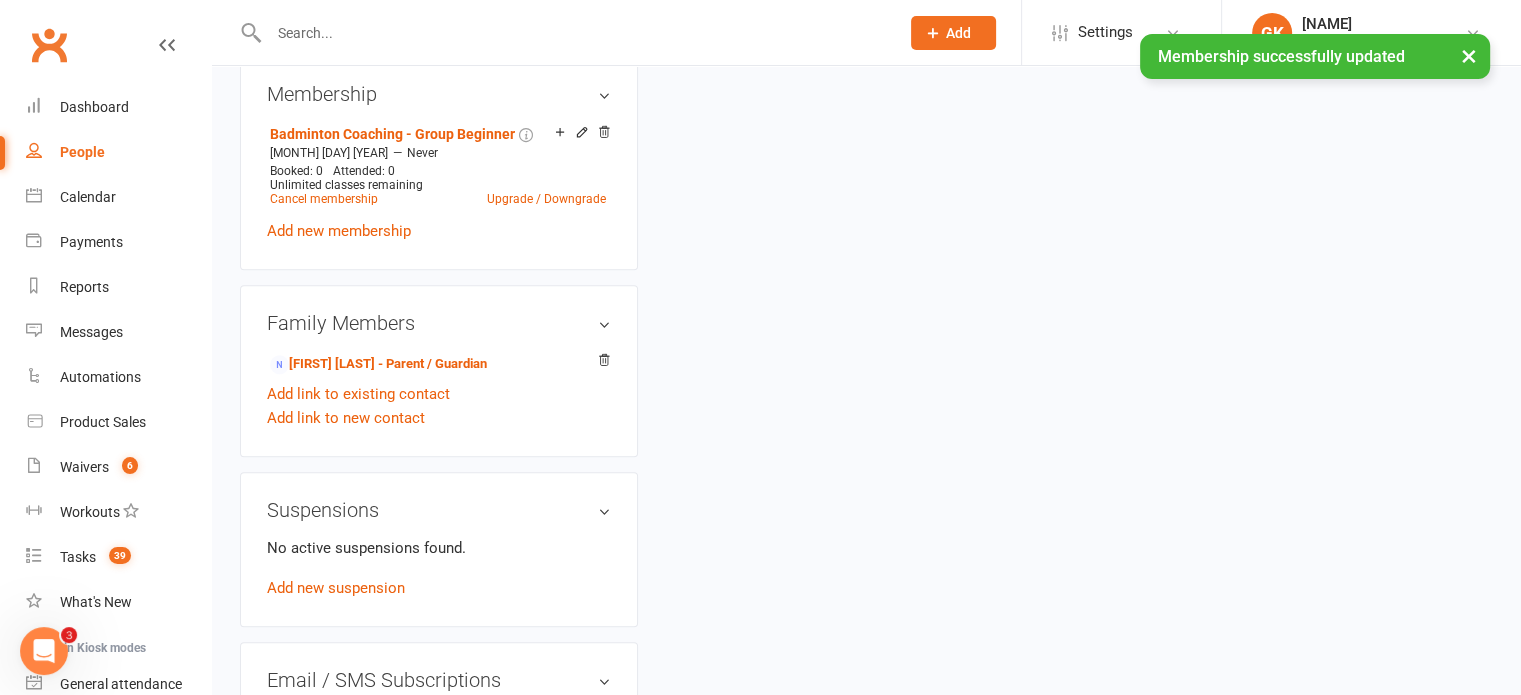 scroll, scrollTop: 0, scrollLeft: 0, axis: both 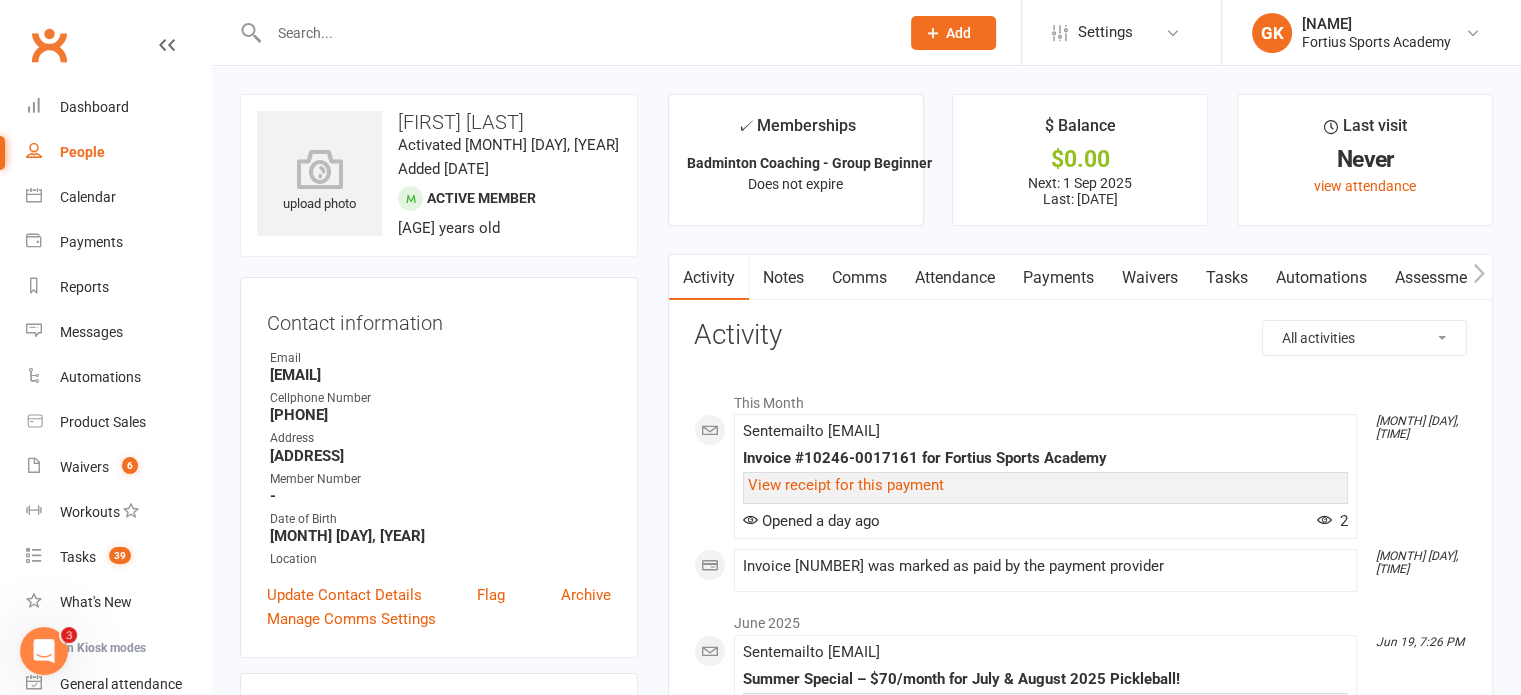 click at bounding box center [574, 33] 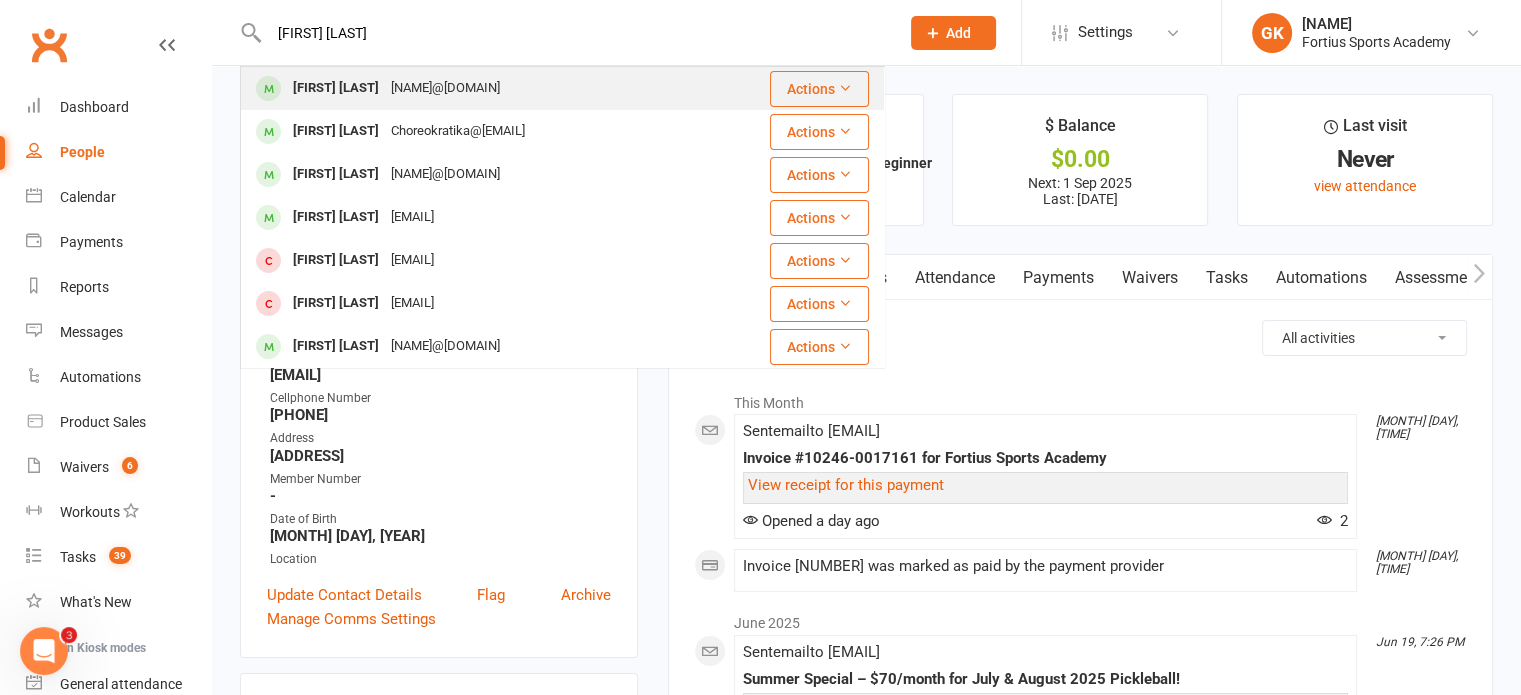 type on "[FIRST] [LAST]" 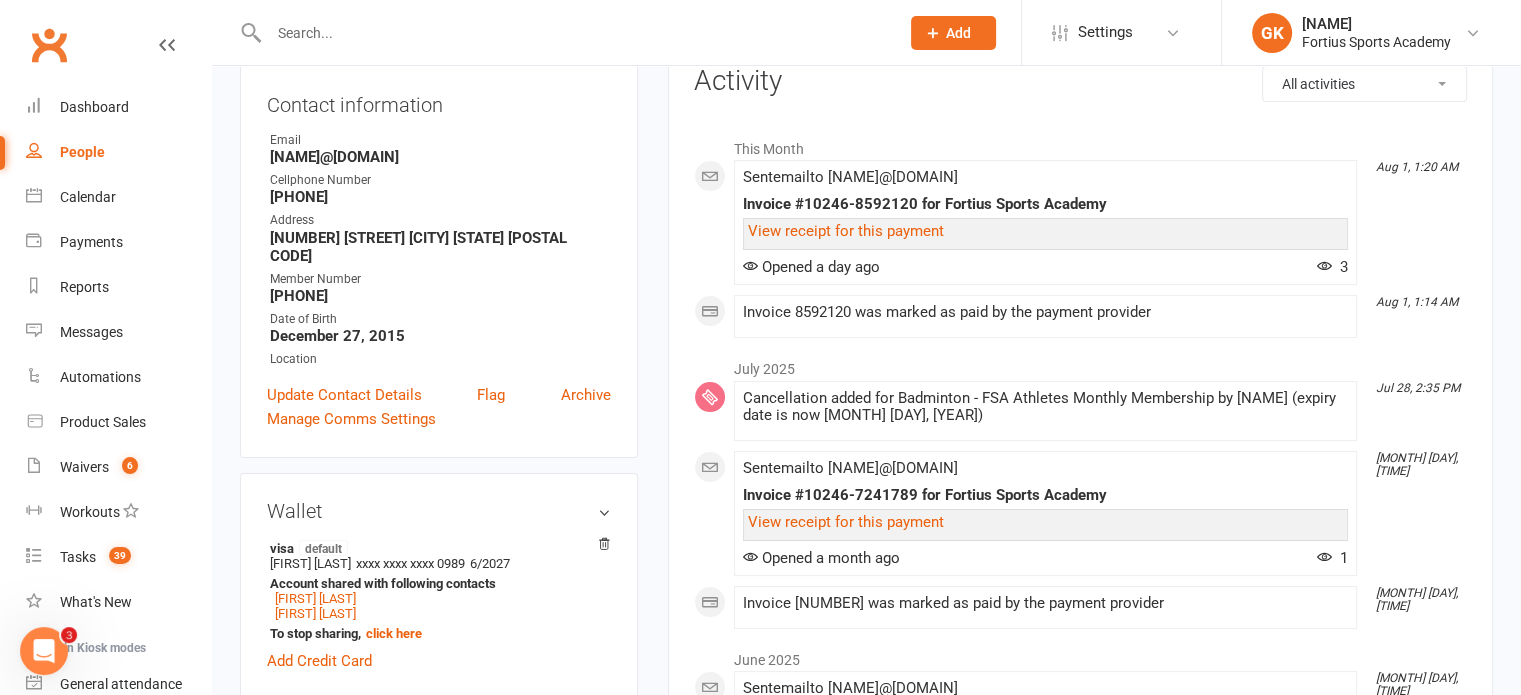 scroll, scrollTop: 0, scrollLeft: 0, axis: both 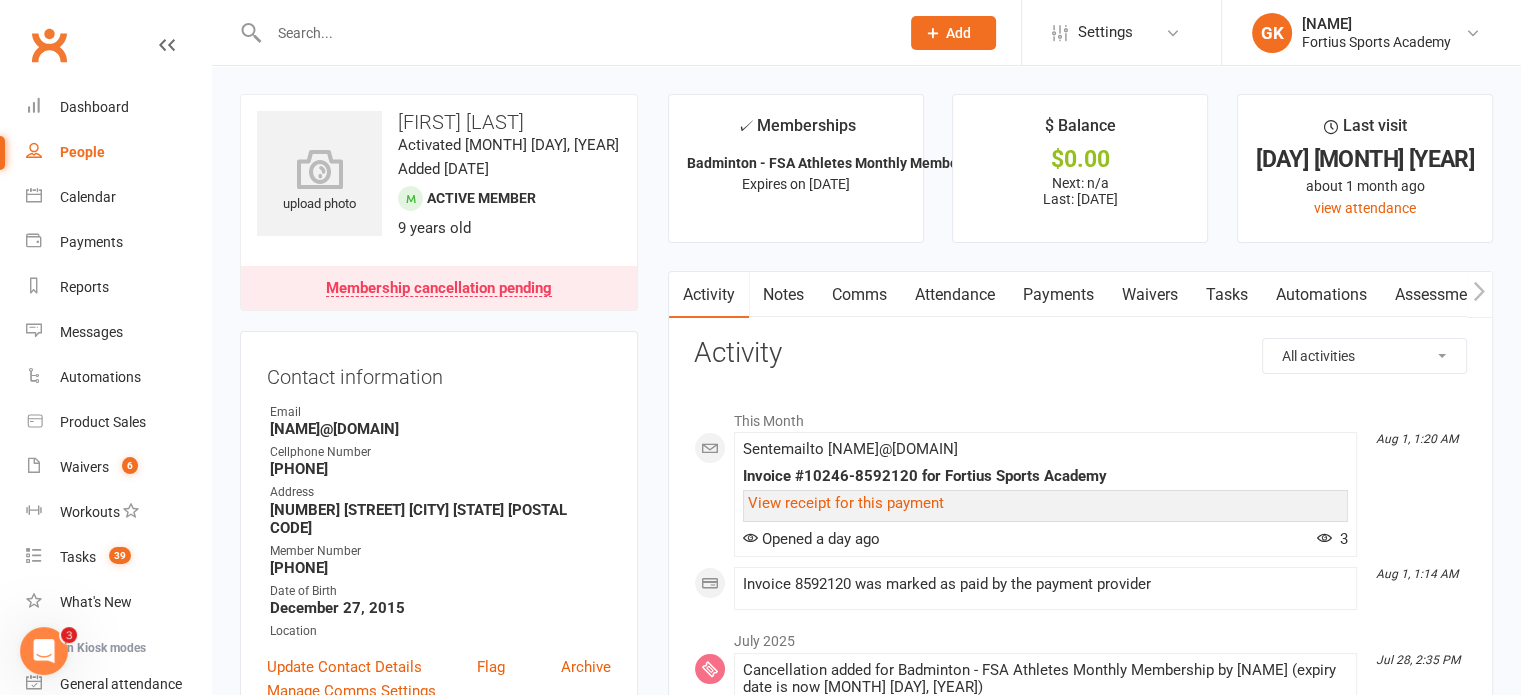 click at bounding box center [574, 33] 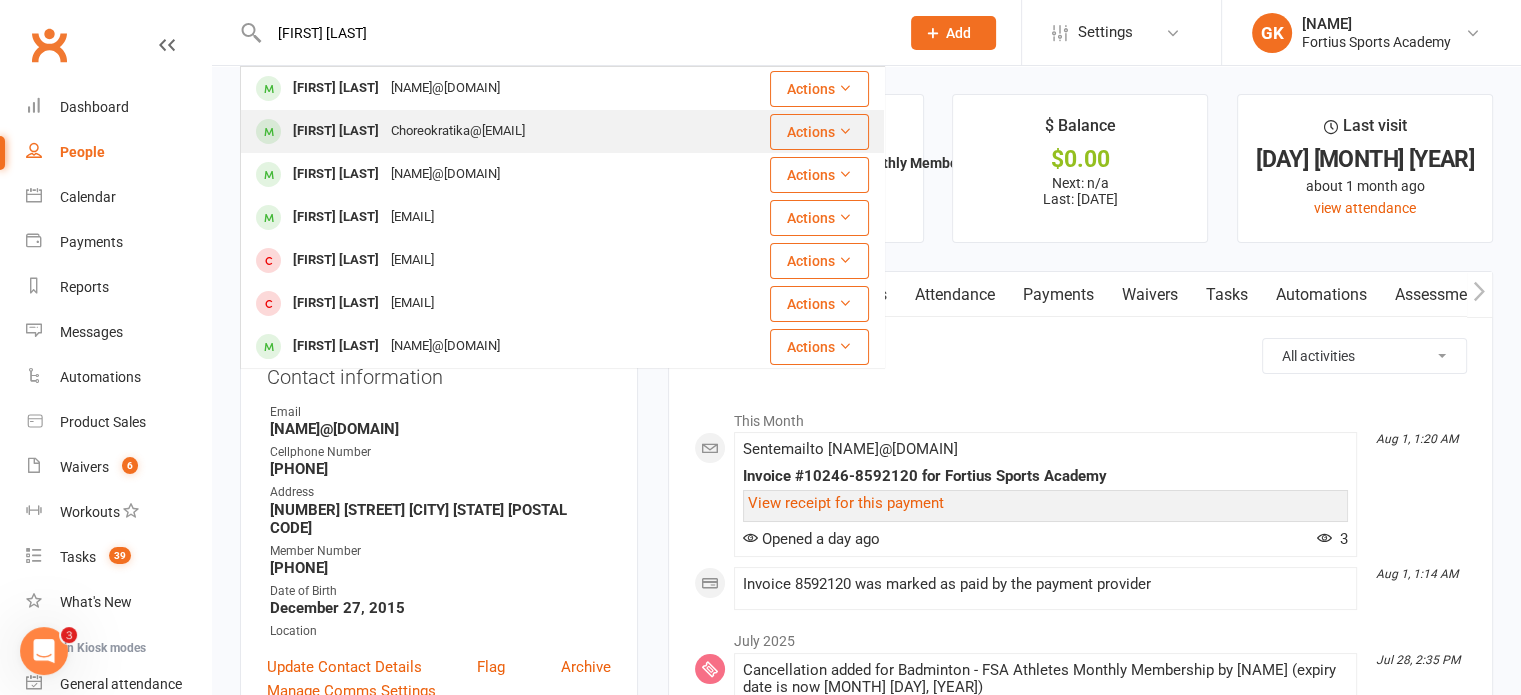 type on "[FIRST] [LAST]" 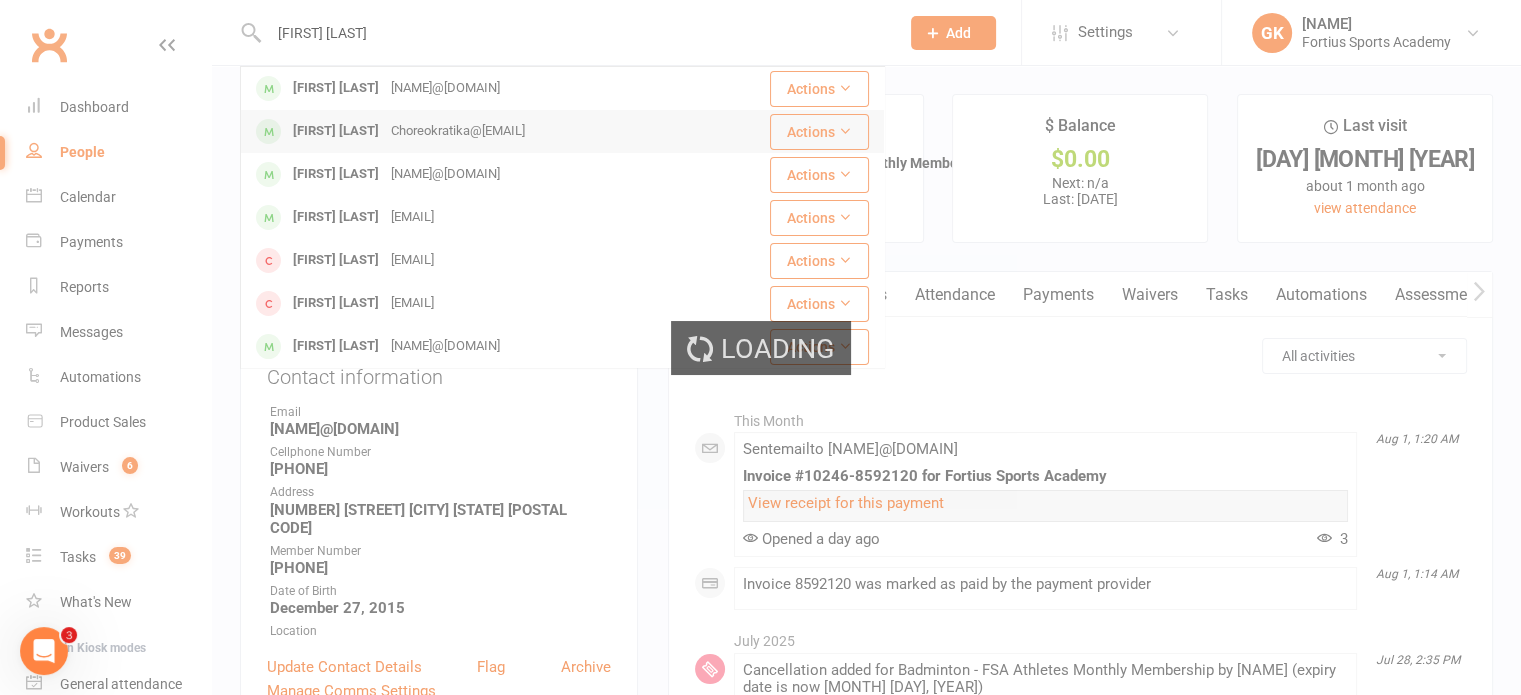 type 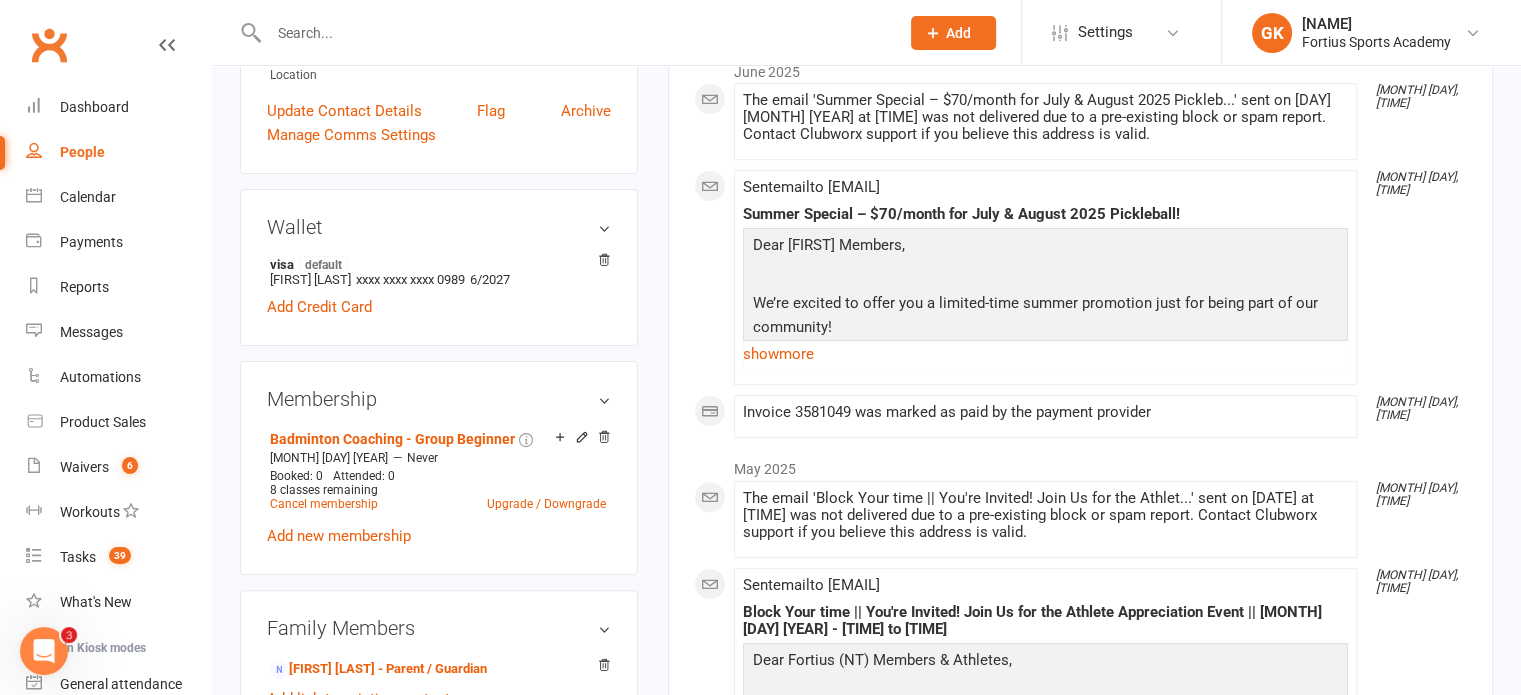 scroll, scrollTop: 500, scrollLeft: 0, axis: vertical 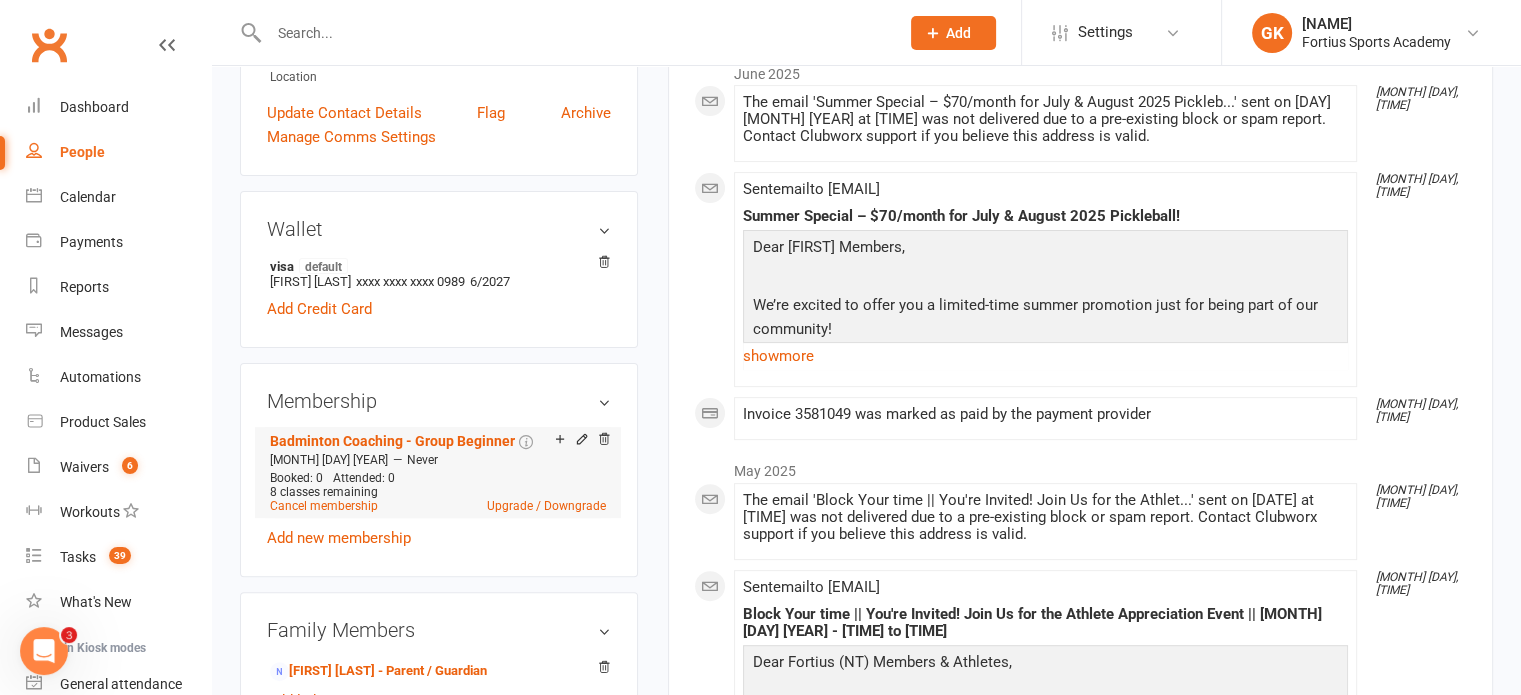 click 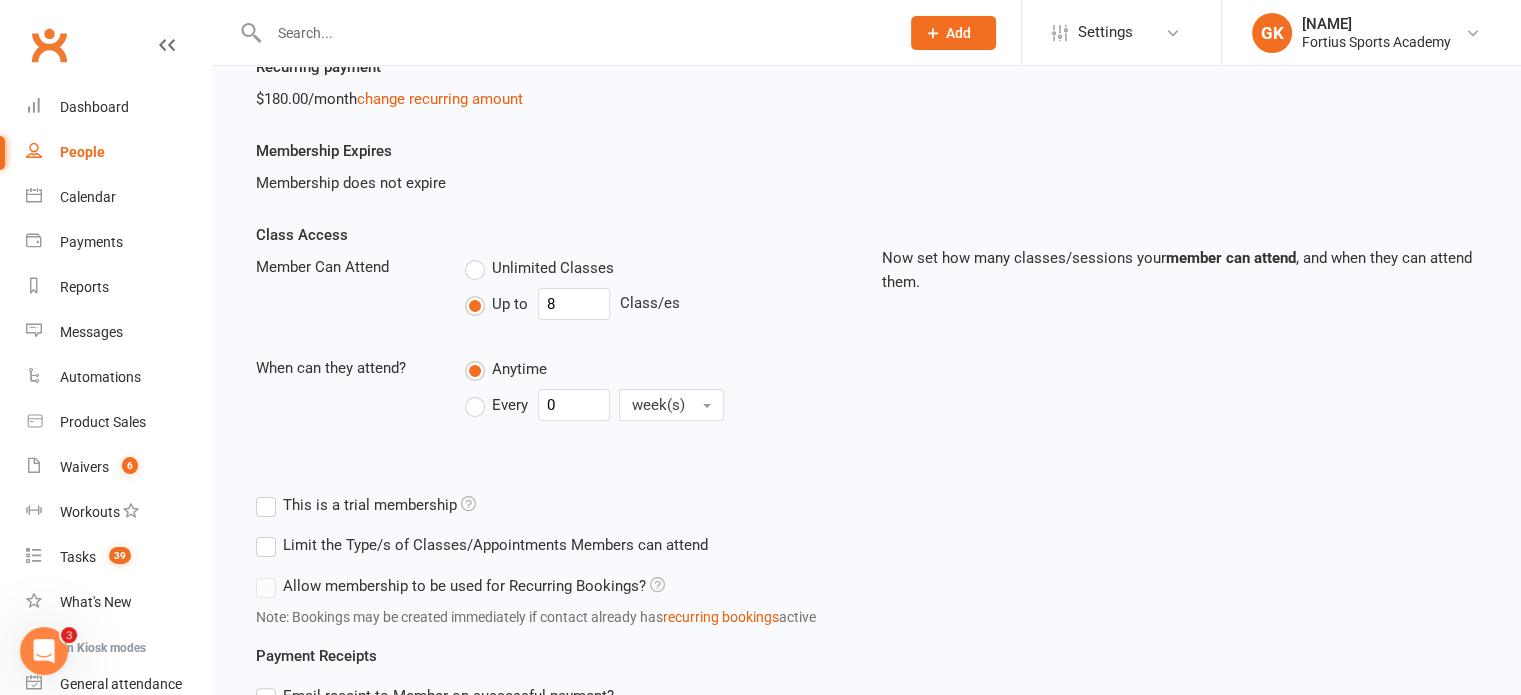 scroll, scrollTop: 305, scrollLeft: 0, axis: vertical 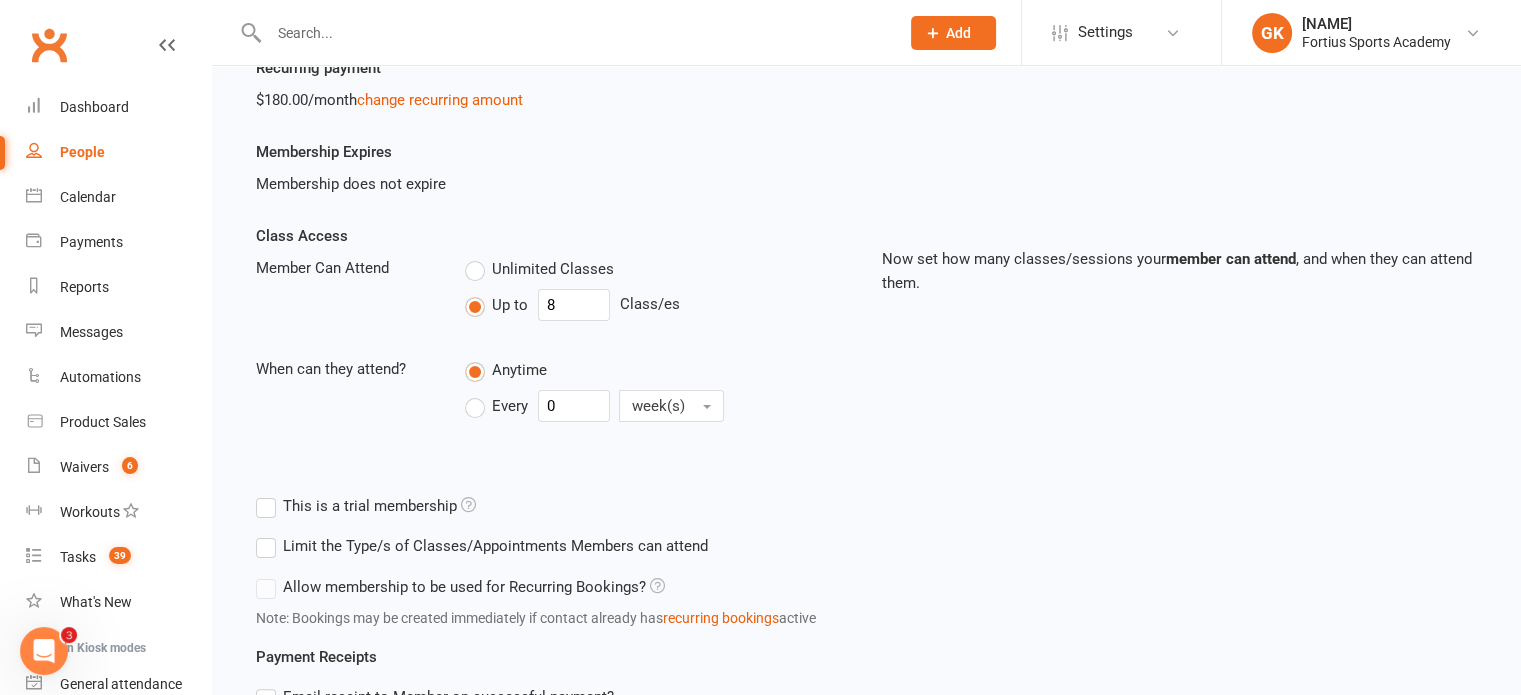 click on "Unlimited Classes" at bounding box center [539, 269] 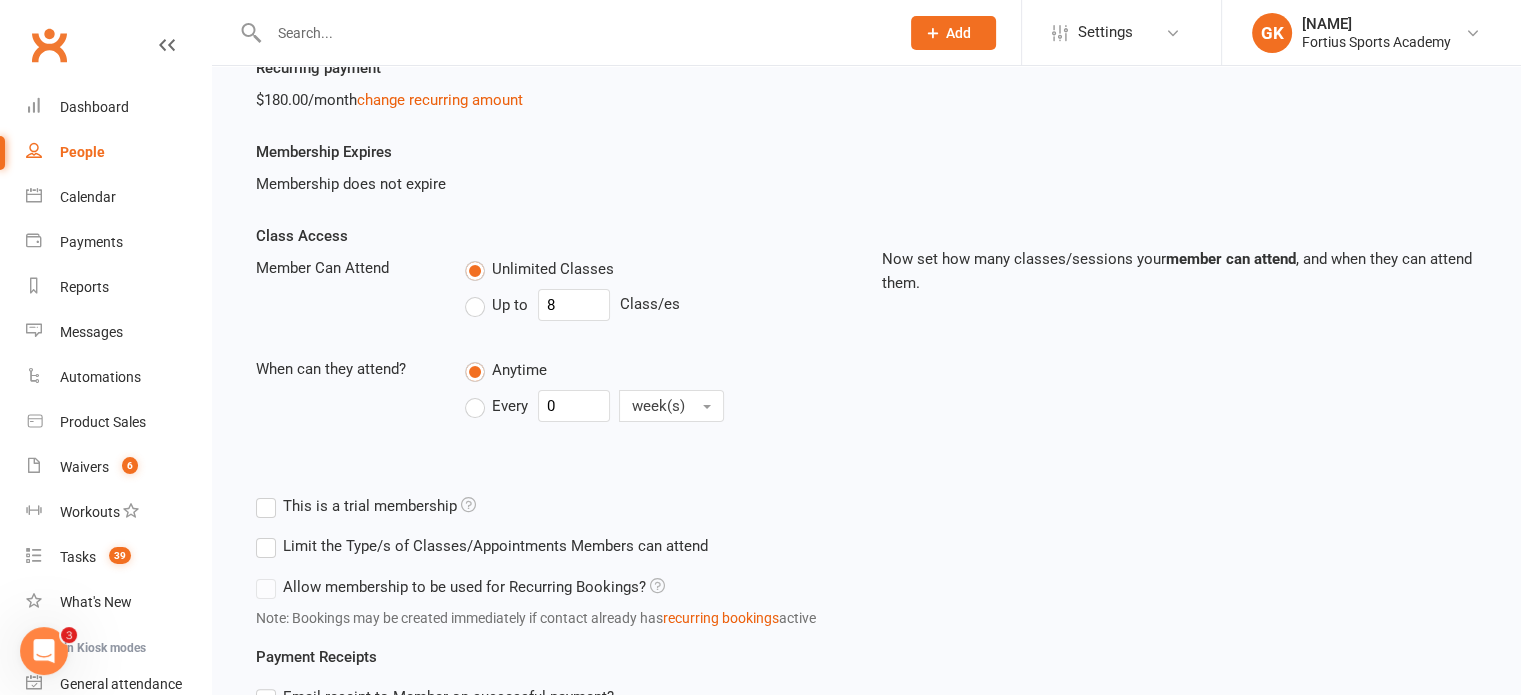 type on "0" 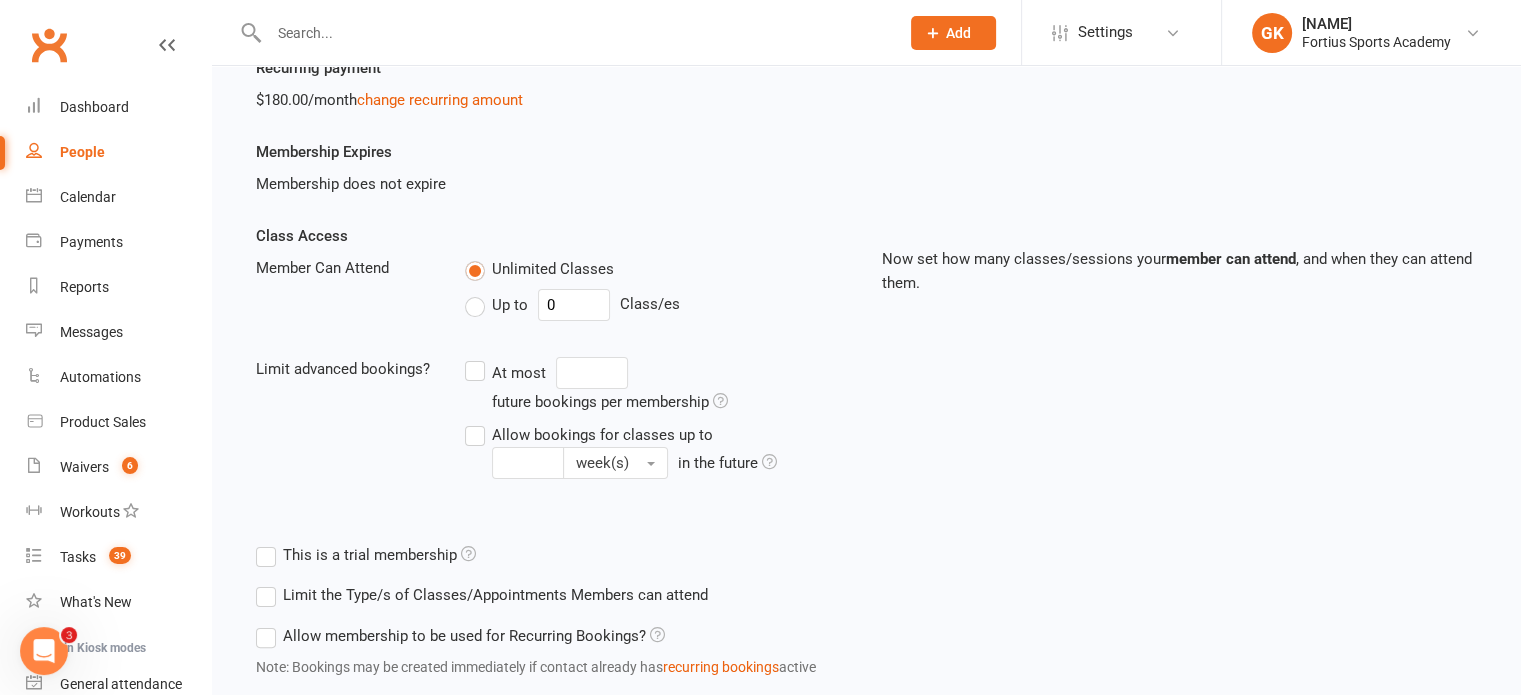 click on "Allow membership to be used for Recurring Bookings?" at bounding box center [460, 636] 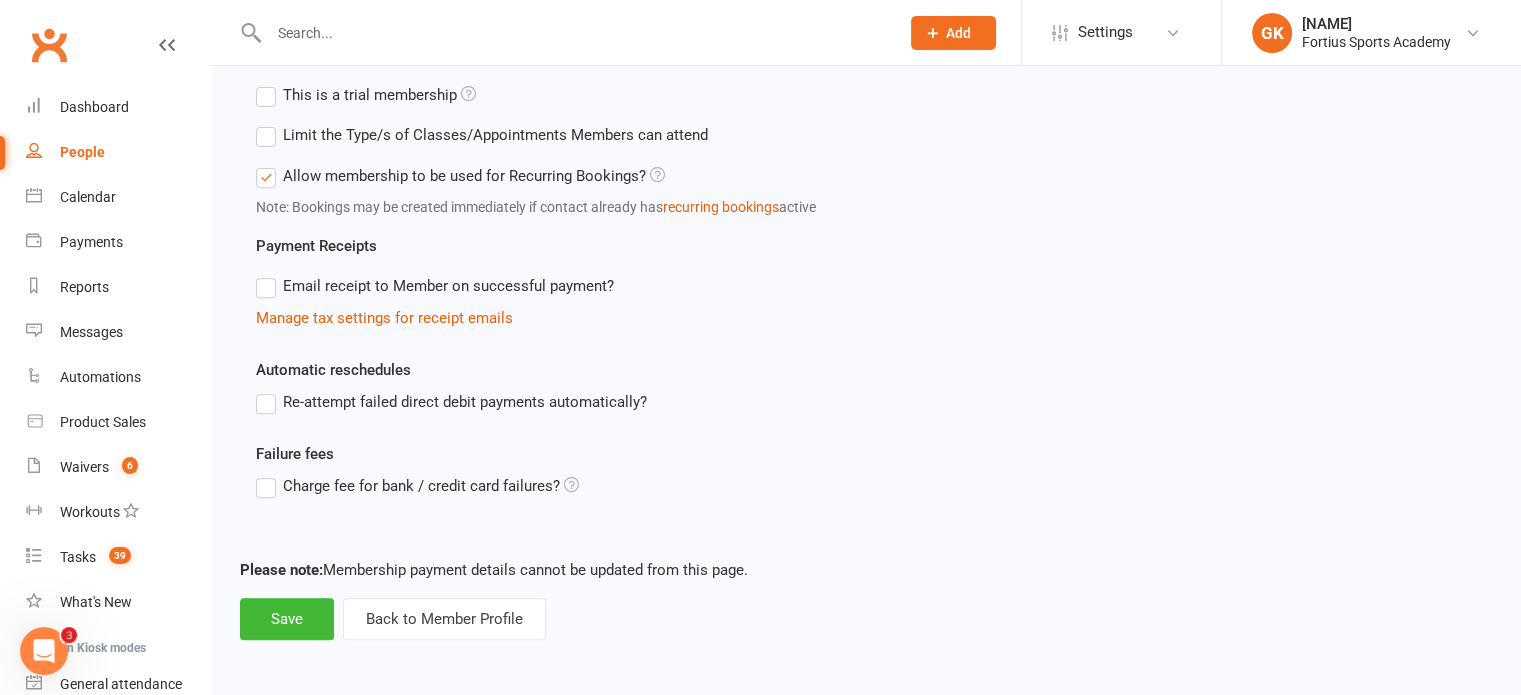 scroll, scrollTop: 764, scrollLeft: 0, axis: vertical 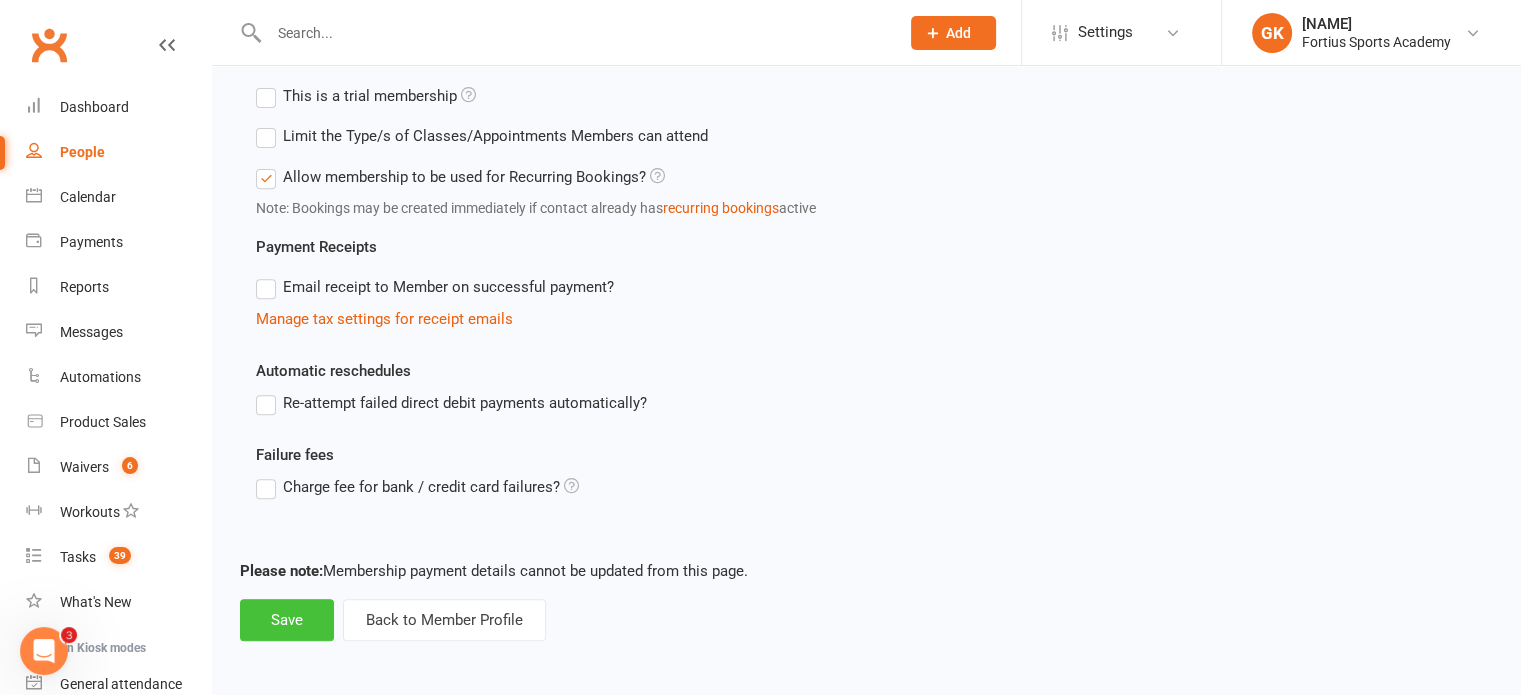 click on "Save" at bounding box center (287, 620) 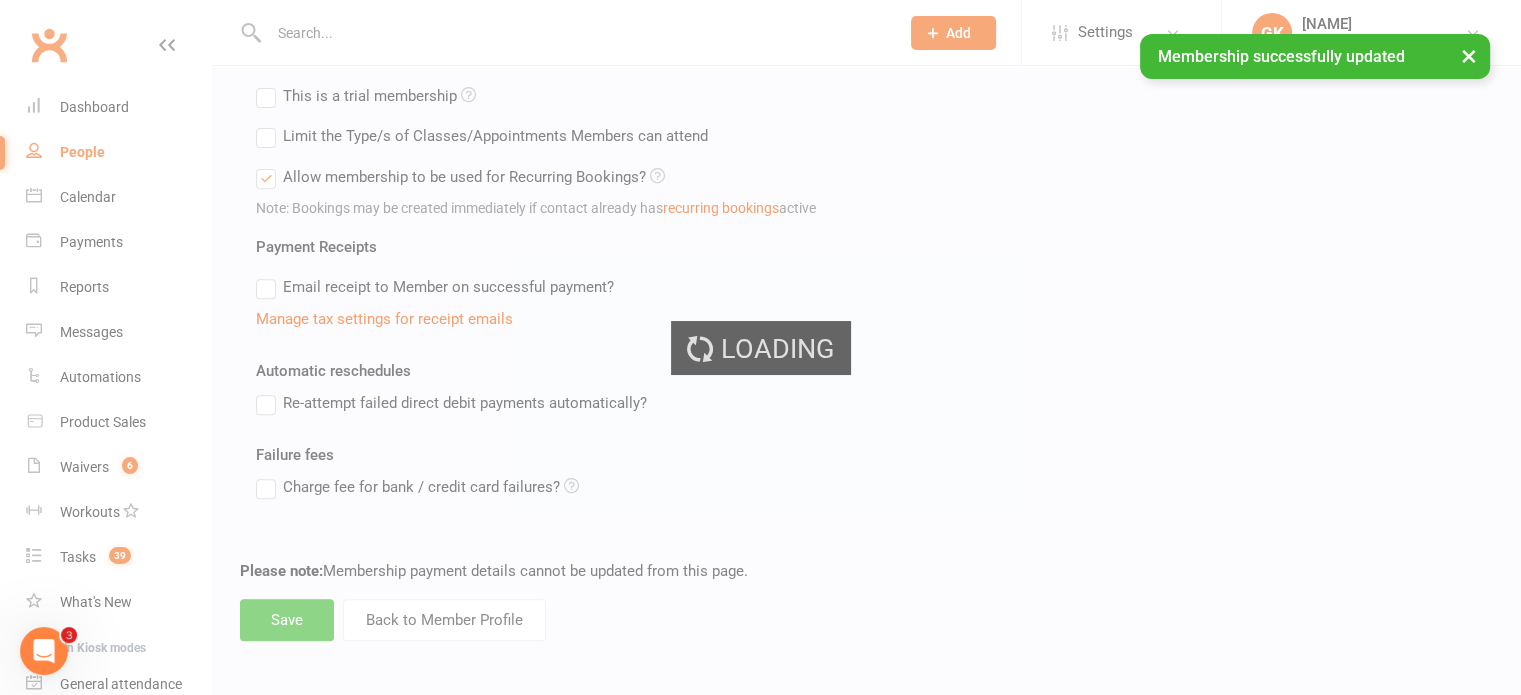 scroll, scrollTop: 0, scrollLeft: 0, axis: both 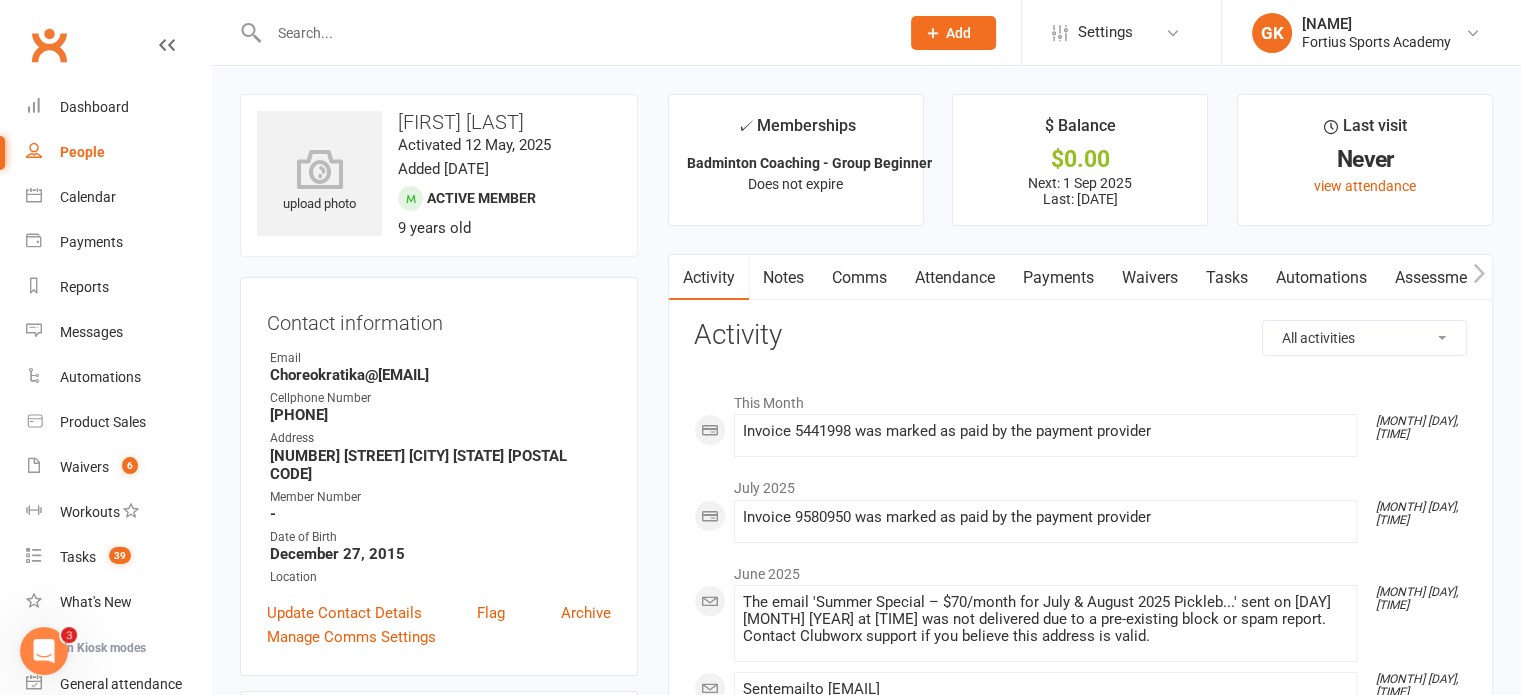 click at bounding box center (574, 33) 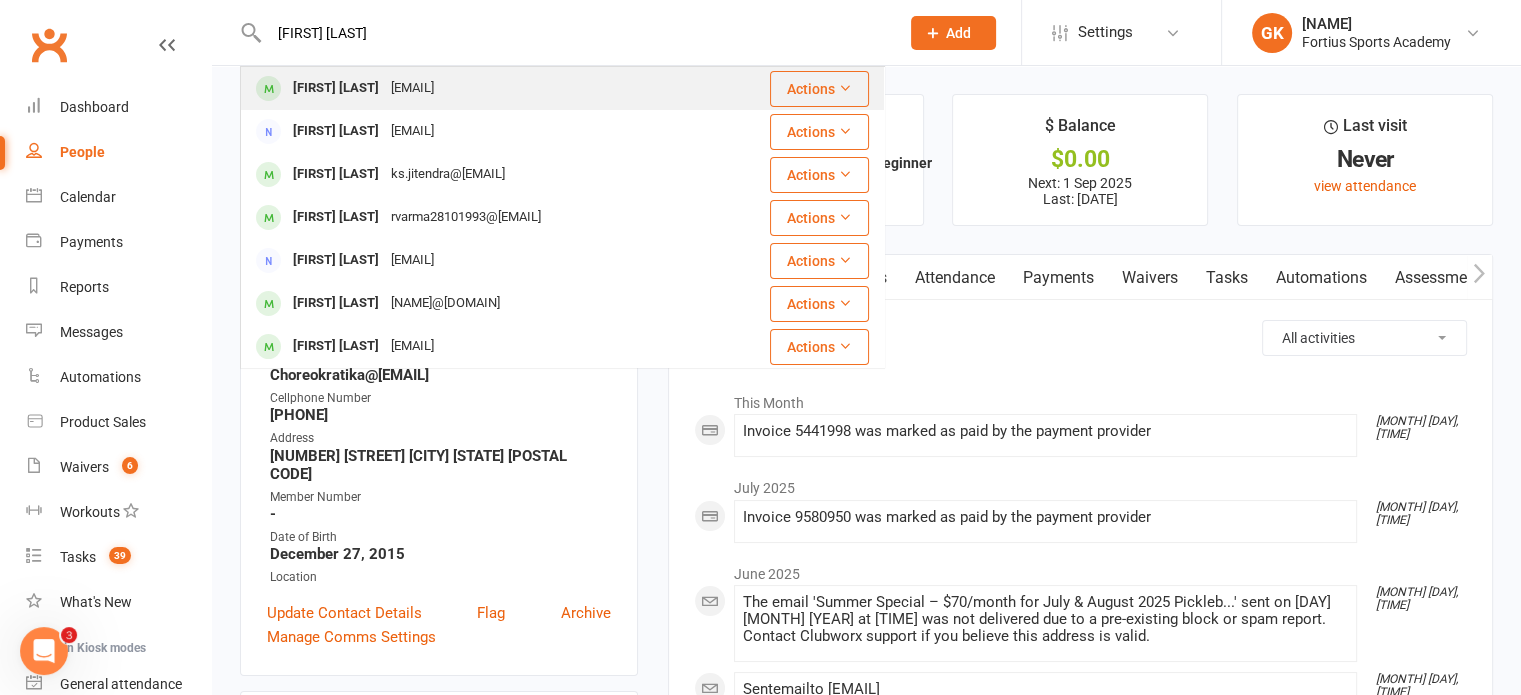type on "[FIRST] [LAST]" 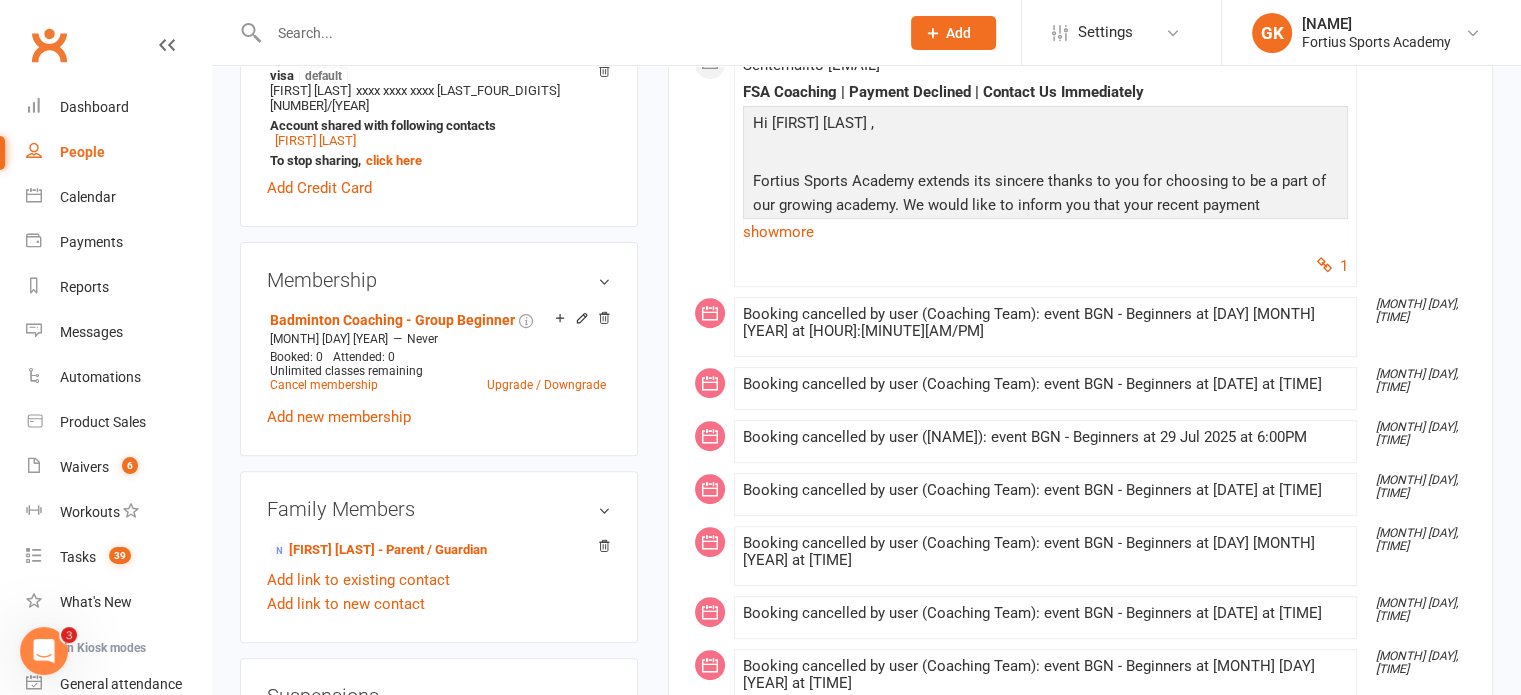 scroll, scrollTop: 688, scrollLeft: 0, axis: vertical 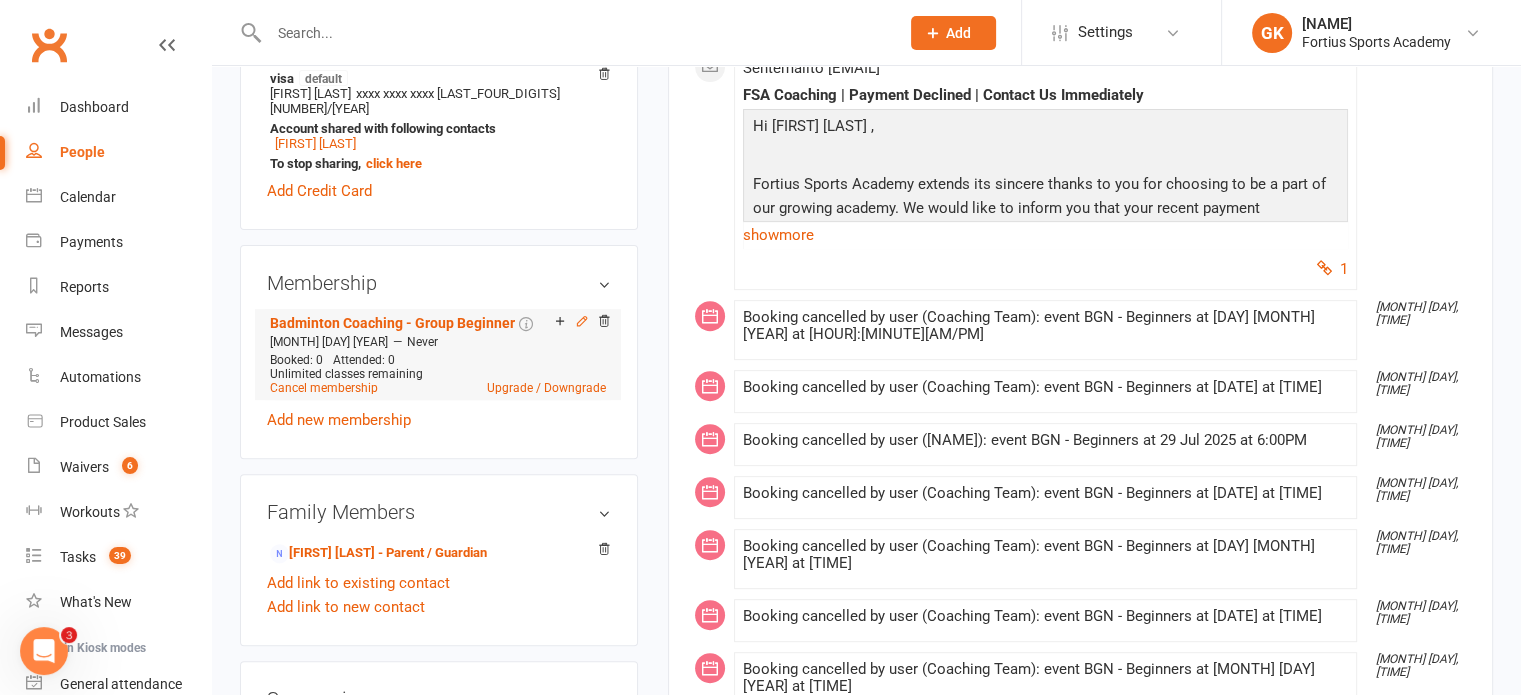 click 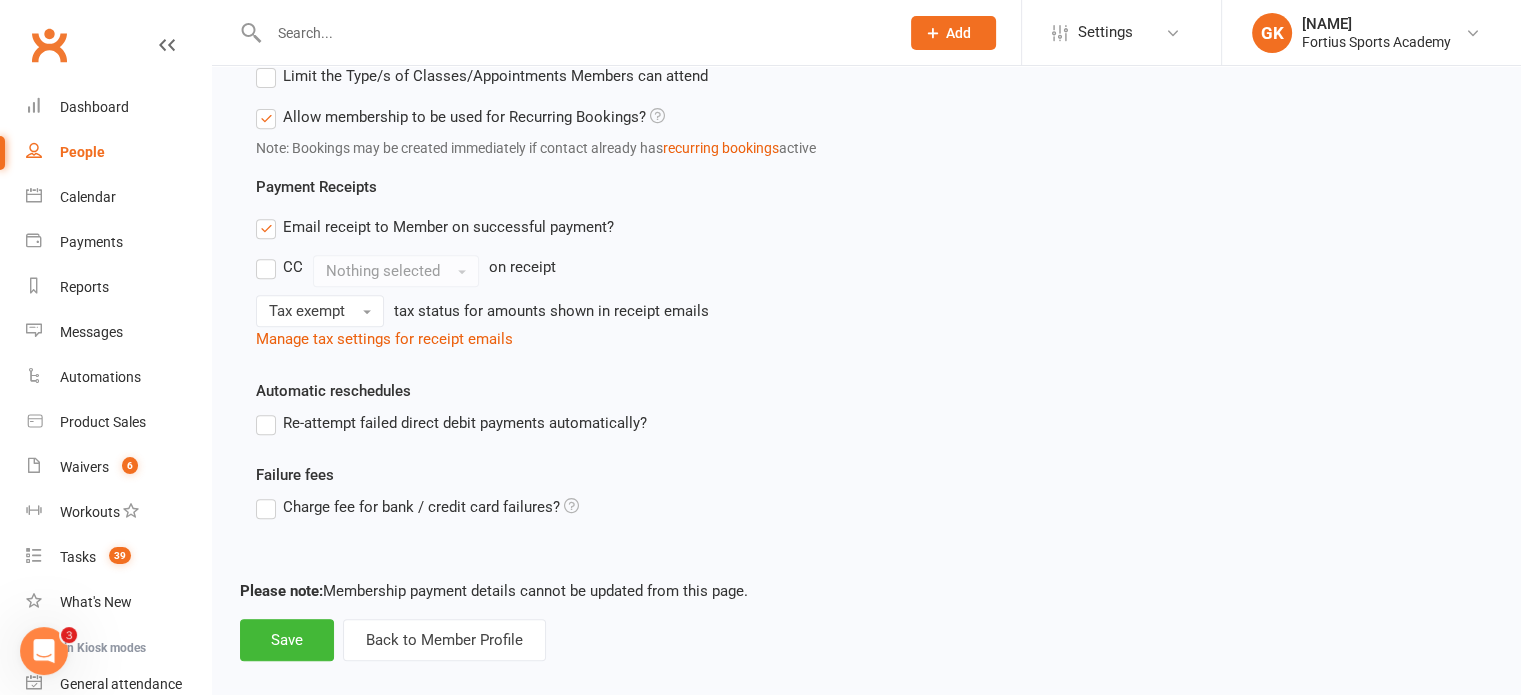 scroll, scrollTop: 827, scrollLeft: 0, axis: vertical 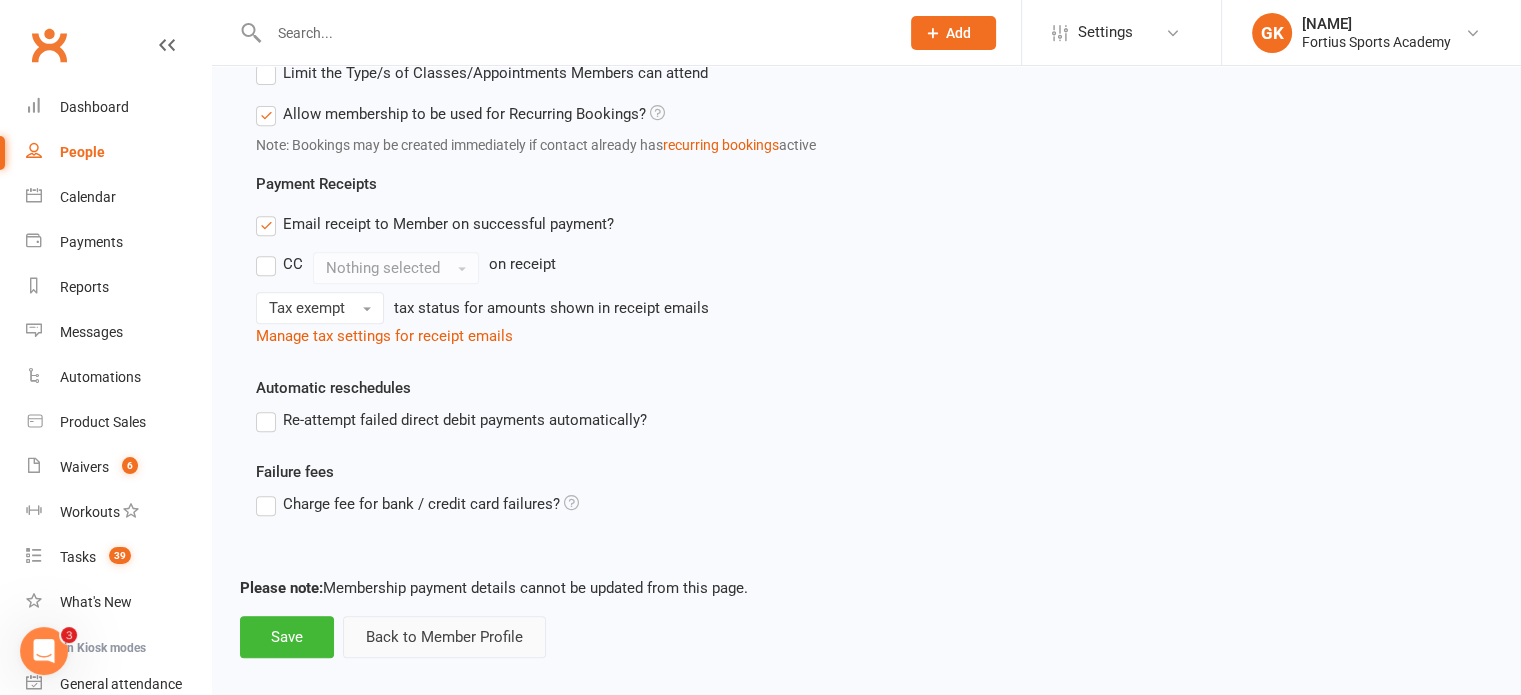 click on "Back to Member Profile" at bounding box center (444, 637) 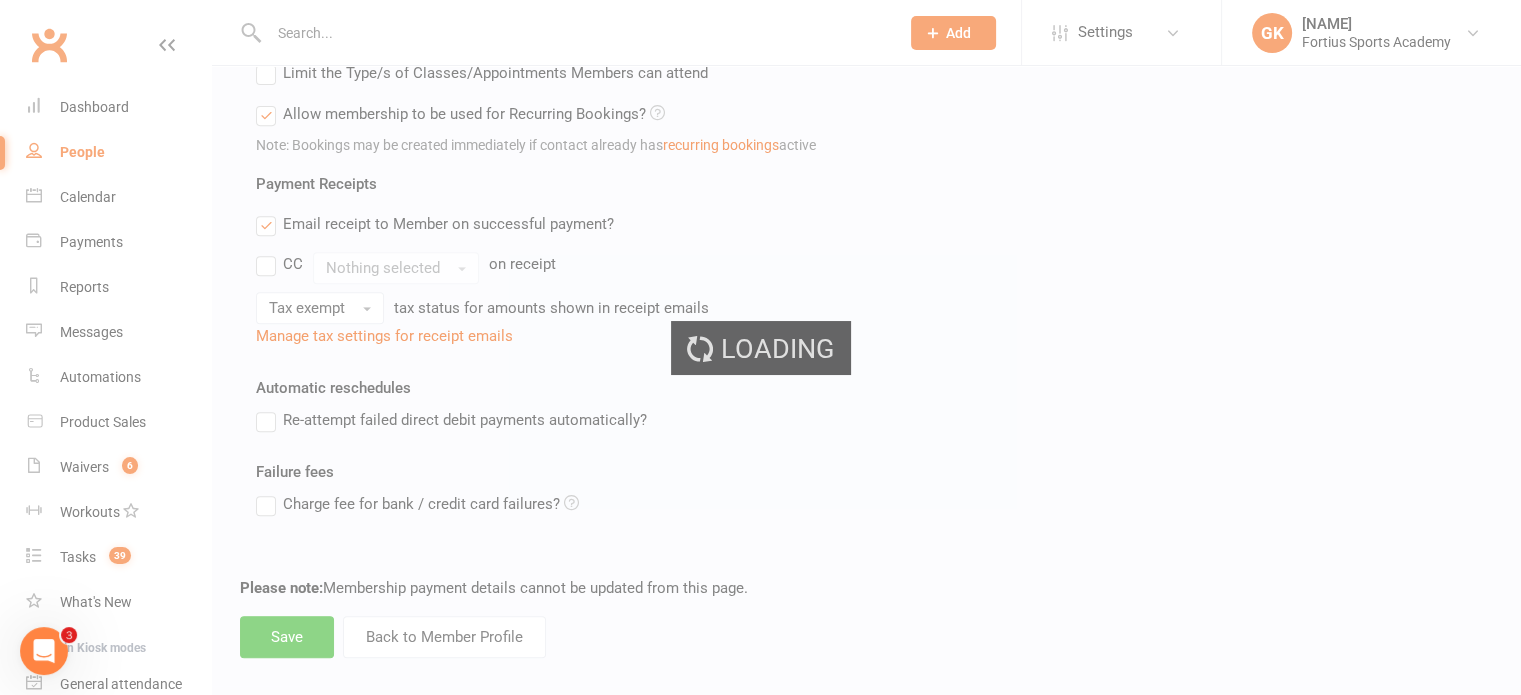 scroll, scrollTop: 0, scrollLeft: 0, axis: both 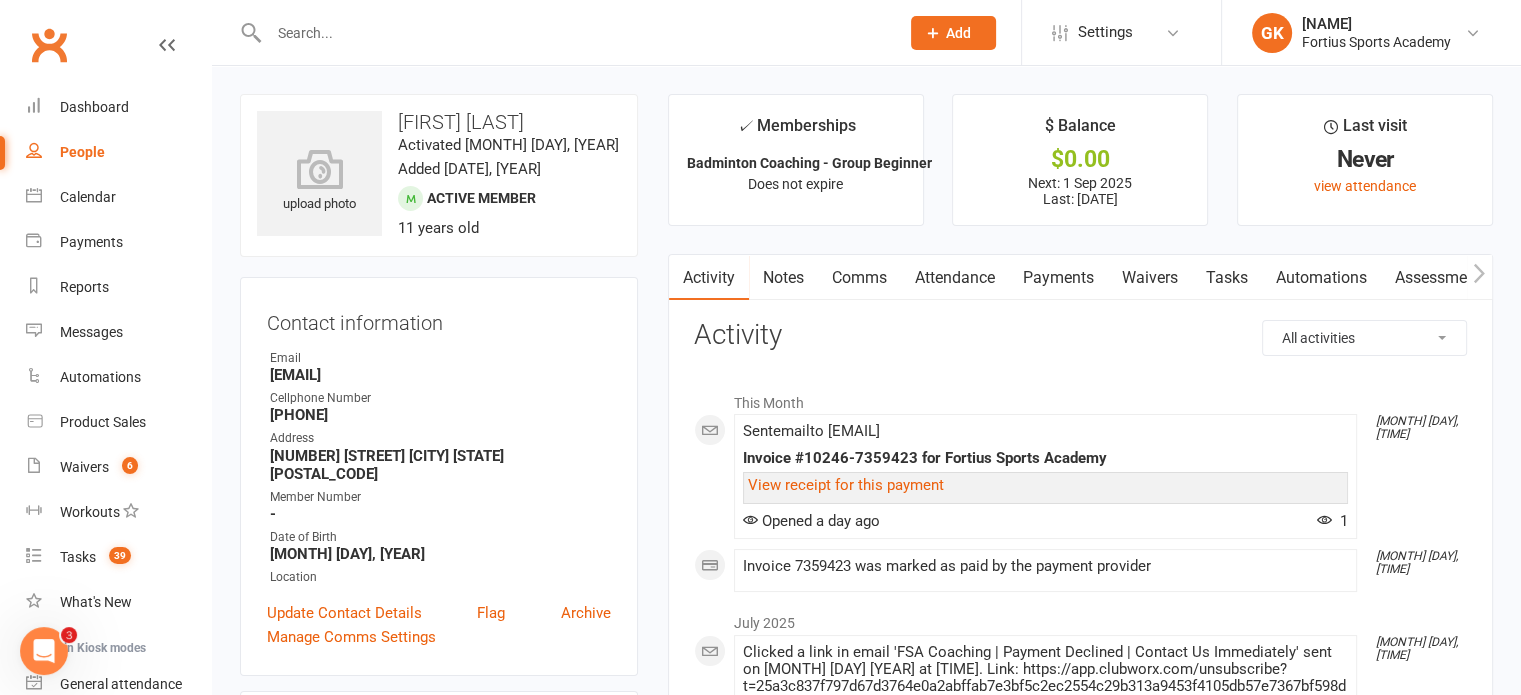 click at bounding box center (574, 33) 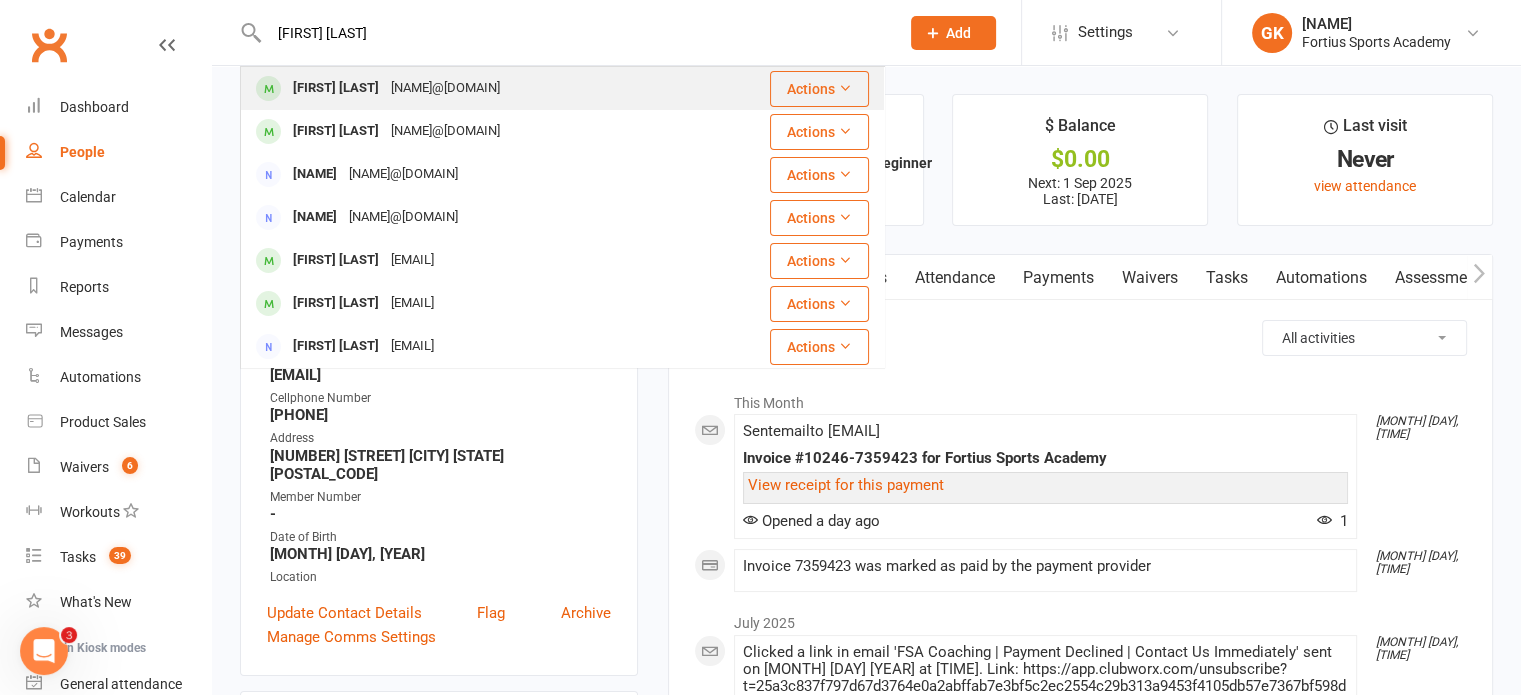 type on "[FIRST] [LAST]" 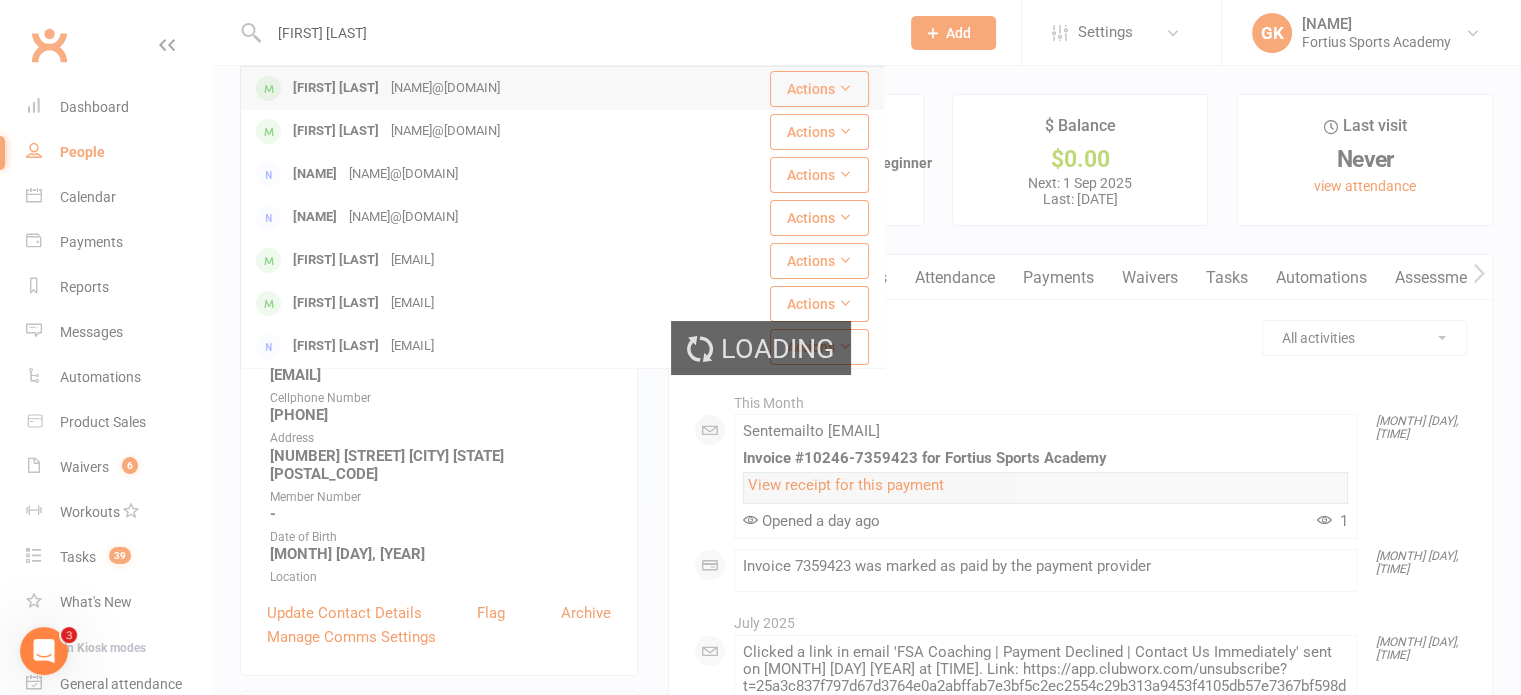 type 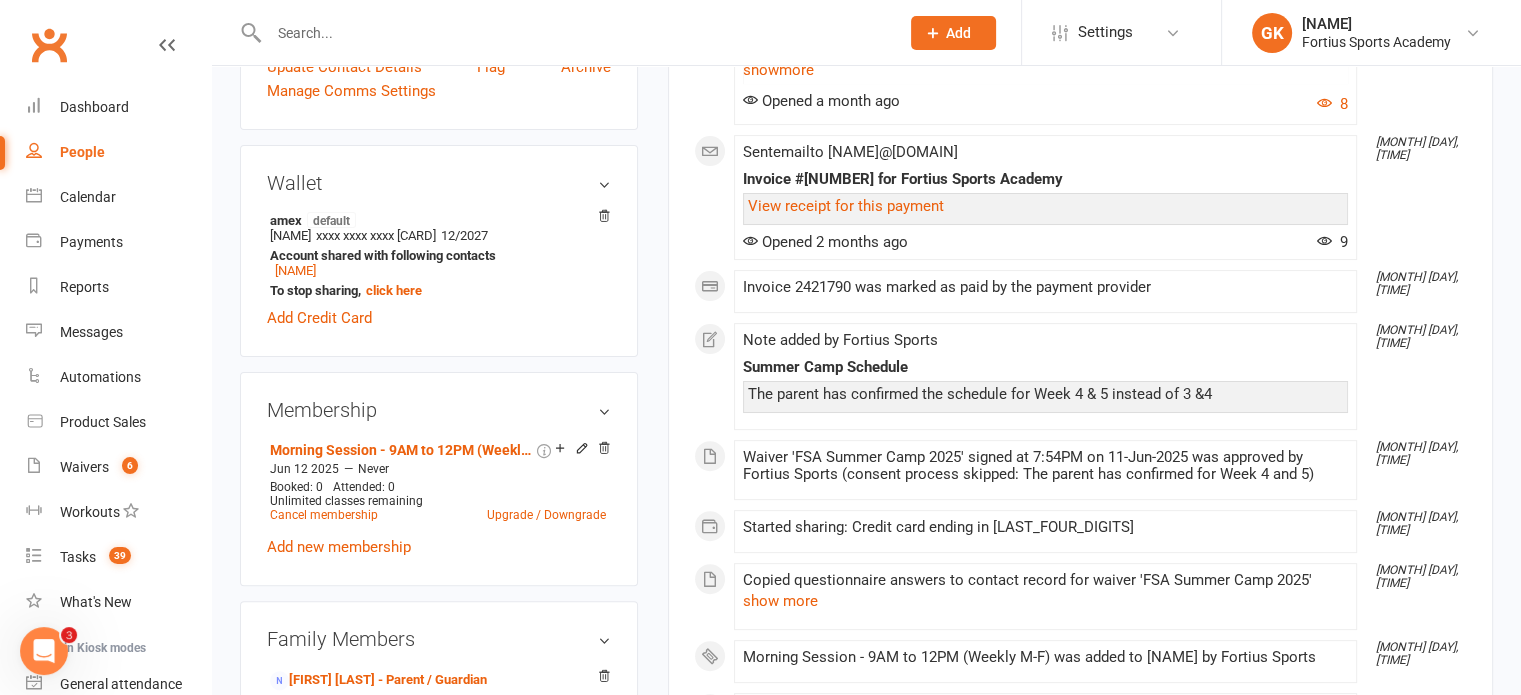 scroll, scrollTop: 530, scrollLeft: 0, axis: vertical 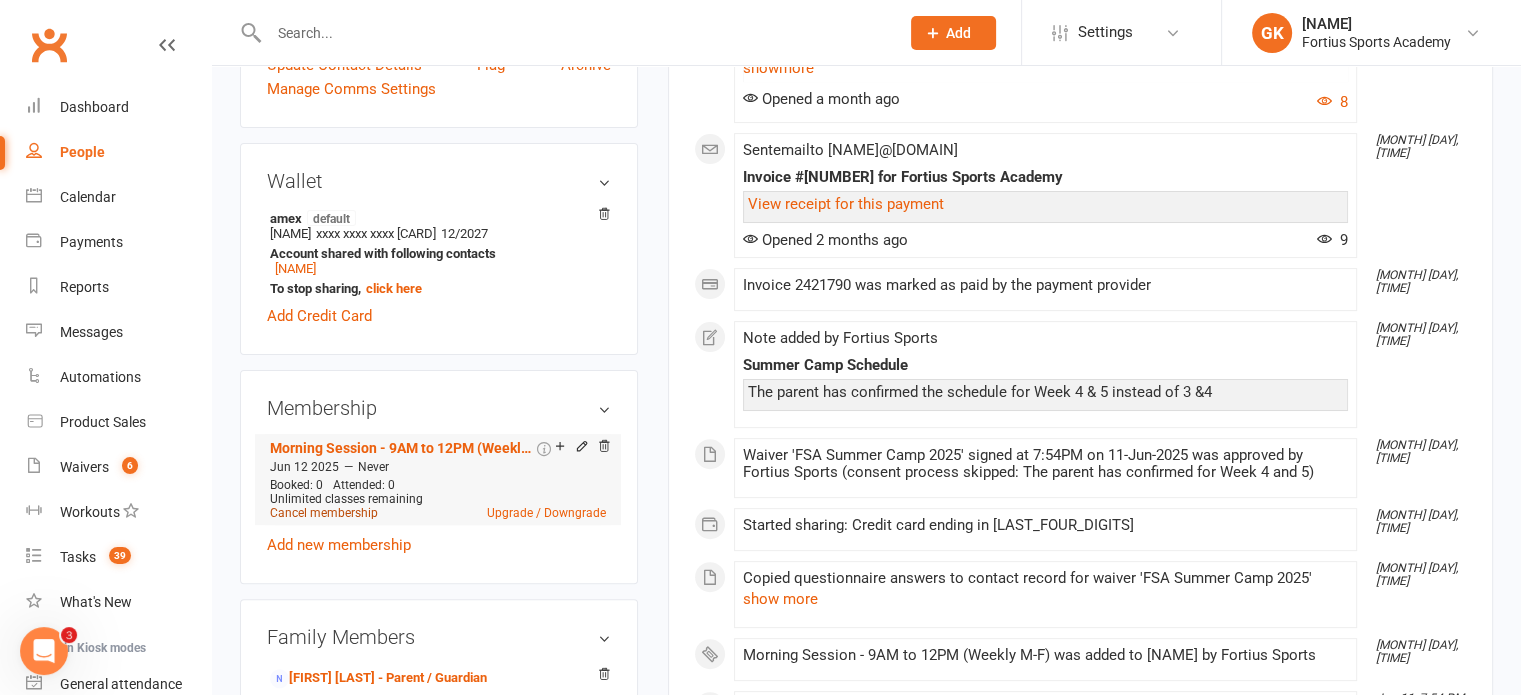 click on "Cancel membership" at bounding box center [324, 513] 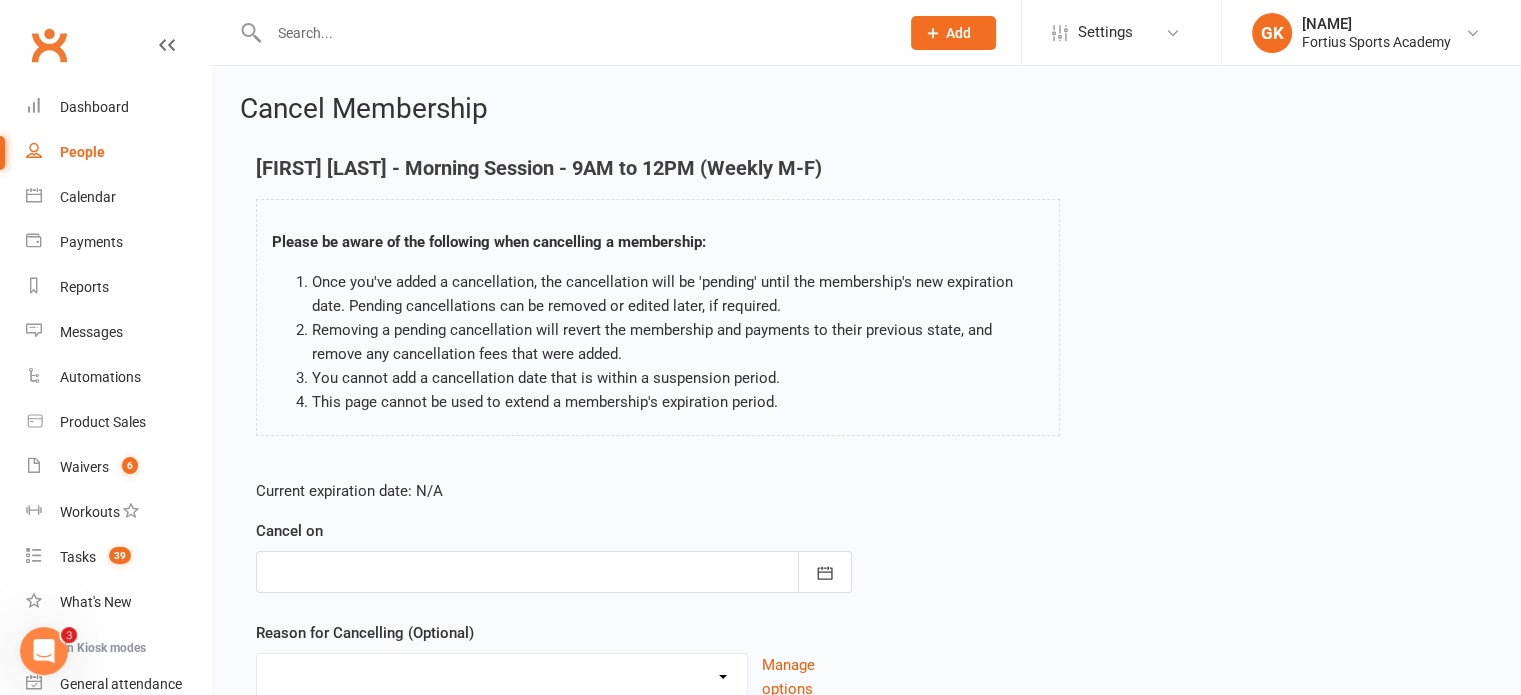 scroll, scrollTop: 167, scrollLeft: 0, axis: vertical 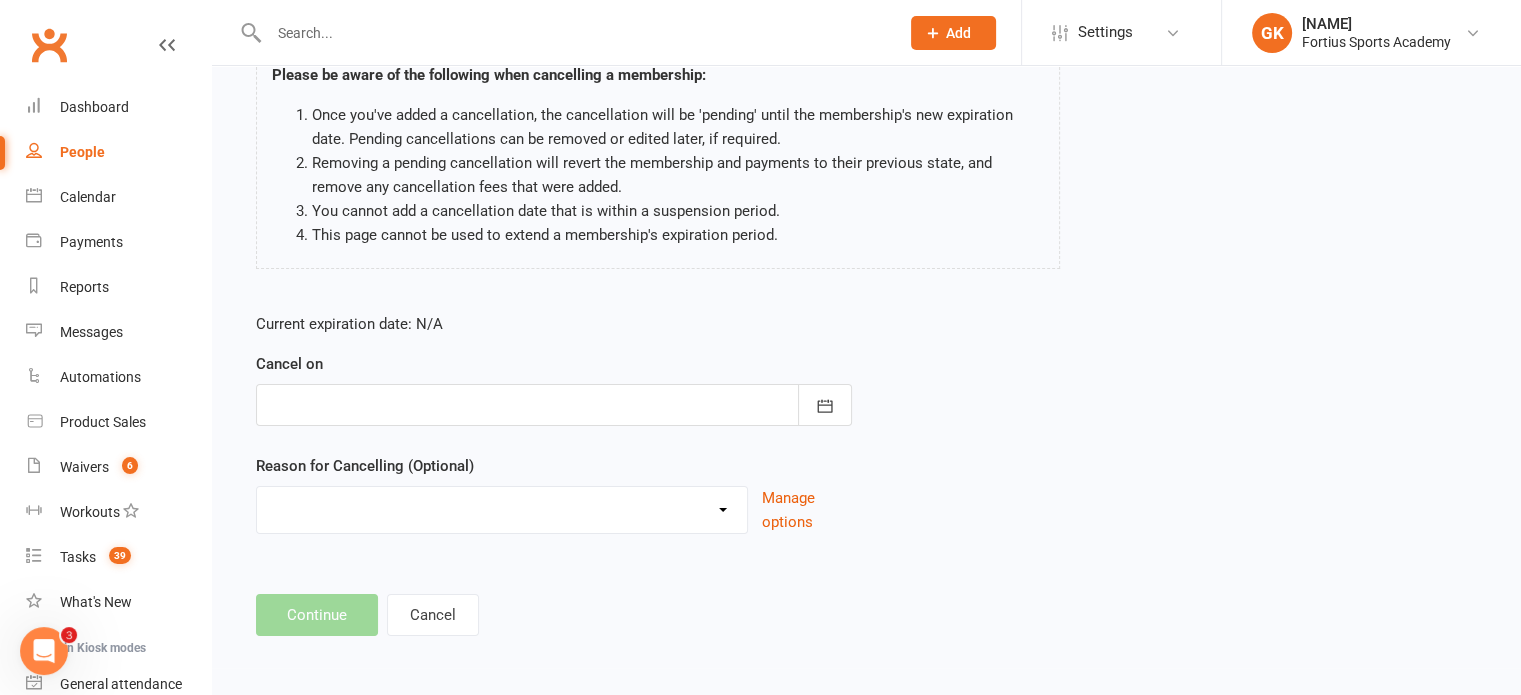 click at bounding box center [554, 405] 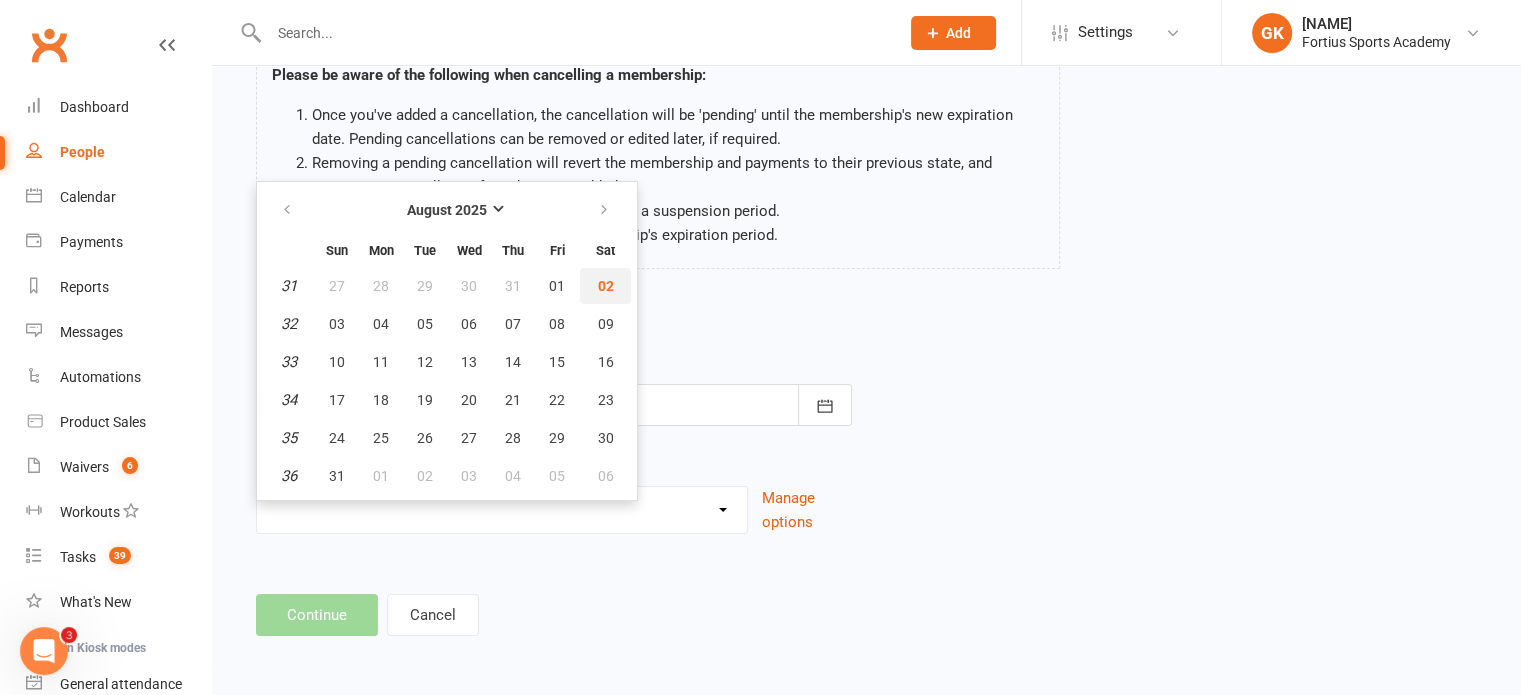 click on "02" at bounding box center (606, 286) 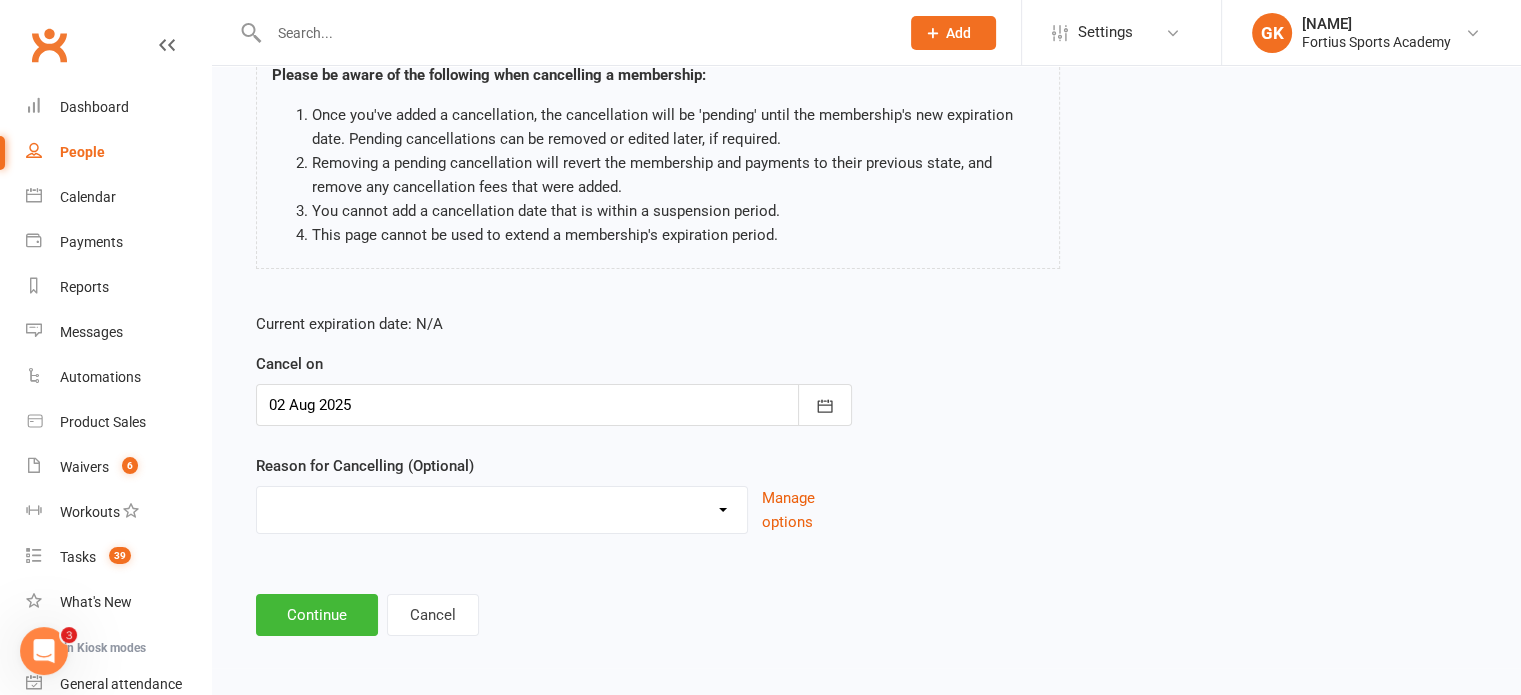 click on "Coaches Request Coach Request Customer requested via email to cancel End Of Summer Camp Holiday Injury Movied to fortius  Other State traveling member Parents Request Reassigning to correct membership plan Reloaction Upgraded to HPT as per coach Other reason" at bounding box center (502, 507) 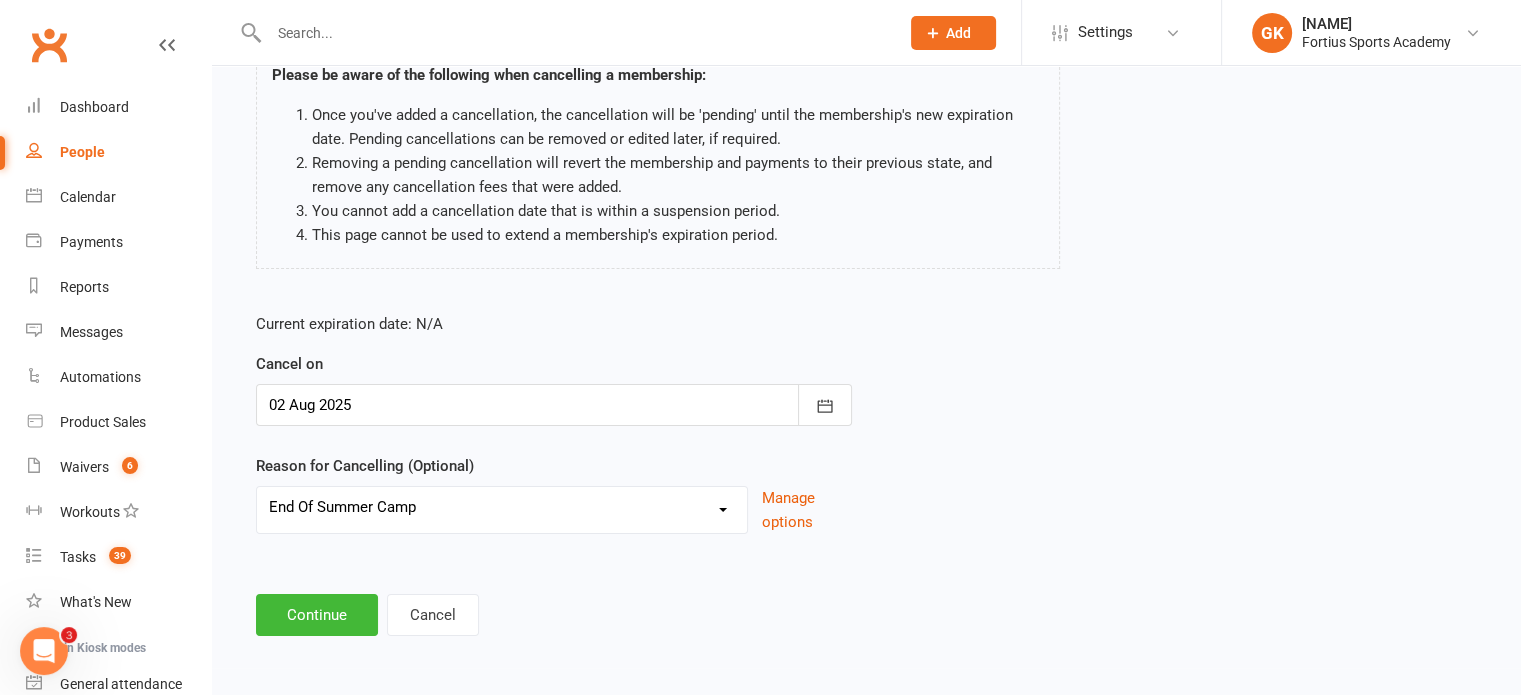 click on "Coaches Request Coach Request Customer requested via email to cancel End Of Summer Camp Holiday Injury Movied to fortius  Other State traveling member Parents Request Reassigning to correct membership plan Reloaction Upgraded to HPT as per coach Other reason" at bounding box center [502, 507] 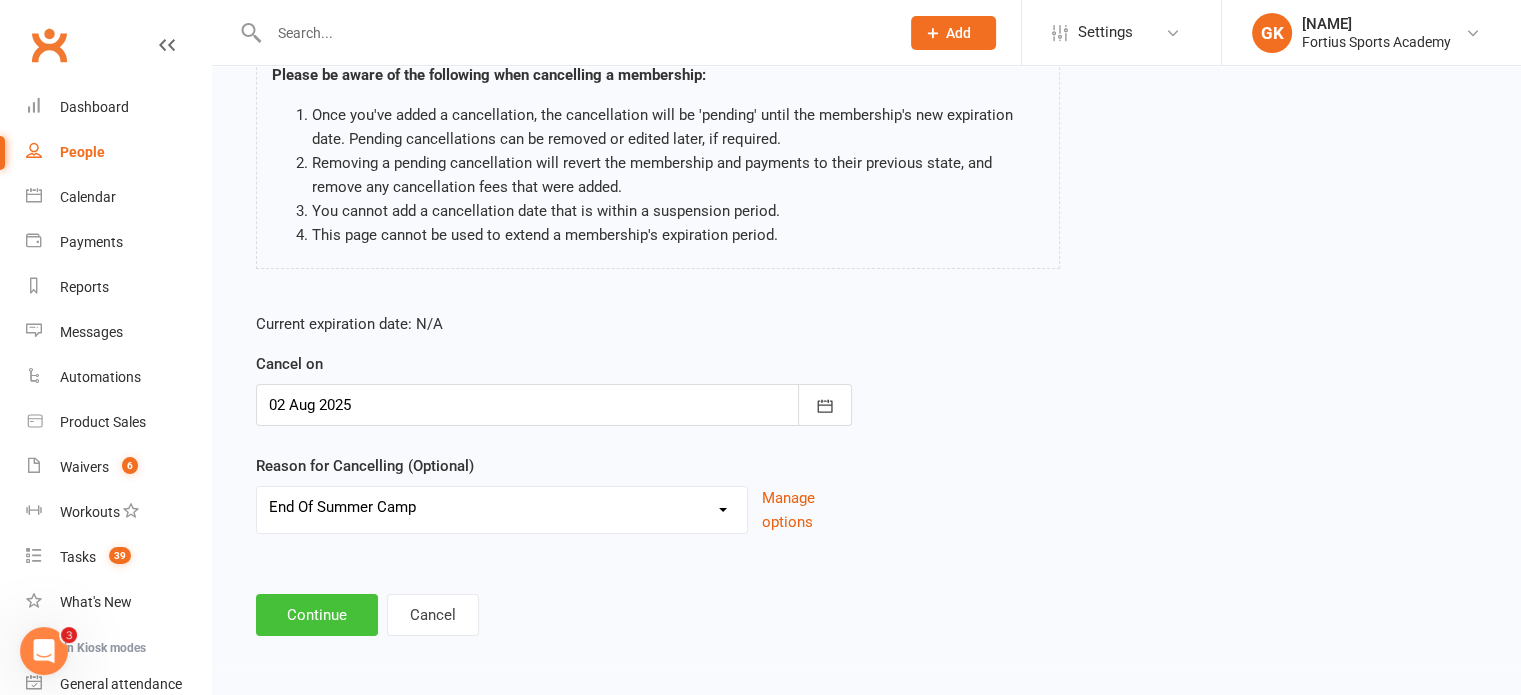 click on "Continue" at bounding box center [317, 615] 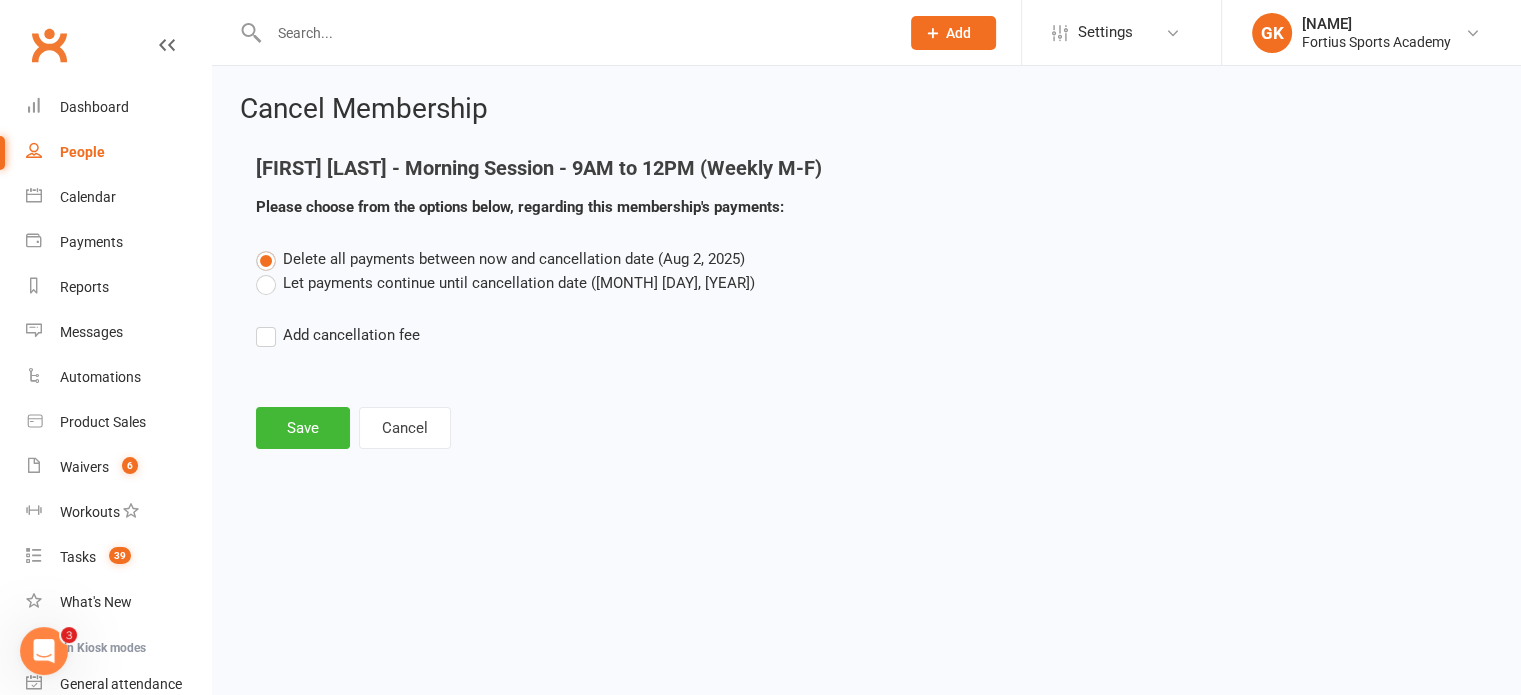 scroll, scrollTop: 0, scrollLeft: 0, axis: both 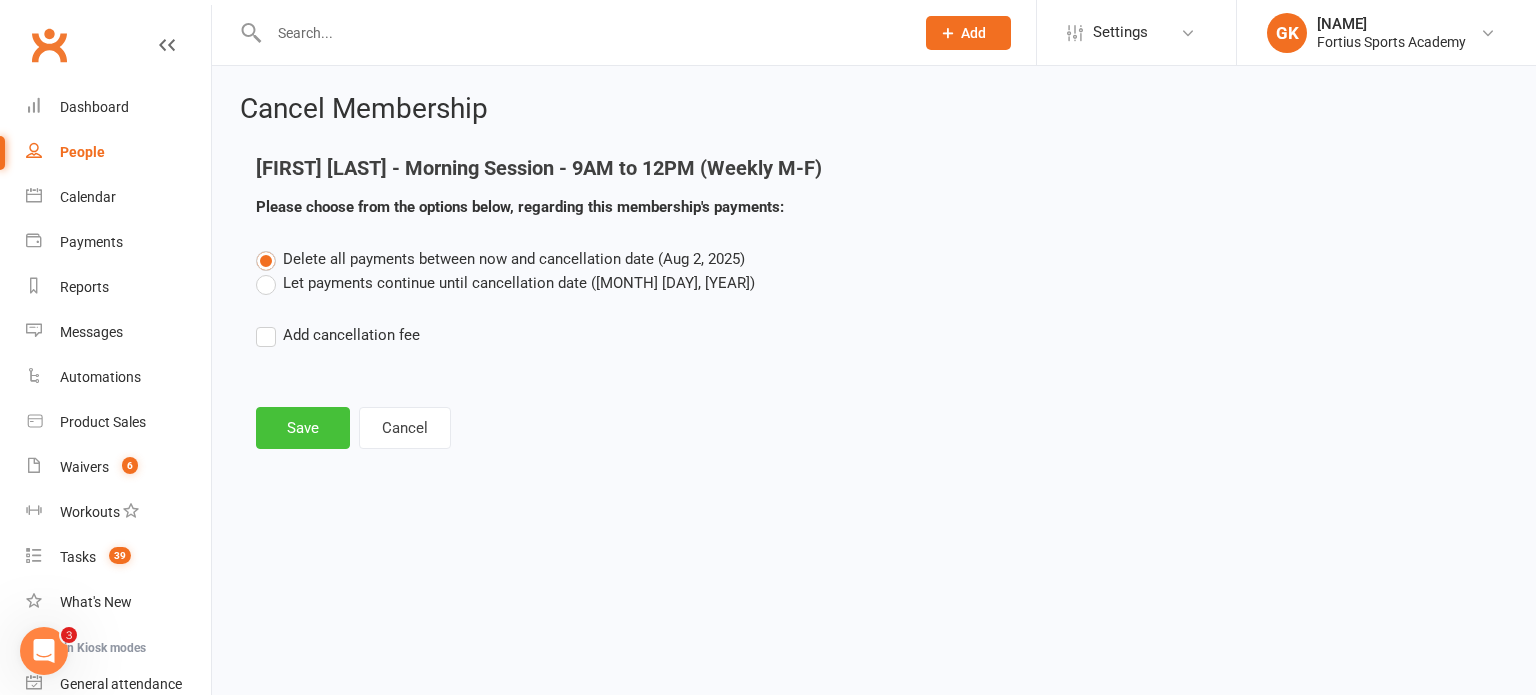 click on "Save" at bounding box center (303, 428) 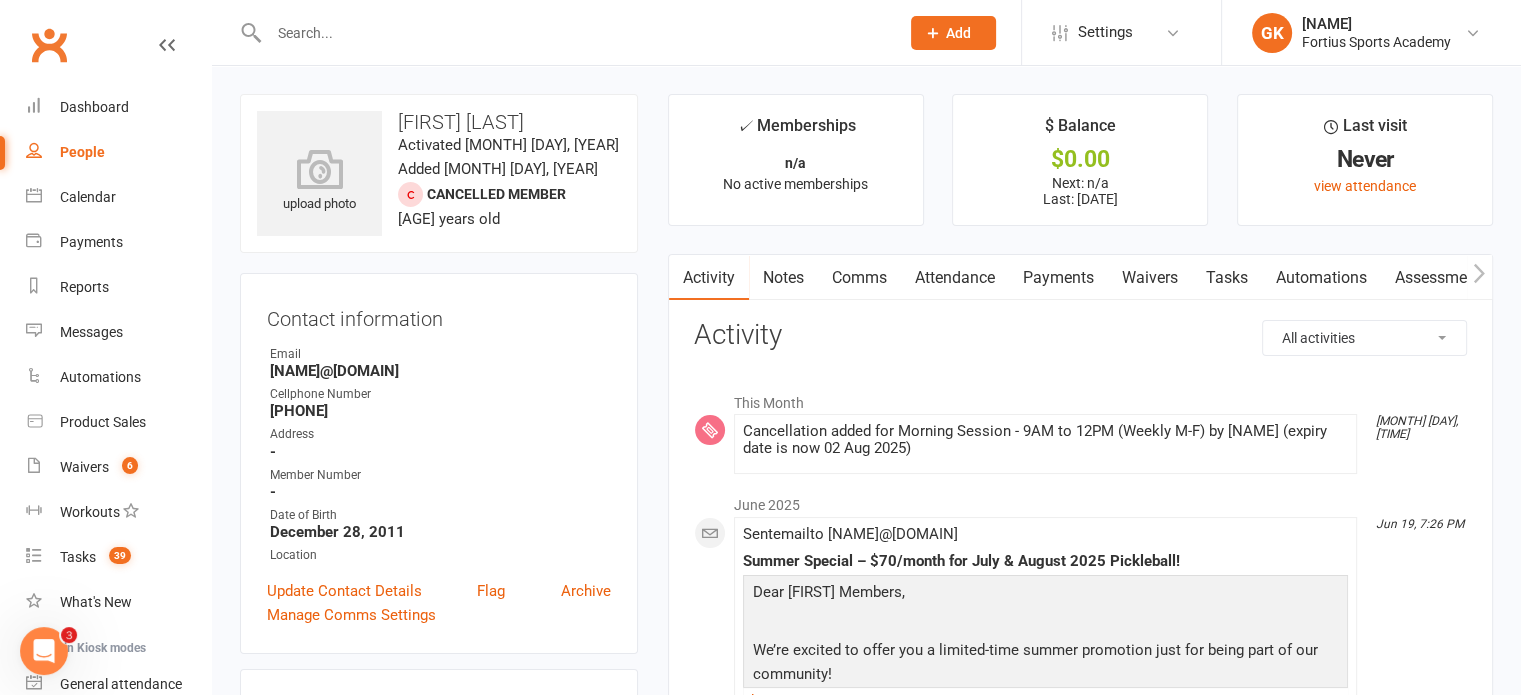 click at bounding box center (574, 33) 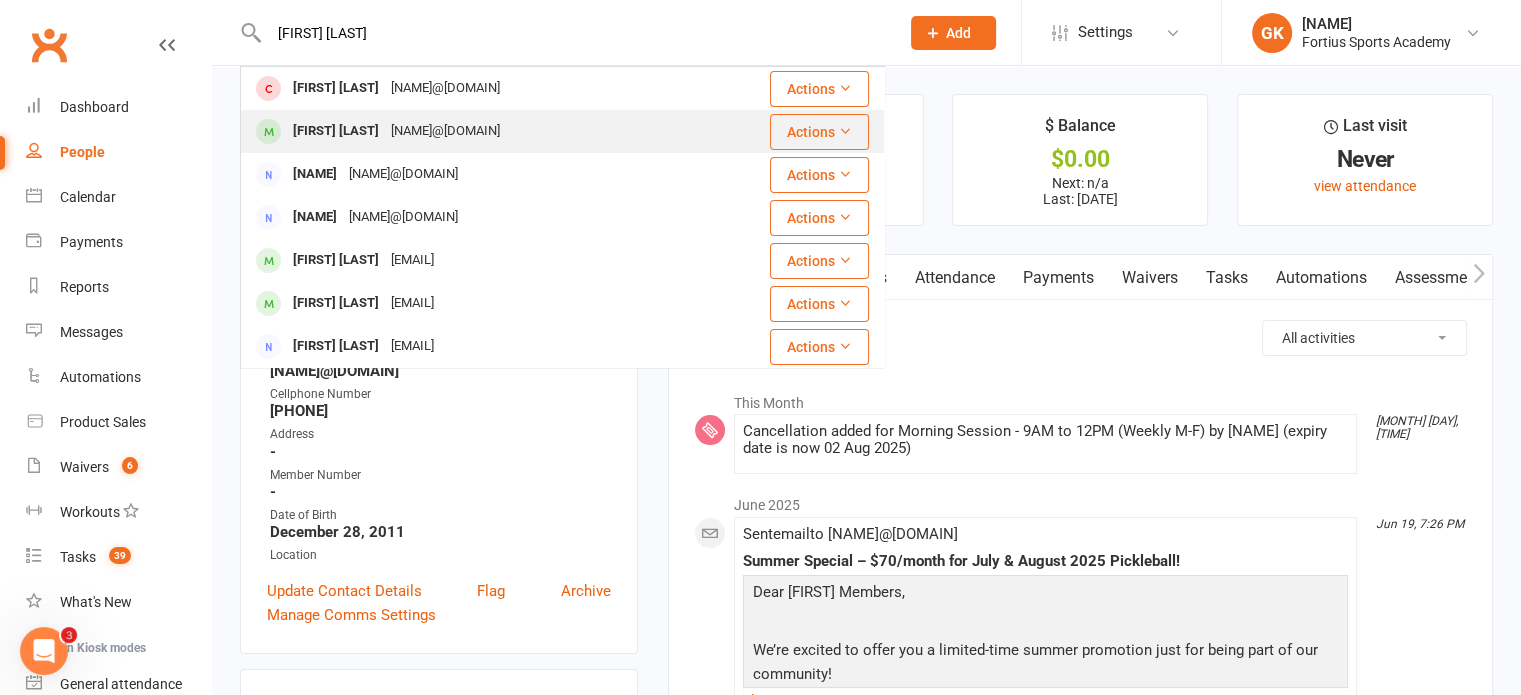 type on "[FIRST] [LAST]" 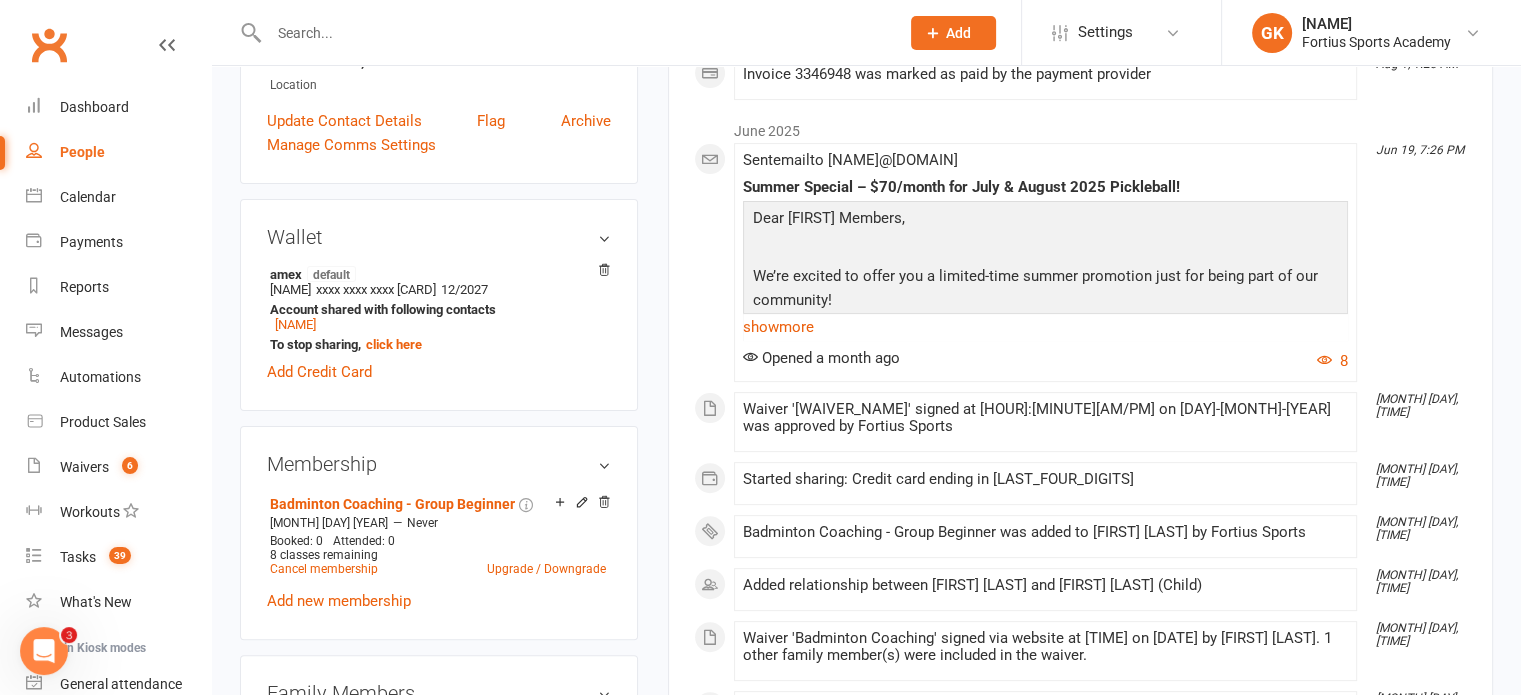 scroll, scrollTop: 492, scrollLeft: 0, axis: vertical 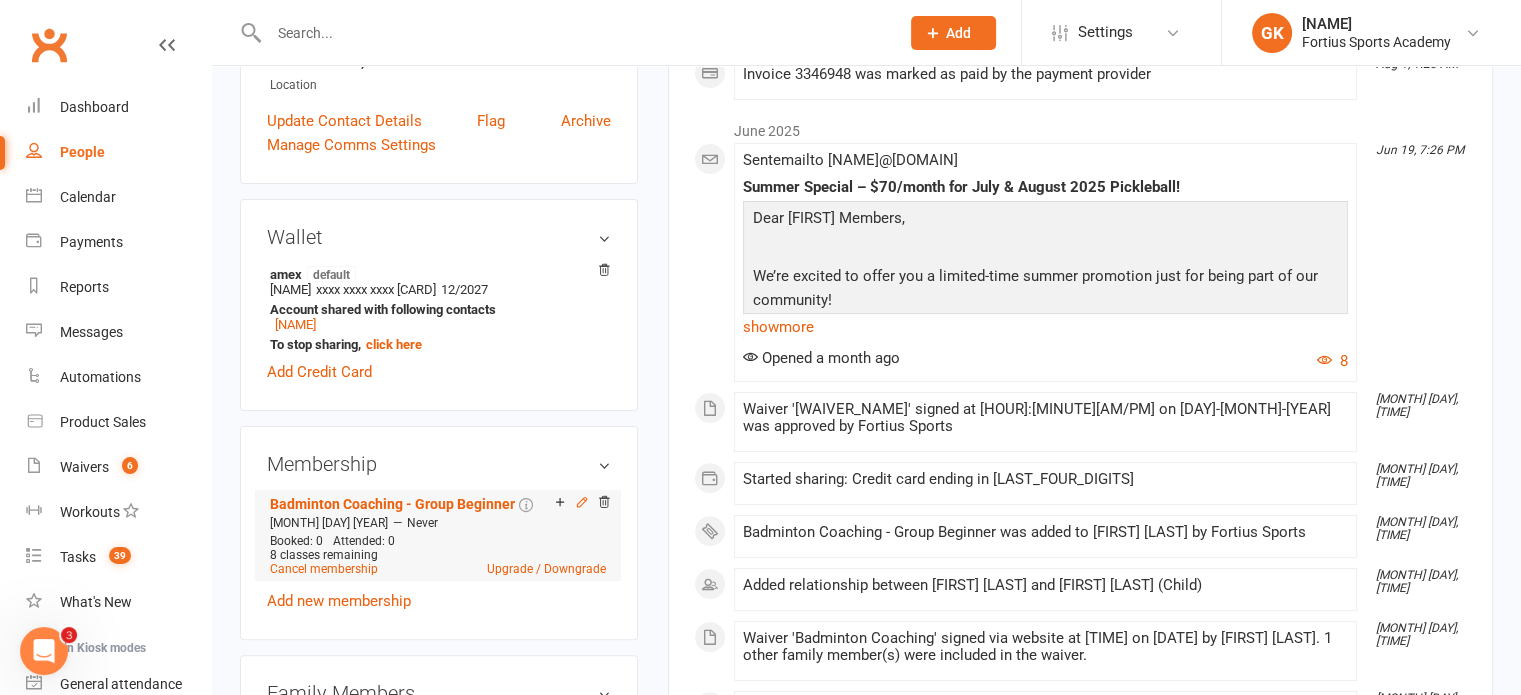 click 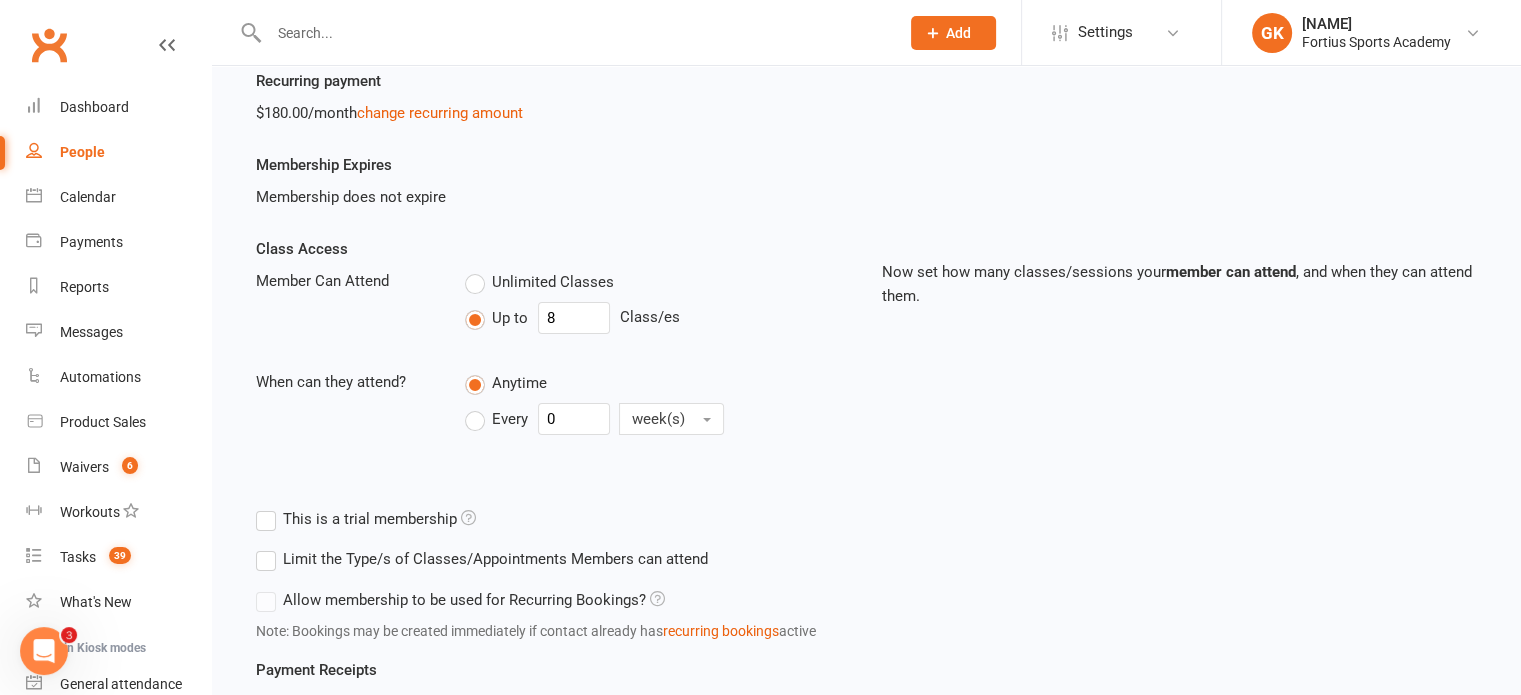 scroll, scrollTop: 291, scrollLeft: 0, axis: vertical 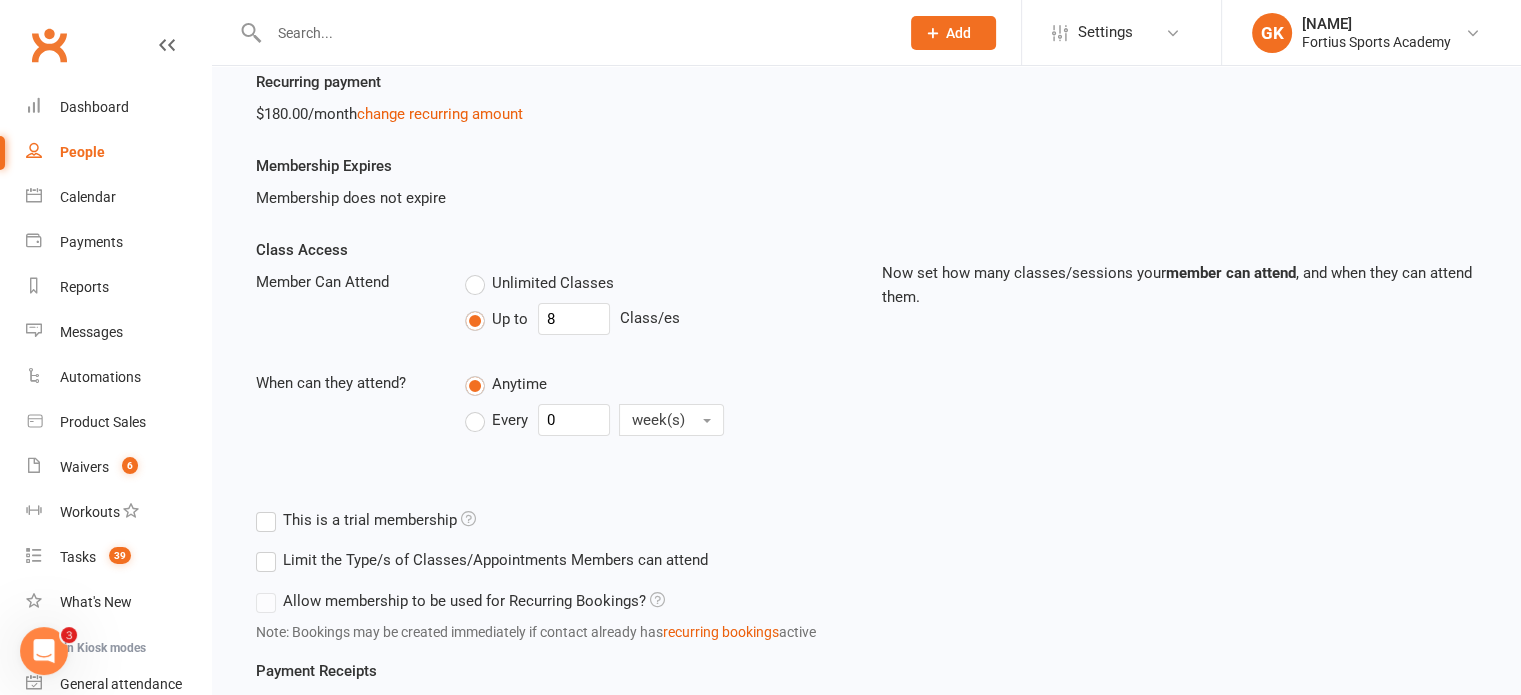 click on "Unlimited Classes" at bounding box center (539, 283) 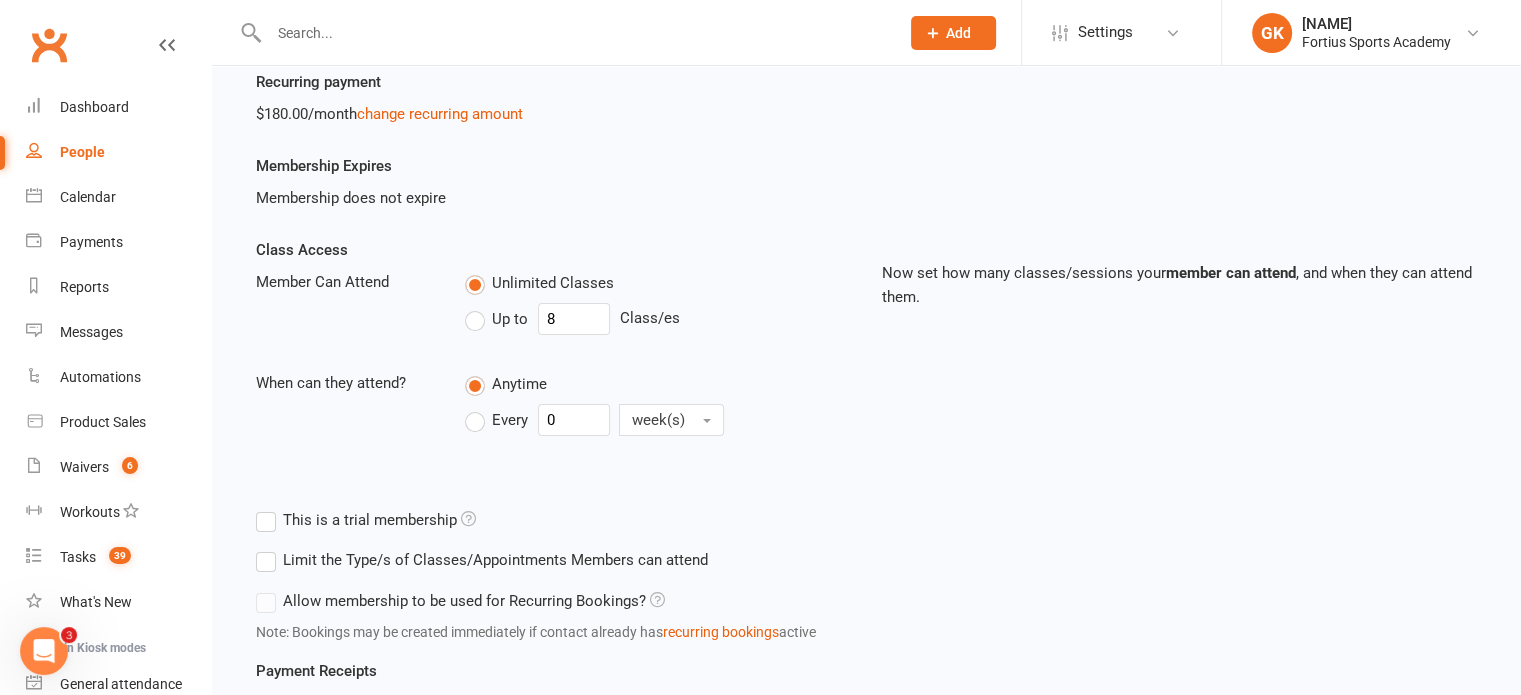 type on "0" 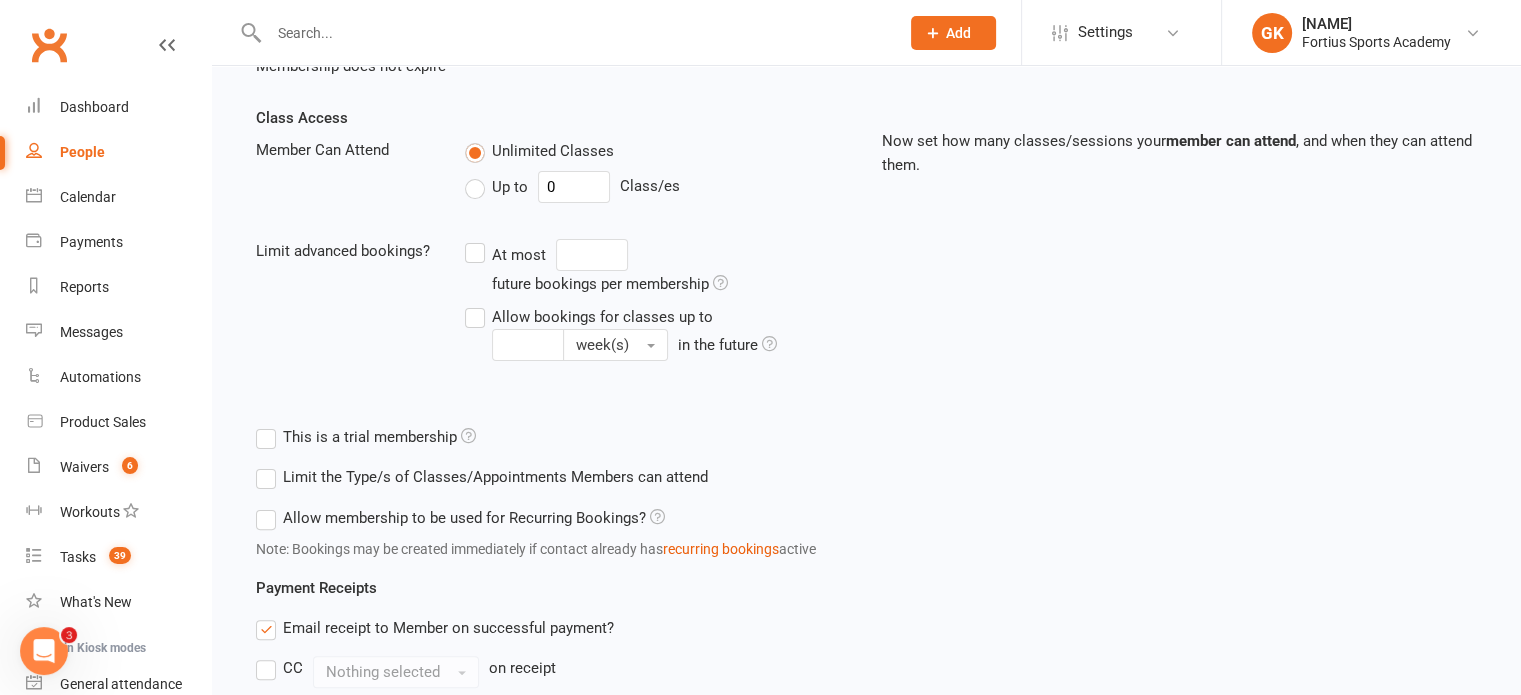 scroll, scrollTop: 419, scrollLeft: 0, axis: vertical 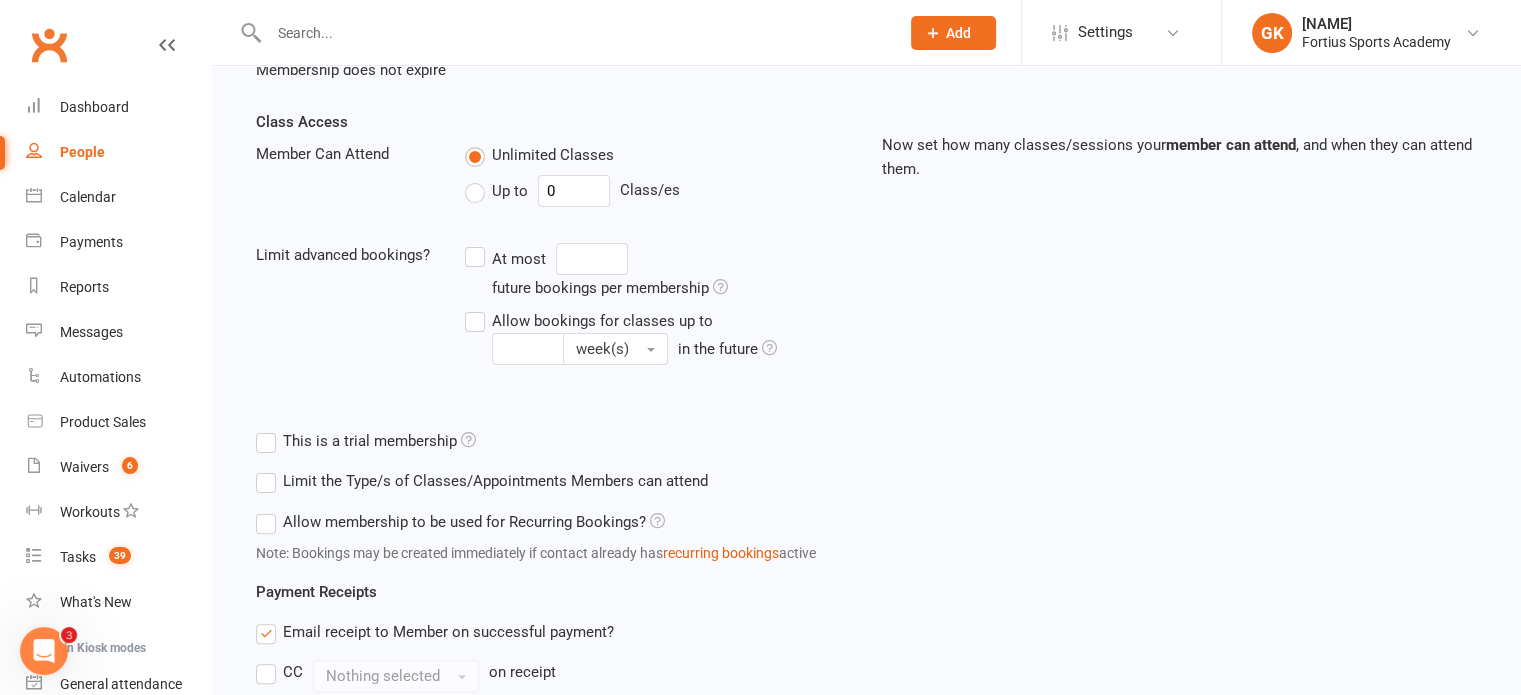 click on "Allow membership to be used for Recurring Bookings?" at bounding box center [460, 522] 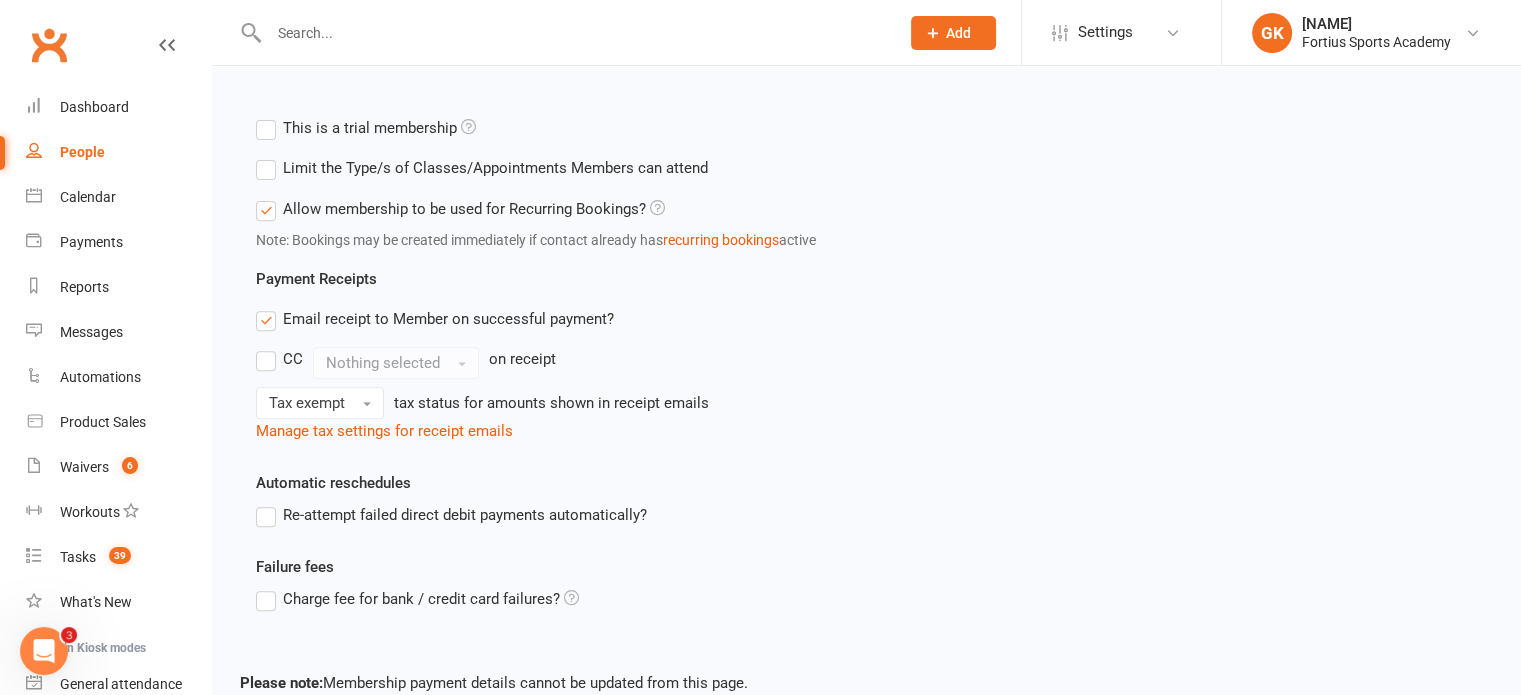 scroll, scrollTop: 844, scrollLeft: 0, axis: vertical 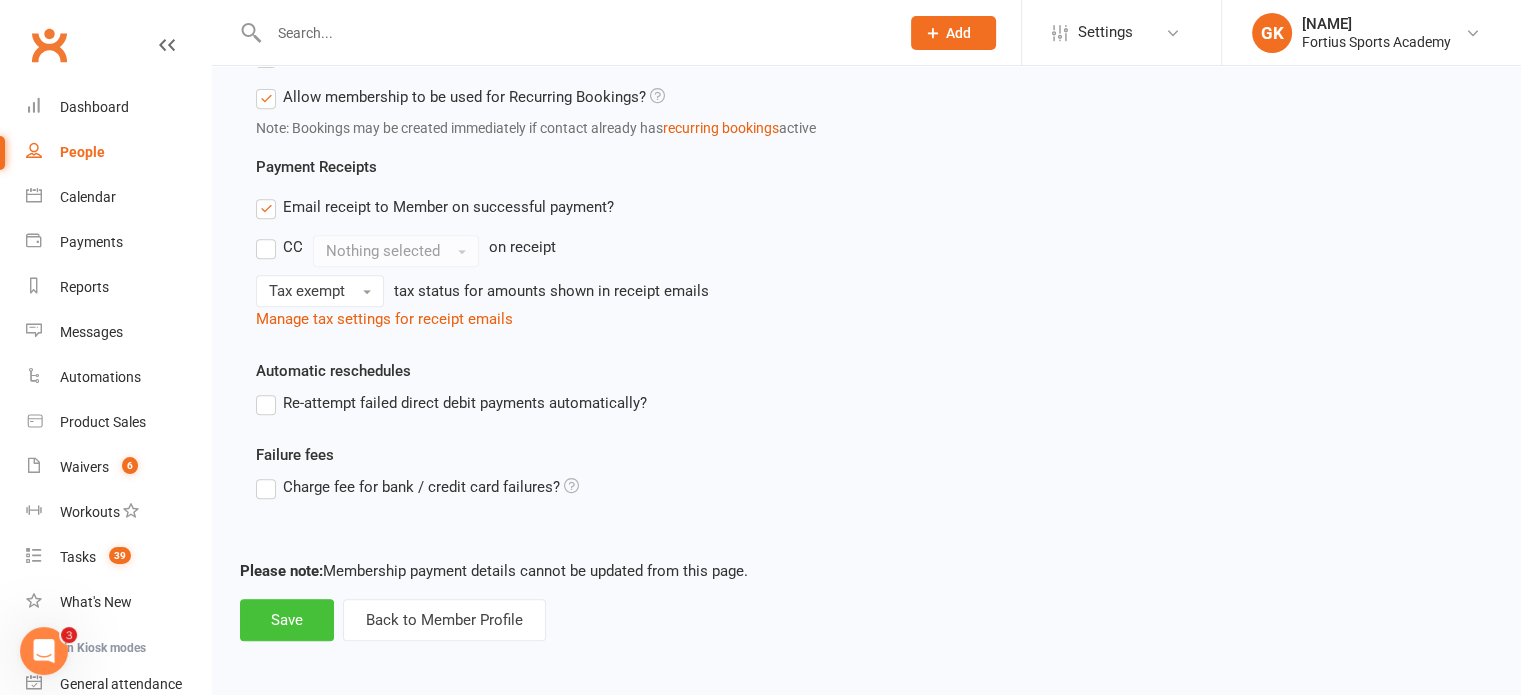 click on "Save" at bounding box center [287, 620] 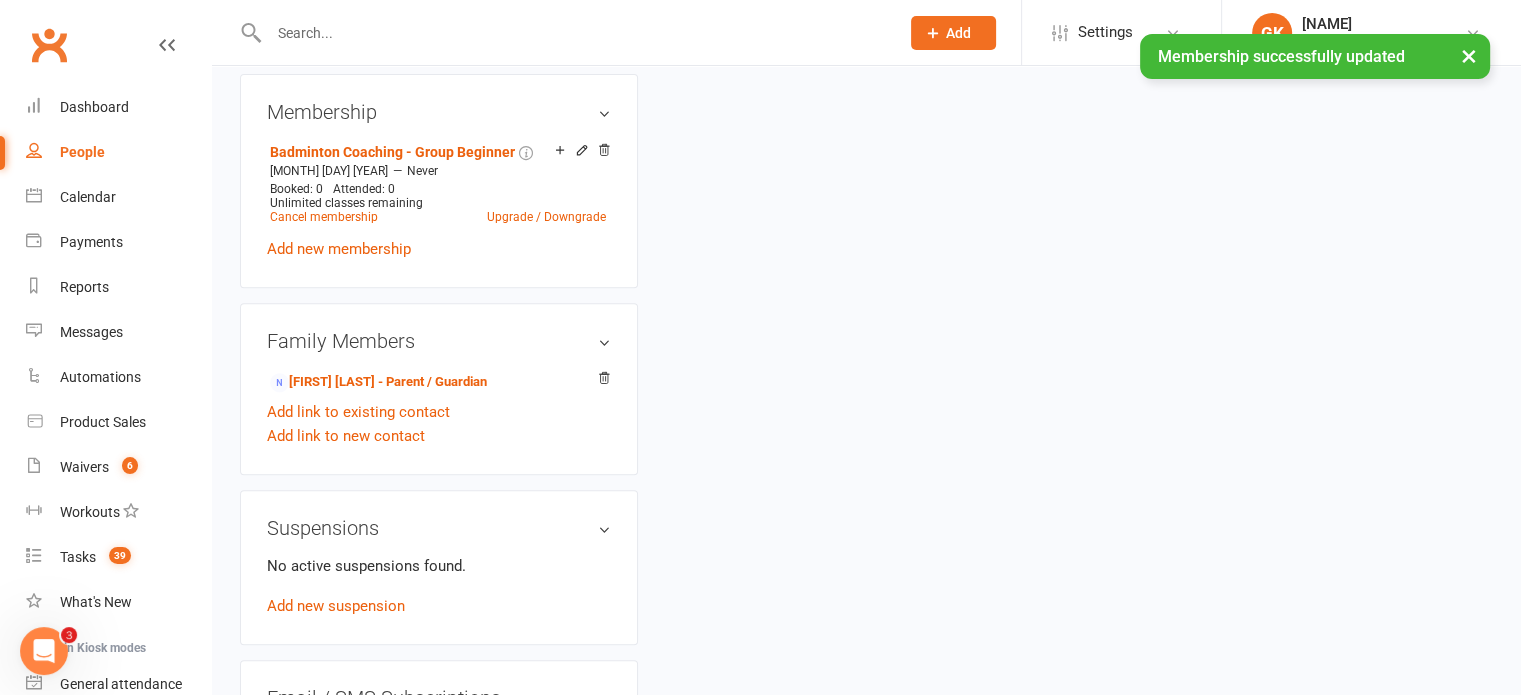 scroll, scrollTop: 0, scrollLeft: 0, axis: both 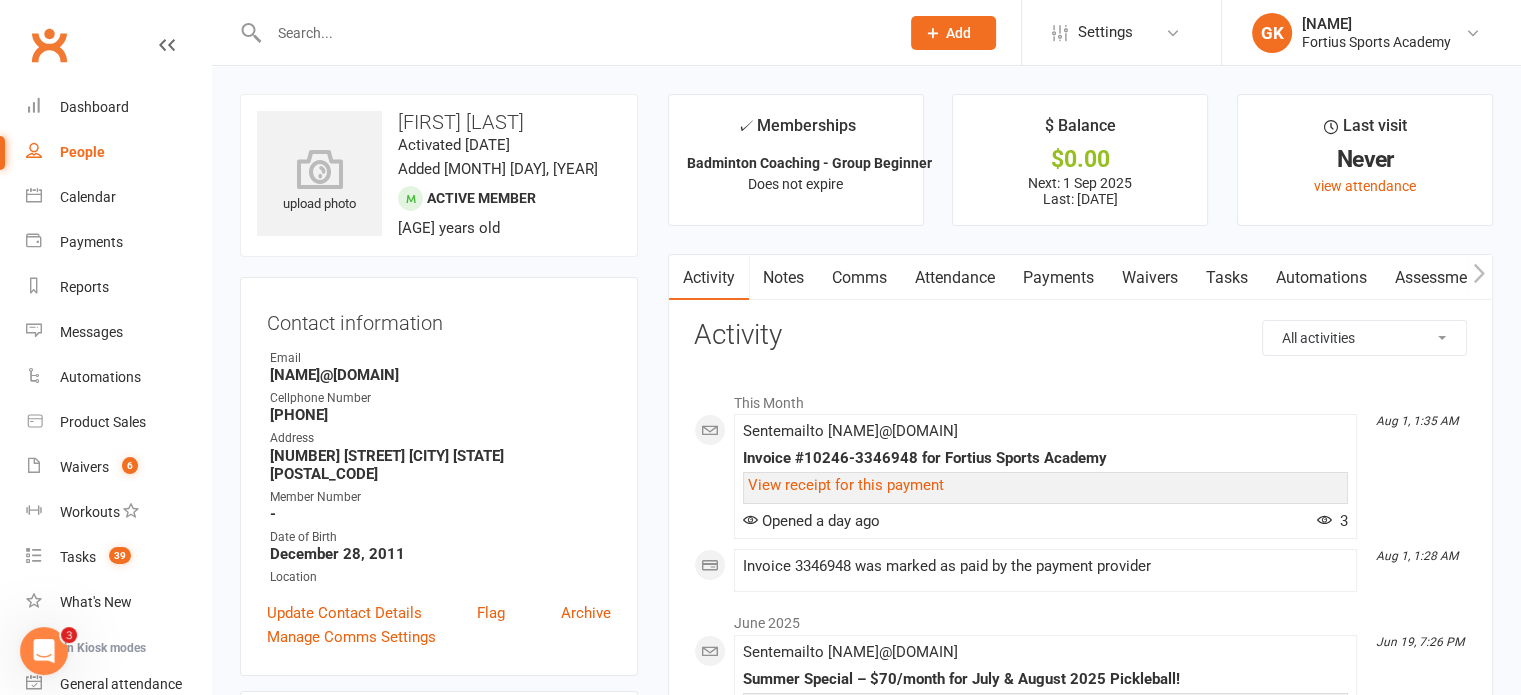 click at bounding box center [574, 33] 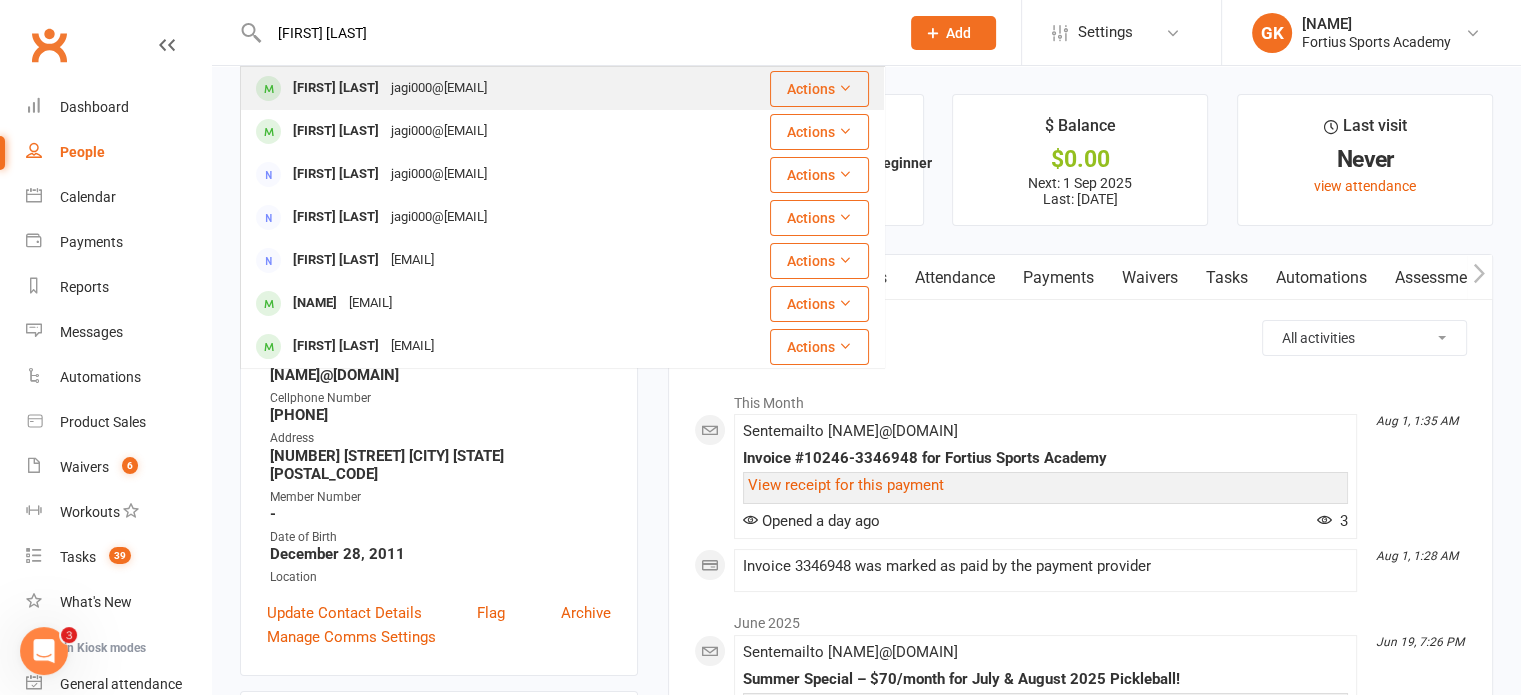 type on "[FIRST] [LAST]" 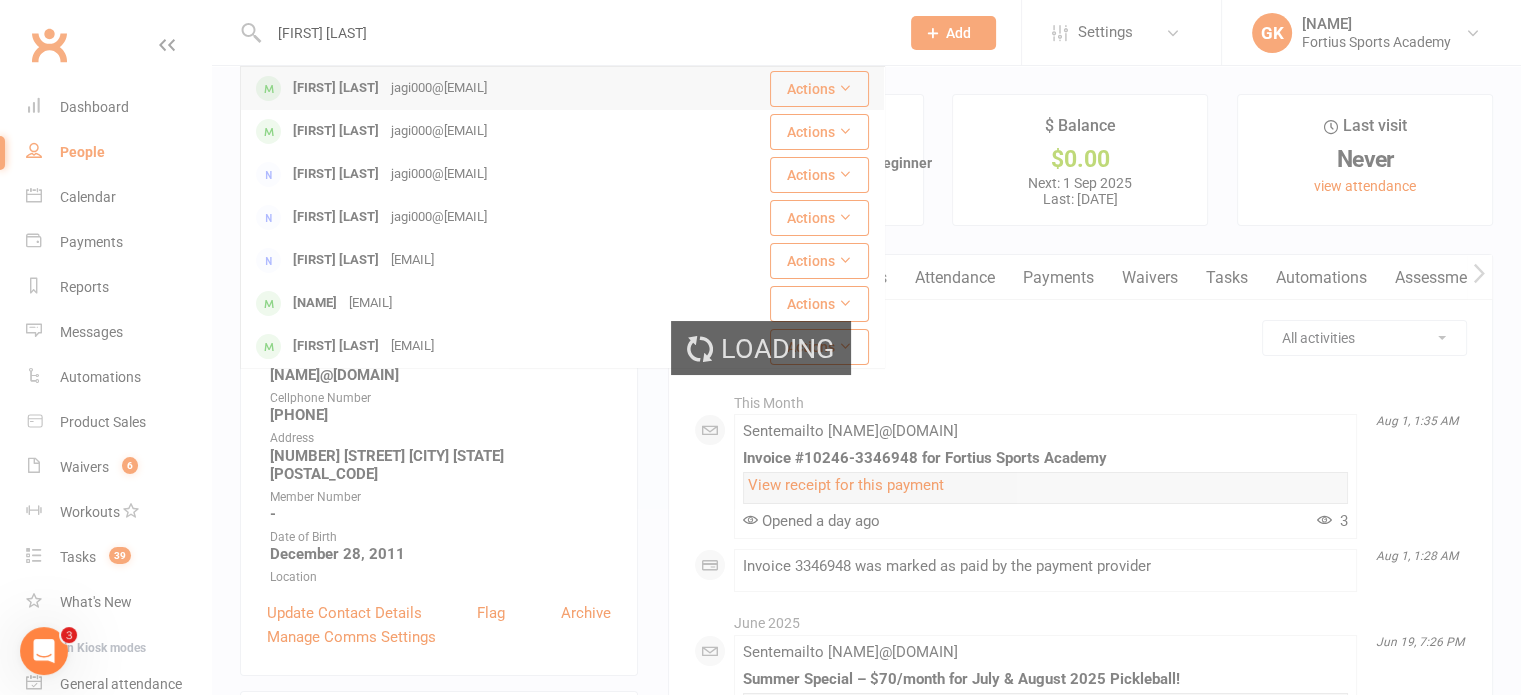 type 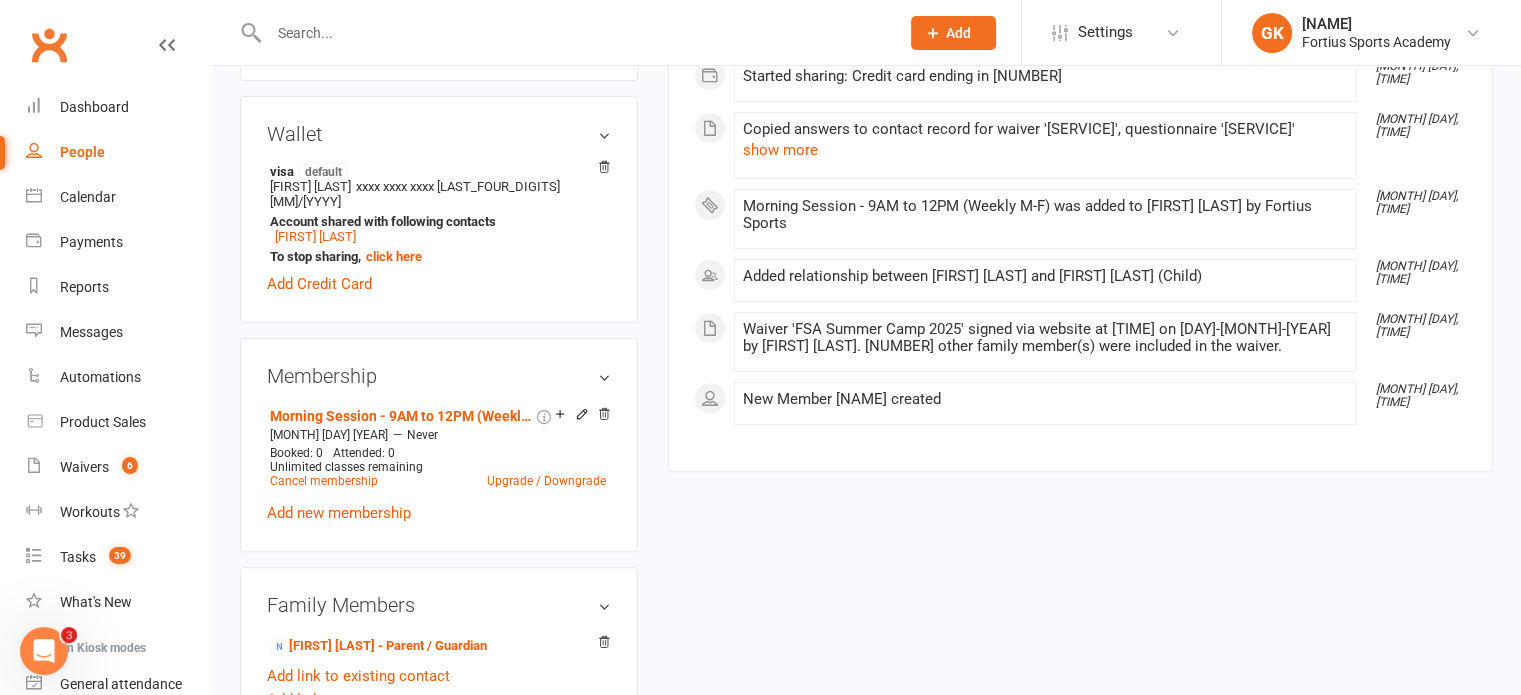 scroll, scrollTop: 591, scrollLeft: 0, axis: vertical 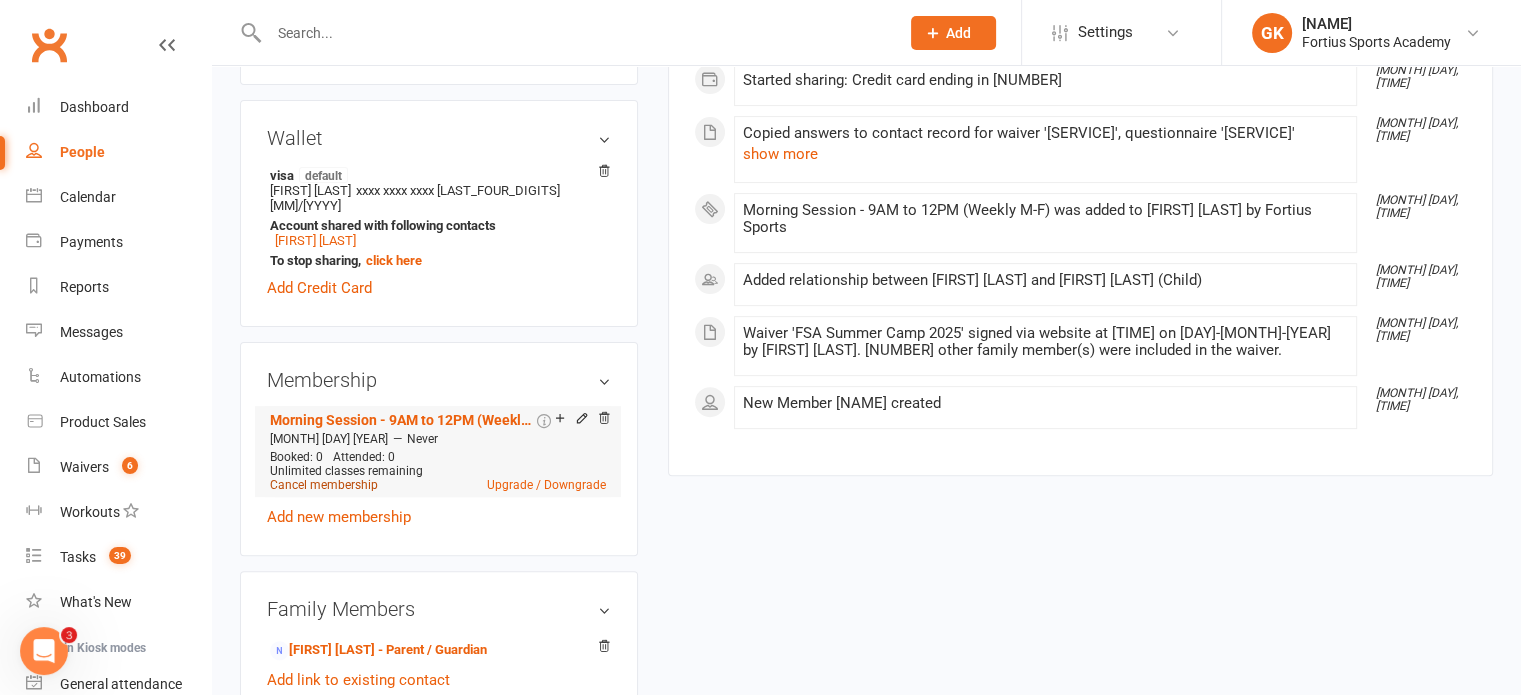 click on "Cancel membership" at bounding box center (324, 485) 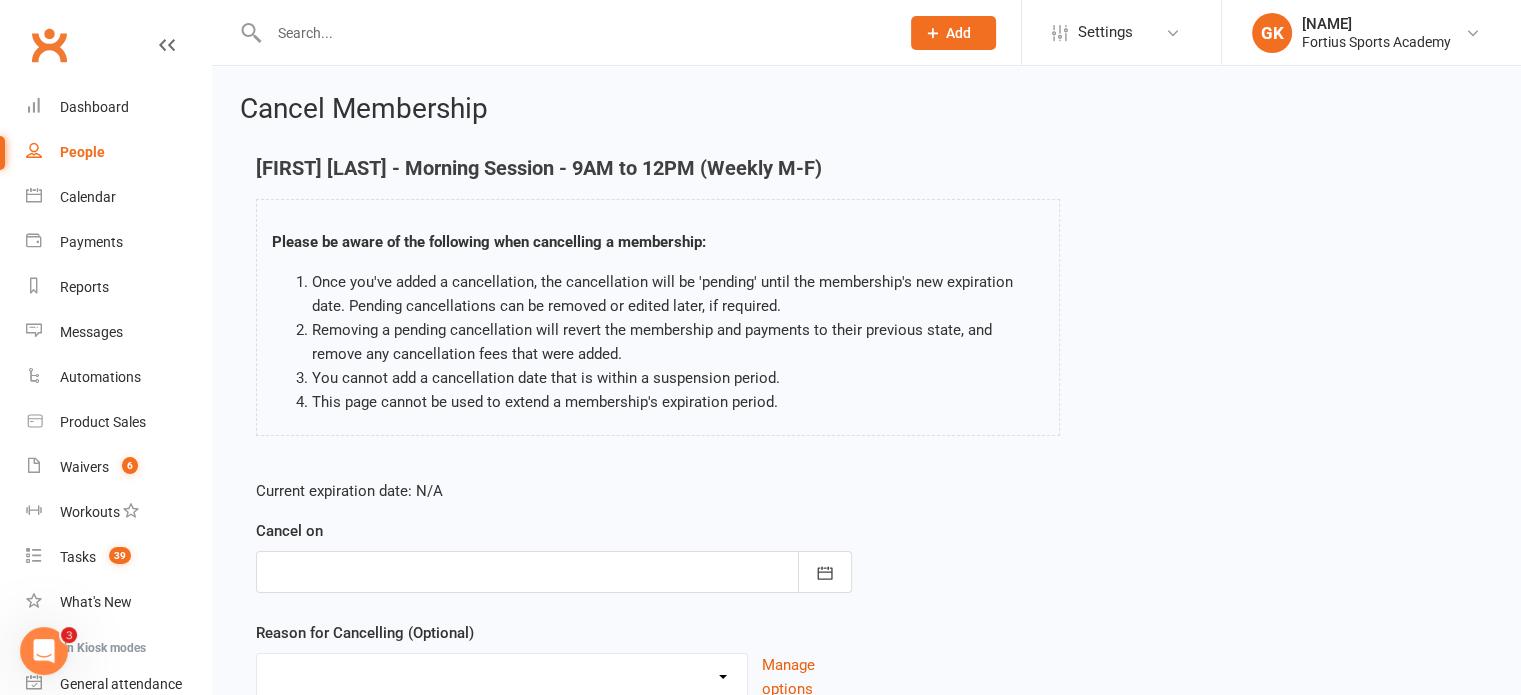 scroll, scrollTop: 167, scrollLeft: 0, axis: vertical 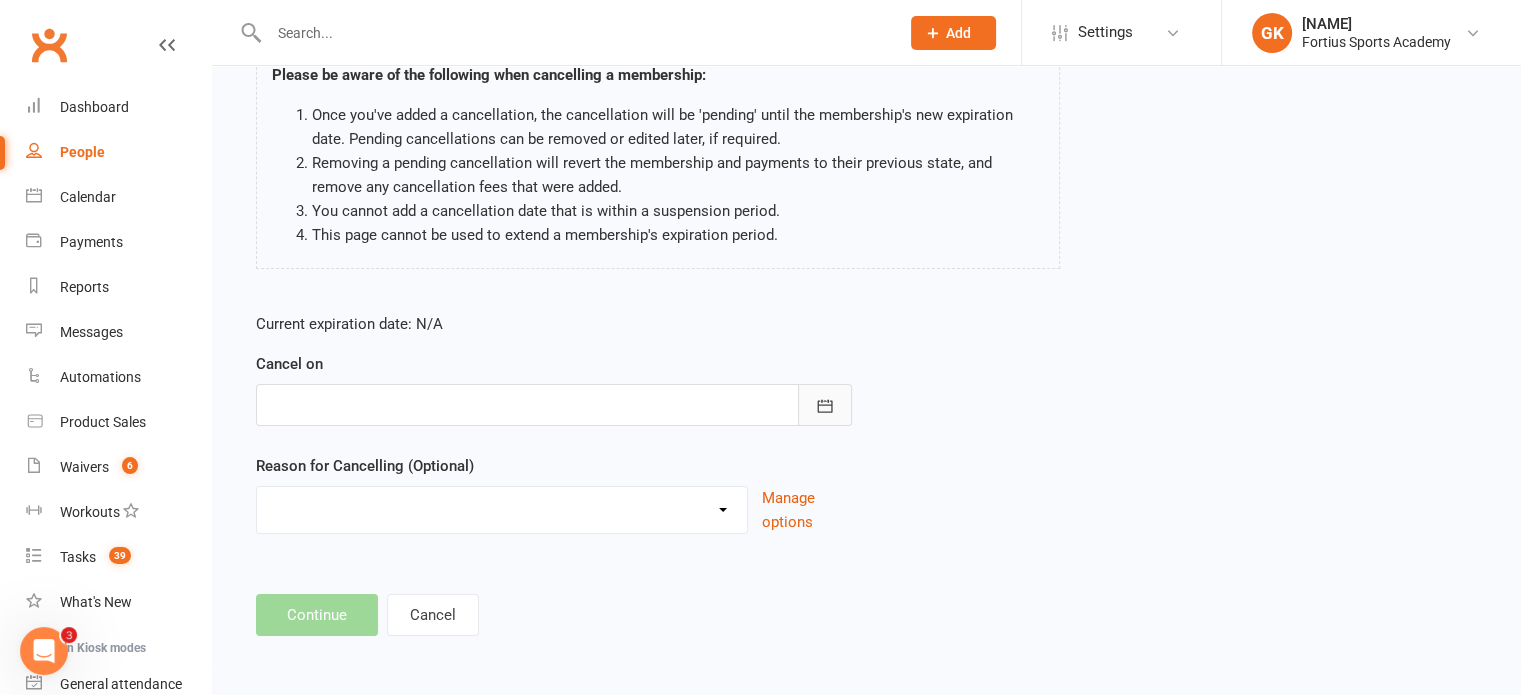 click 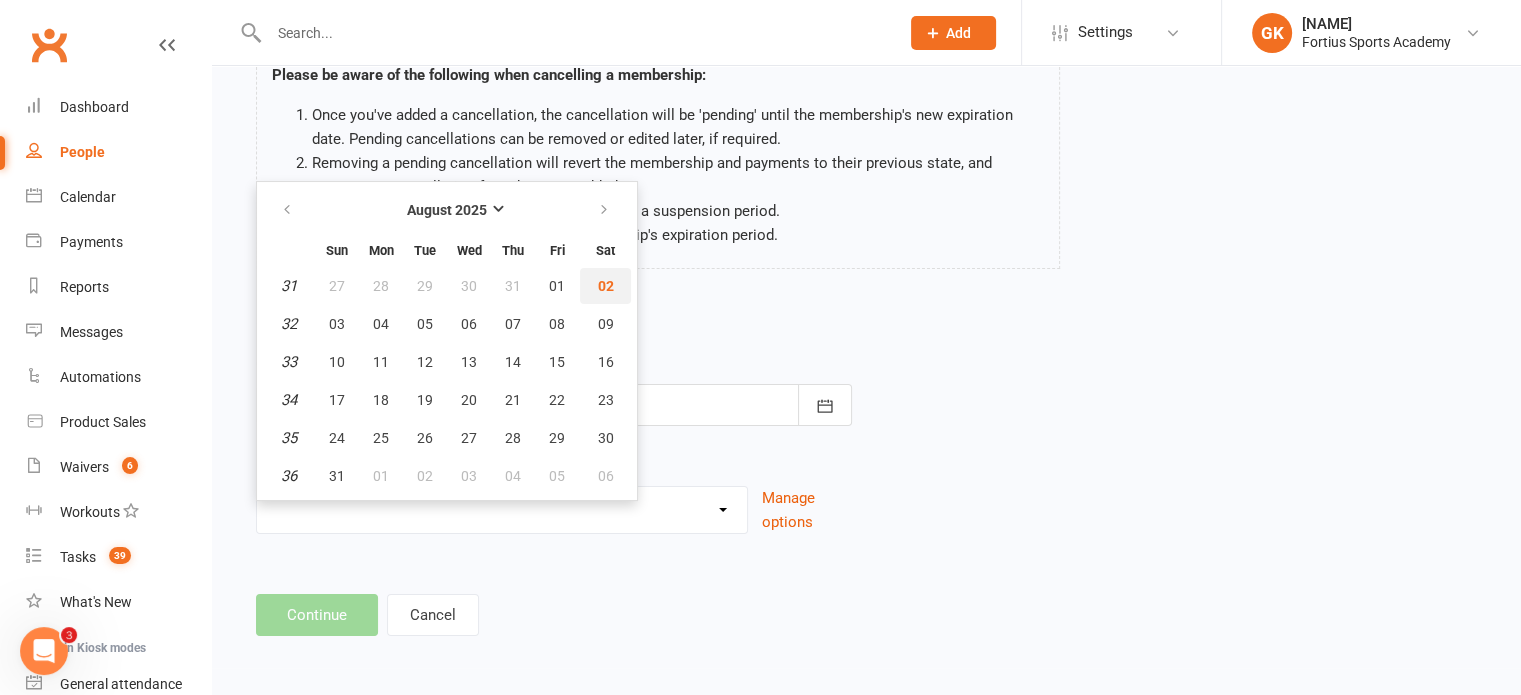 click on "02" at bounding box center (606, 286) 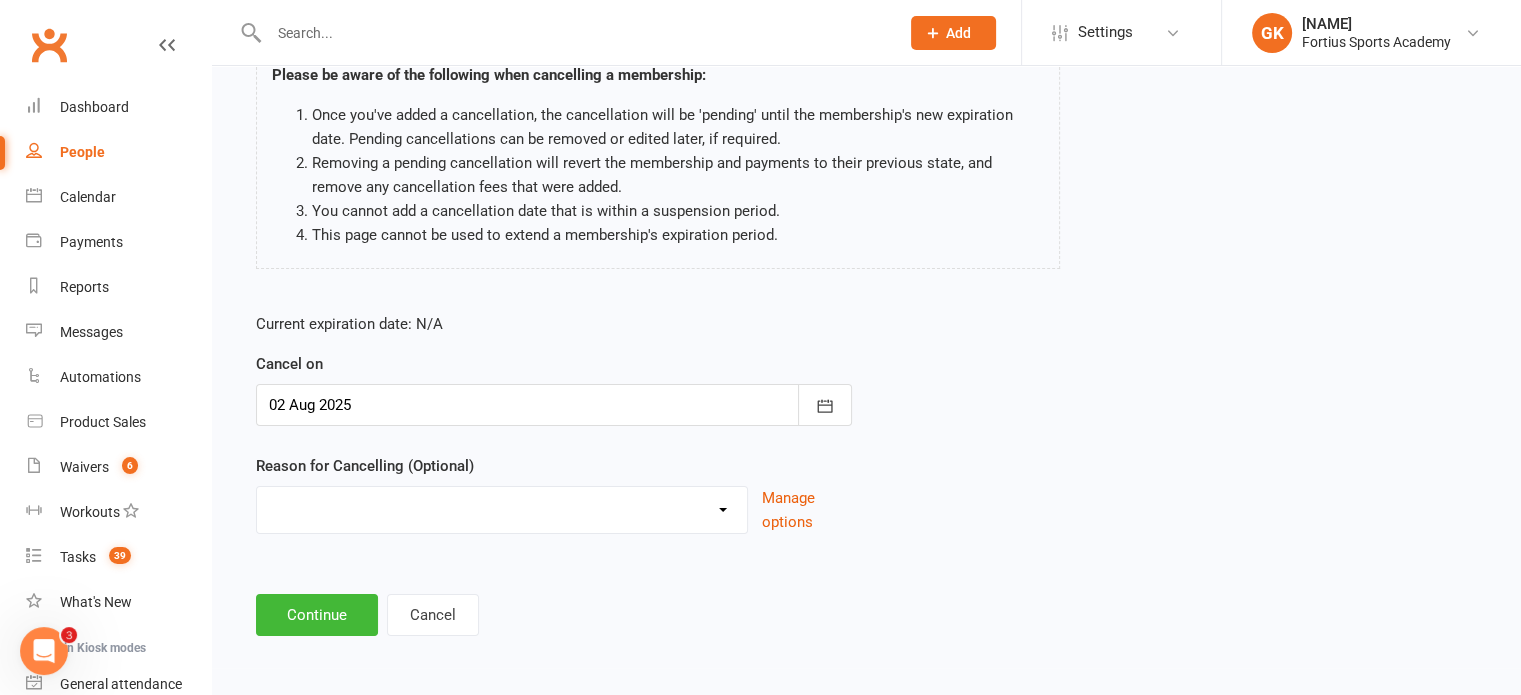 click on "Coaches Request Coach Request Customer requested via email to cancel End Of Summer Camp Holiday Injury Movied to fortius  Other State traveling member Parents Request Reassigning to correct membership plan Reloaction Upgraded to HPT as per coach Other reason" at bounding box center (502, 507) 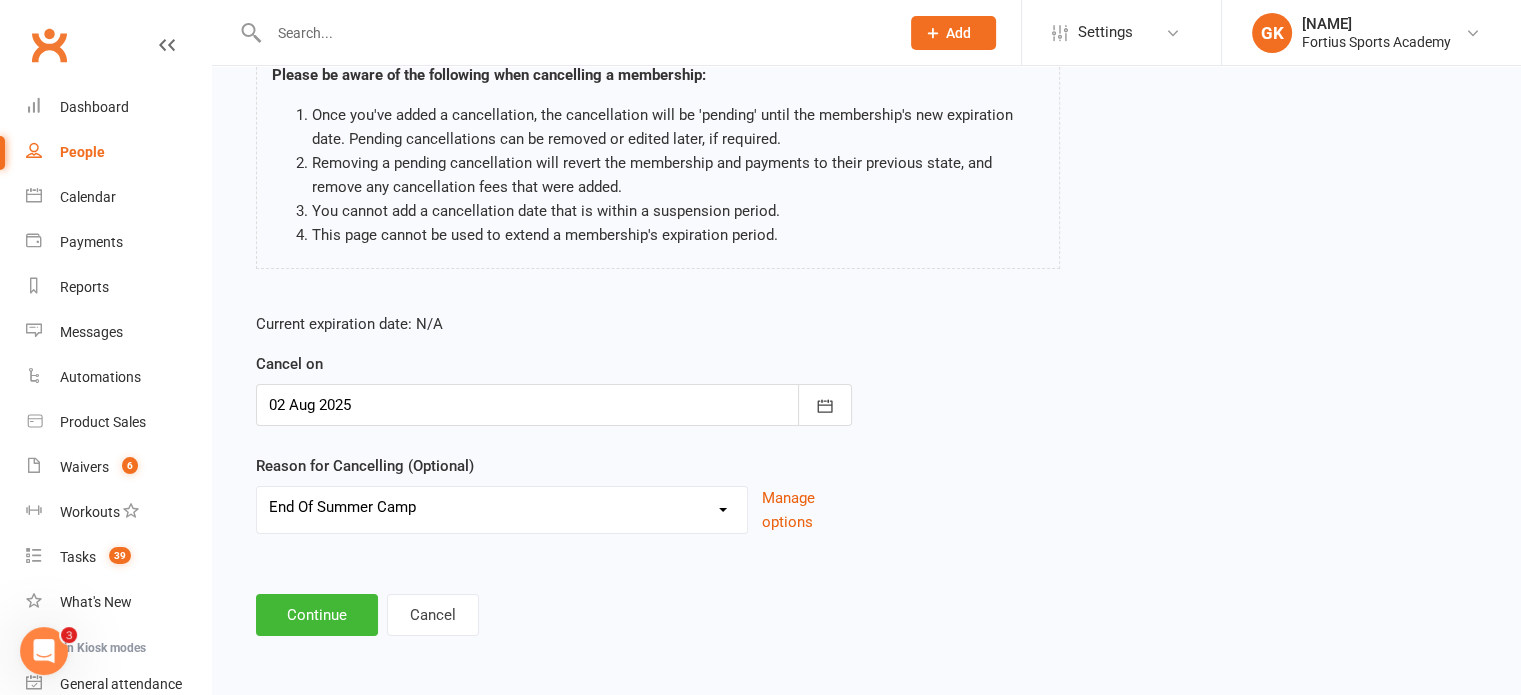 click on "Coaches Request Coach Request Customer requested via email to cancel End Of Summer Camp Holiday Injury Movied to fortius  Other State traveling member Parents Request Reassigning to correct membership plan Reloaction Upgraded to HPT as per coach Other reason" at bounding box center (502, 507) 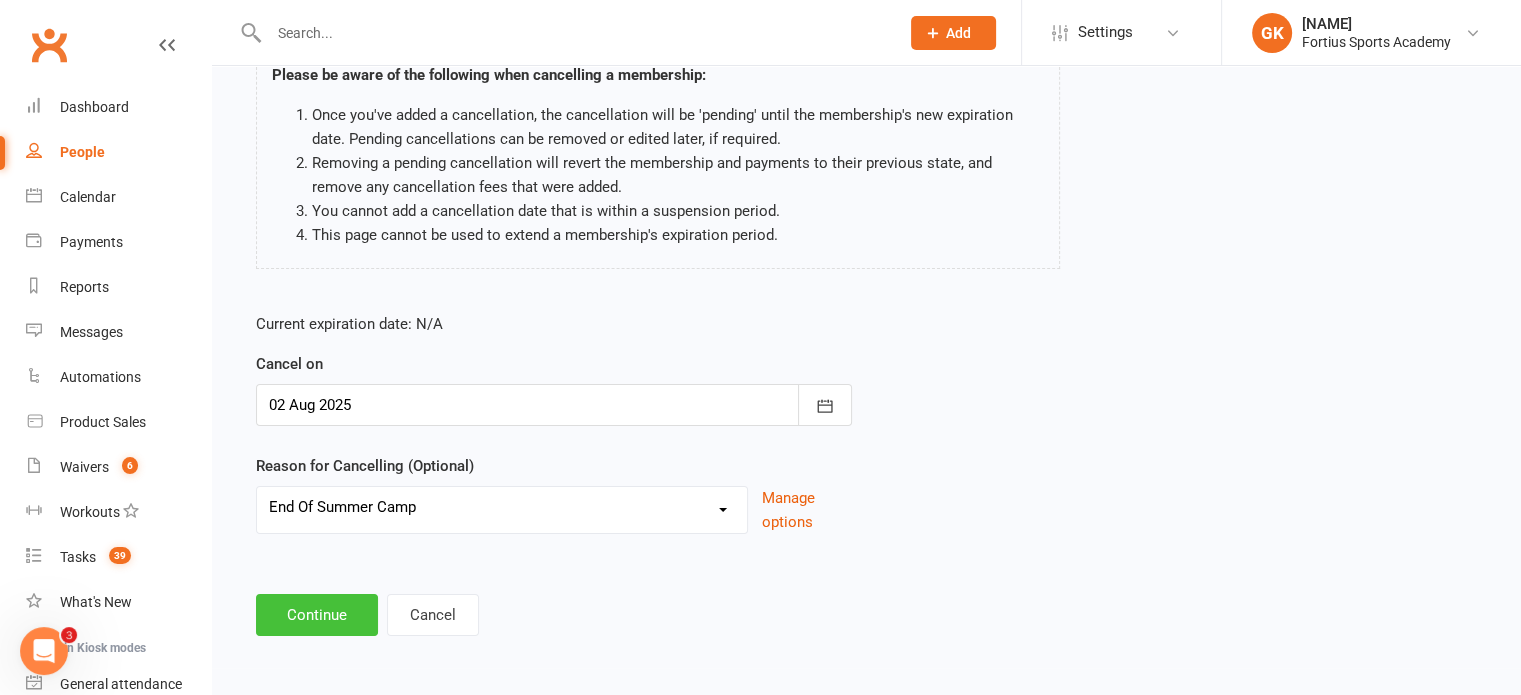click on "Continue" at bounding box center [317, 615] 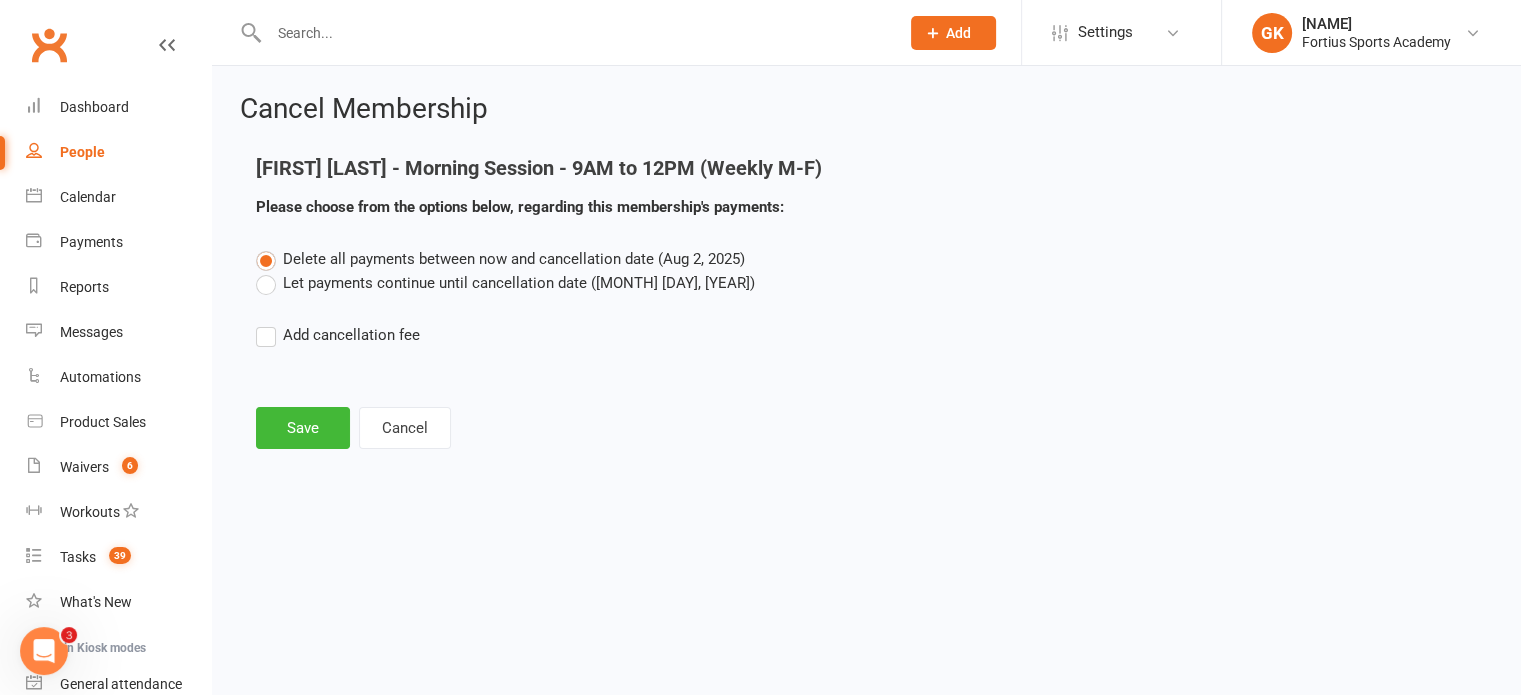 scroll, scrollTop: 0, scrollLeft: 0, axis: both 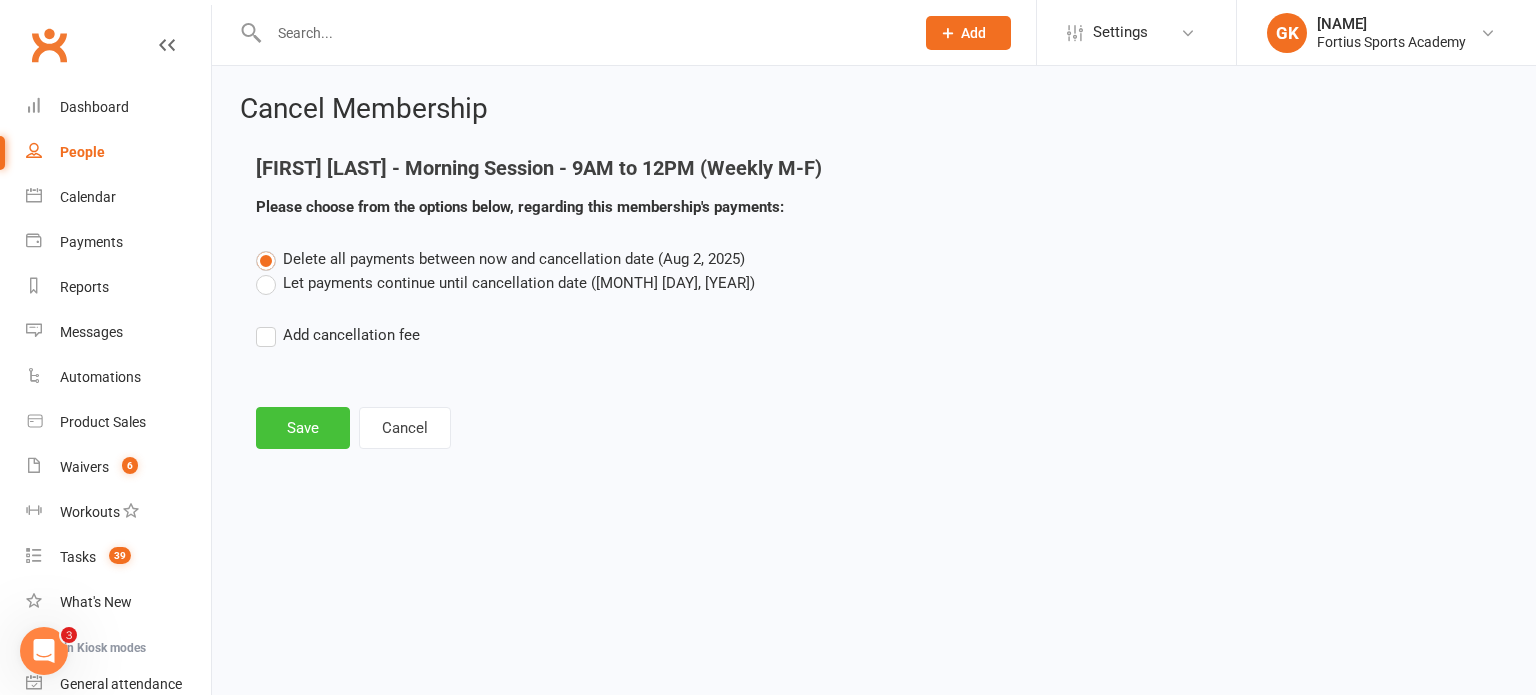 click on "Save" at bounding box center (303, 428) 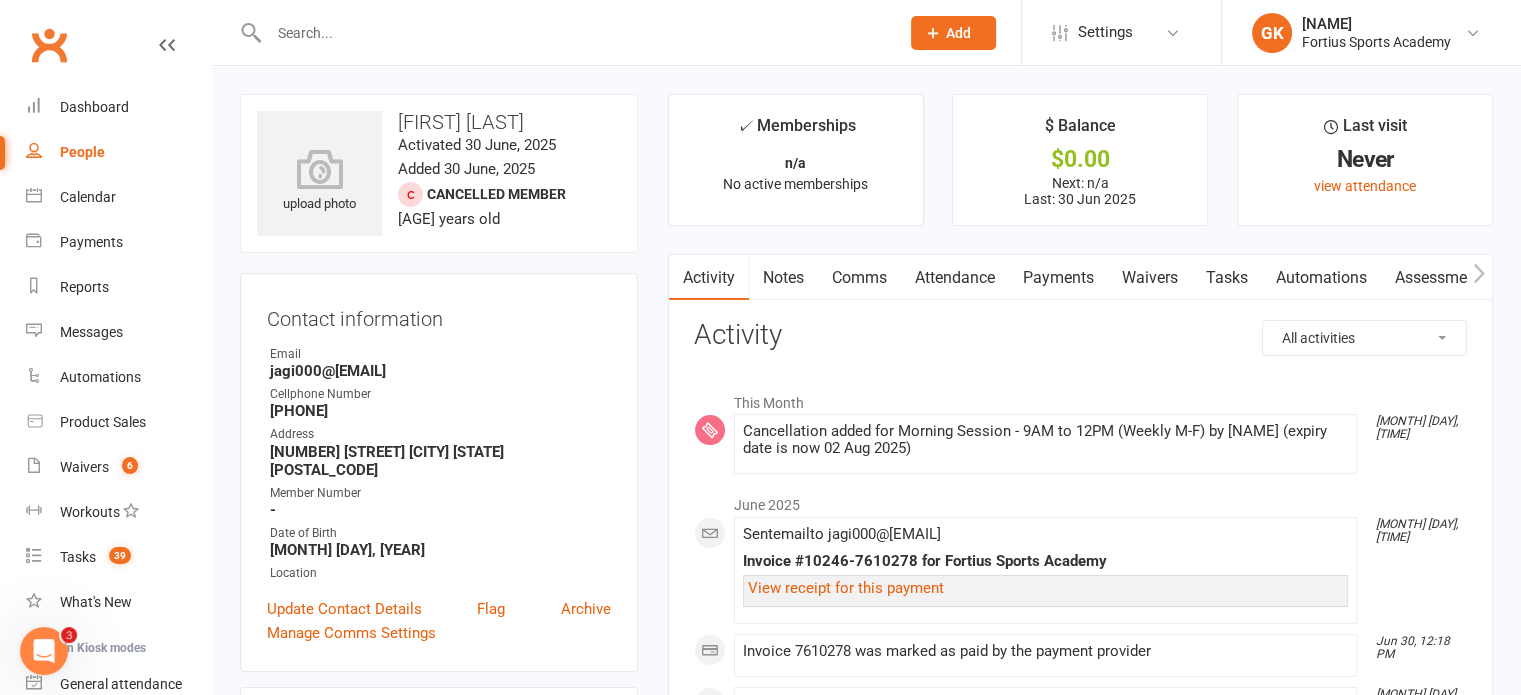 click at bounding box center (574, 33) 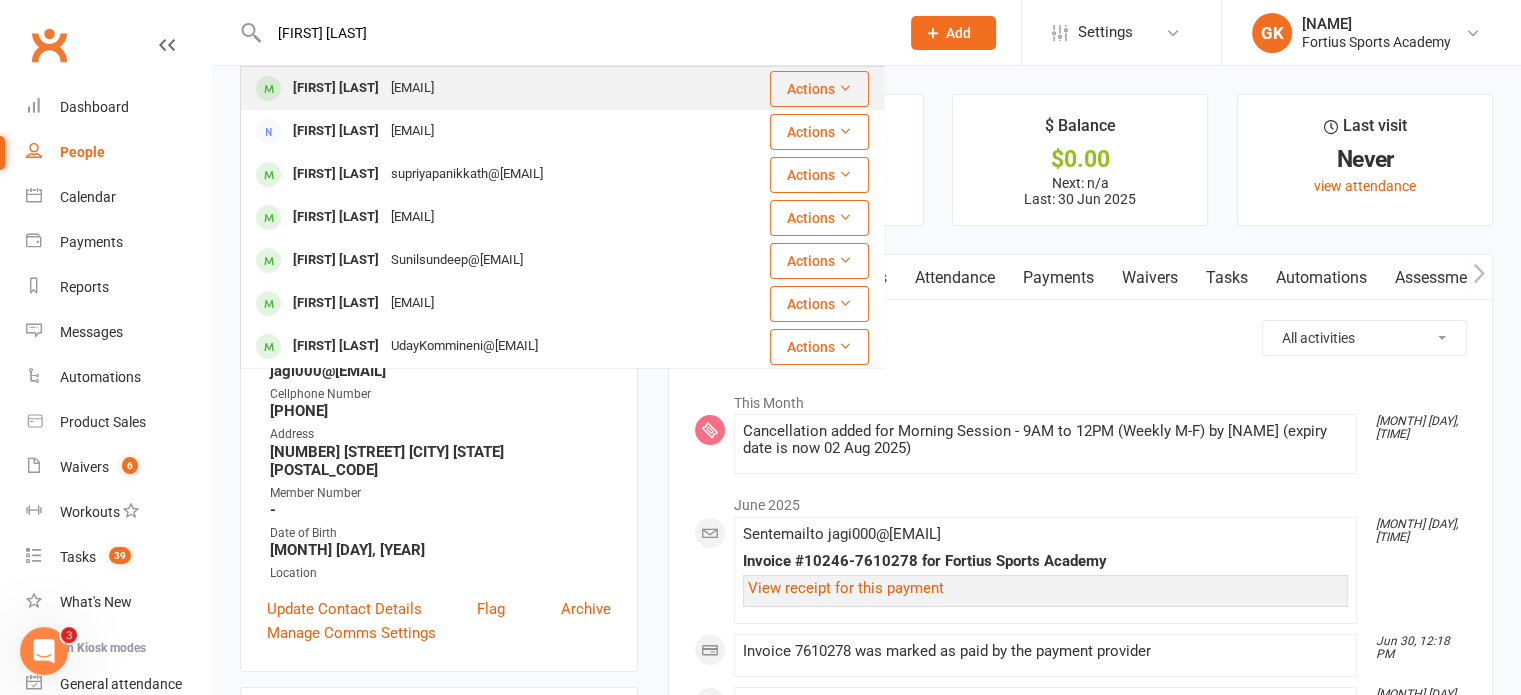 type on "[FIRST] [LAST]" 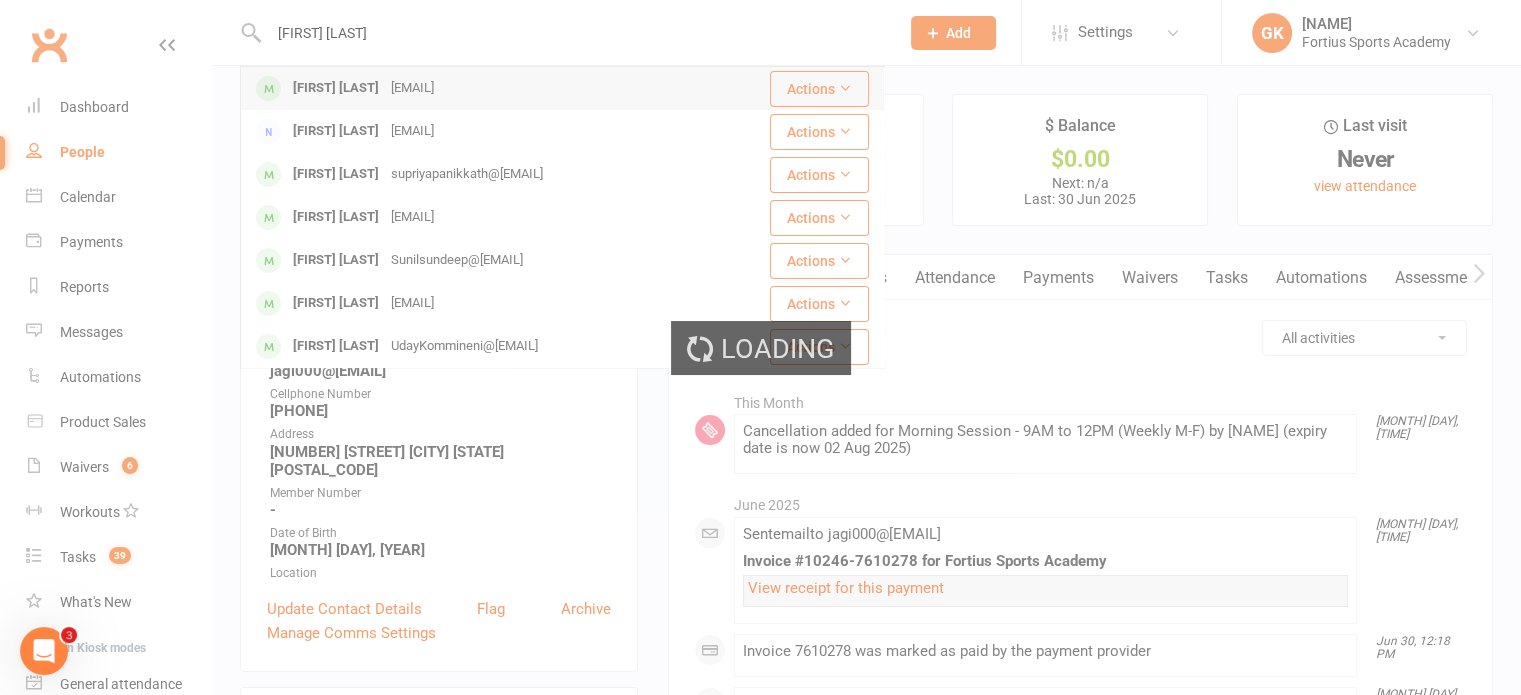 type 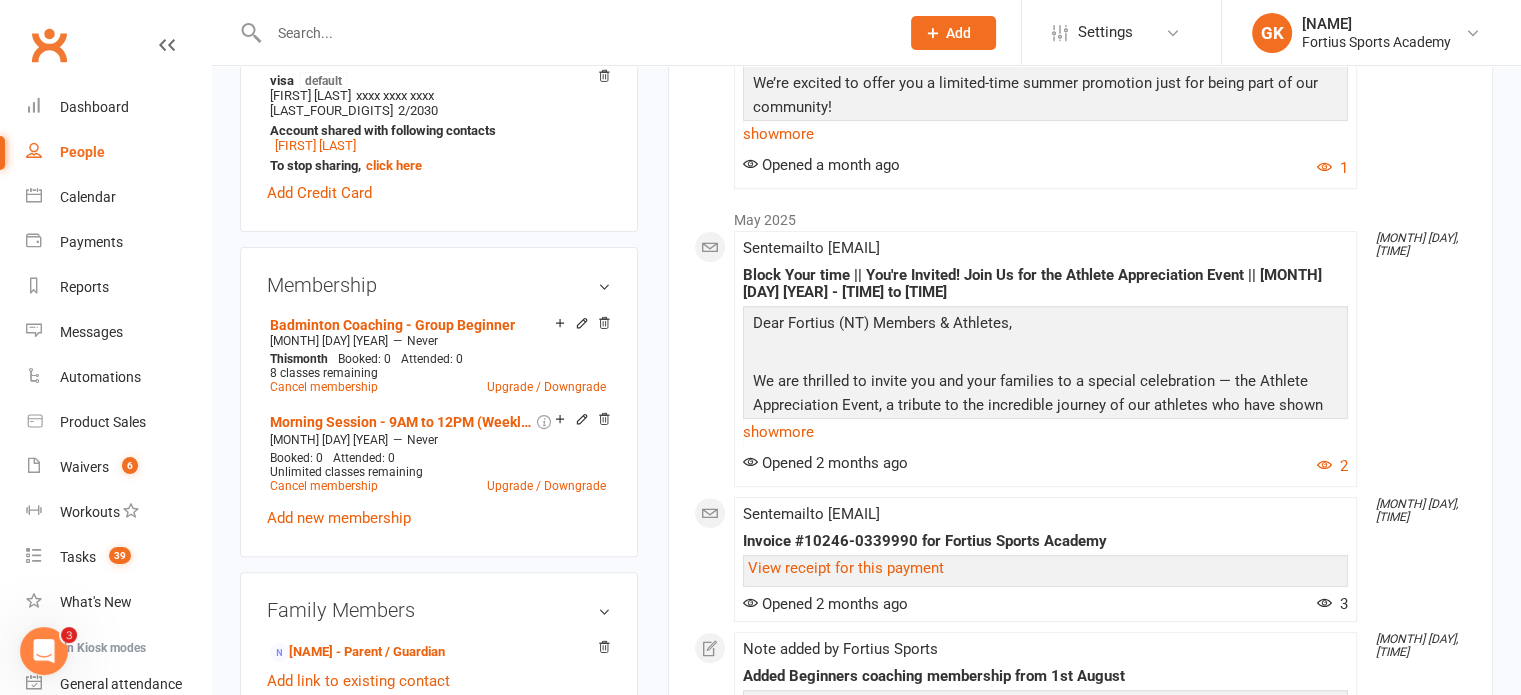 scroll, scrollTop: 684, scrollLeft: 0, axis: vertical 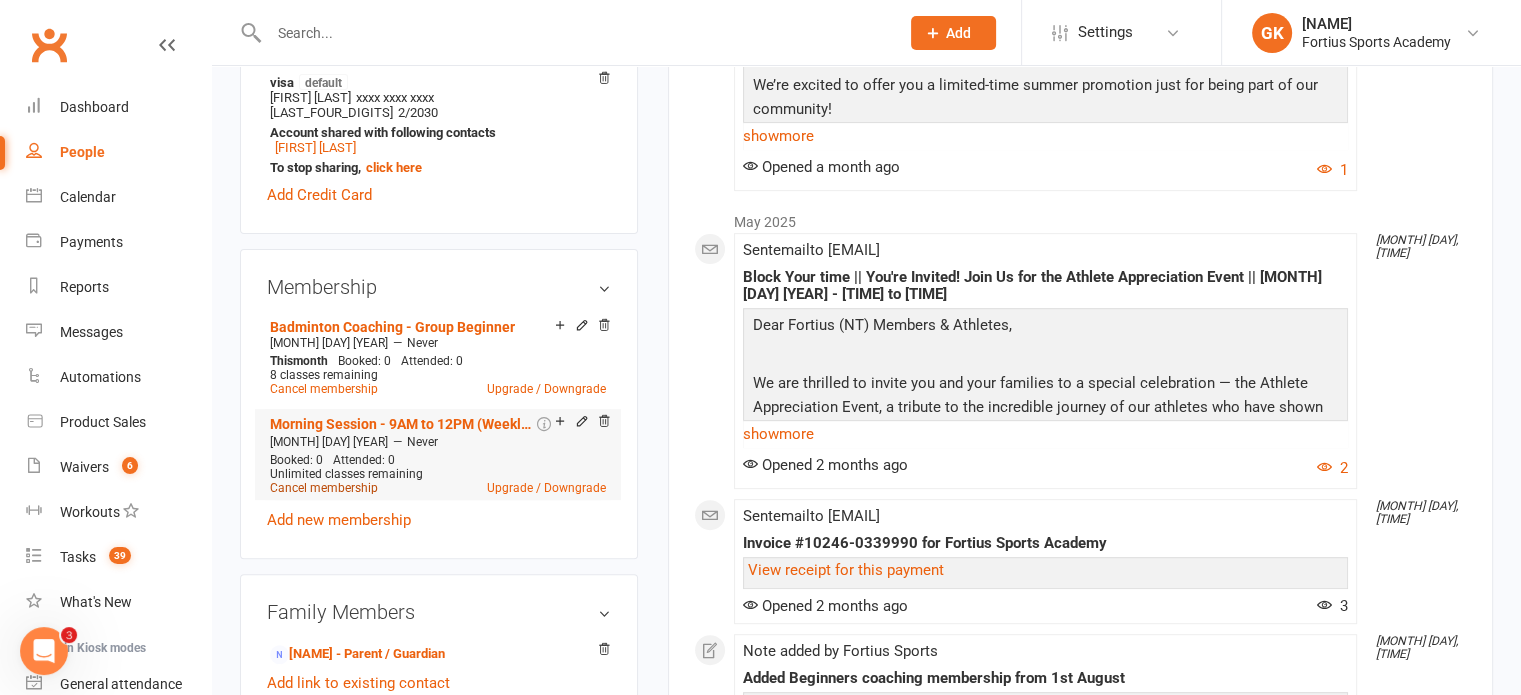 click on "Cancel membership" at bounding box center (324, 488) 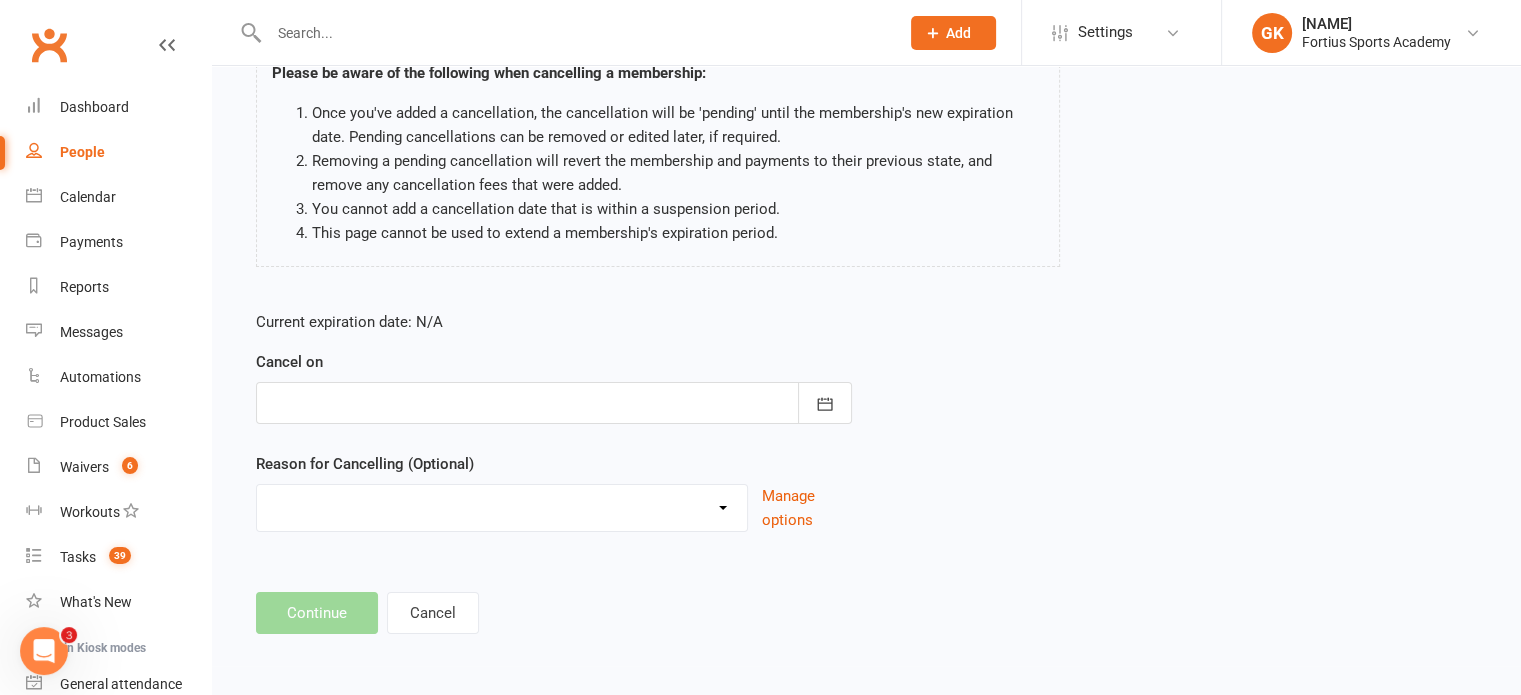 scroll, scrollTop: 0, scrollLeft: 0, axis: both 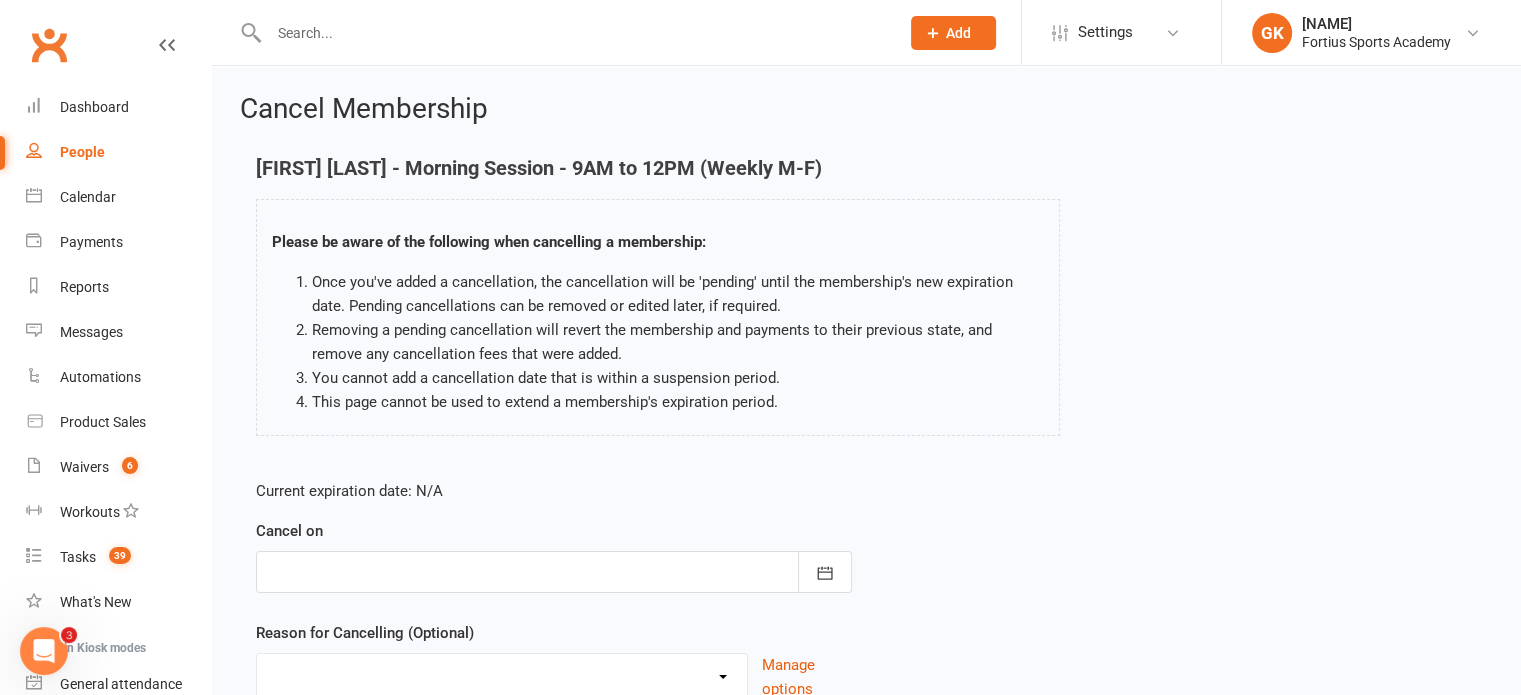 click at bounding box center [554, 572] 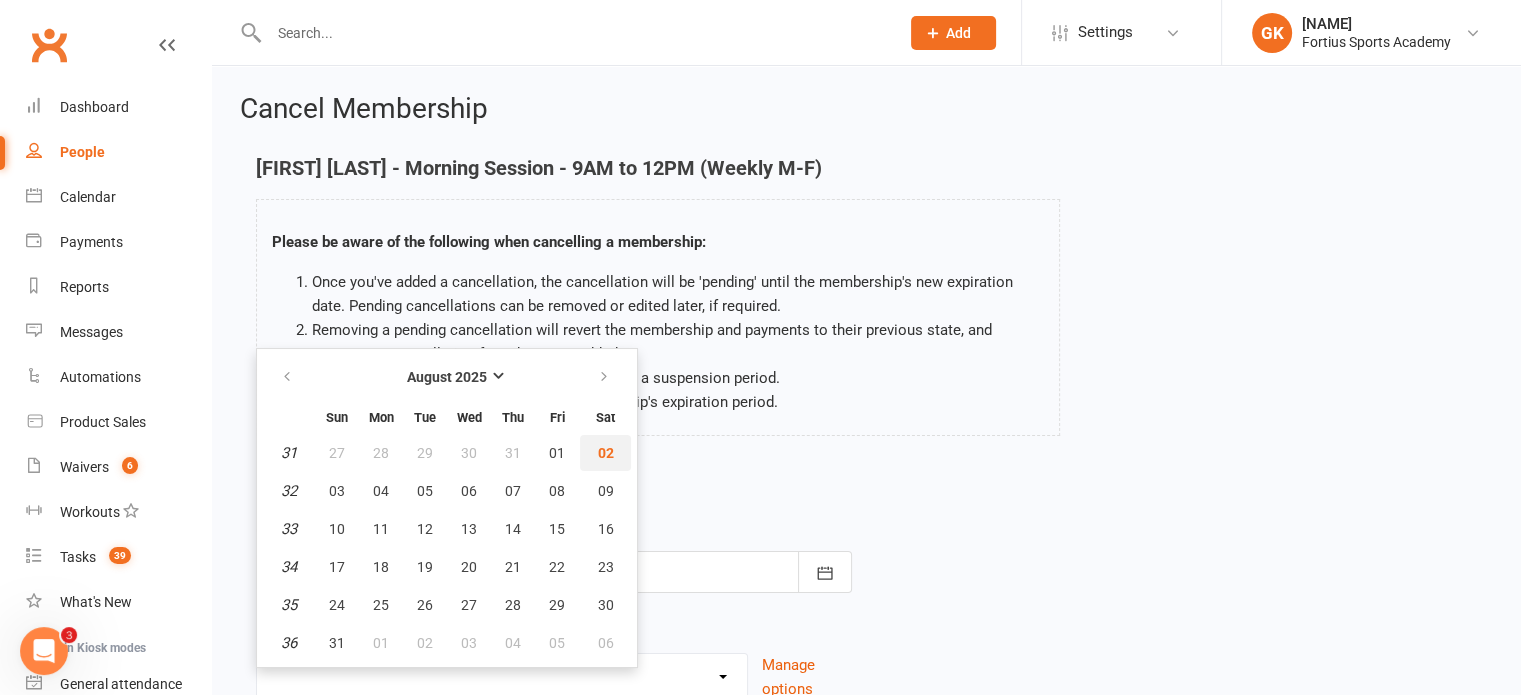 click on "02" at bounding box center (606, 453) 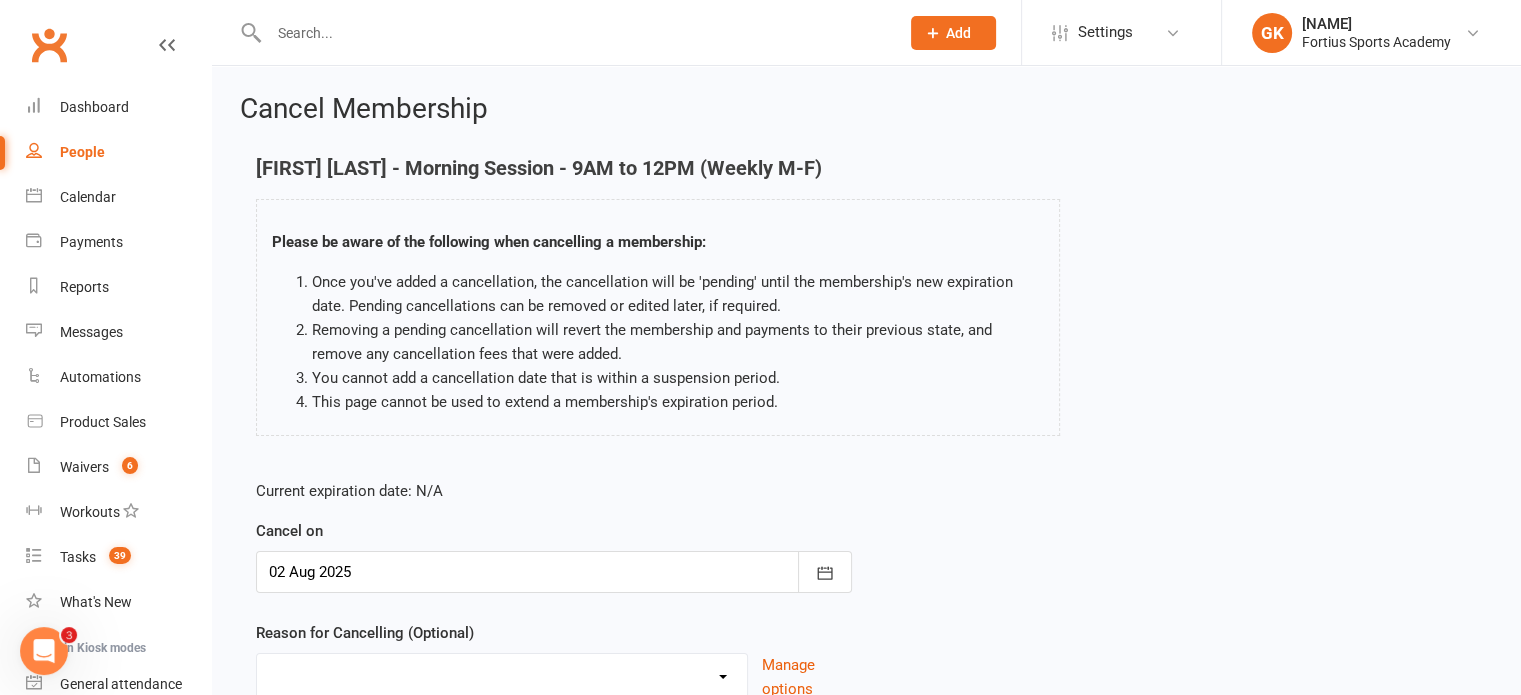 scroll, scrollTop: 167, scrollLeft: 0, axis: vertical 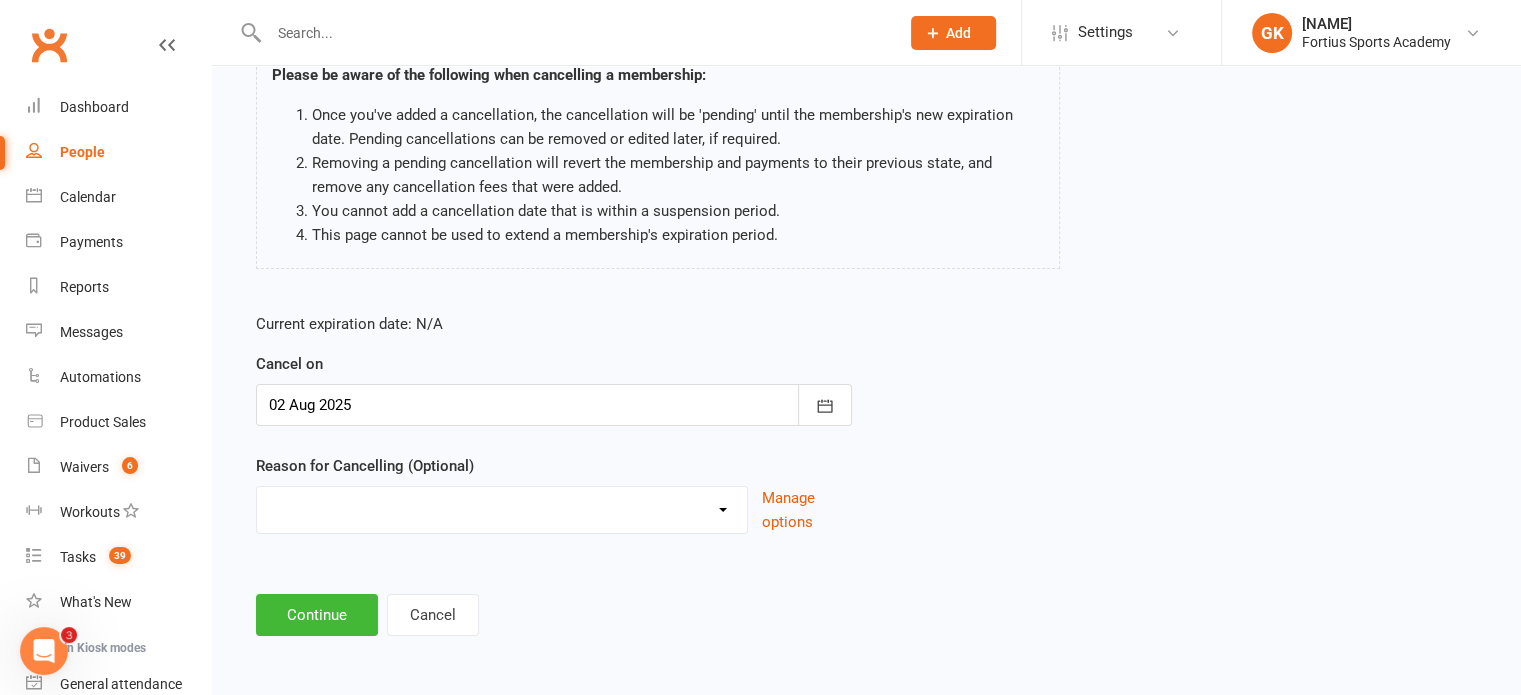 click on "Coaches Request Coach Request Customer requested via email to cancel End Of Summer Camp Holiday Injury Movied to fortius  Other State traveling member Parents Request Reassigning to correct membership plan Reloaction Upgraded to HPT as per coach Other reason" at bounding box center (502, 507) 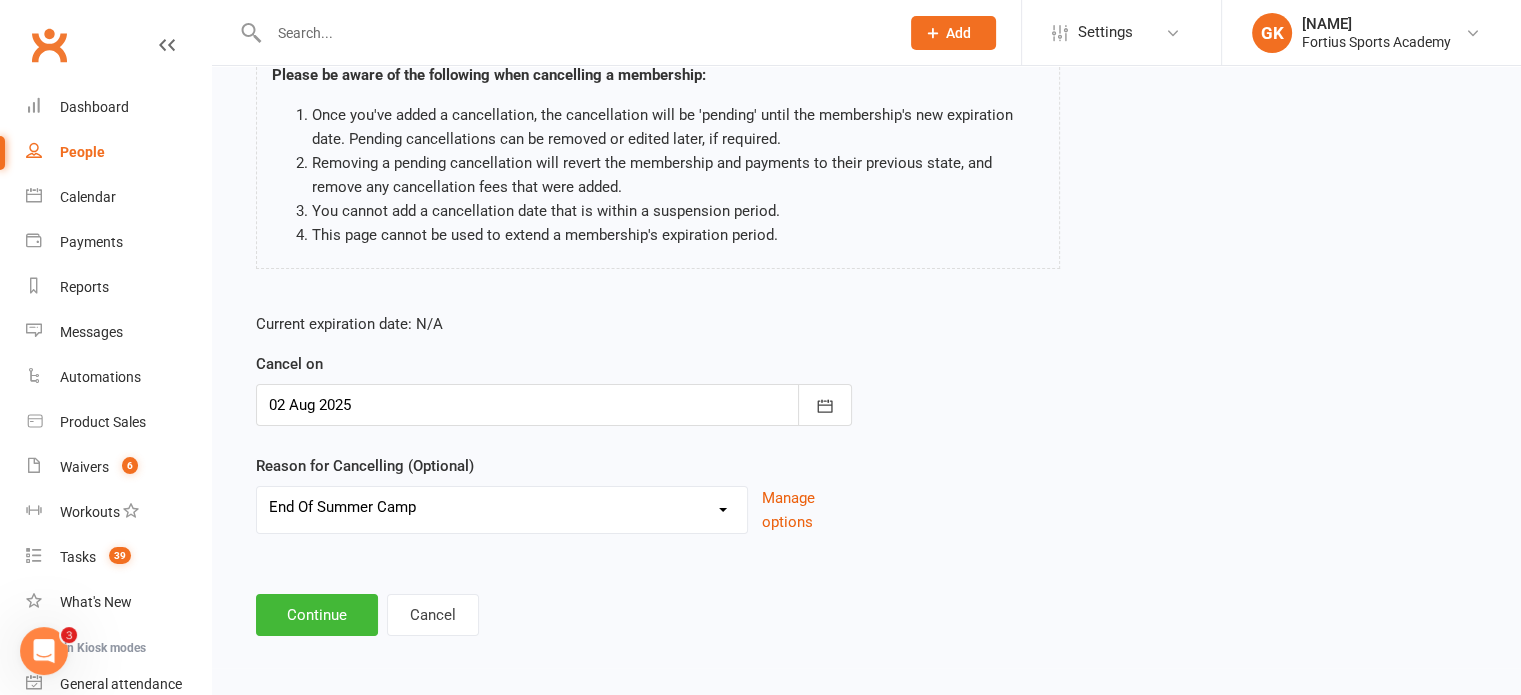 click on "Coaches Request Coach Request Customer requested via email to cancel End Of Summer Camp Holiday Injury Movied to fortius  Other State traveling member Parents Request Reassigning to correct membership plan Reloaction Upgraded to HPT as per coach Other reason" at bounding box center (502, 507) 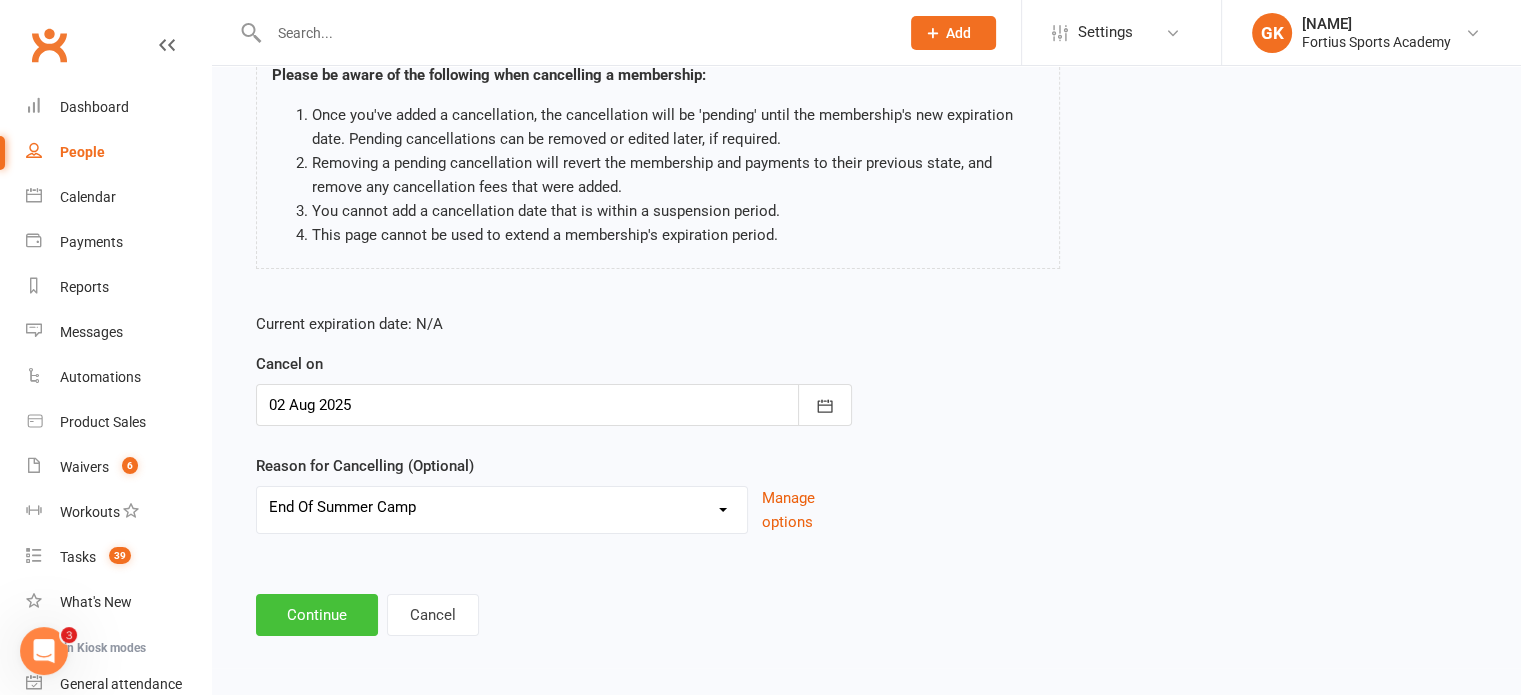 click on "Continue" at bounding box center (317, 615) 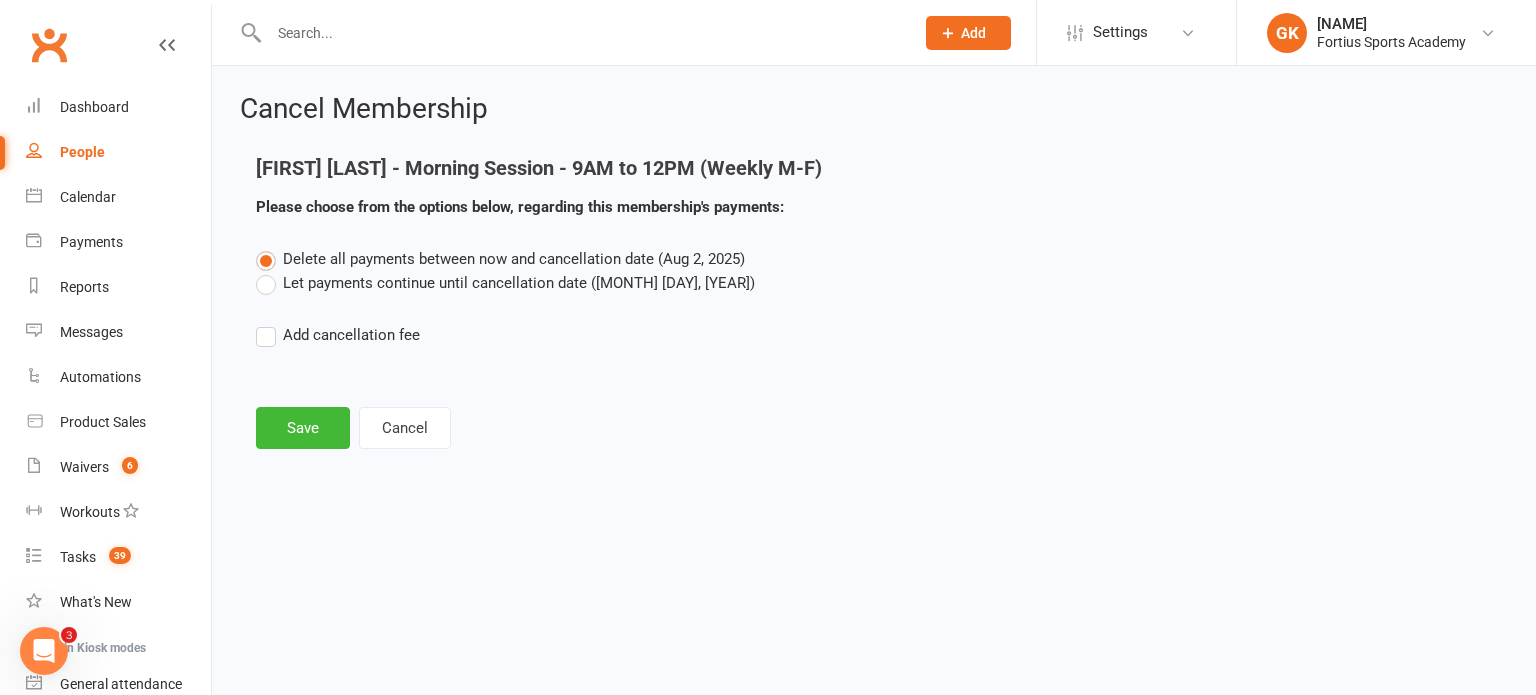 click on "[NAME] - Morning Session - 9AM to 12PM (Weekly M-F) Please choose from the options below, regarding this membership's payments: Delete all payments between now and cancellation date ([MONTH] [DAY], [YEAR]) Let payments continue until cancellation date ([MONTH] [DAY], [YEAR]) Add cancellation fee Save   Cancel" at bounding box center (874, 303) 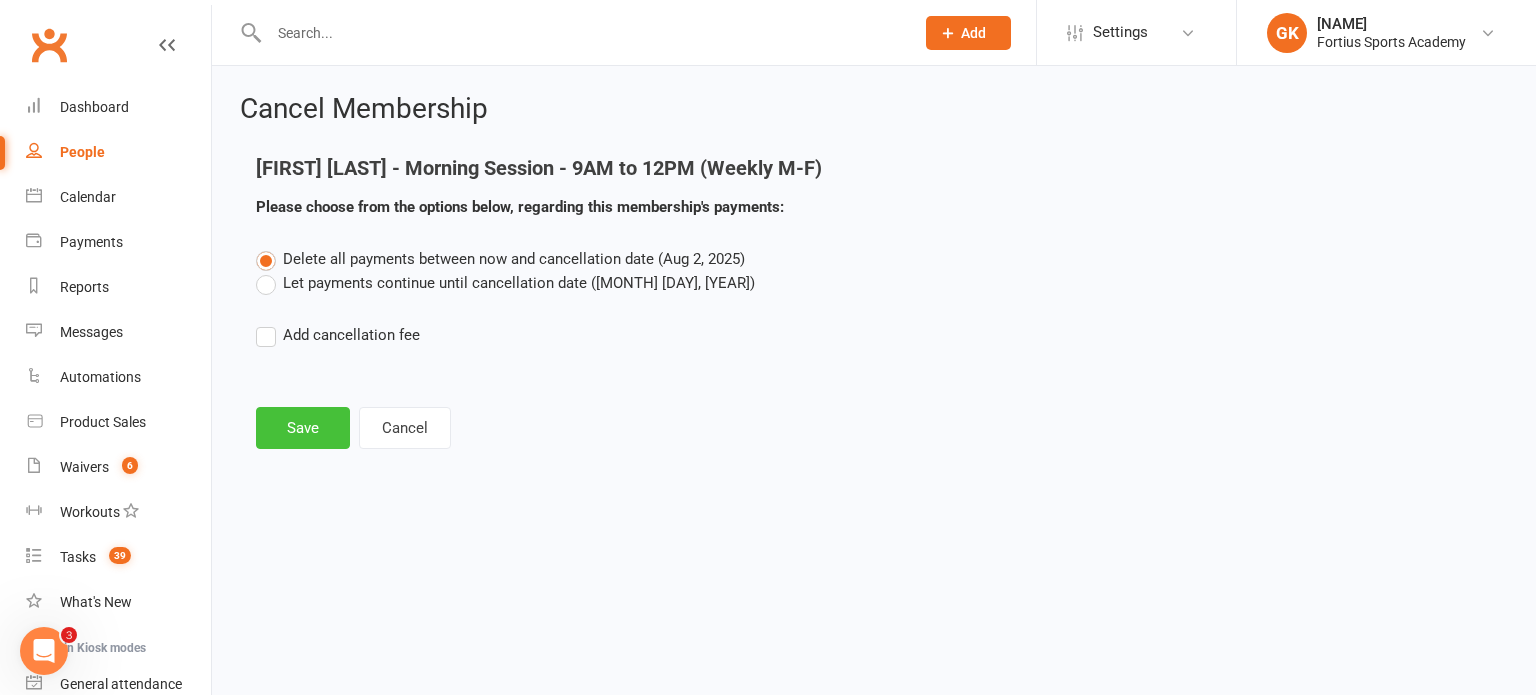 click on "Save" at bounding box center (303, 428) 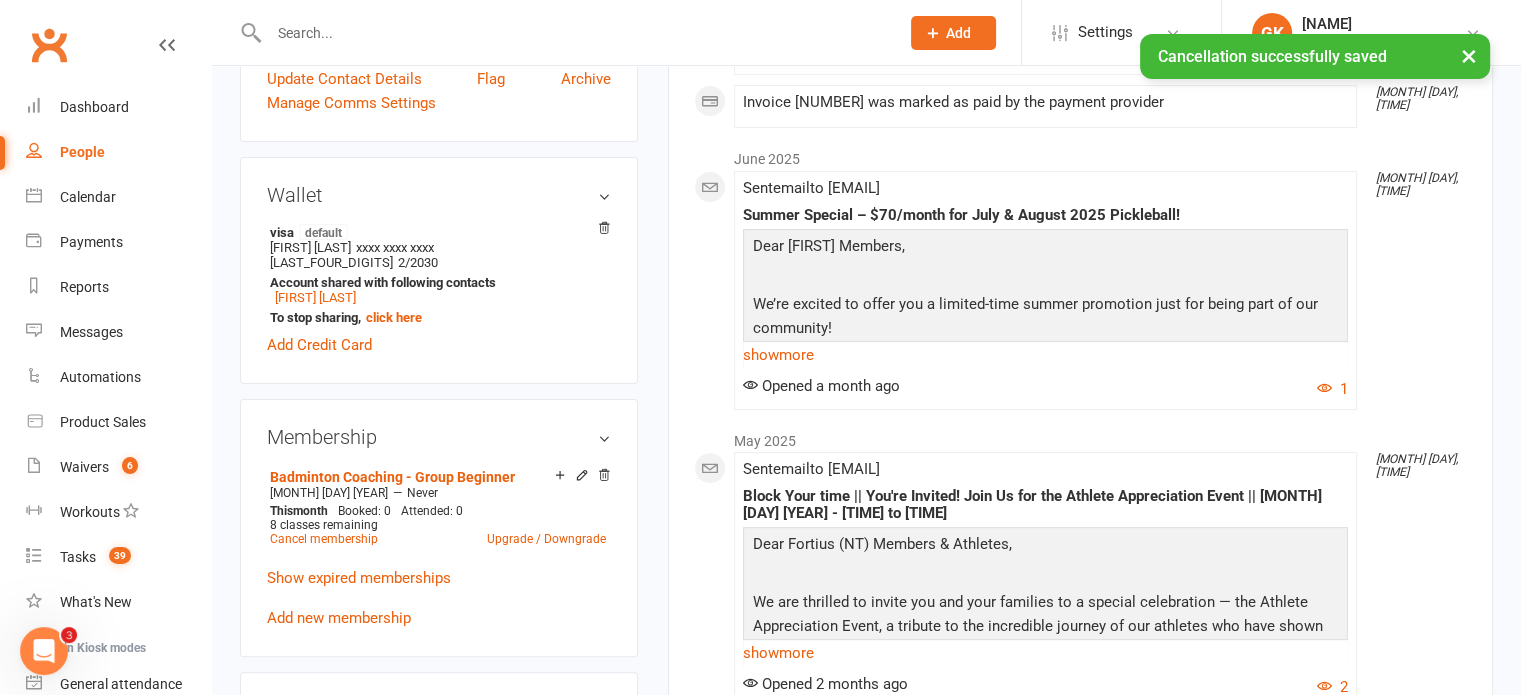 scroll, scrollTop: 536, scrollLeft: 0, axis: vertical 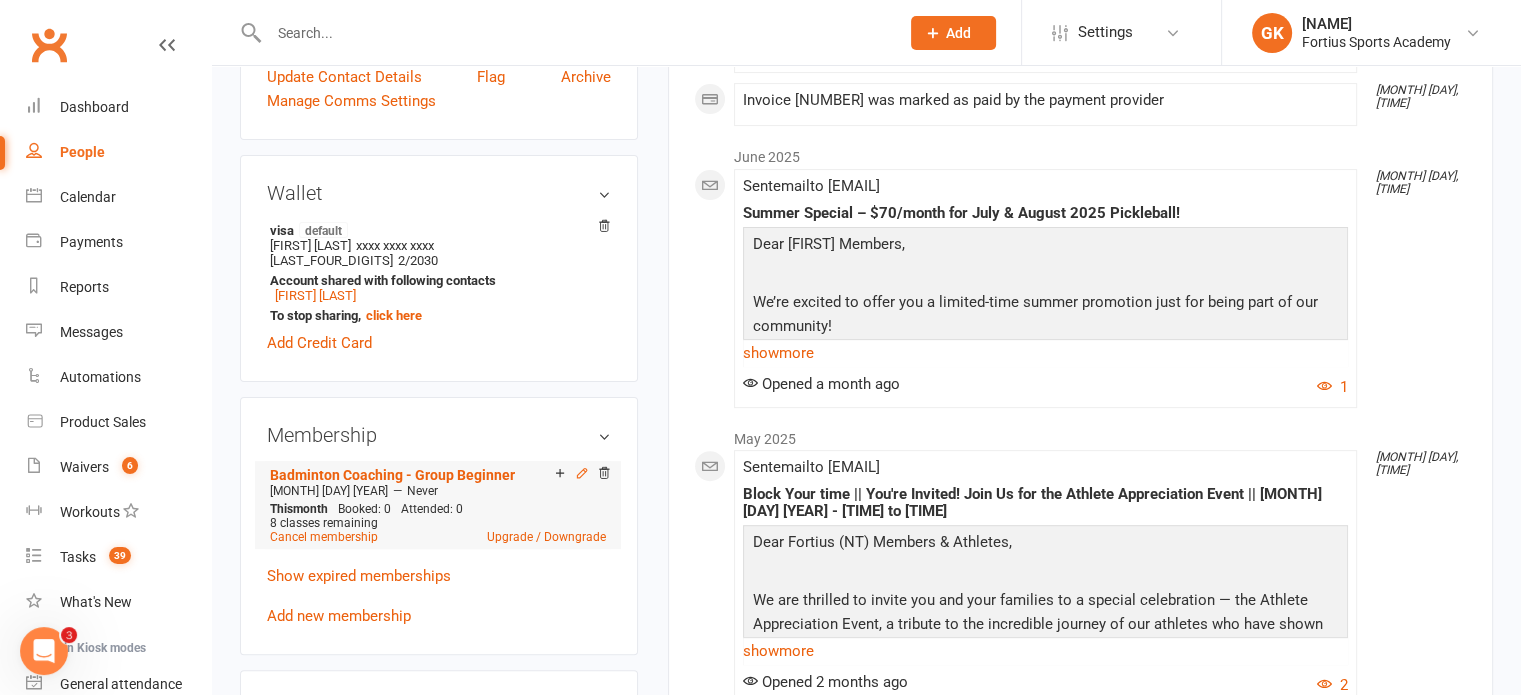 click 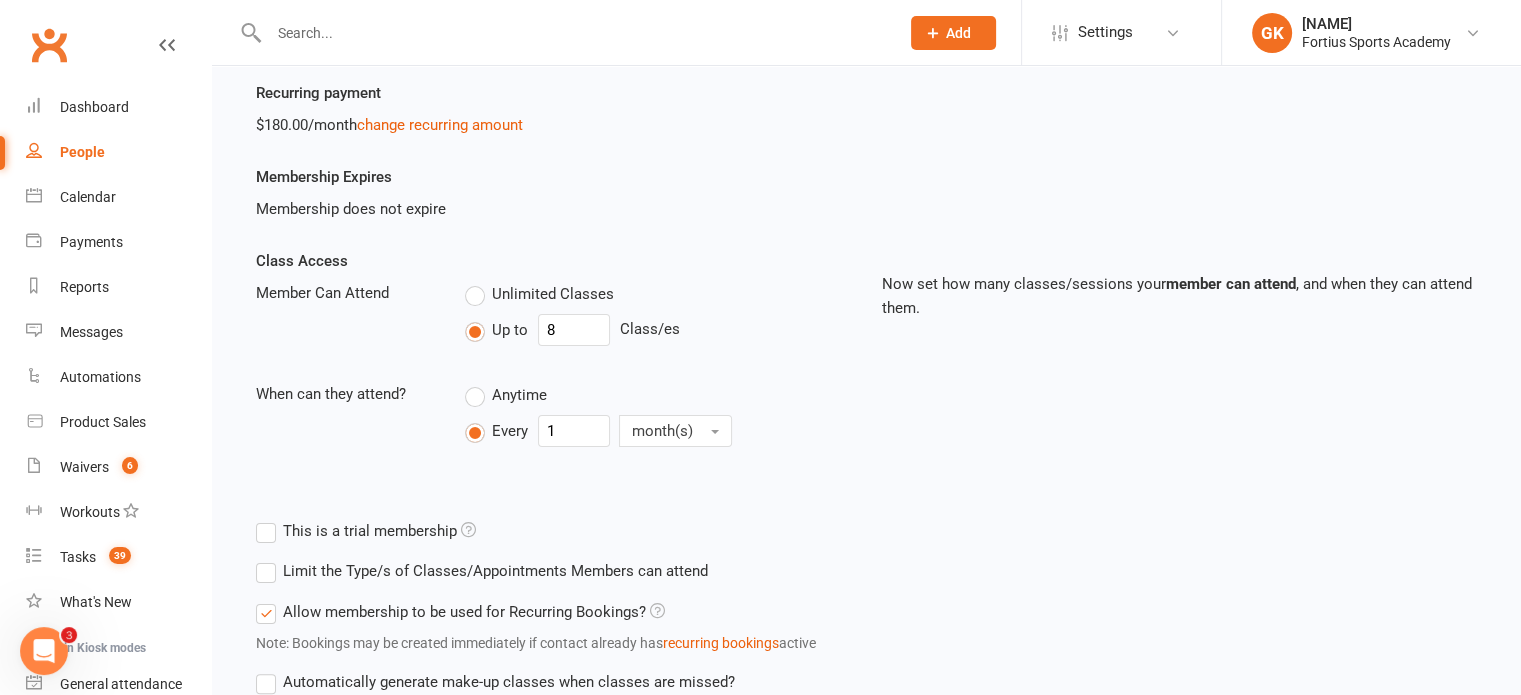 scroll, scrollTop: 328, scrollLeft: 0, axis: vertical 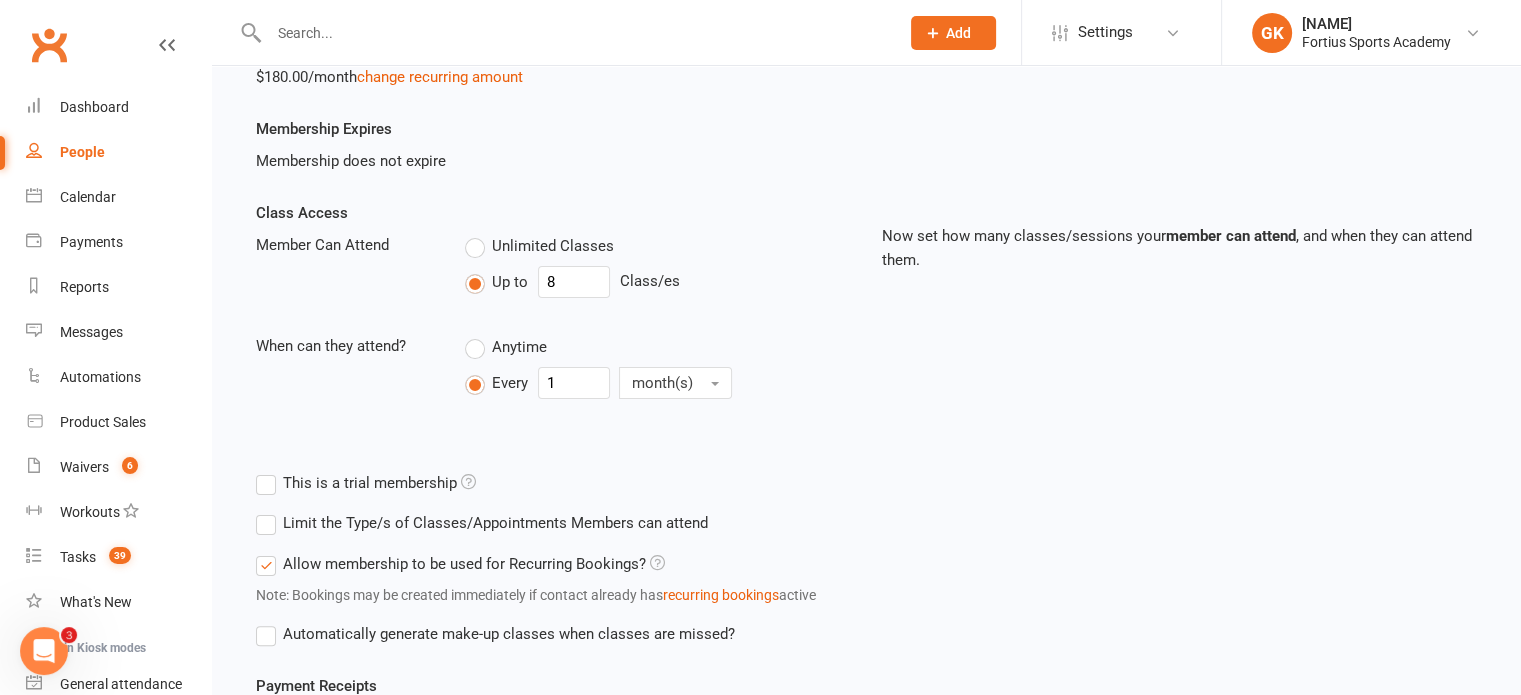 click on "Unlimited Classes" at bounding box center (539, 246) 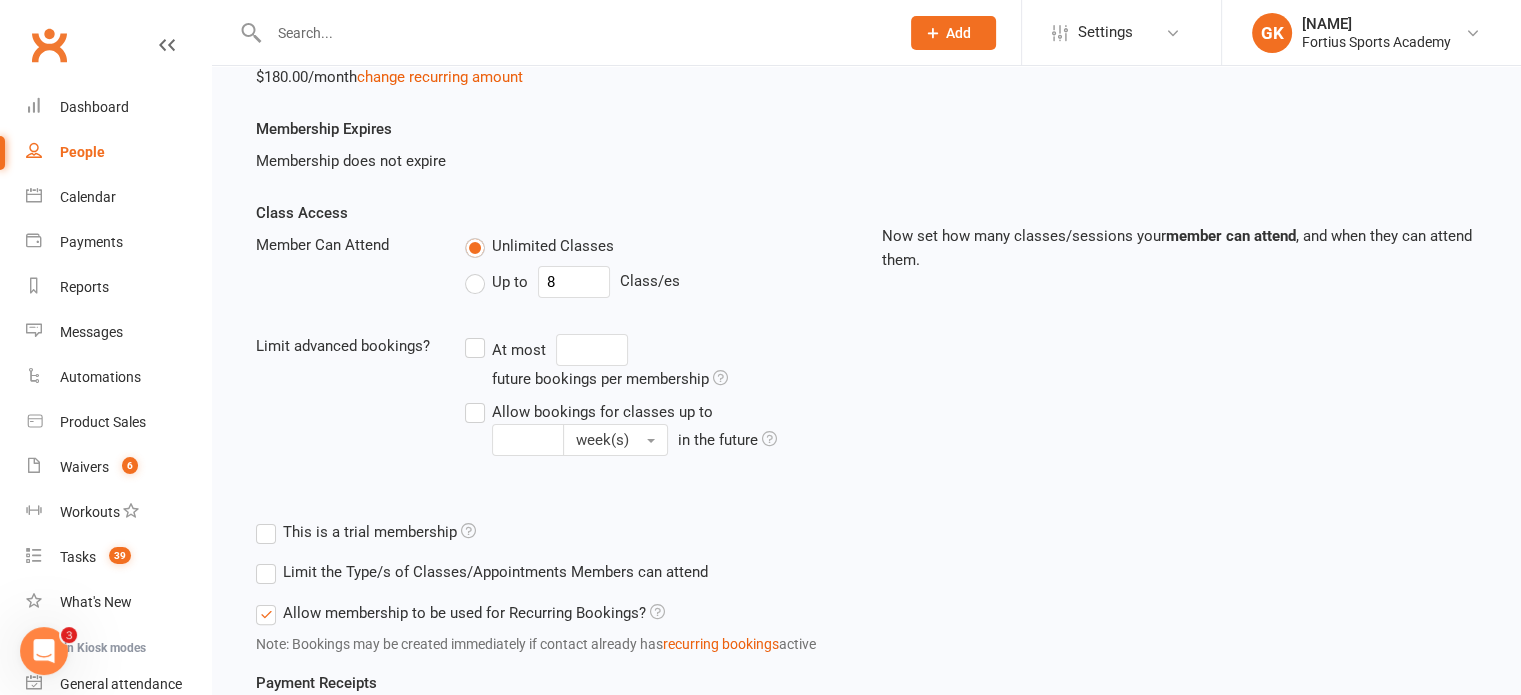 type on "0" 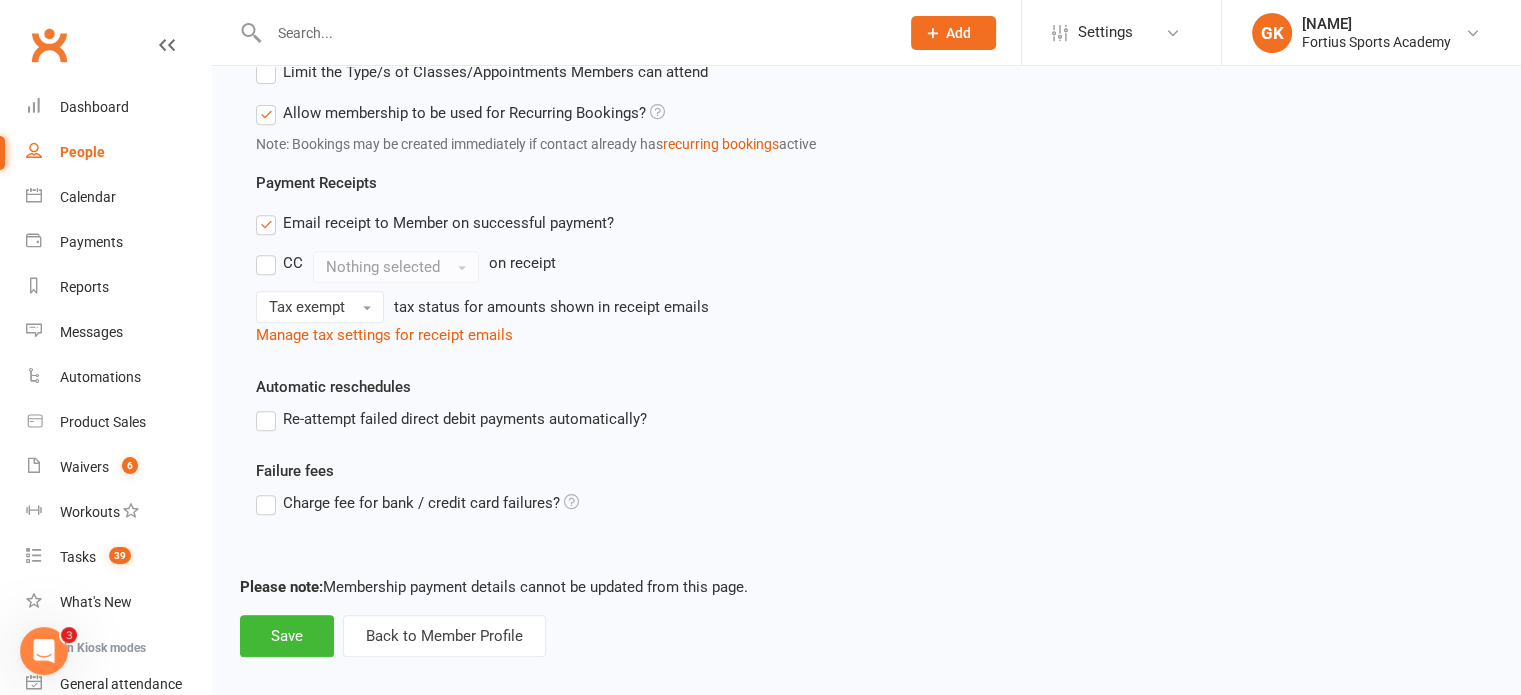 scroll, scrollTop: 831, scrollLeft: 0, axis: vertical 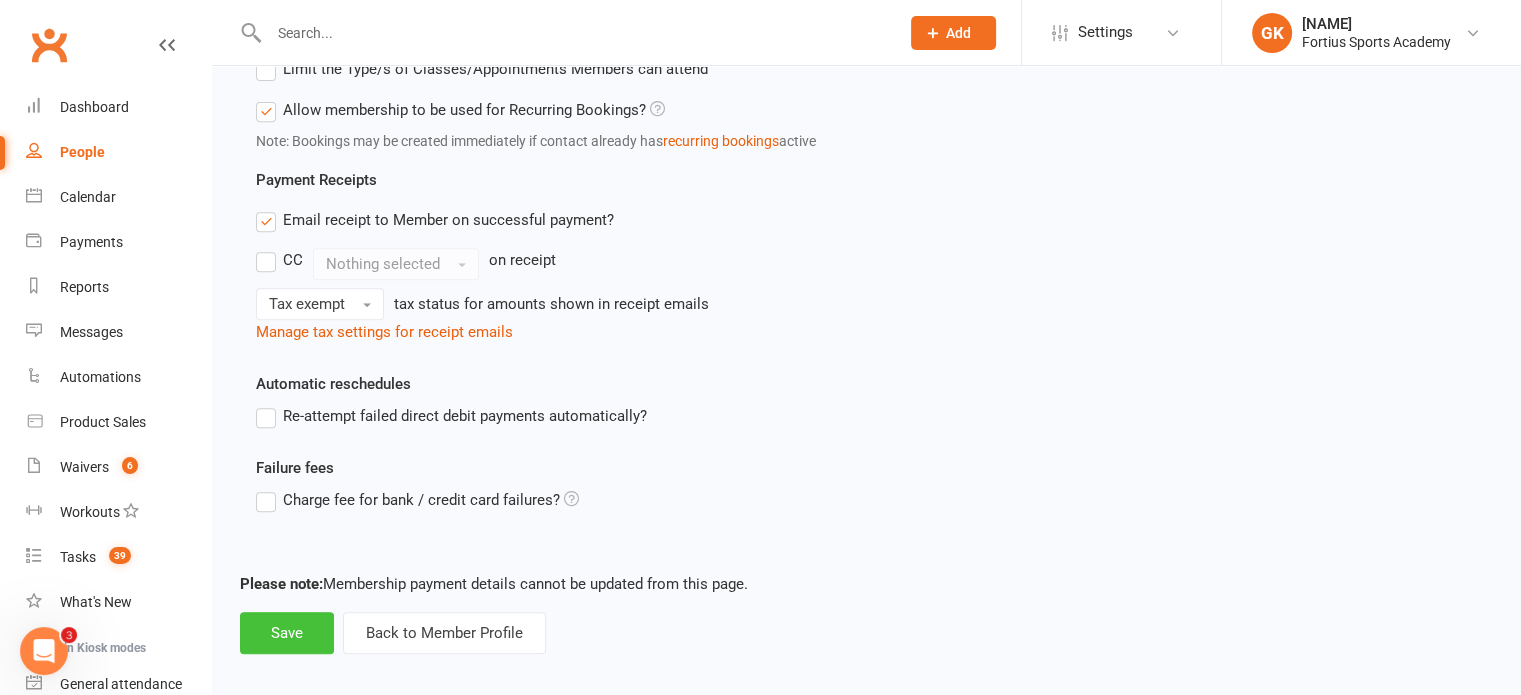 click on "Save" at bounding box center [287, 633] 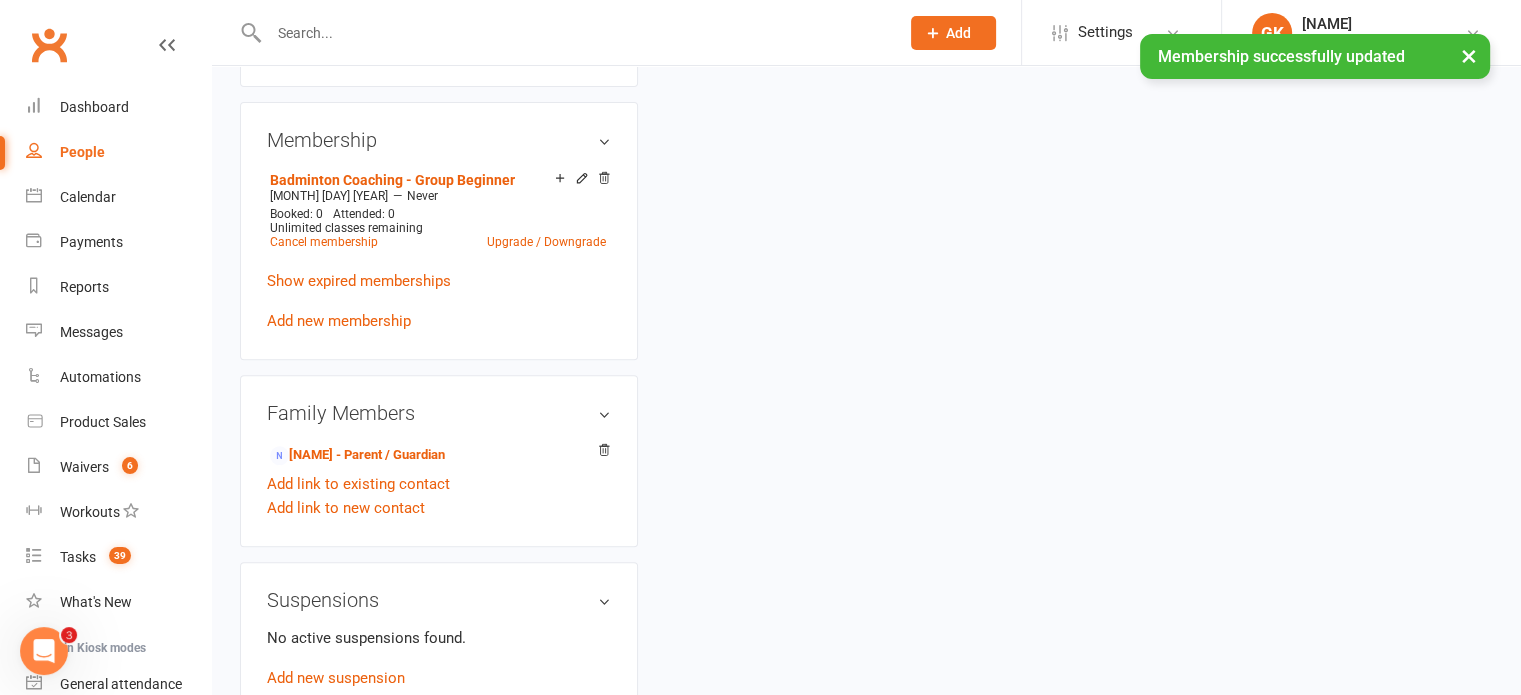 scroll, scrollTop: 0, scrollLeft: 0, axis: both 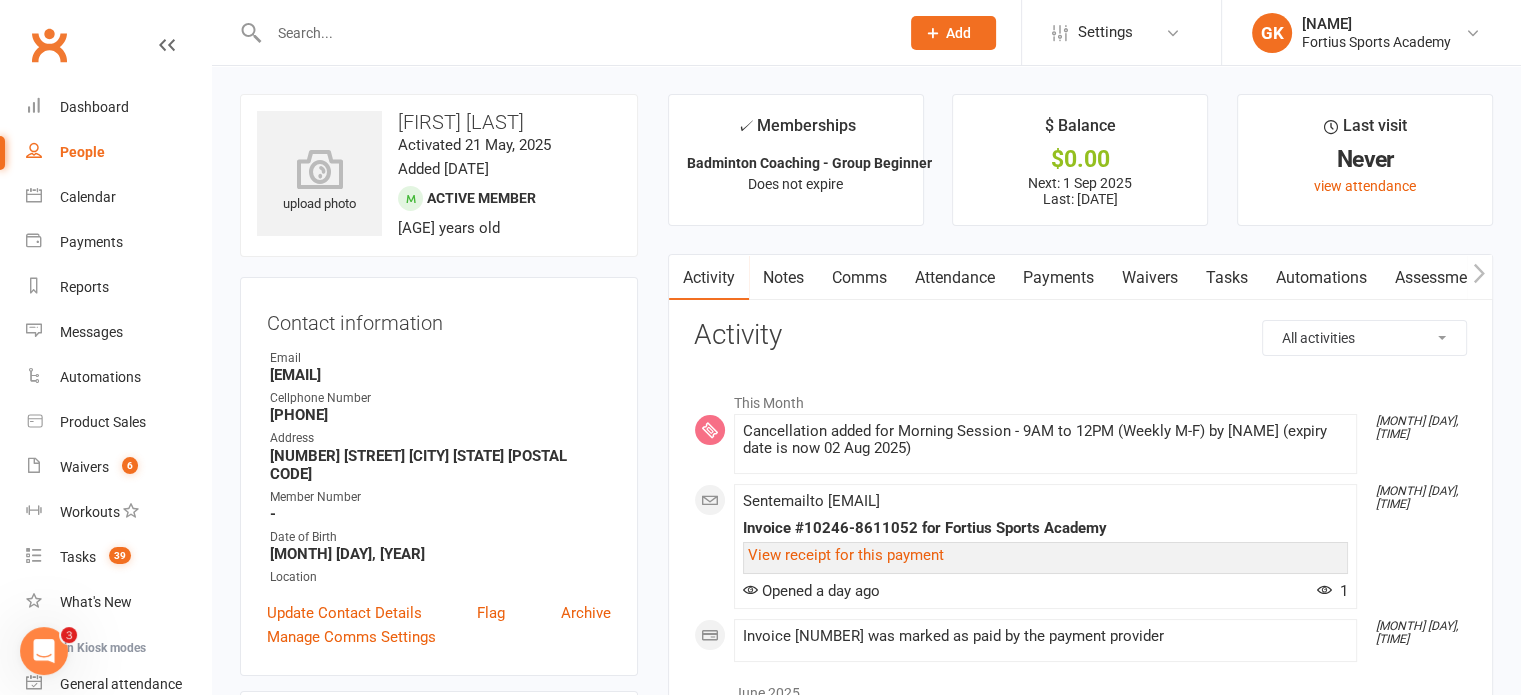 click at bounding box center [574, 33] 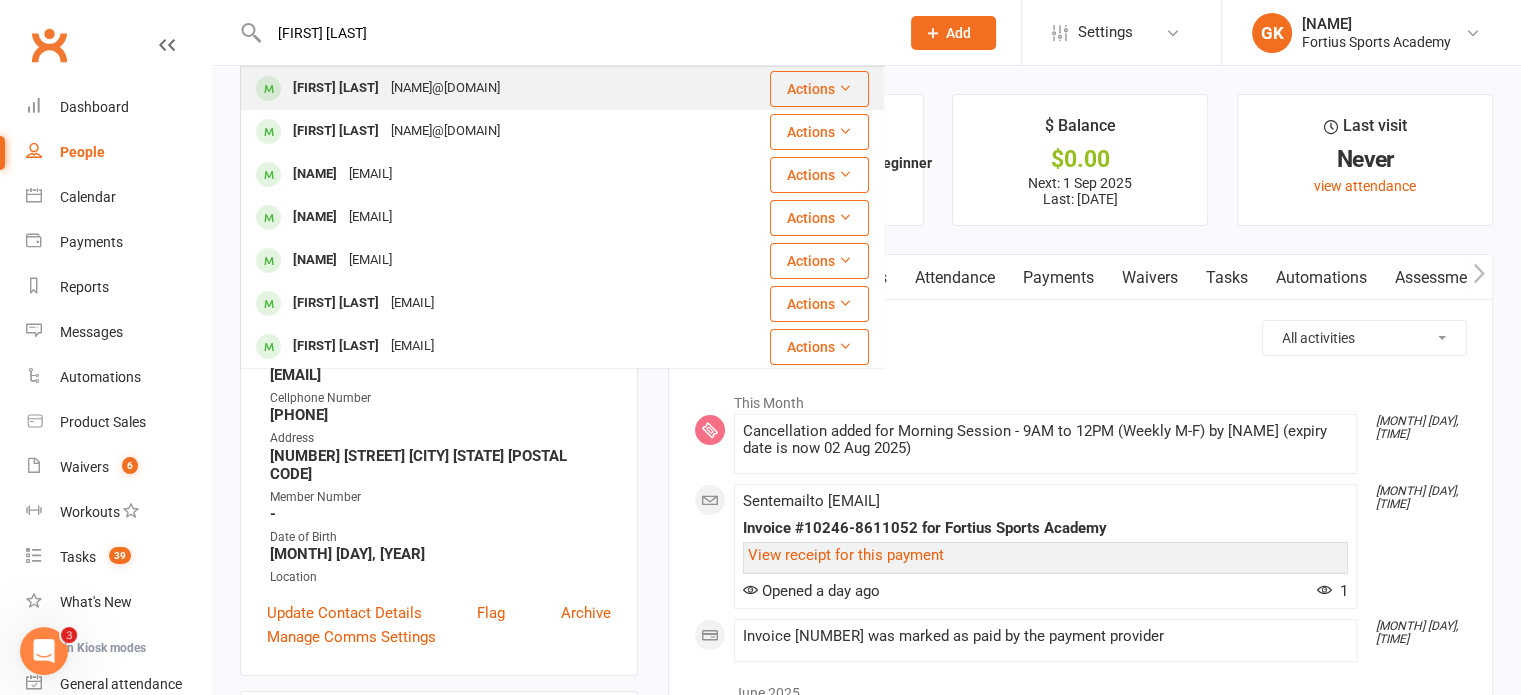 type on "[FIRST] [LAST]" 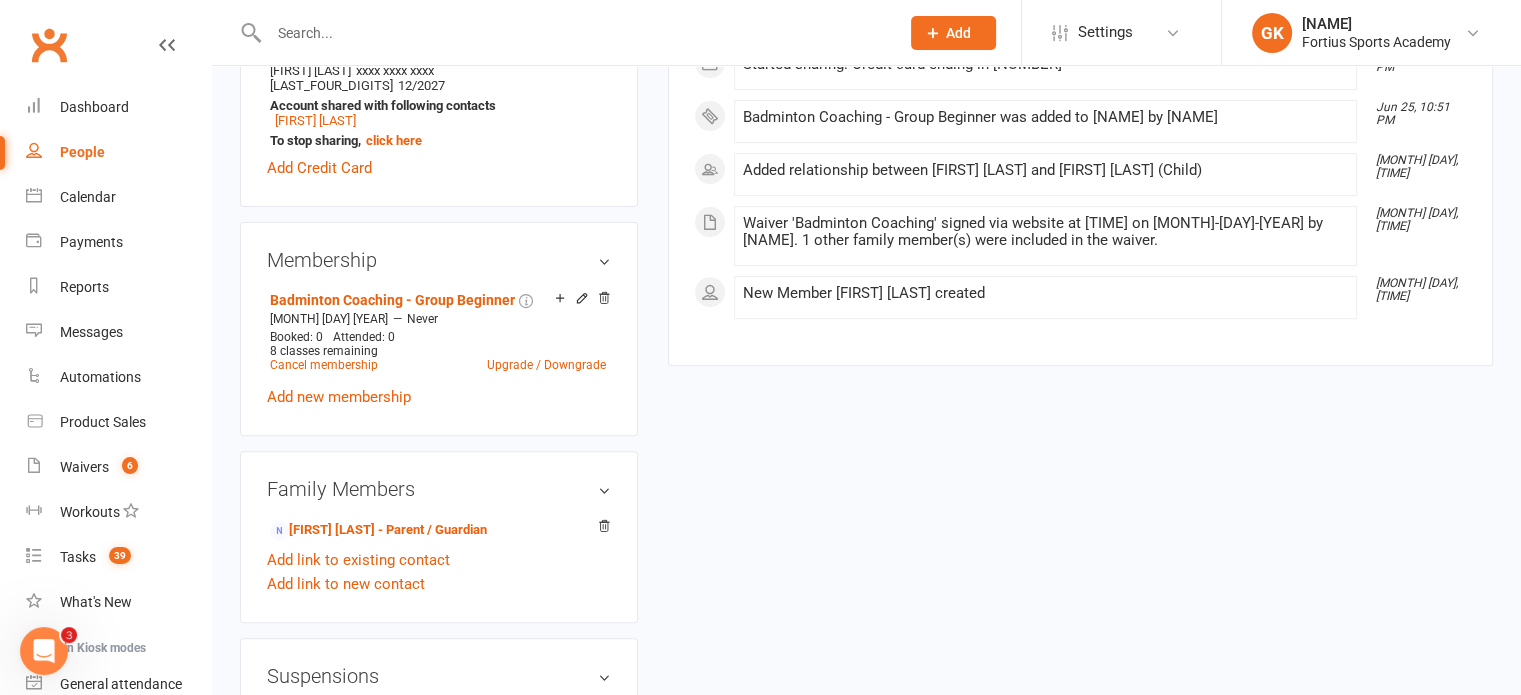 scroll, scrollTop: 708, scrollLeft: 0, axis: vertical 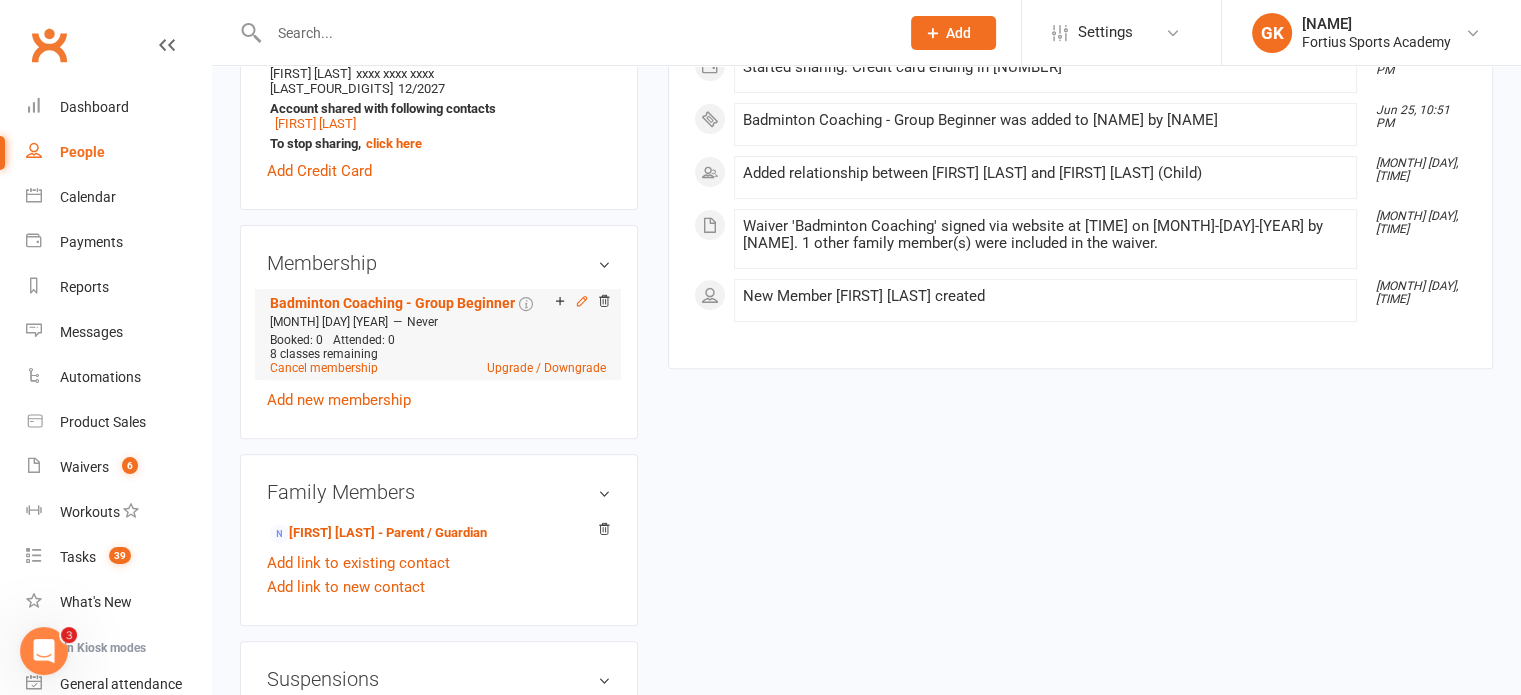 click 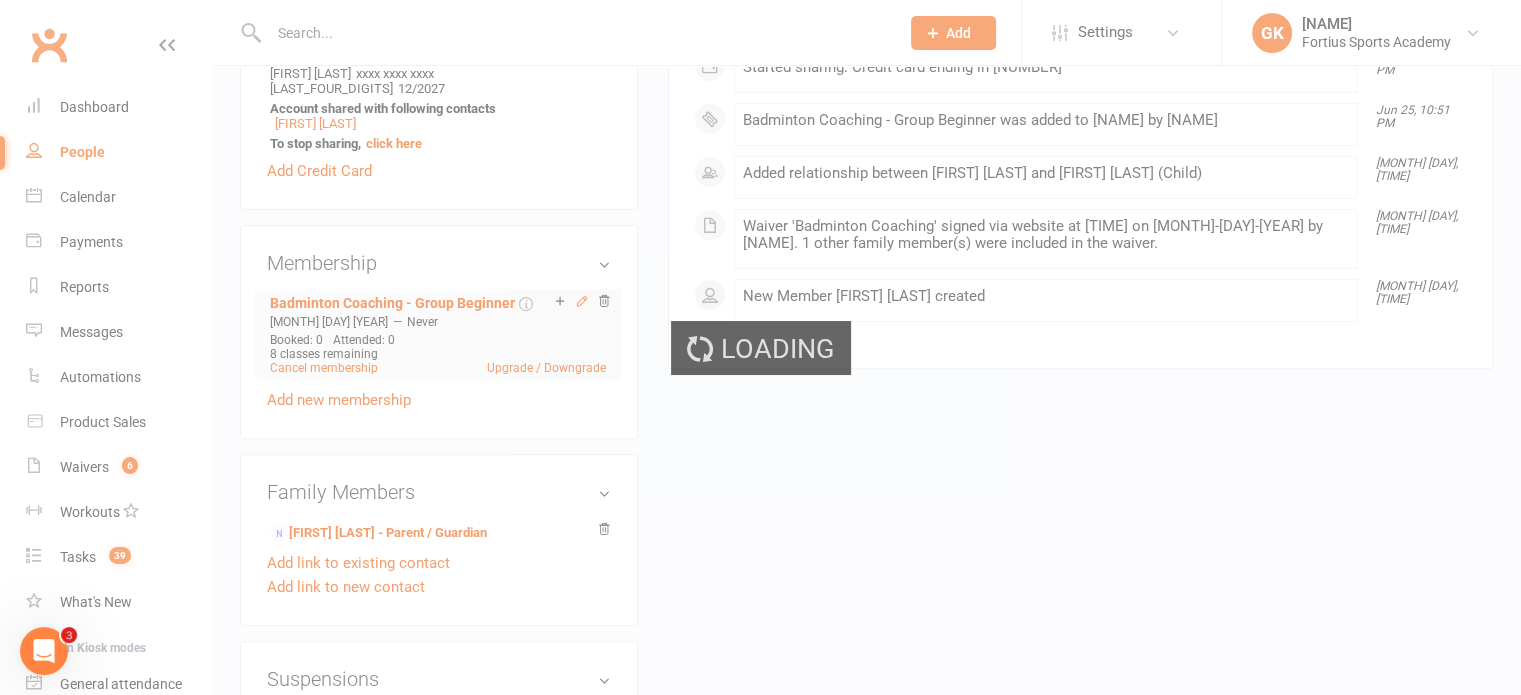 scroll, scrollTop: 0, scrollLeft: 0, axis: both 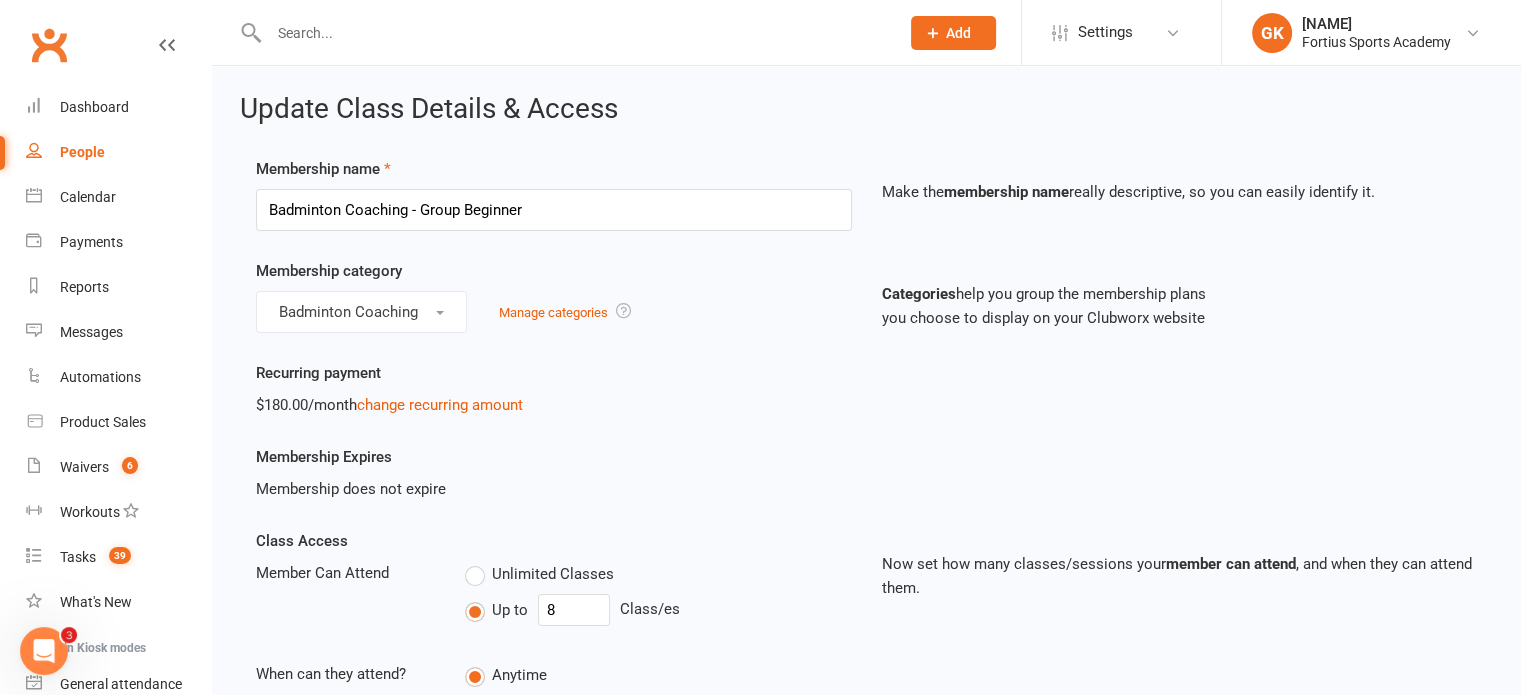 click on "Unlimited Classes" at bounding box center (539, 574) 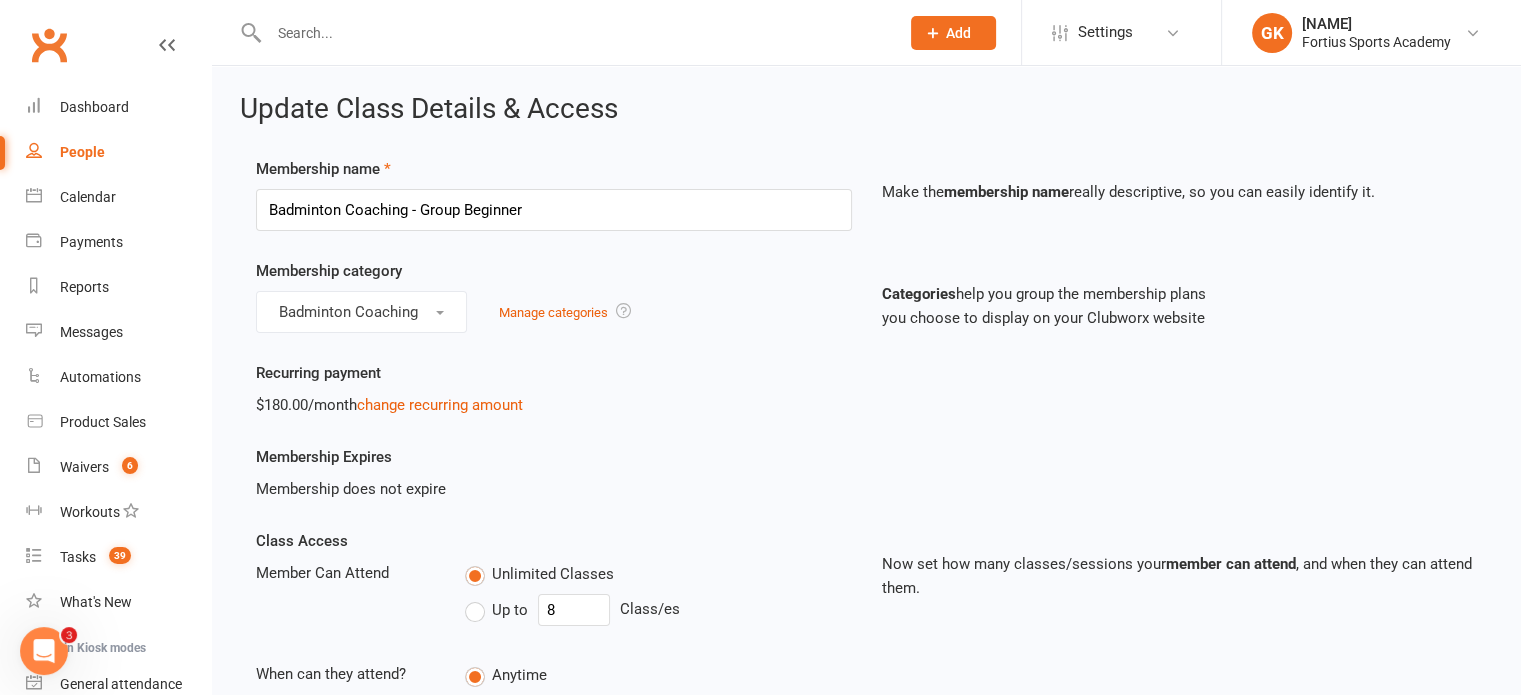type on "0" 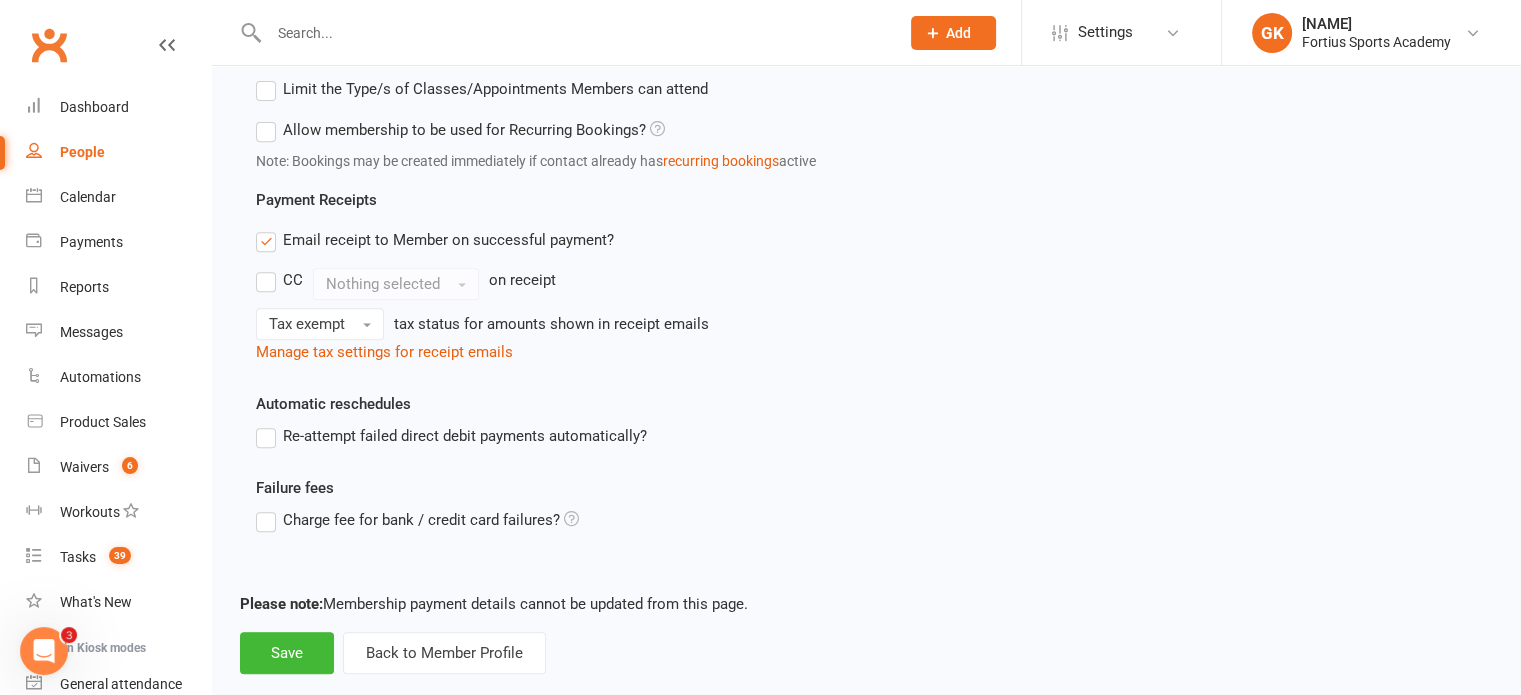 scroll, scrollTop: 810, scrollLeft: 0, axis: vertical 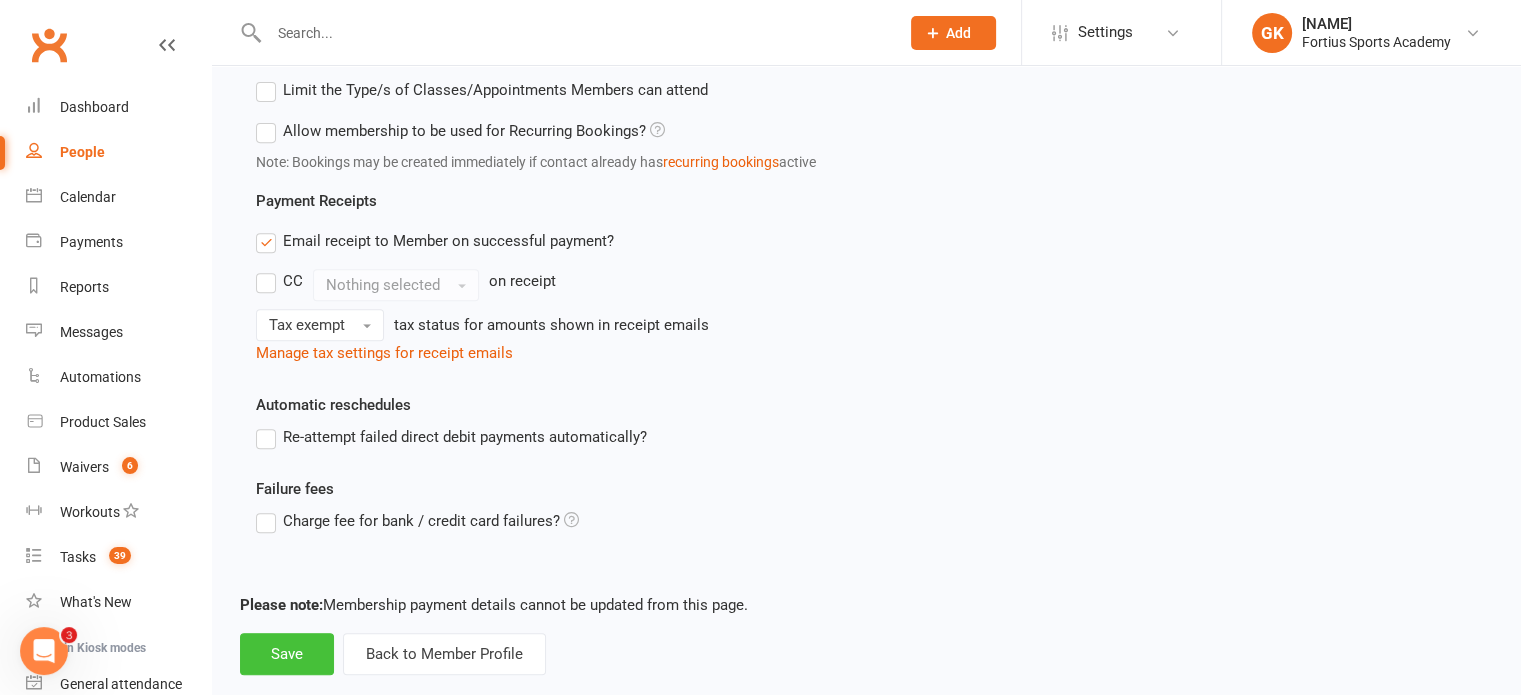 click on "Save" at bounding box center [287, 654] 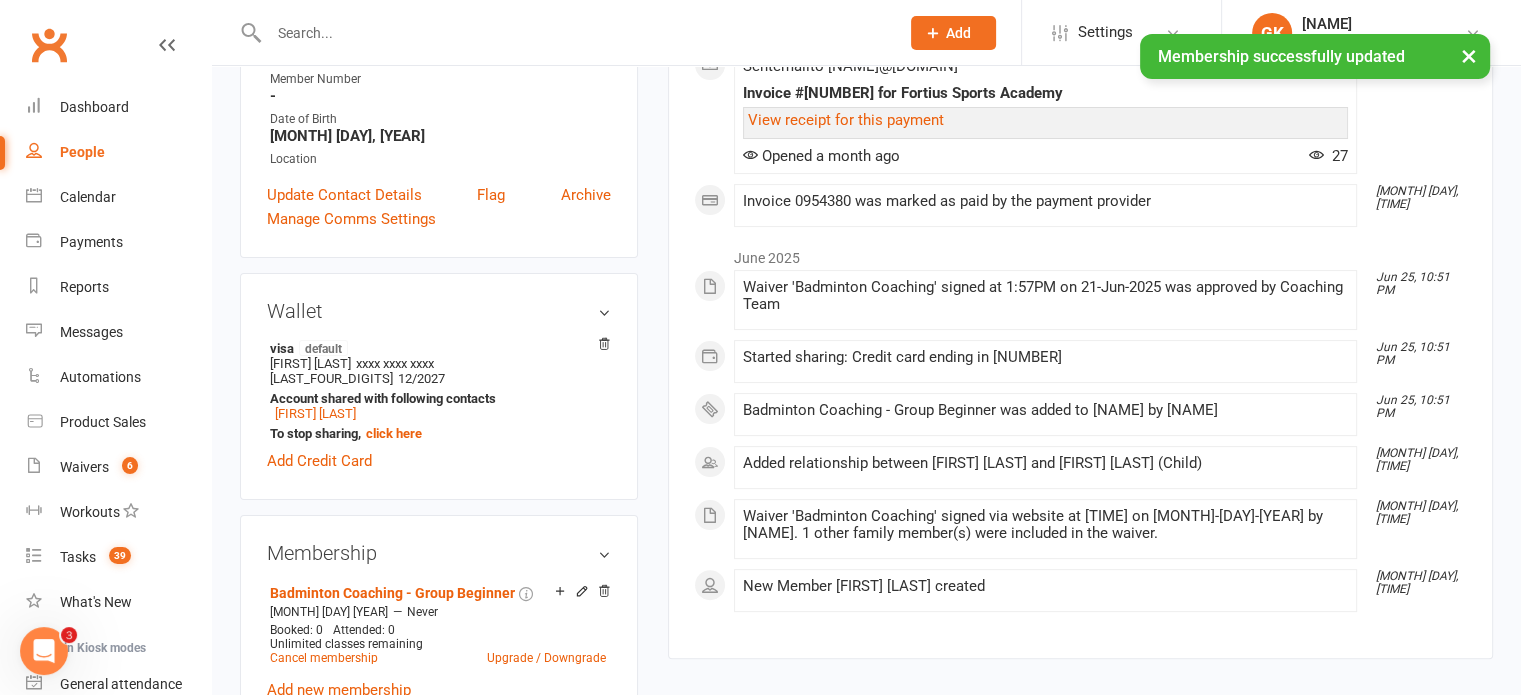 scroll, scrollTop: 416, scrollLeft: 0, axis: vertical 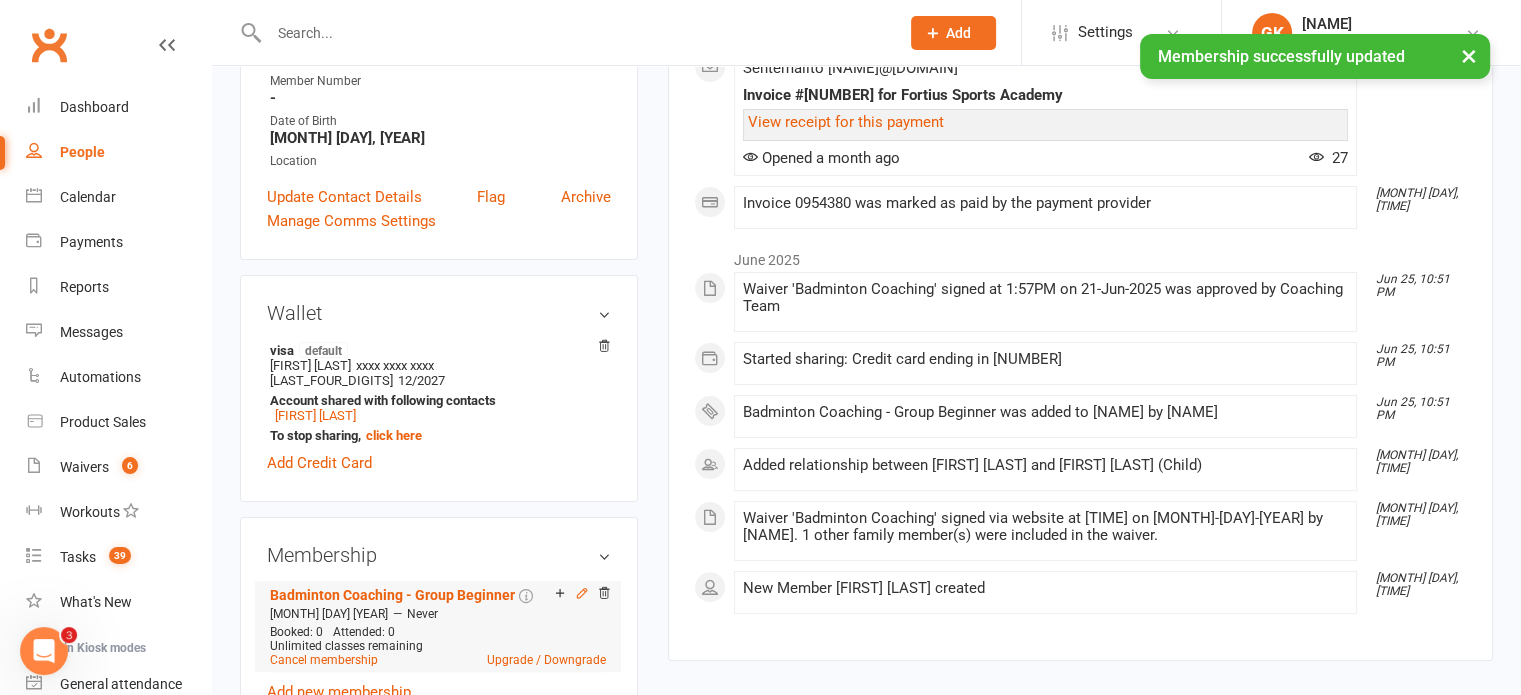 click 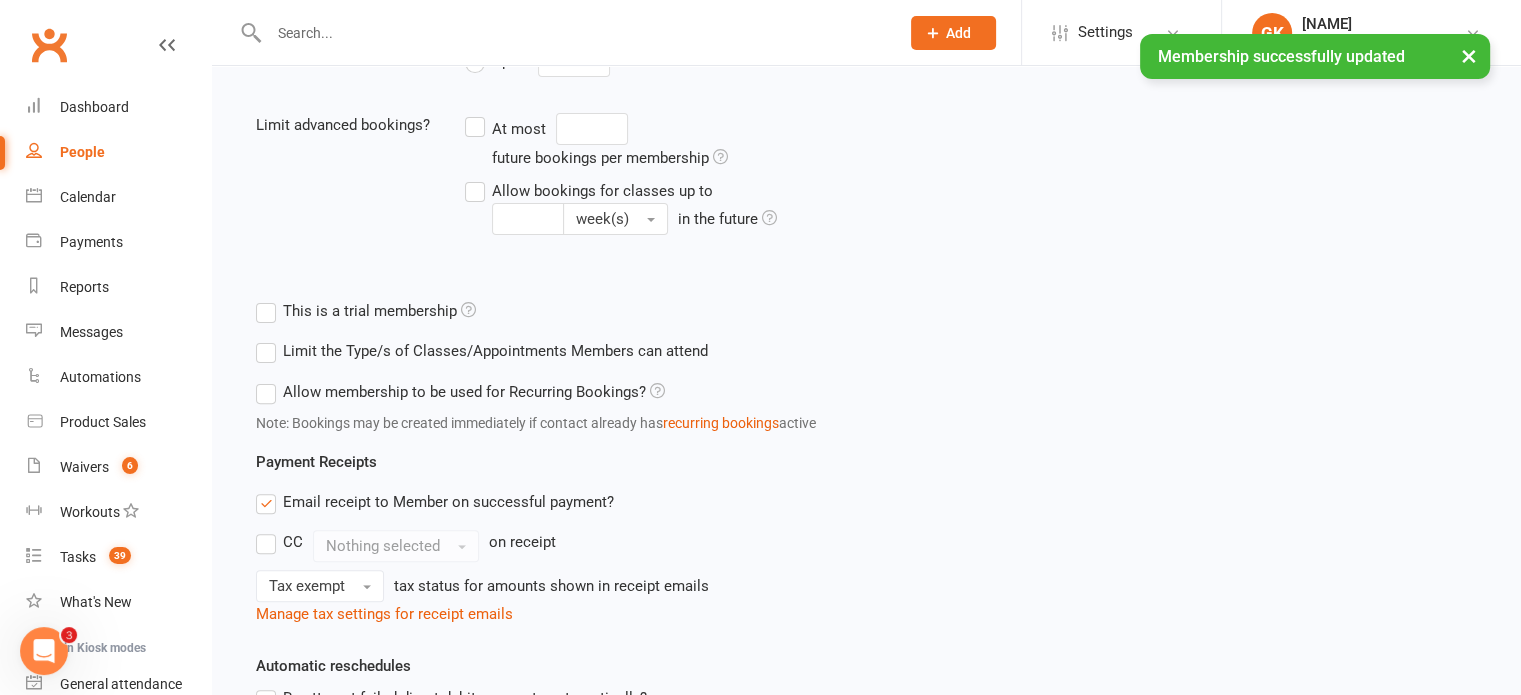 scroll, scrollTop: 548, scrollLeft: 0, axis: vertical 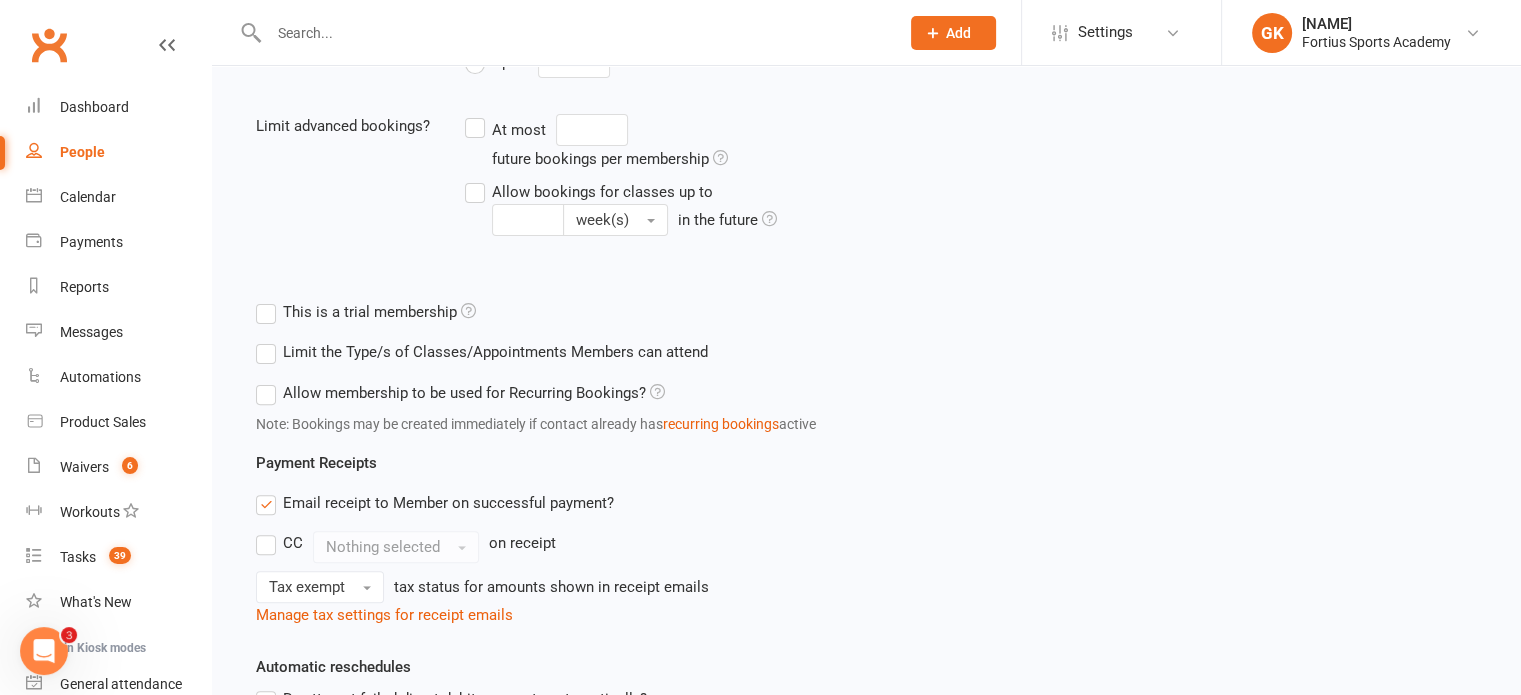 click on "Allow membership to be used for Recurring Bookings?" at bounding box center (460, 393) 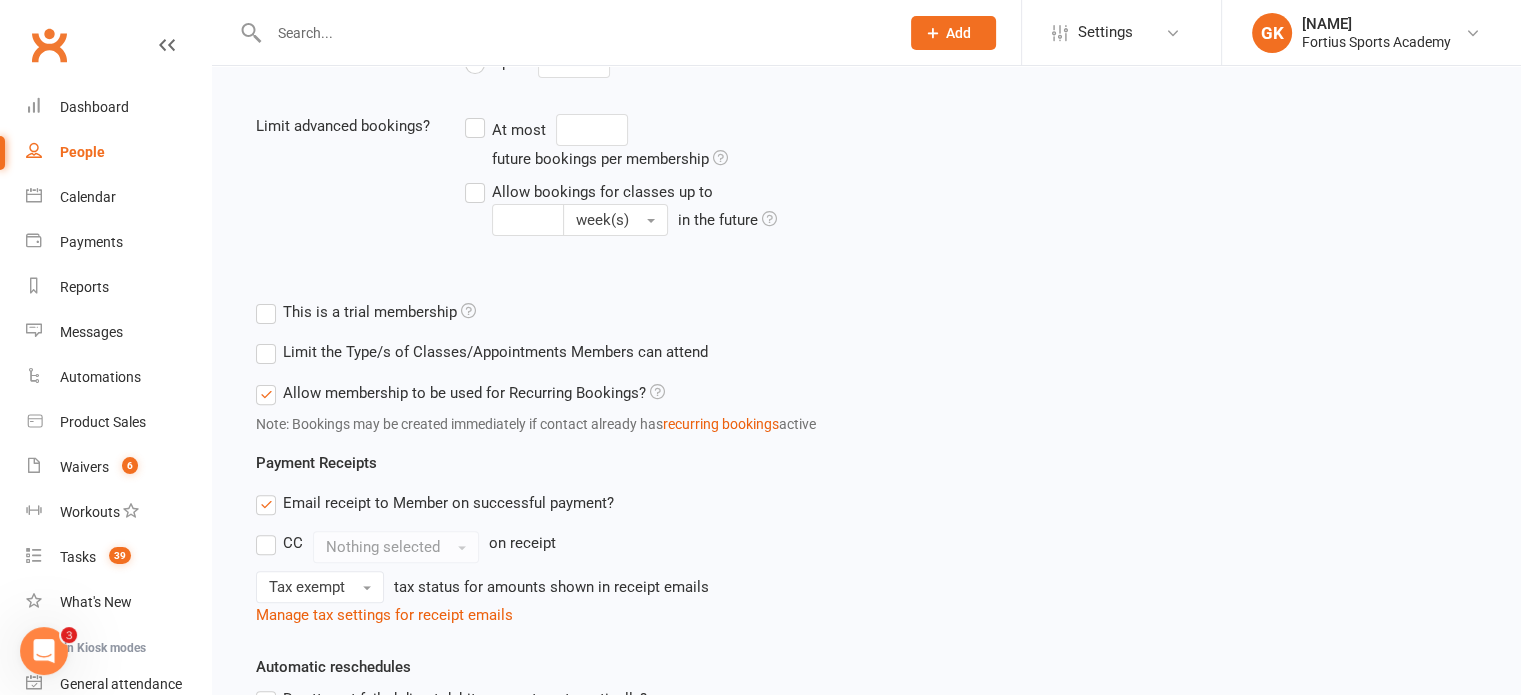 scroll, scrollTop: 844, scrollLeft: 0, axis: vertical 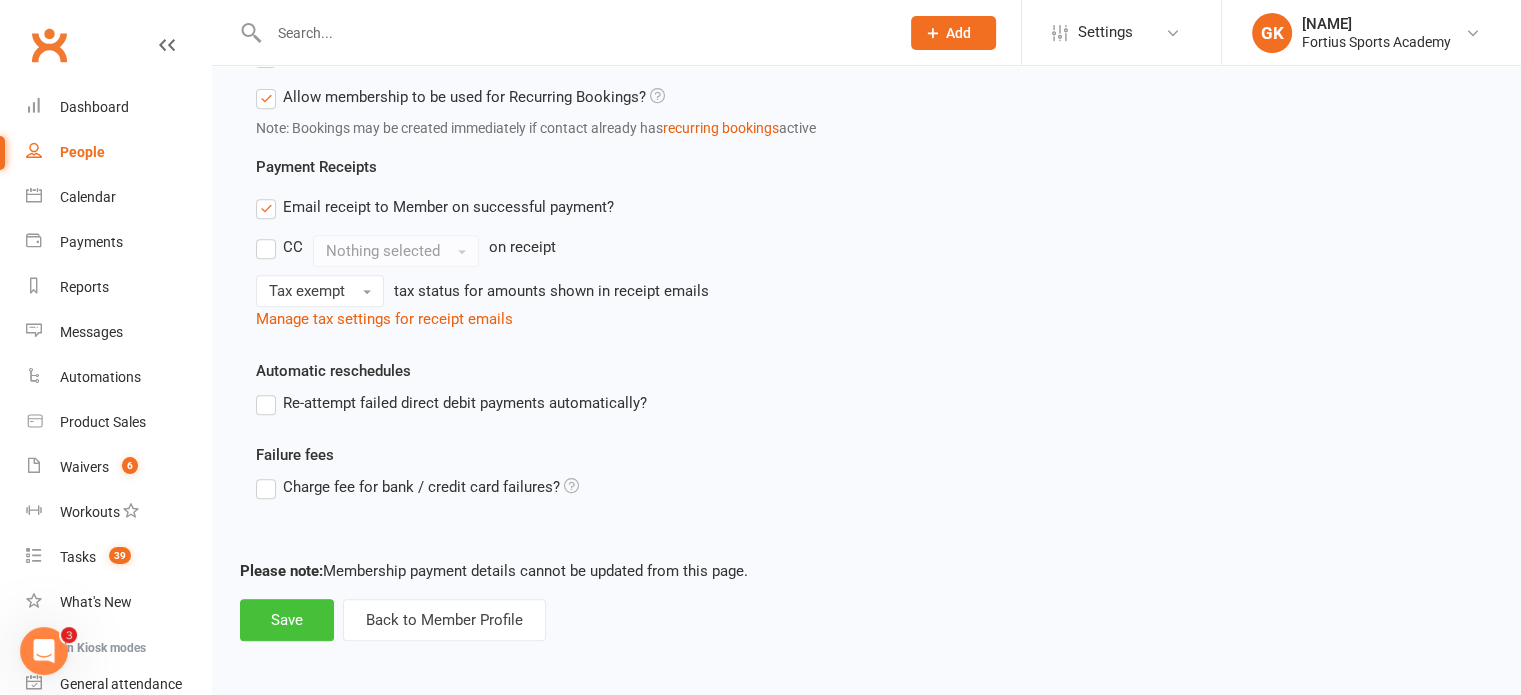 click on "Save" at bounding box center [287, 620] 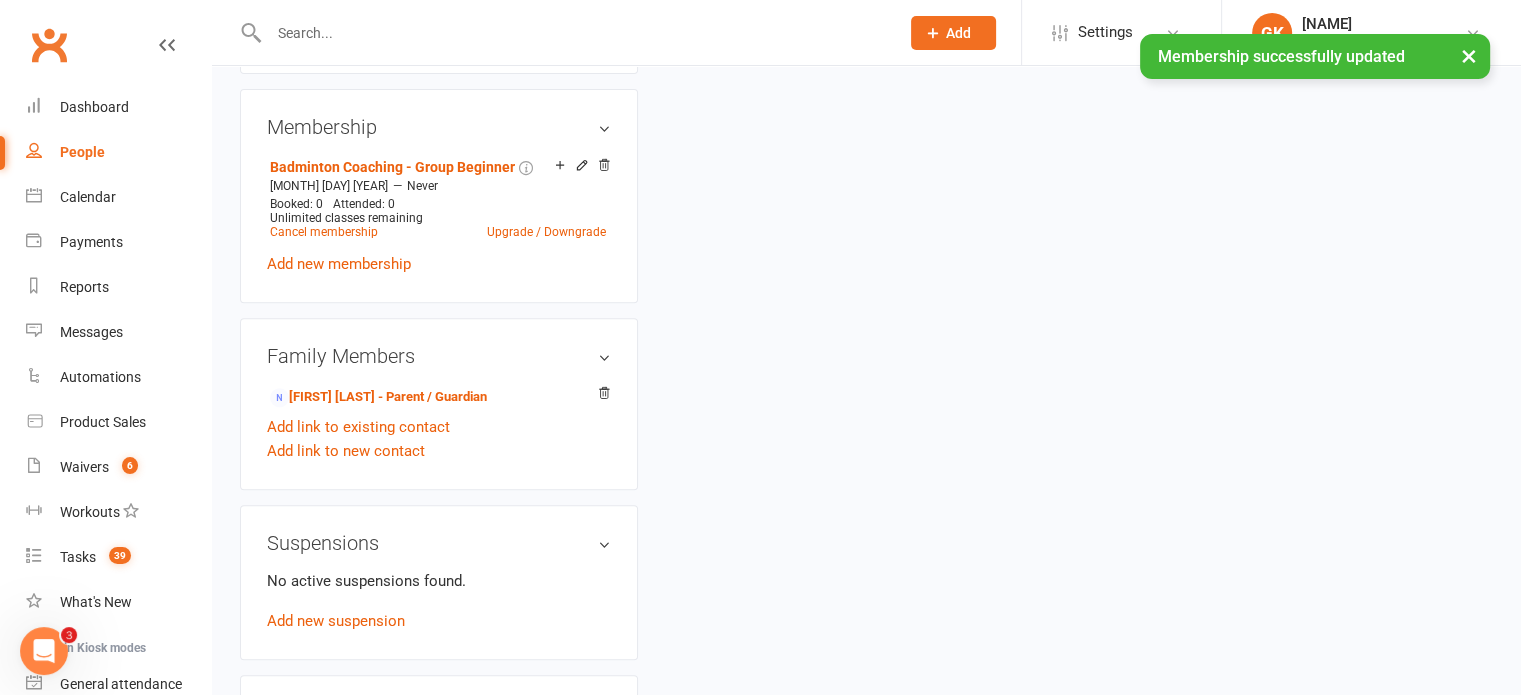 scroll, scrollTop: 0, scrollLeft: 0, axis: both 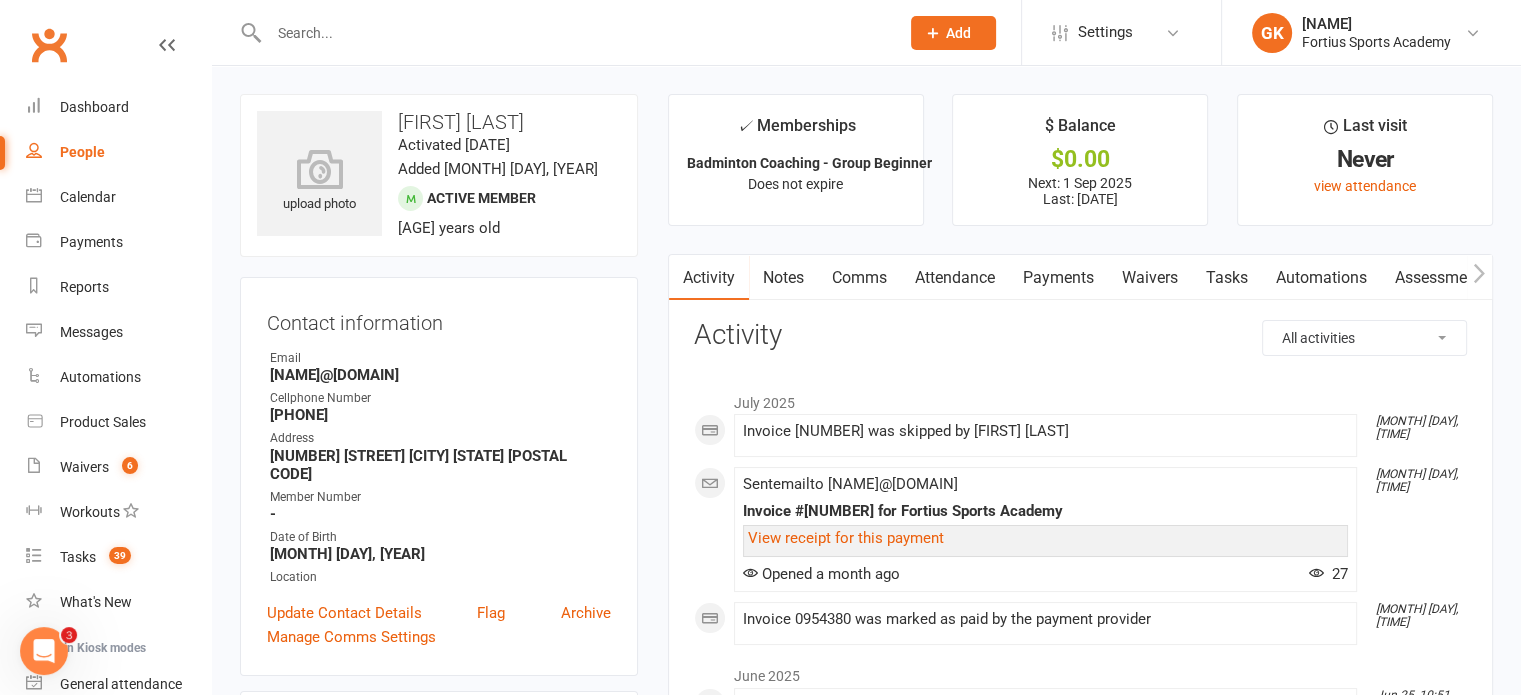 click at bounding box center (574, 33) 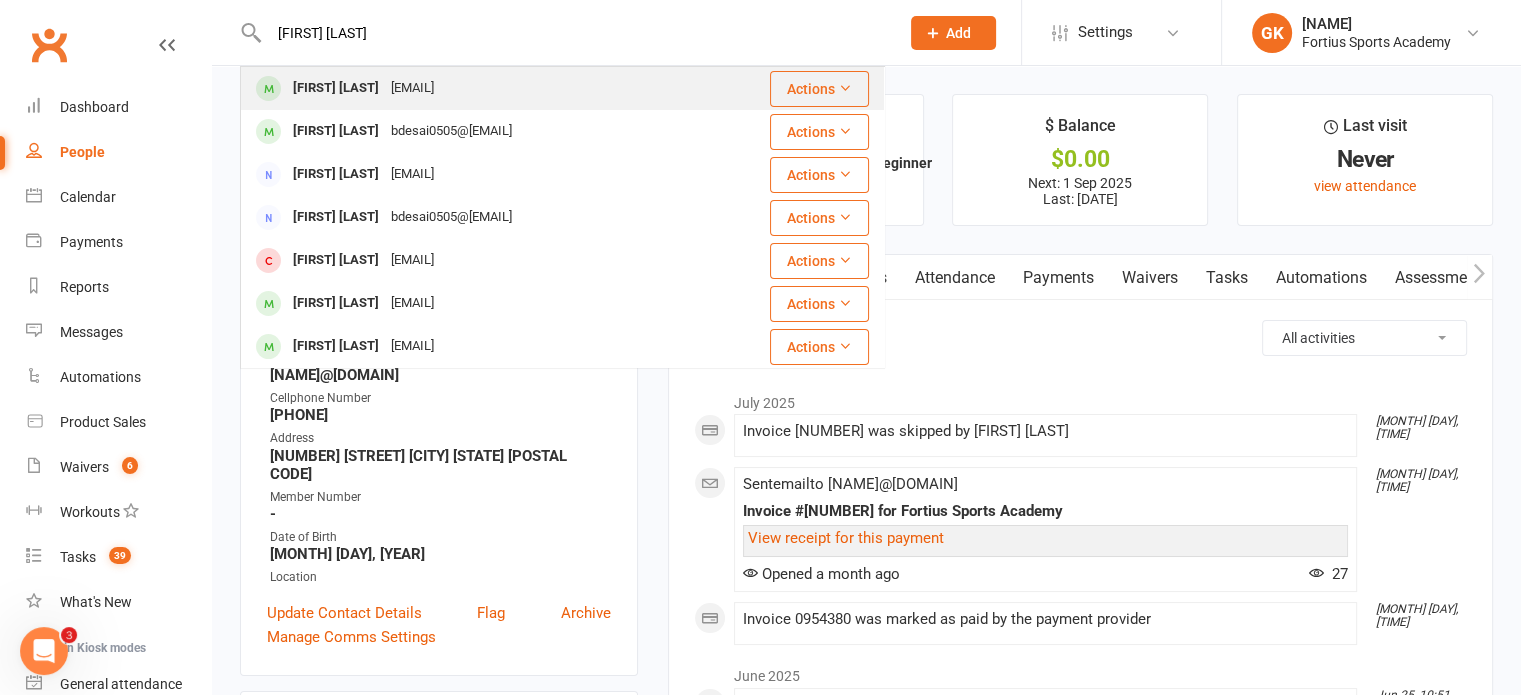 type on "[FIRST] [LAST]" 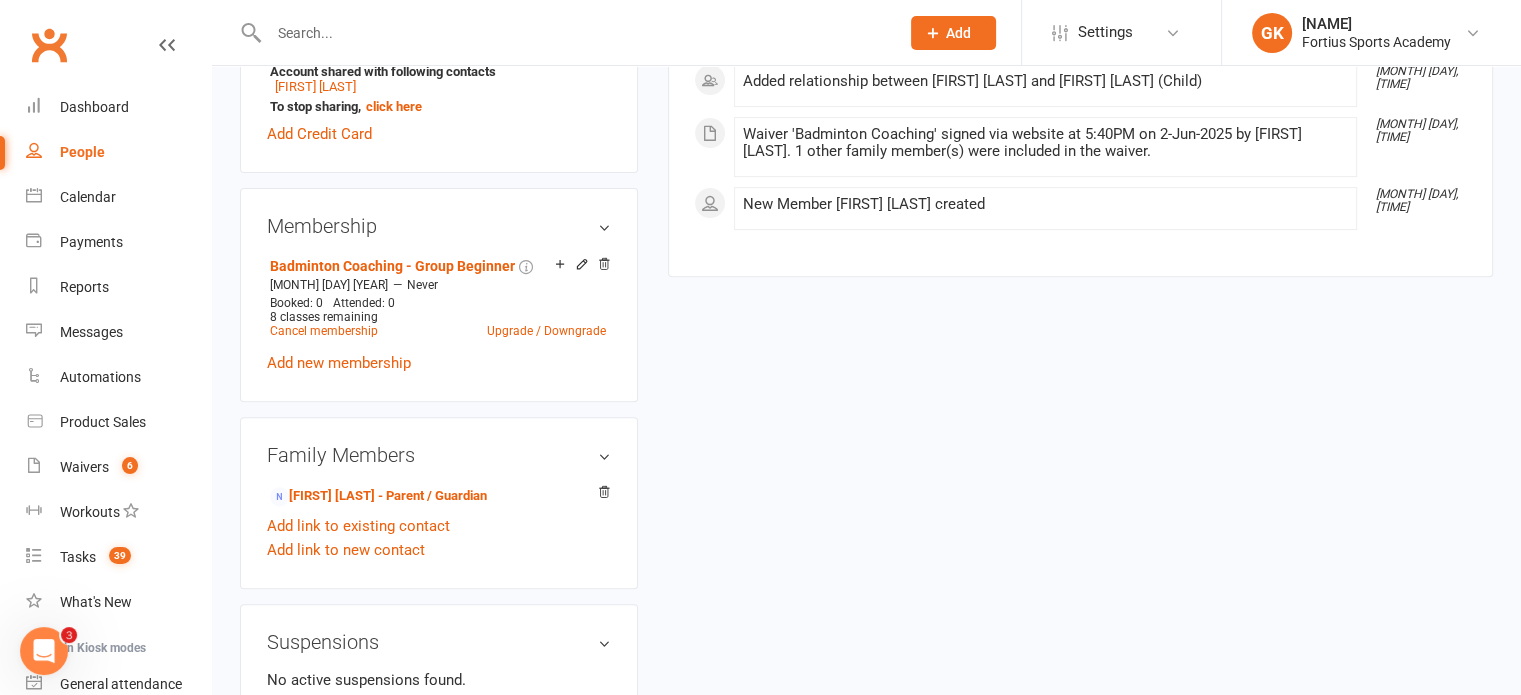 scroll, scrollTop: 711, scrollLeft: 0, axis: vertical 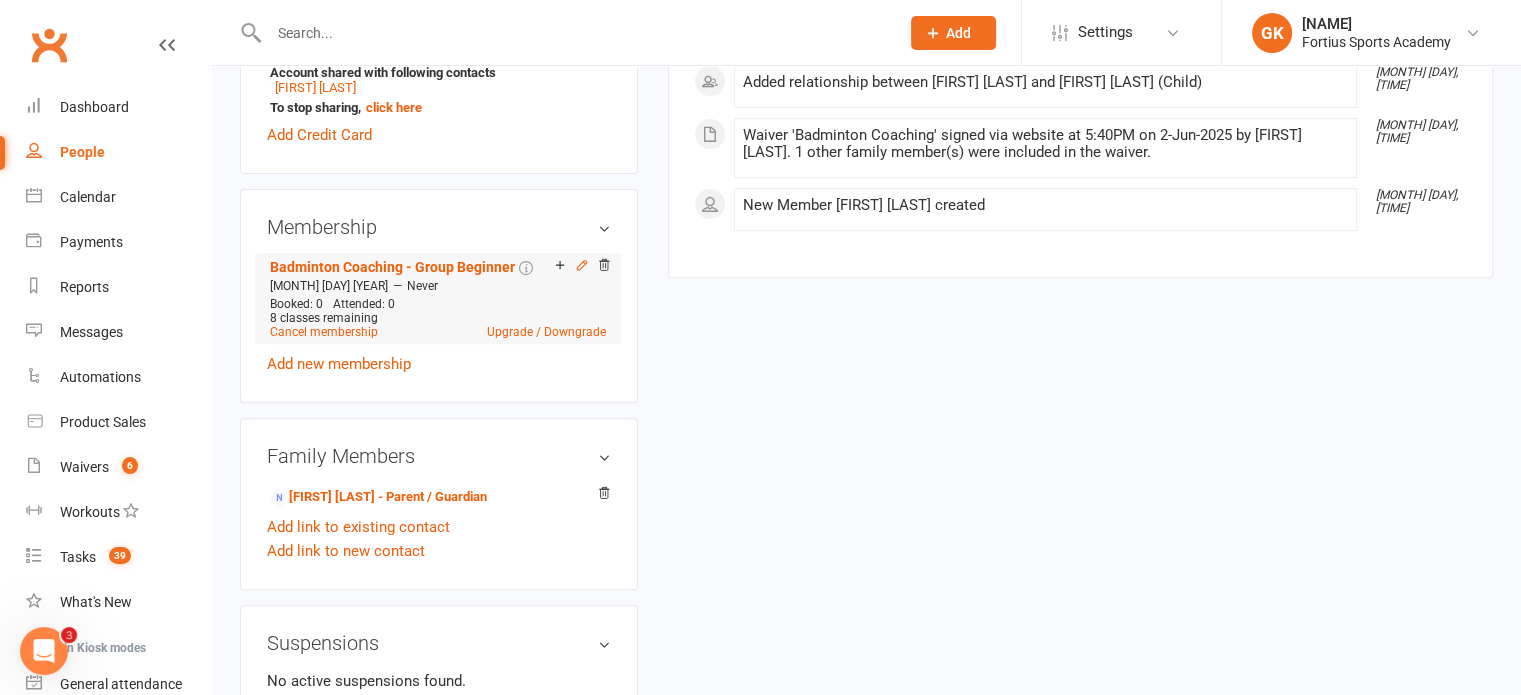 click 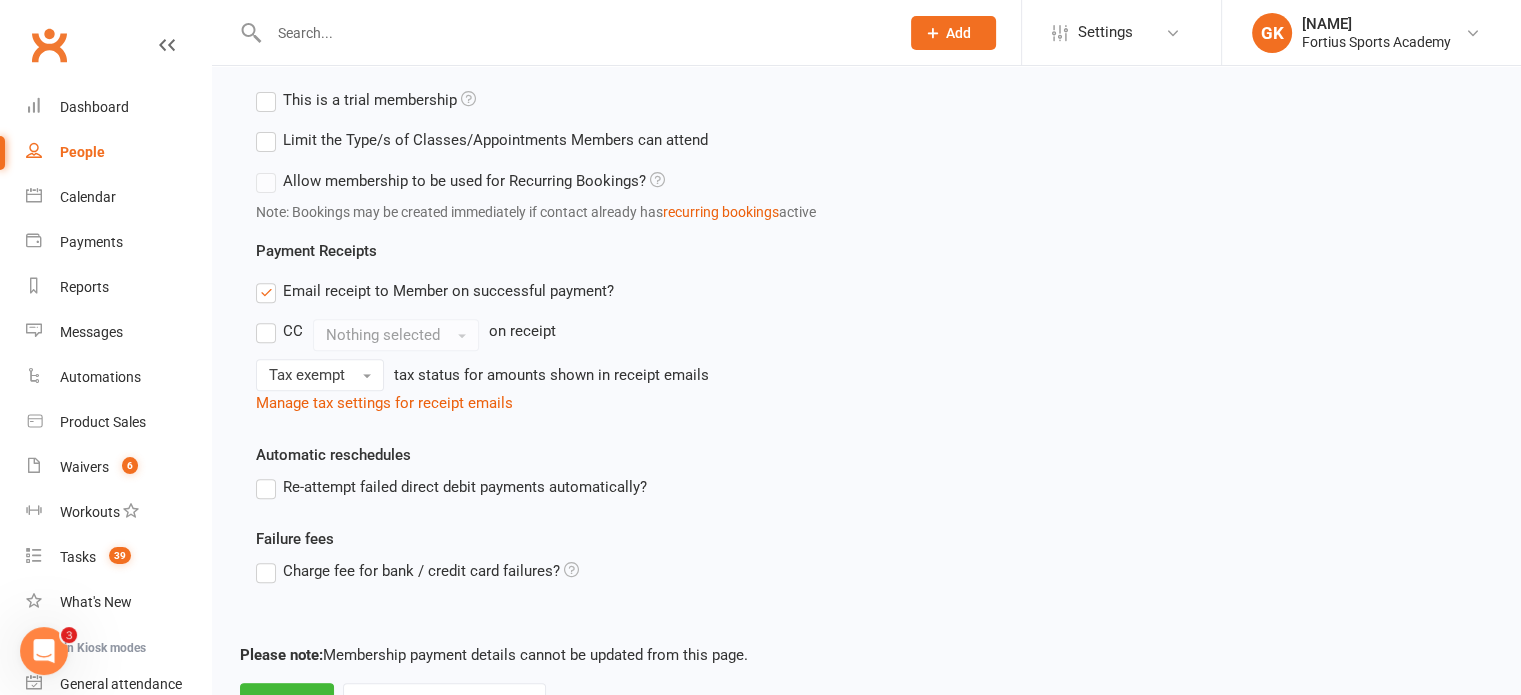 scroll, scrollTop: 0, scrollLeft: 0, axis: both 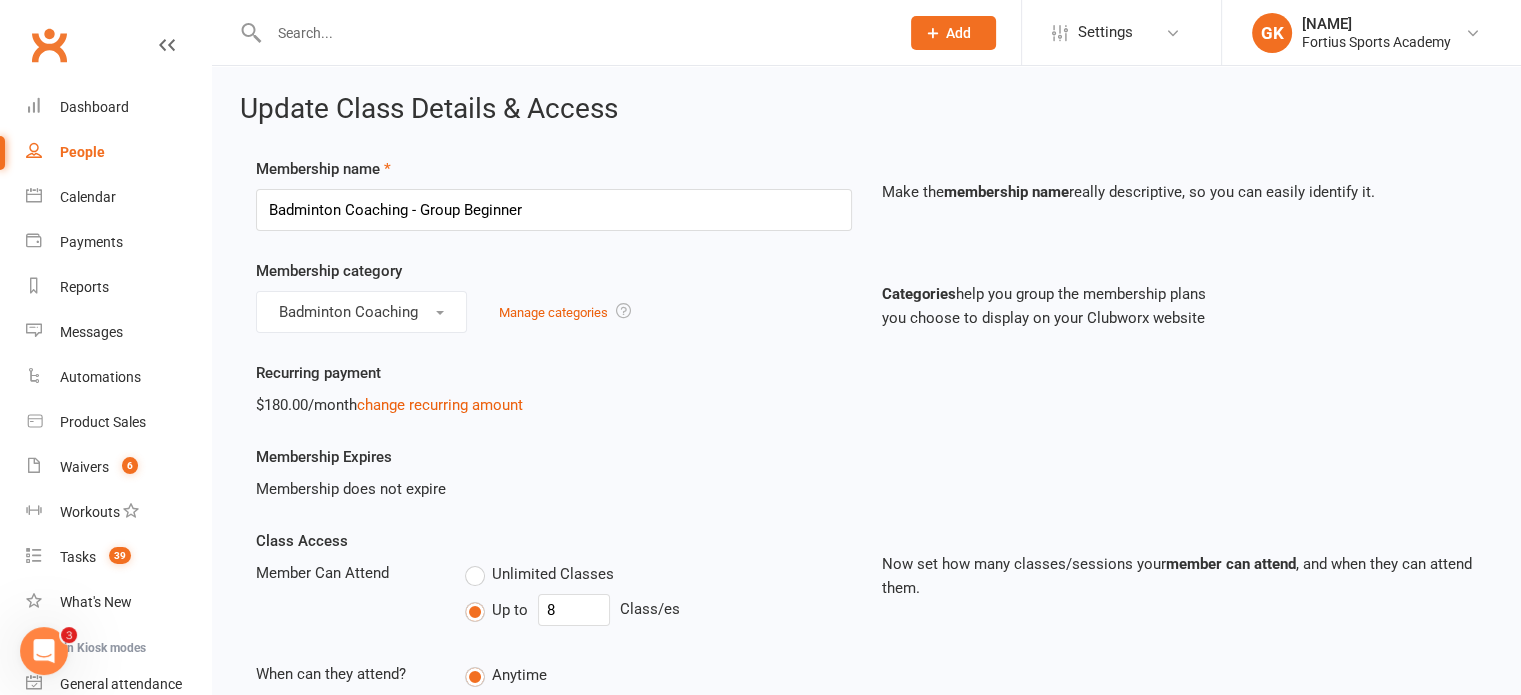 click on "Unlimited Classes" at bounding box center (539, 574) 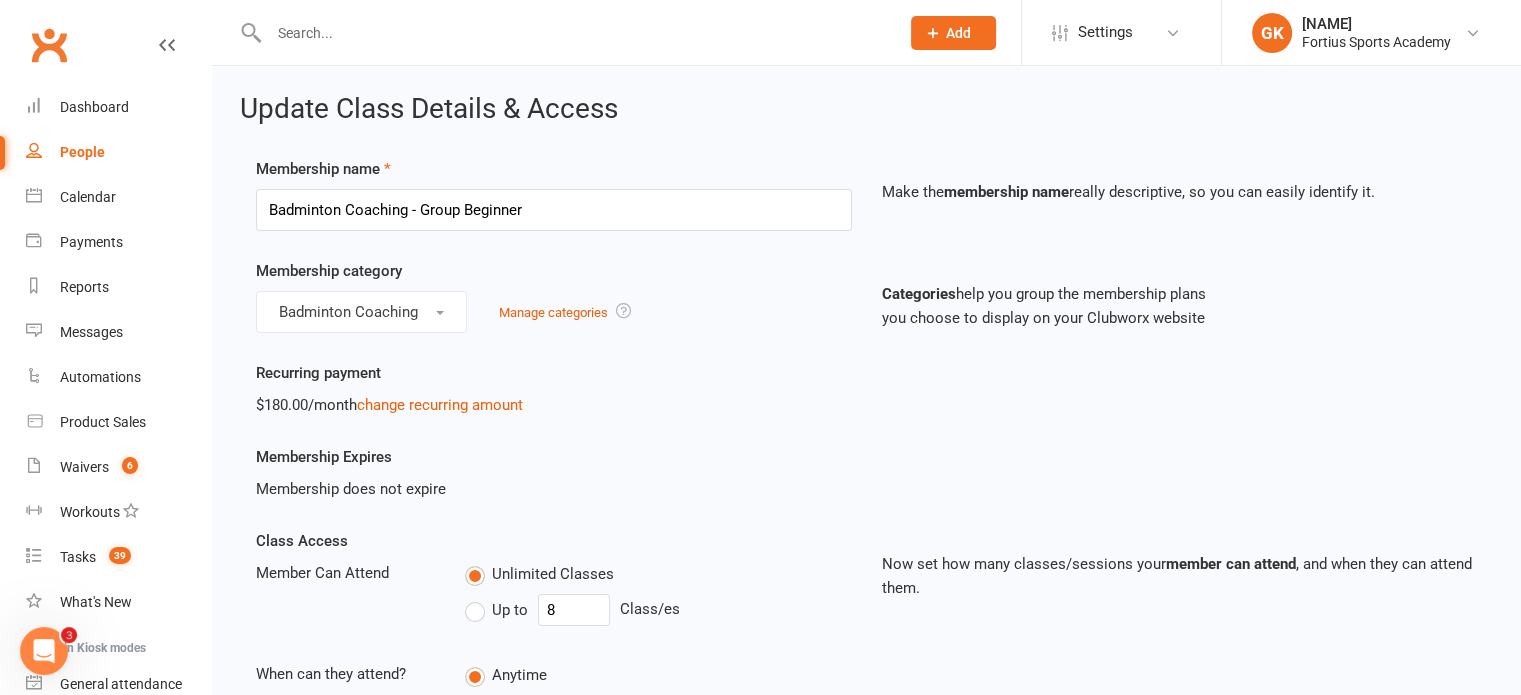 type on "0" 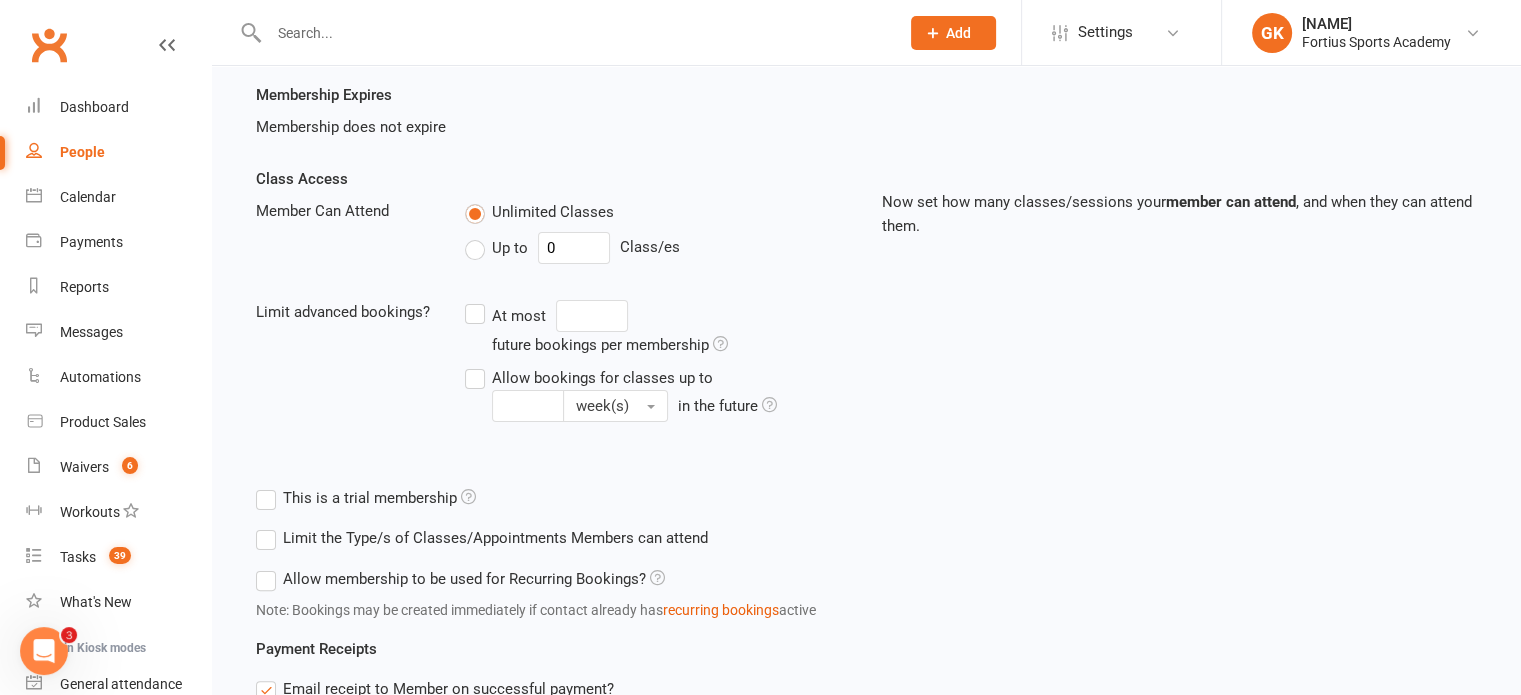 scroll, scrollTop: 364, scrollLeft: 0, axis: vertical 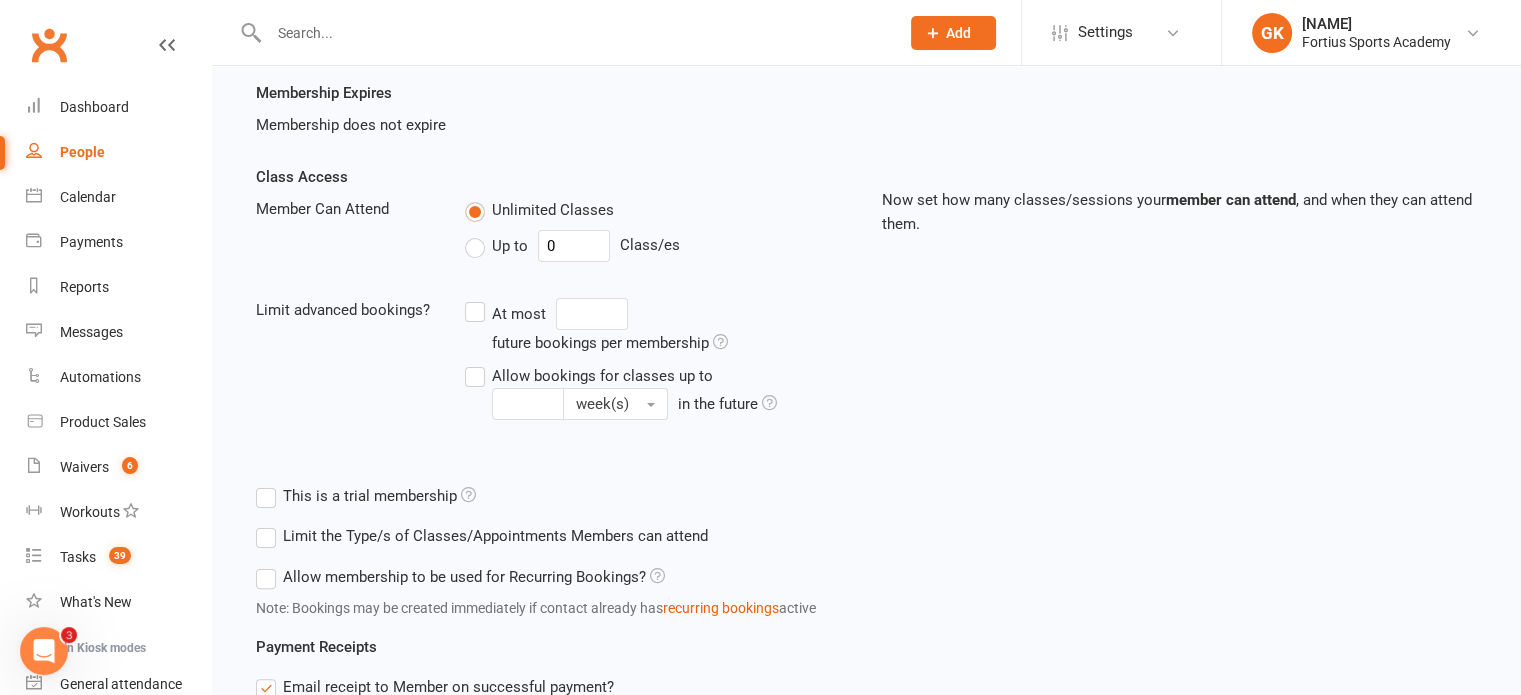click on "Allow membership to be used for Recurring Bookings?" at bounding box center [460, 577] 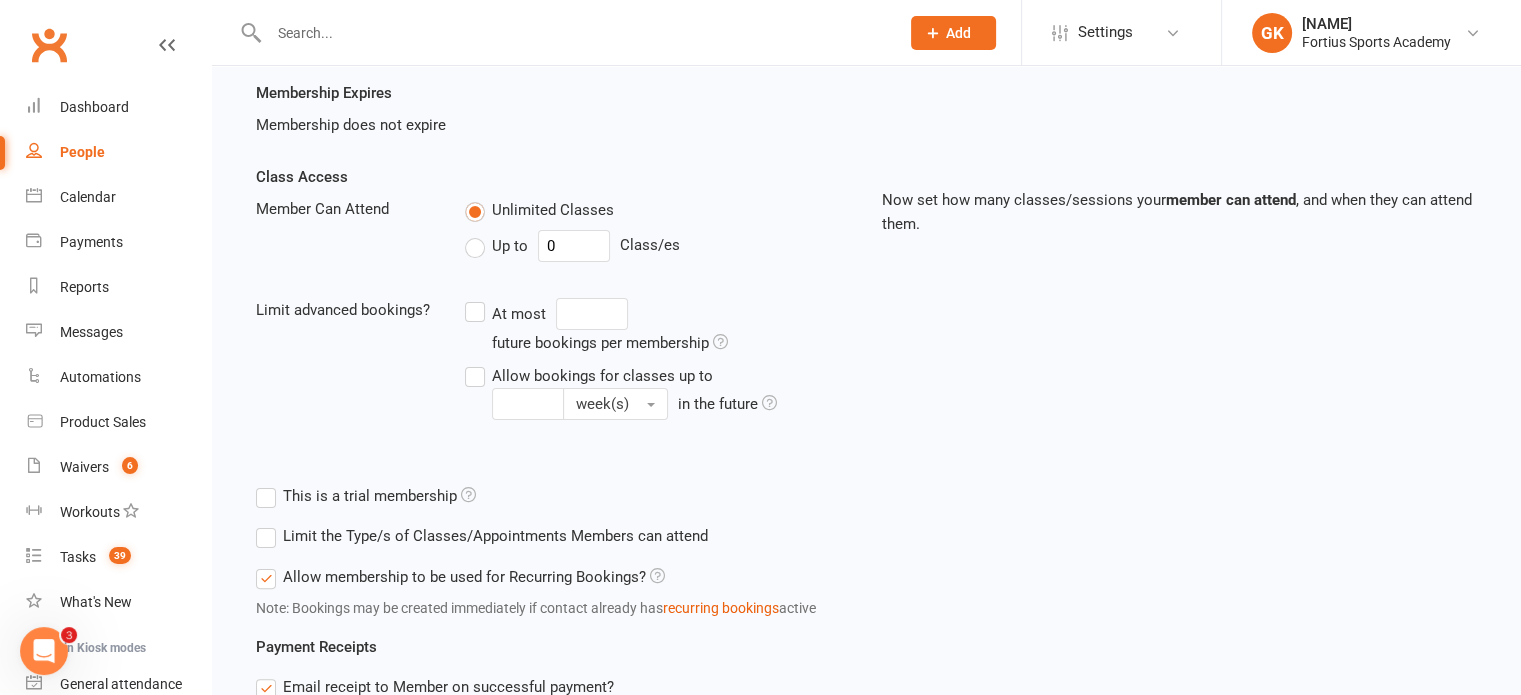 scroll, scrollTop: 844, scrollLeft: 0, axis: vertical 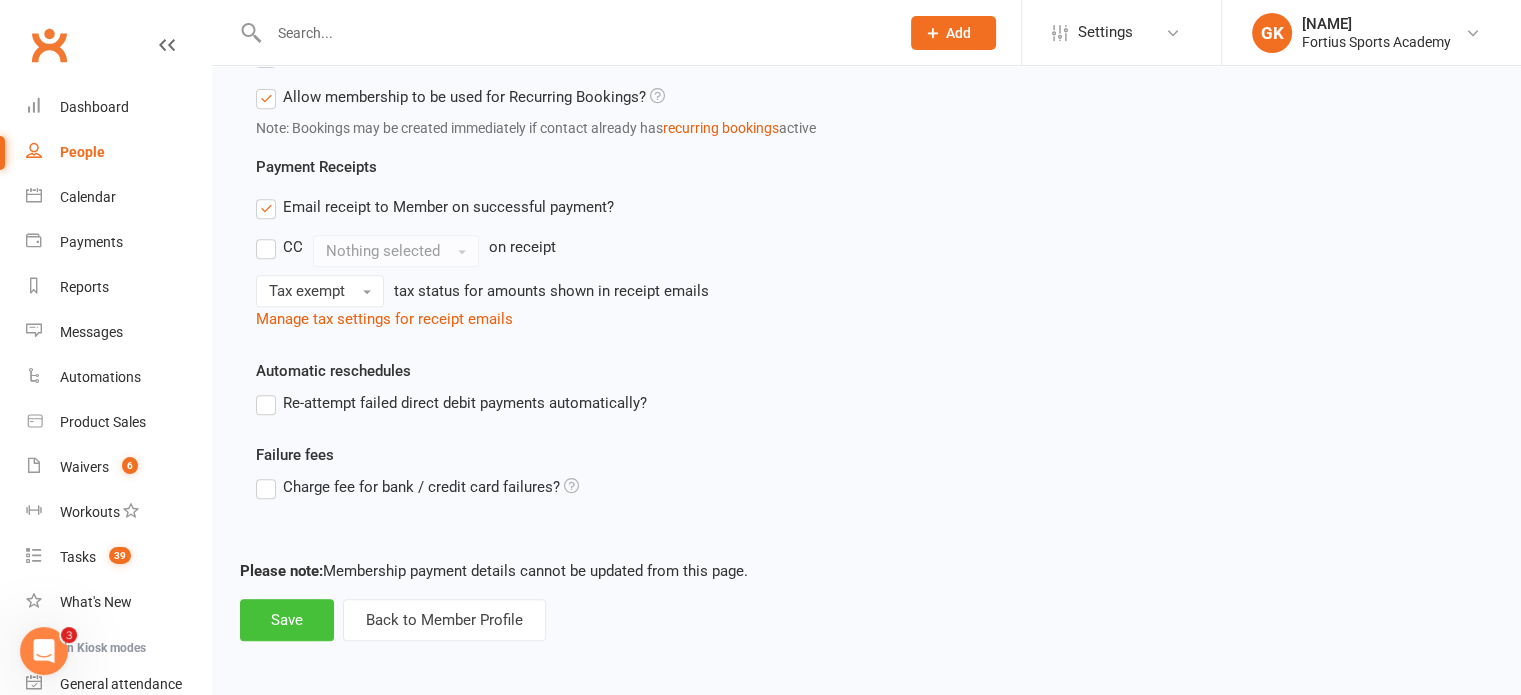 click on "Save" at bounding box center (287, 620) 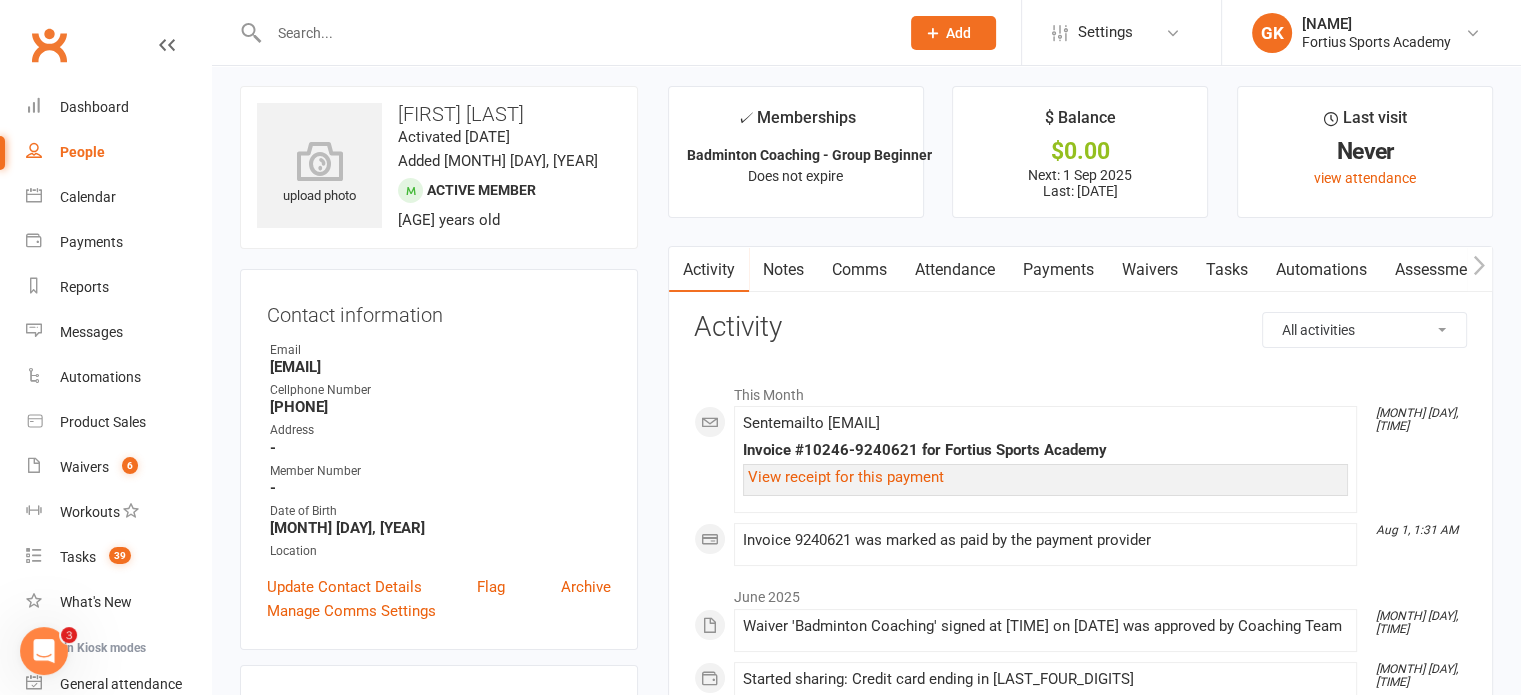 scroll, scrollTop: 0, scrollLeft: 0, axis: both 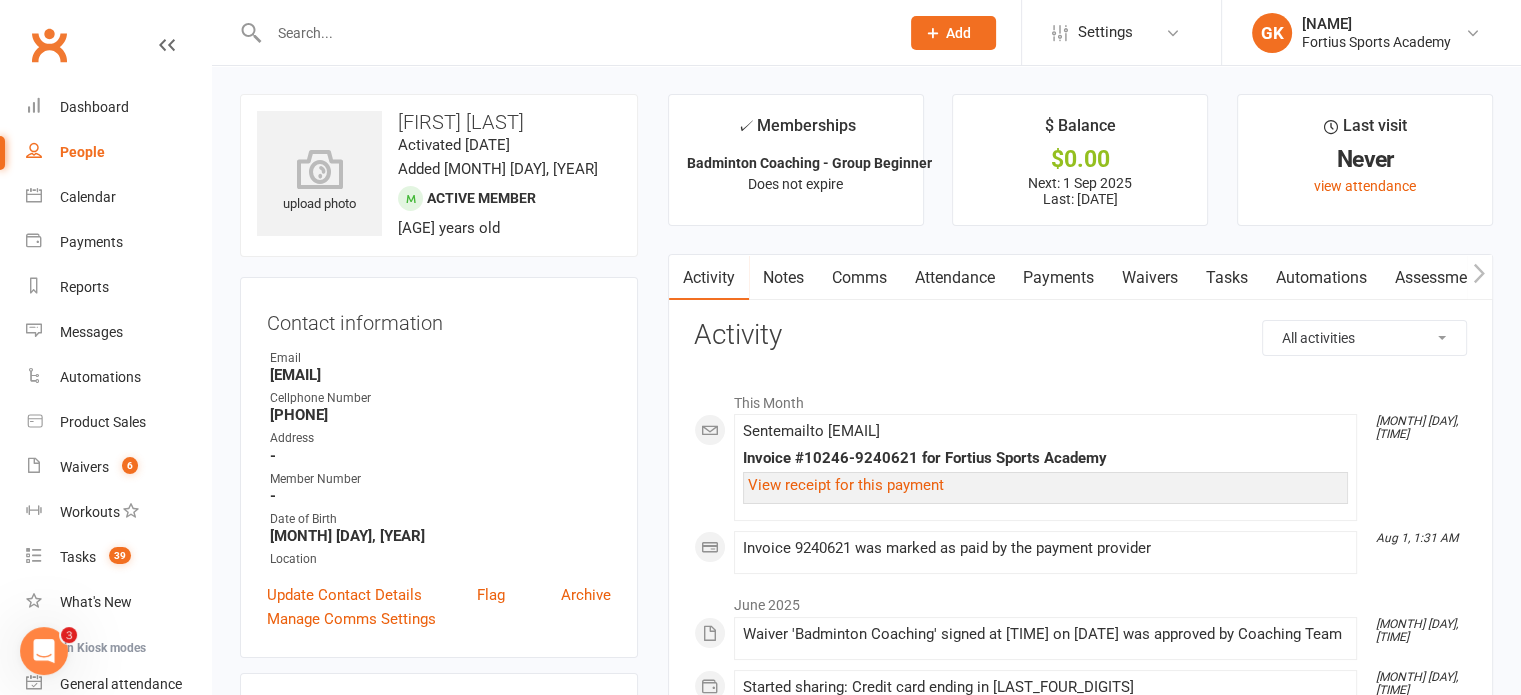 click at bounding box center [574, 33] 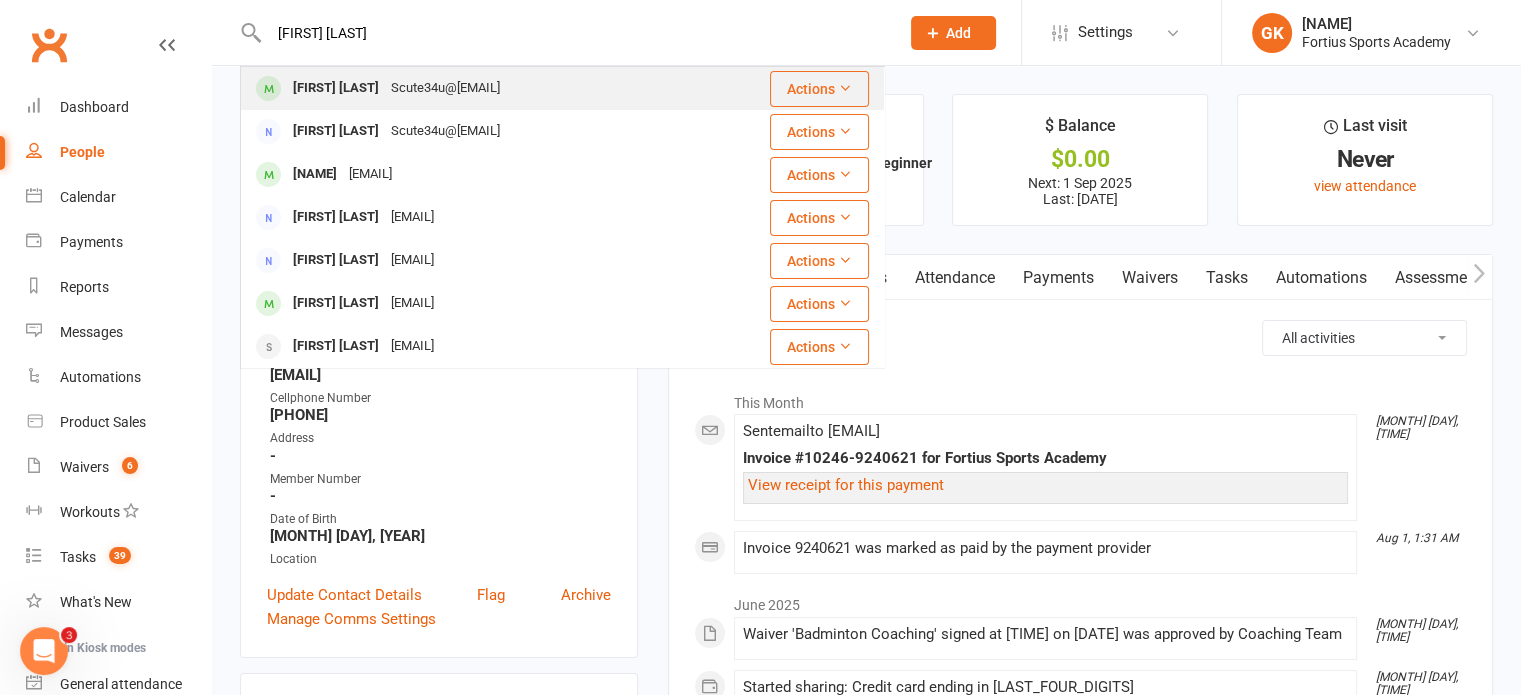 type on "[FIRST] [LAST]" 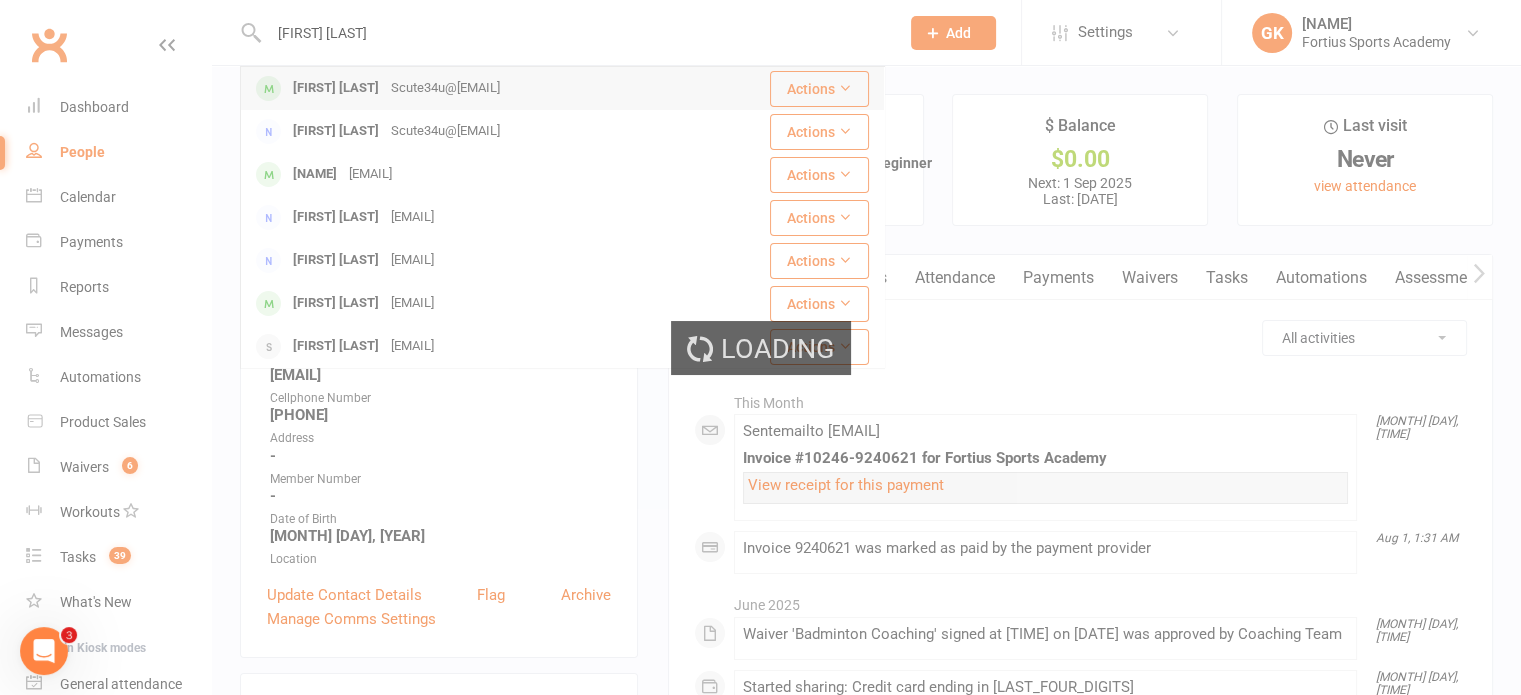 type 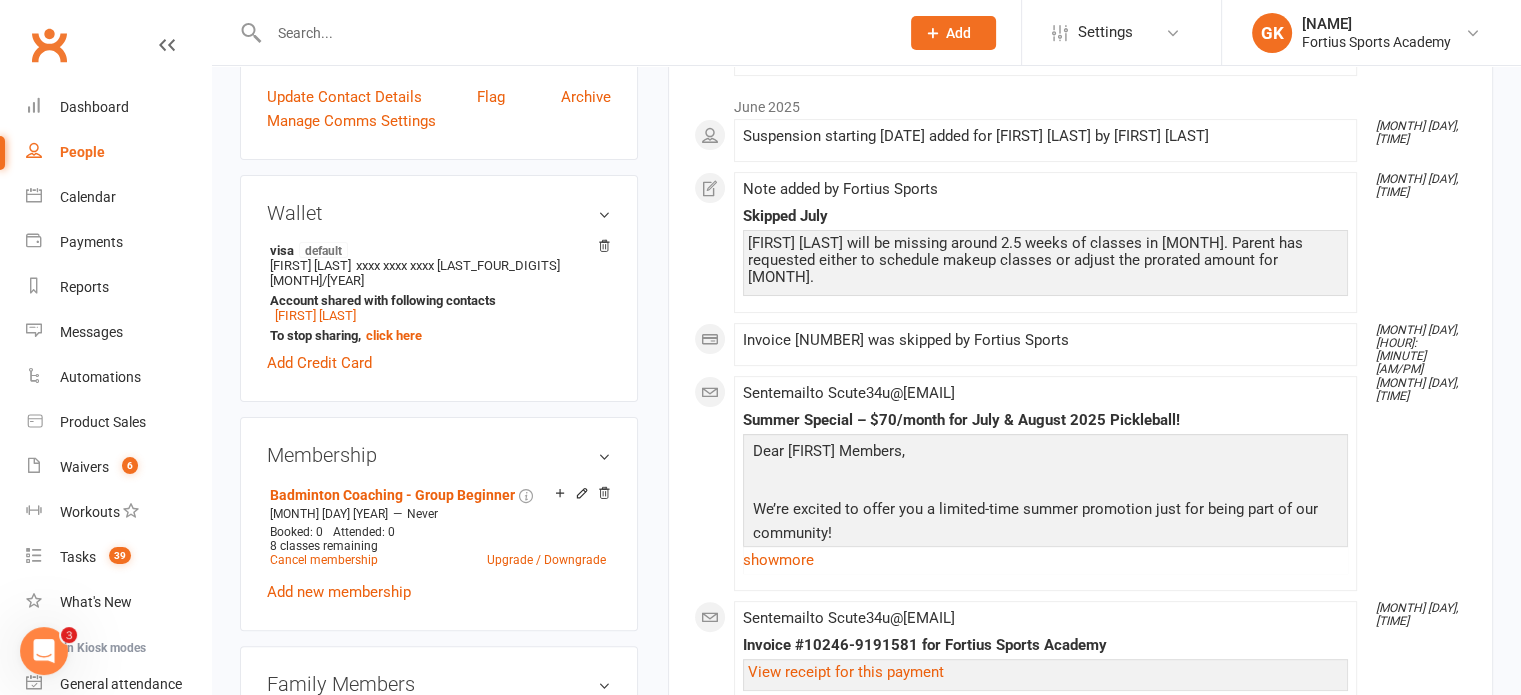 scroll, scrollTop: 667, scrollLeft: 0, axis: vertical 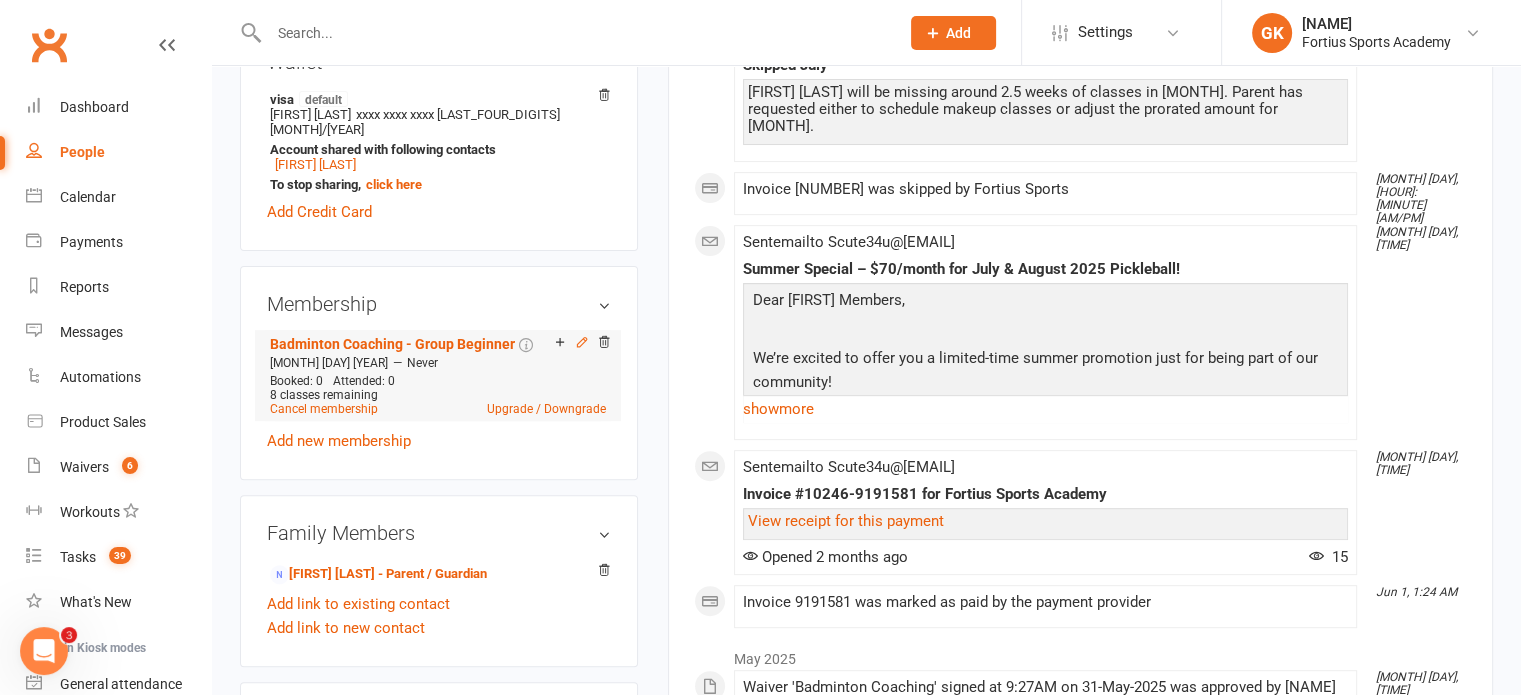 click 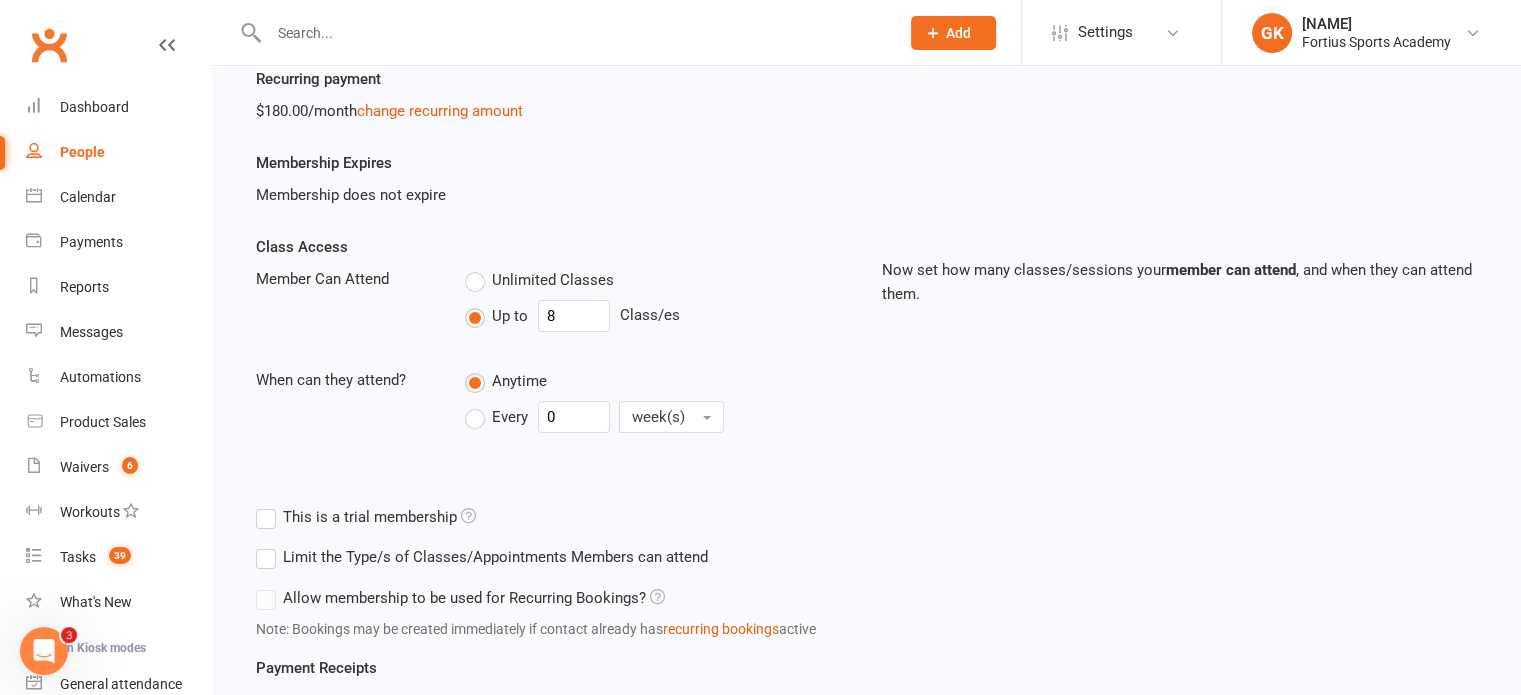 scroll, scrollTop: 295, scrollLeft: 0, axis: vertical 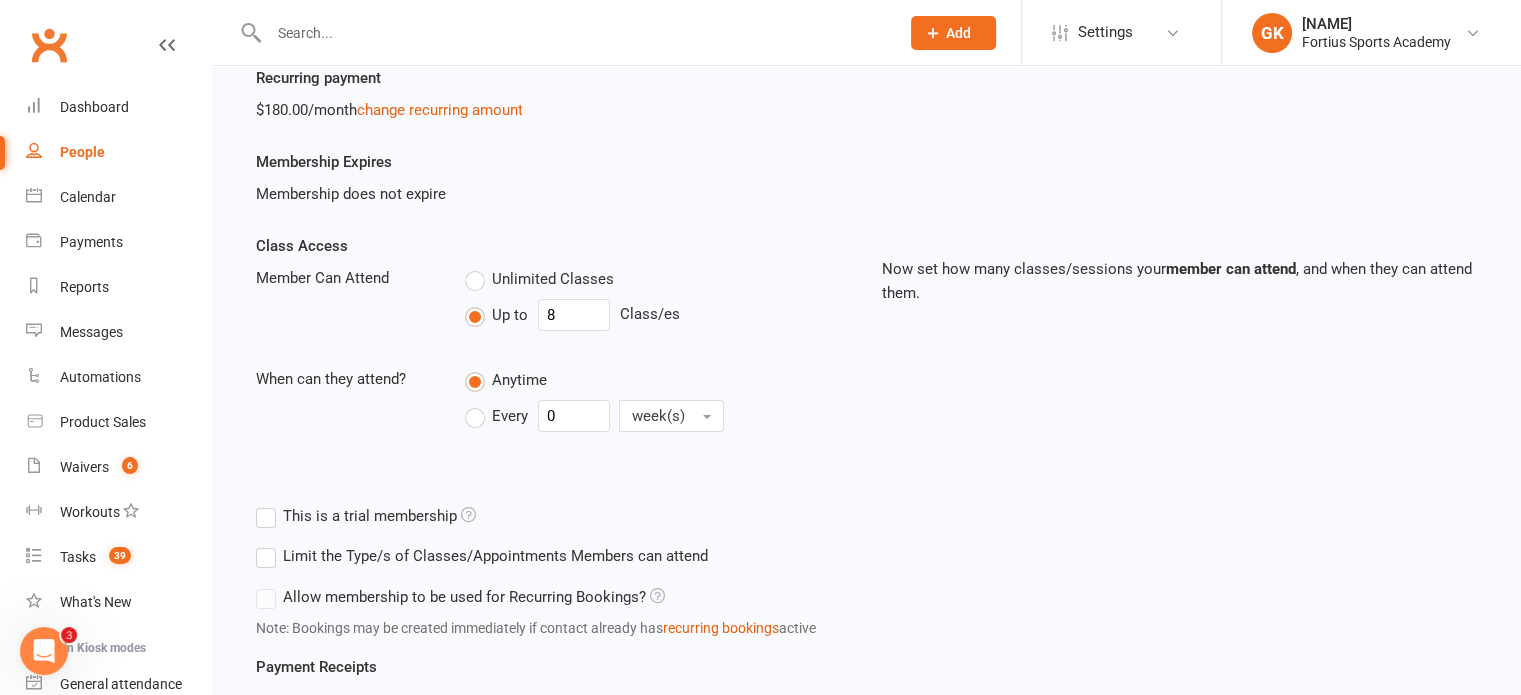 click on "Unlimited Classes" at bounding box center (539, 279) 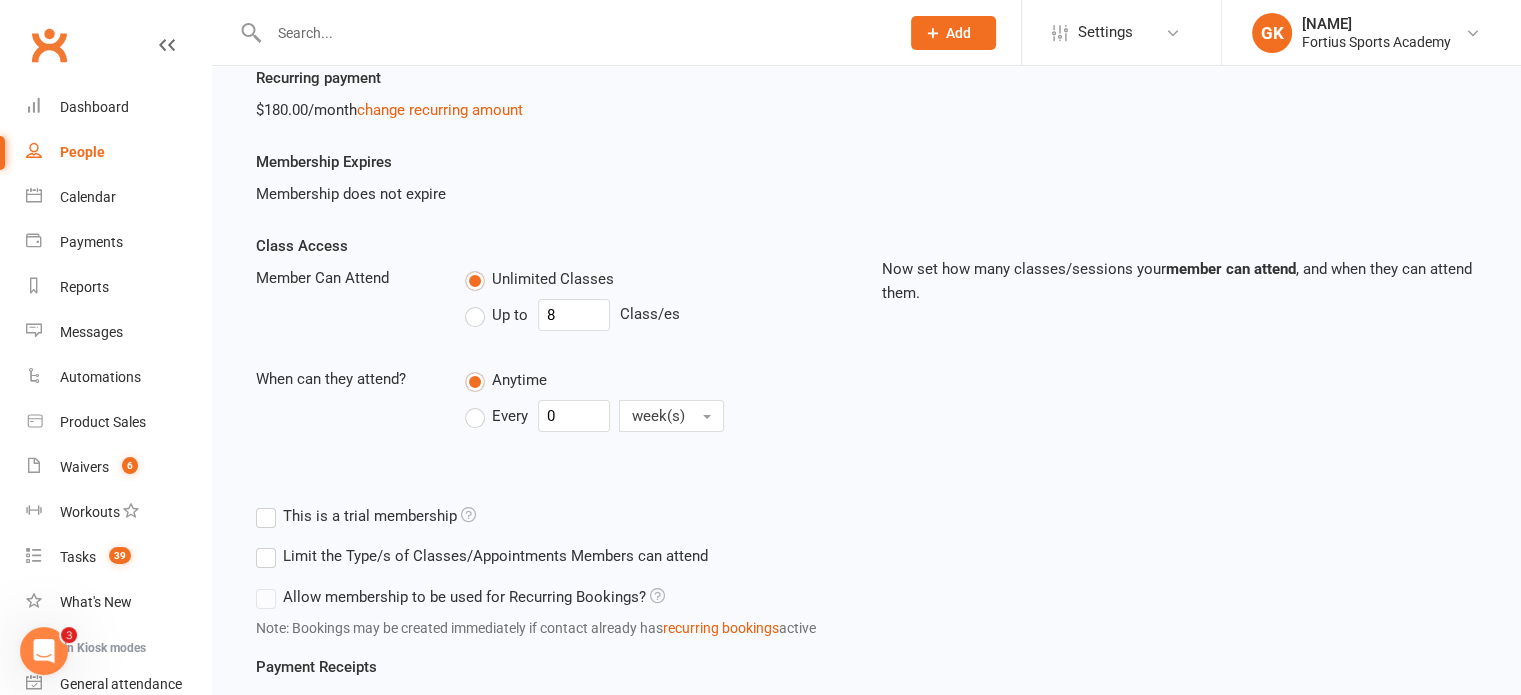 type on "0" 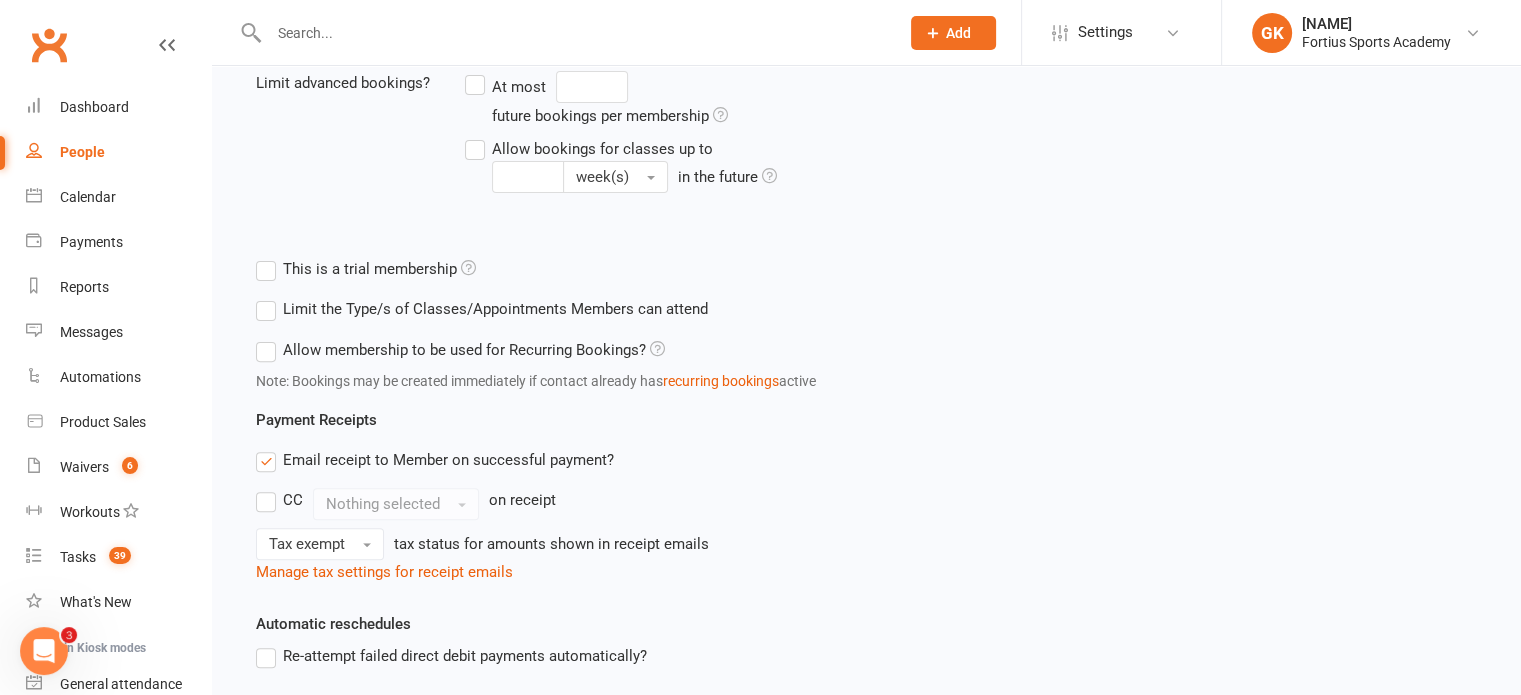 scroll, scrollTop: 590, scrollLeft: 0, axis: vertical 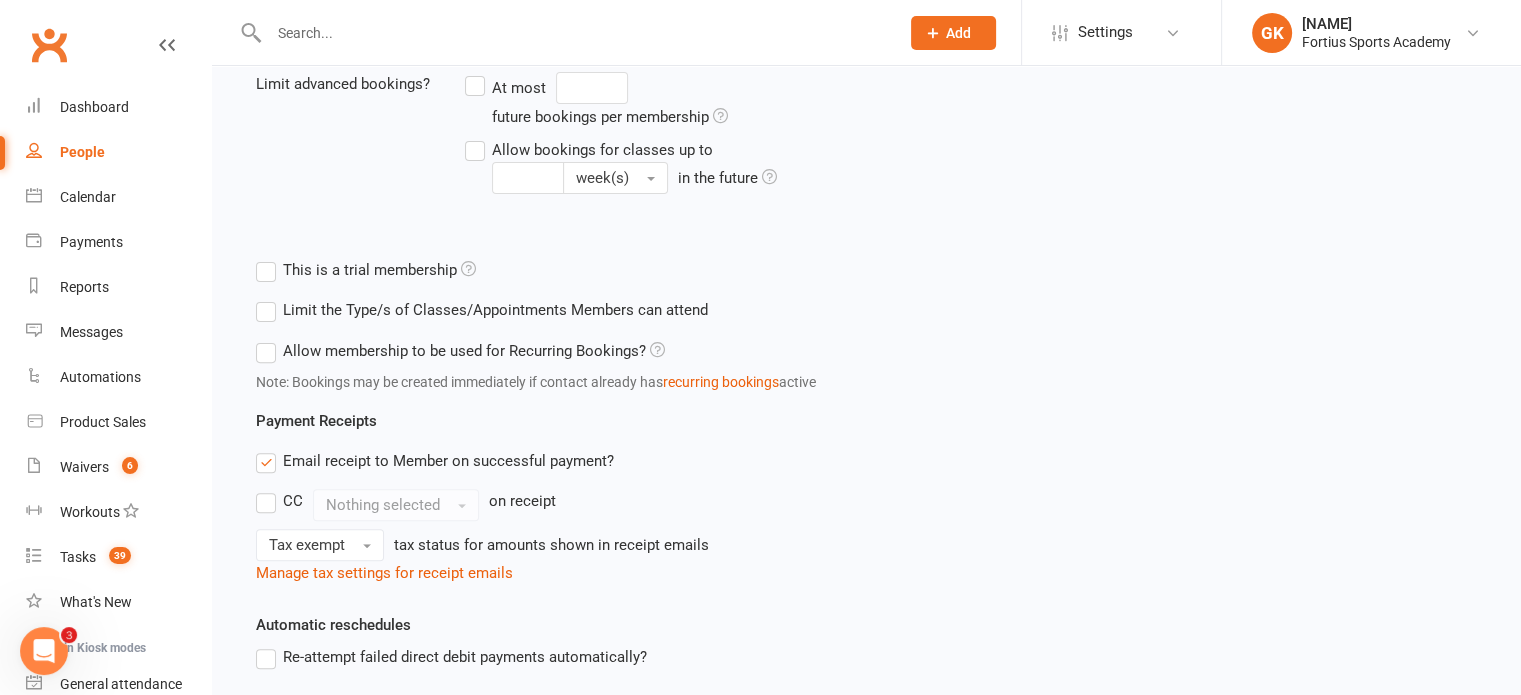 click on "Allow membership to be used for Recurring Bookings?" at bounding box center (460, 351) 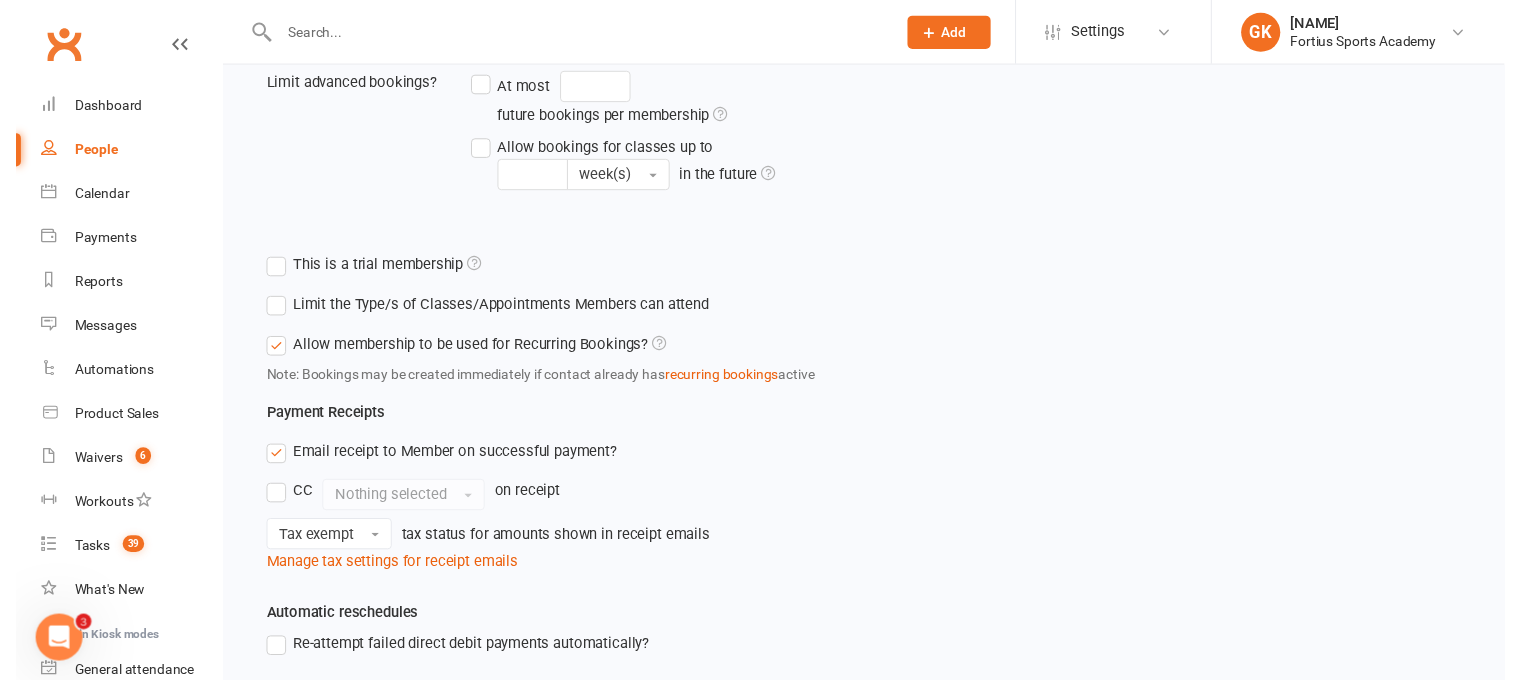 scroll, scrollTop: 844, scrollLeft: 0, axis: vertical 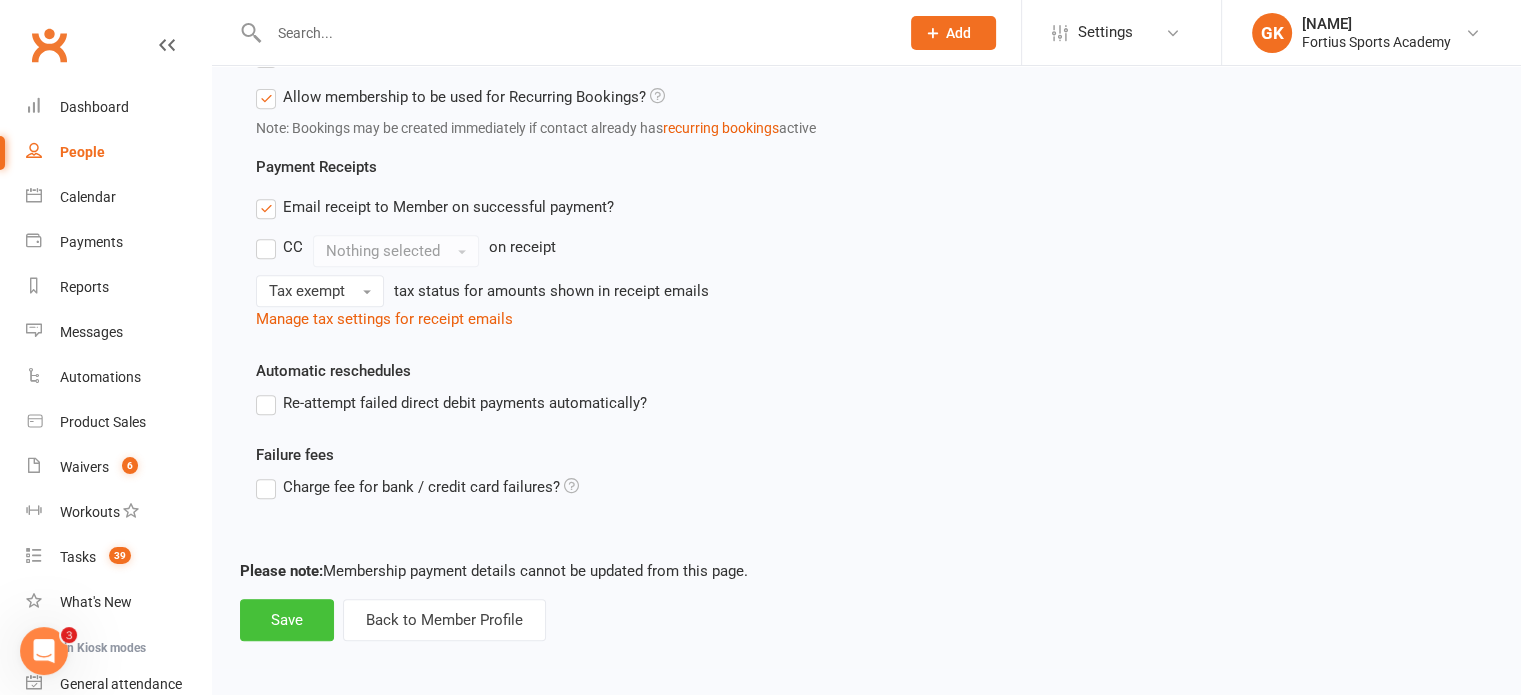 click on "Save" at bounding box center (287, 620) 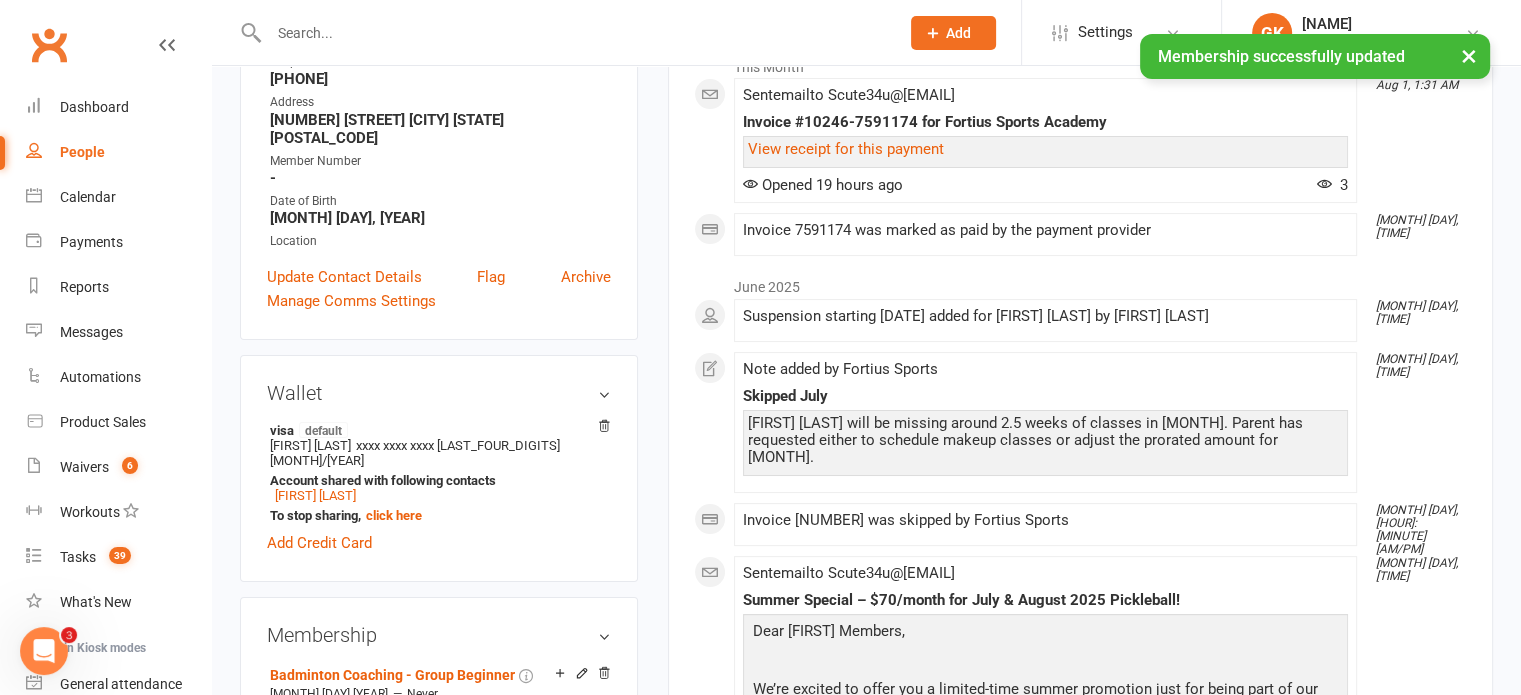 scroll, scrollTop: 476, scrollLeft: 0, axis: vertical 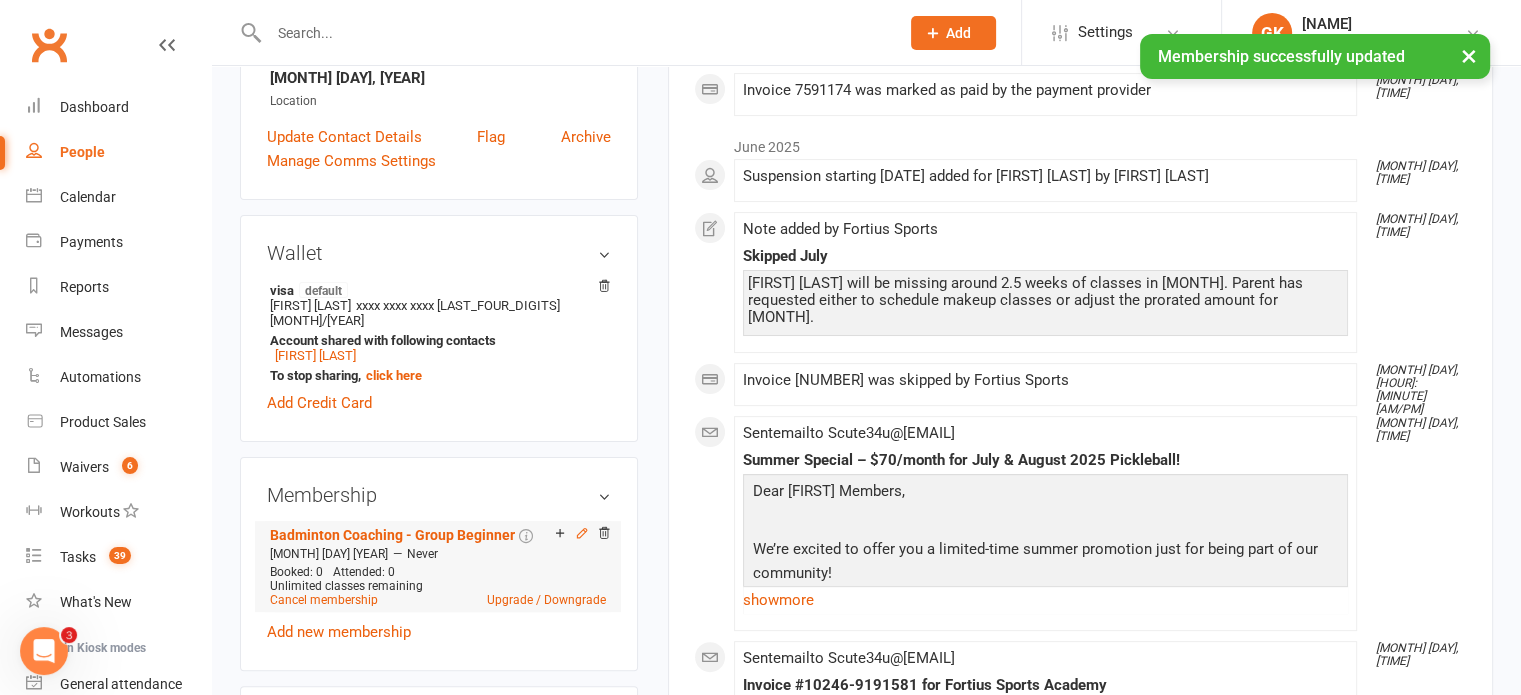click 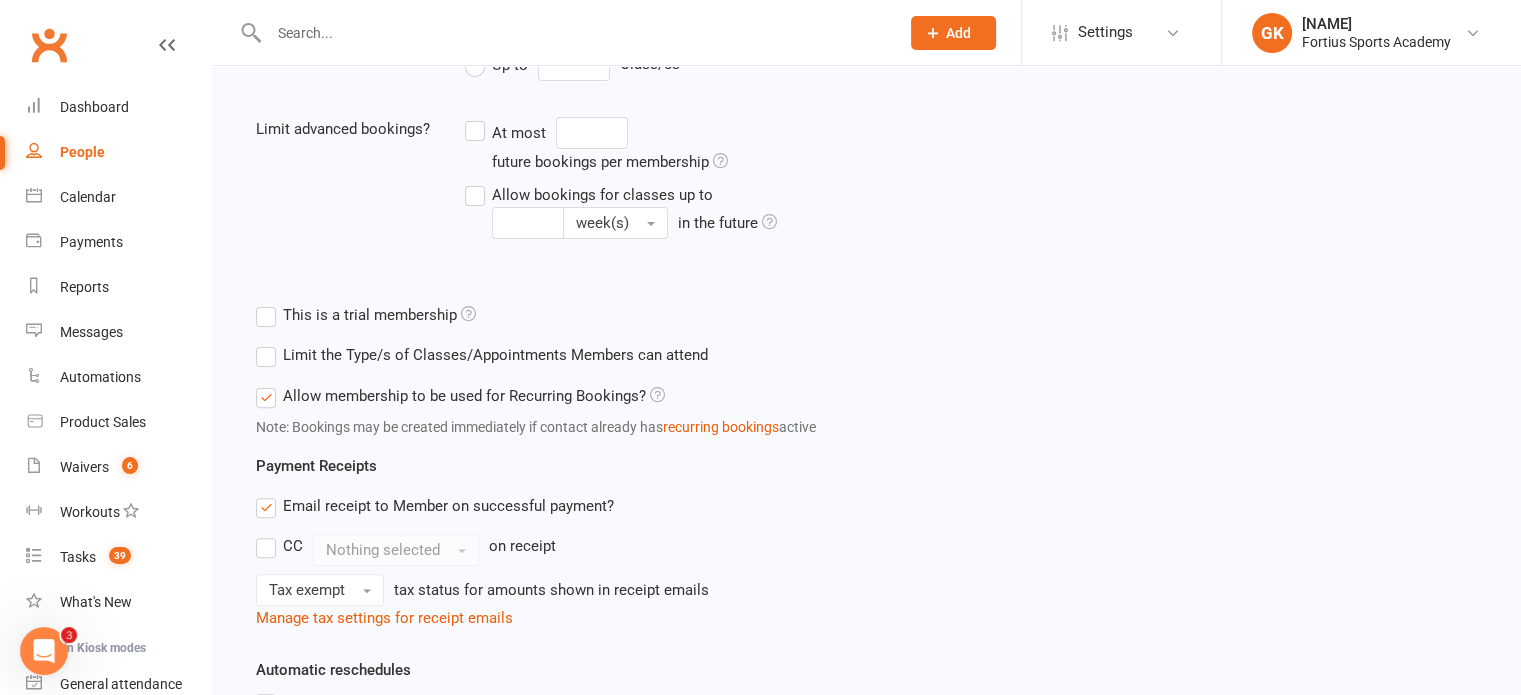 scroll, scrollTop: 544, scrollLeft: 0, axis: vertical 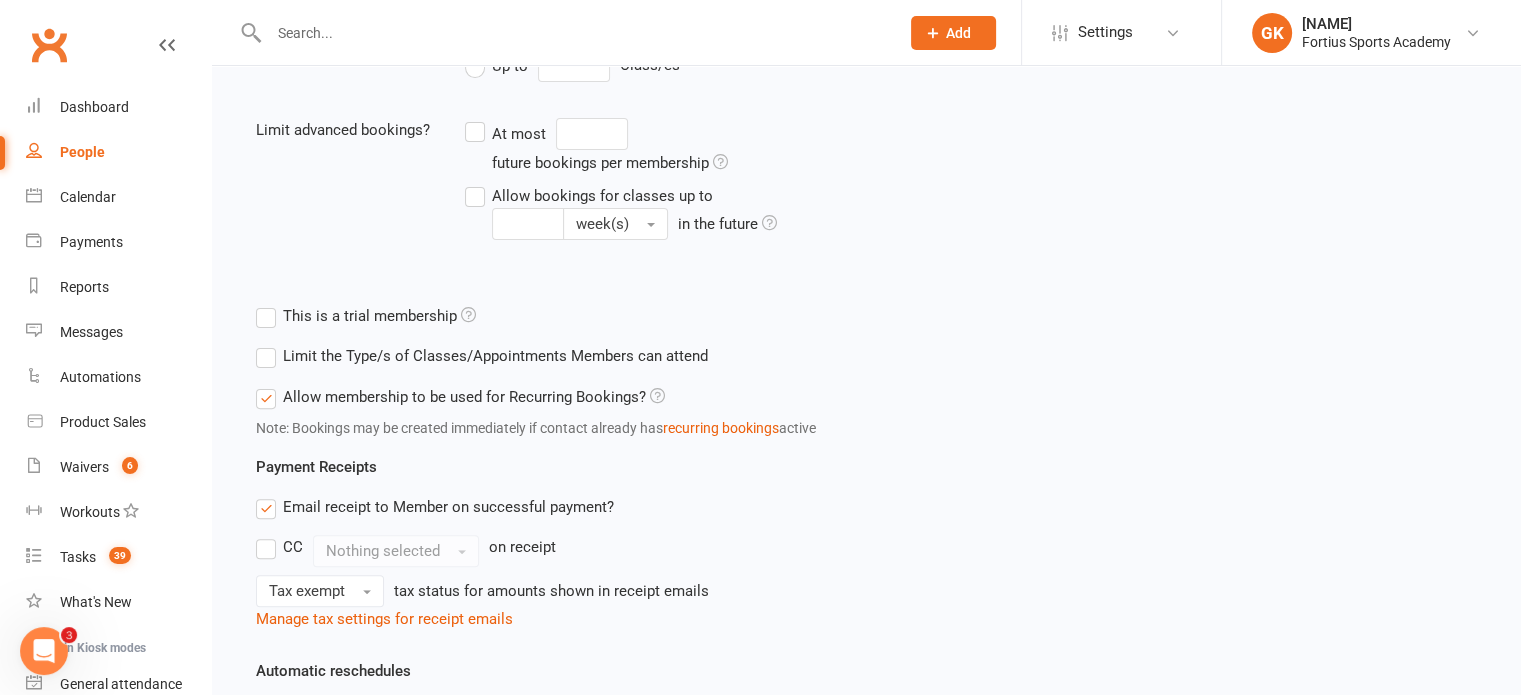 click at bounding box center (574, 33) 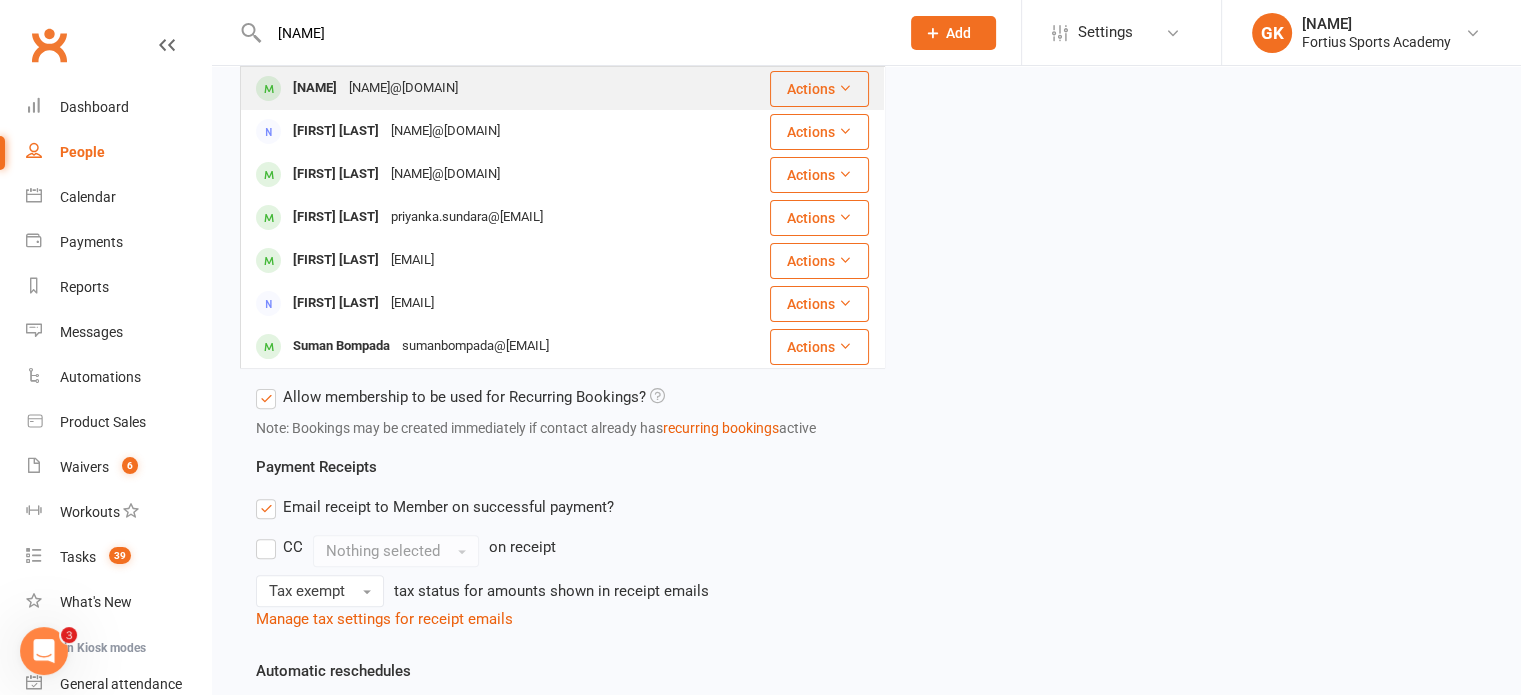type on "[NAME]" 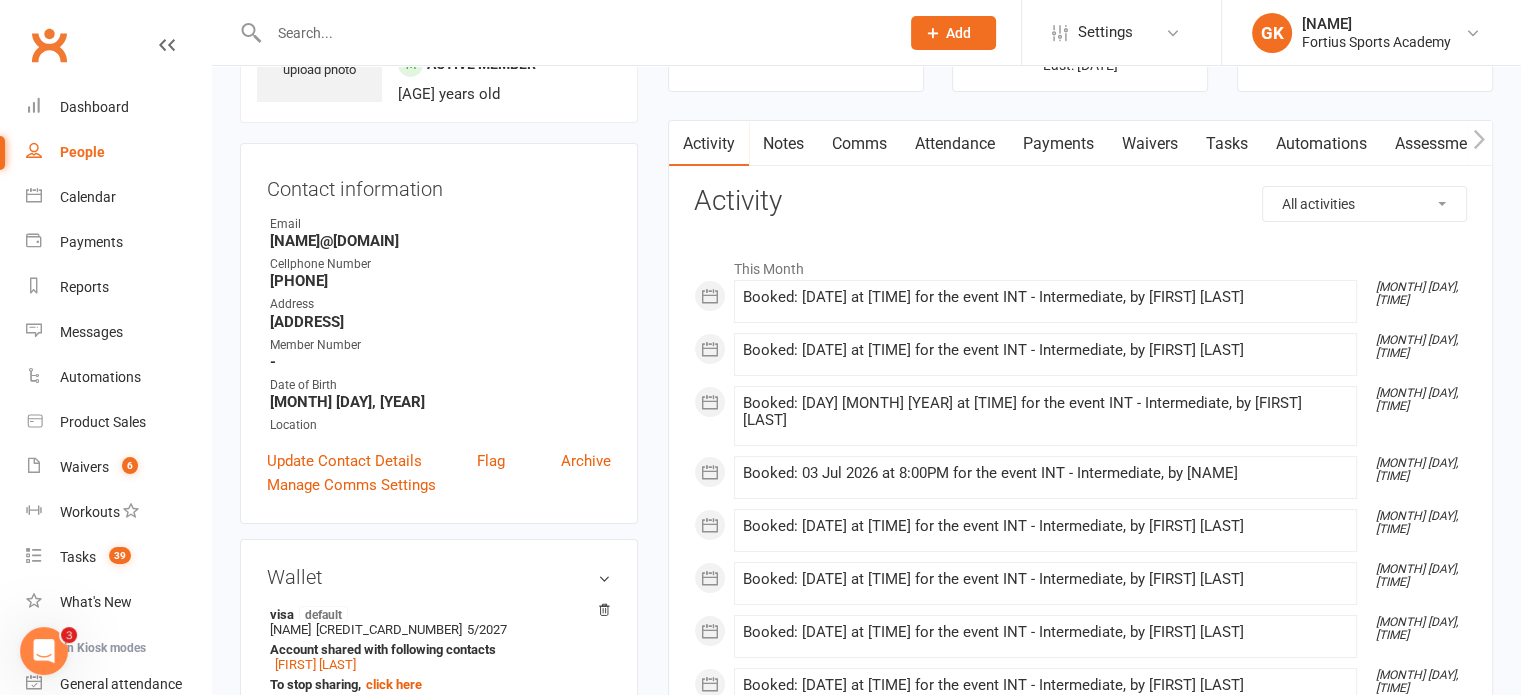 scroll, scrollTop: 0, scrollLeft: 0, axis: both 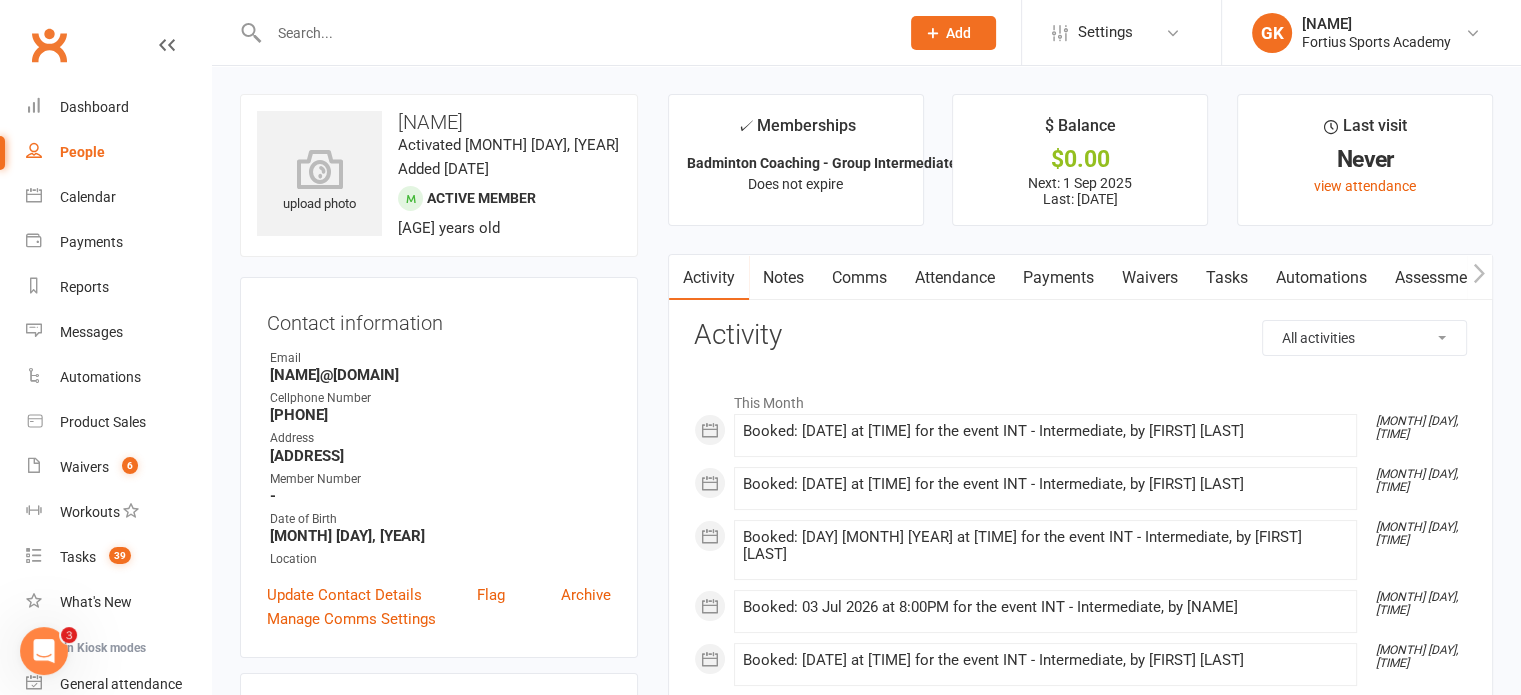 click at bounding box center [574, 33] 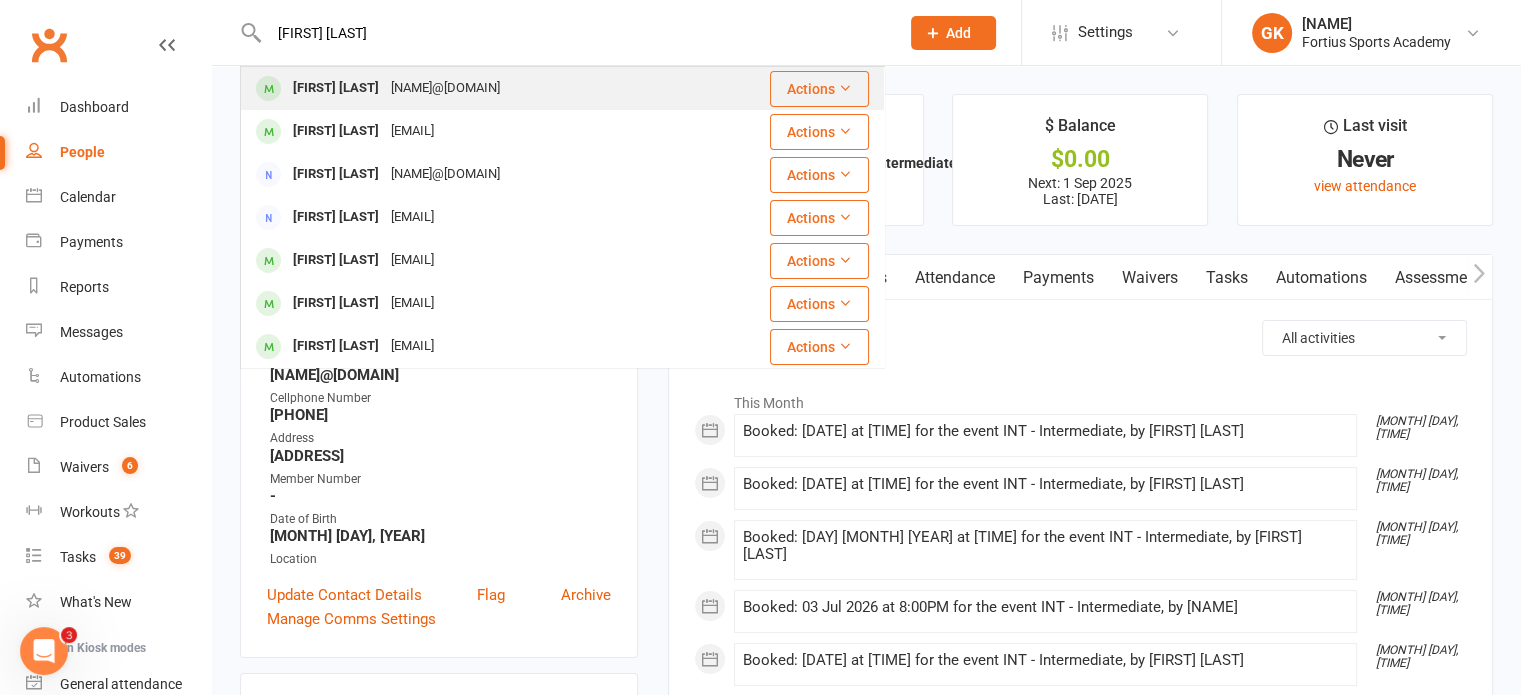 type on "[FIRST] [LAST]" 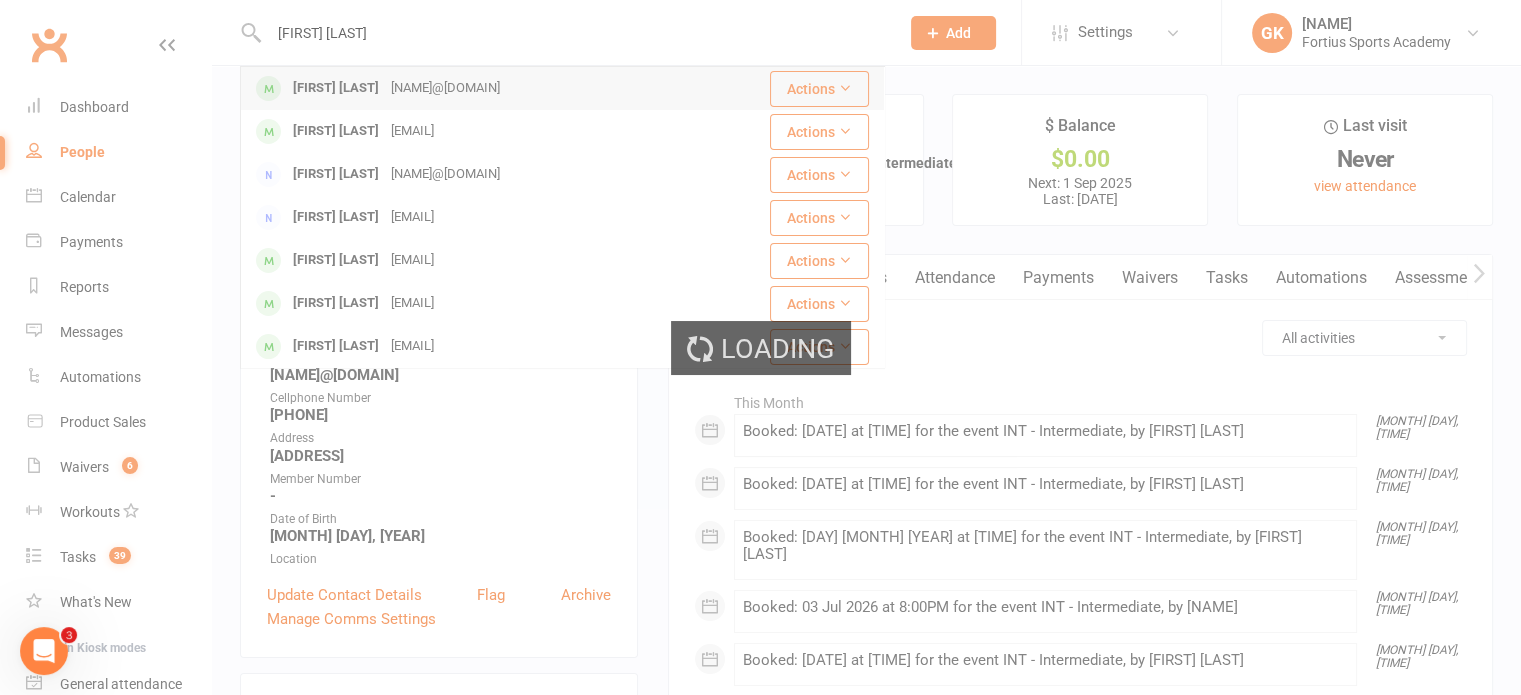 type 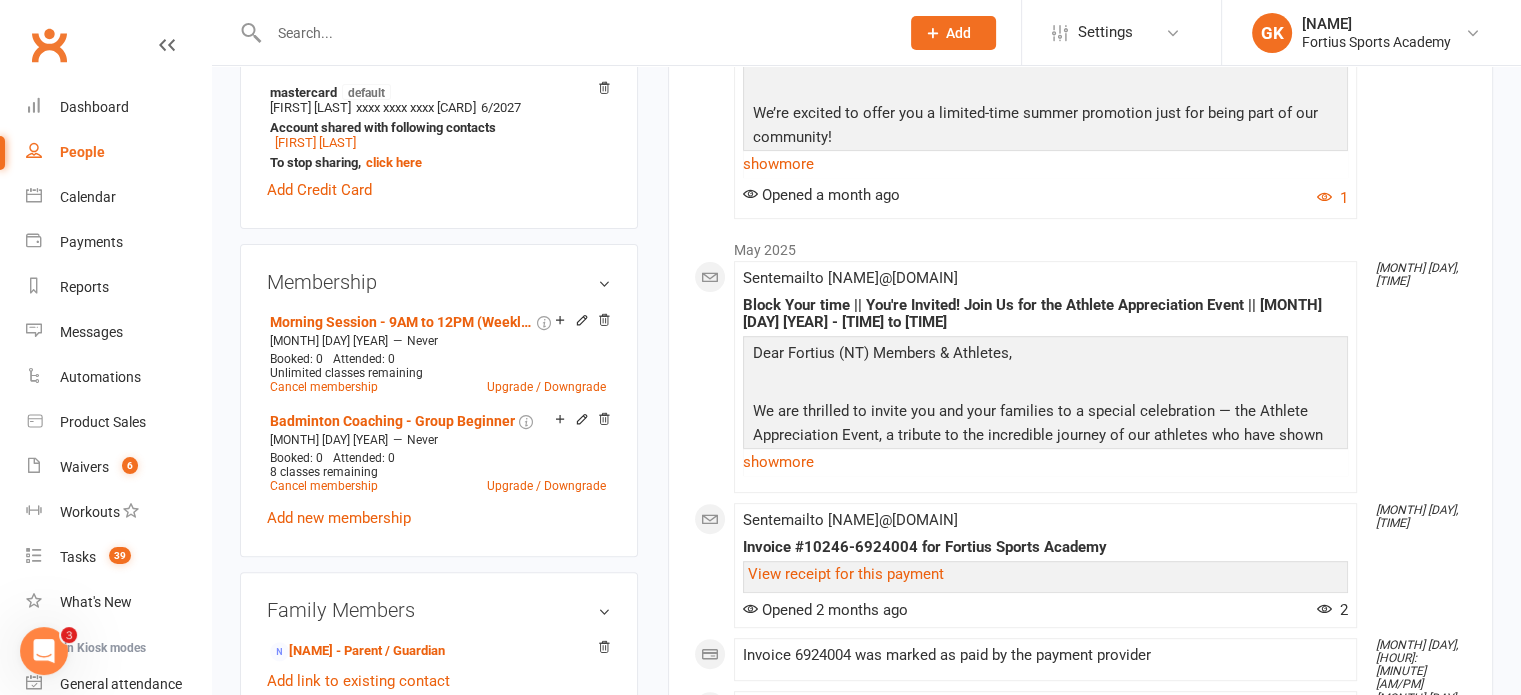 scroll, scrollTop: 654, scrollLeft: 0, axis: vertical 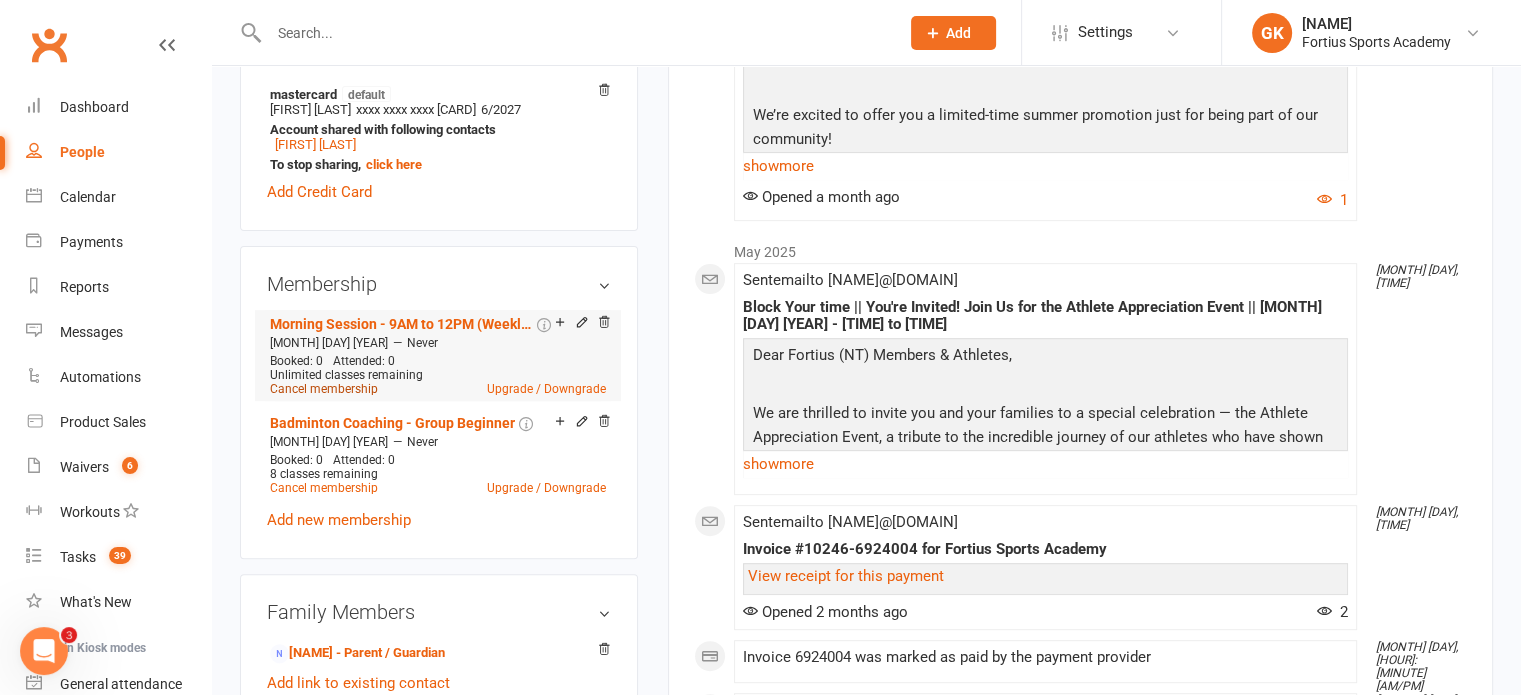 click on "Cancel membership" at bounding box center [324, 389] 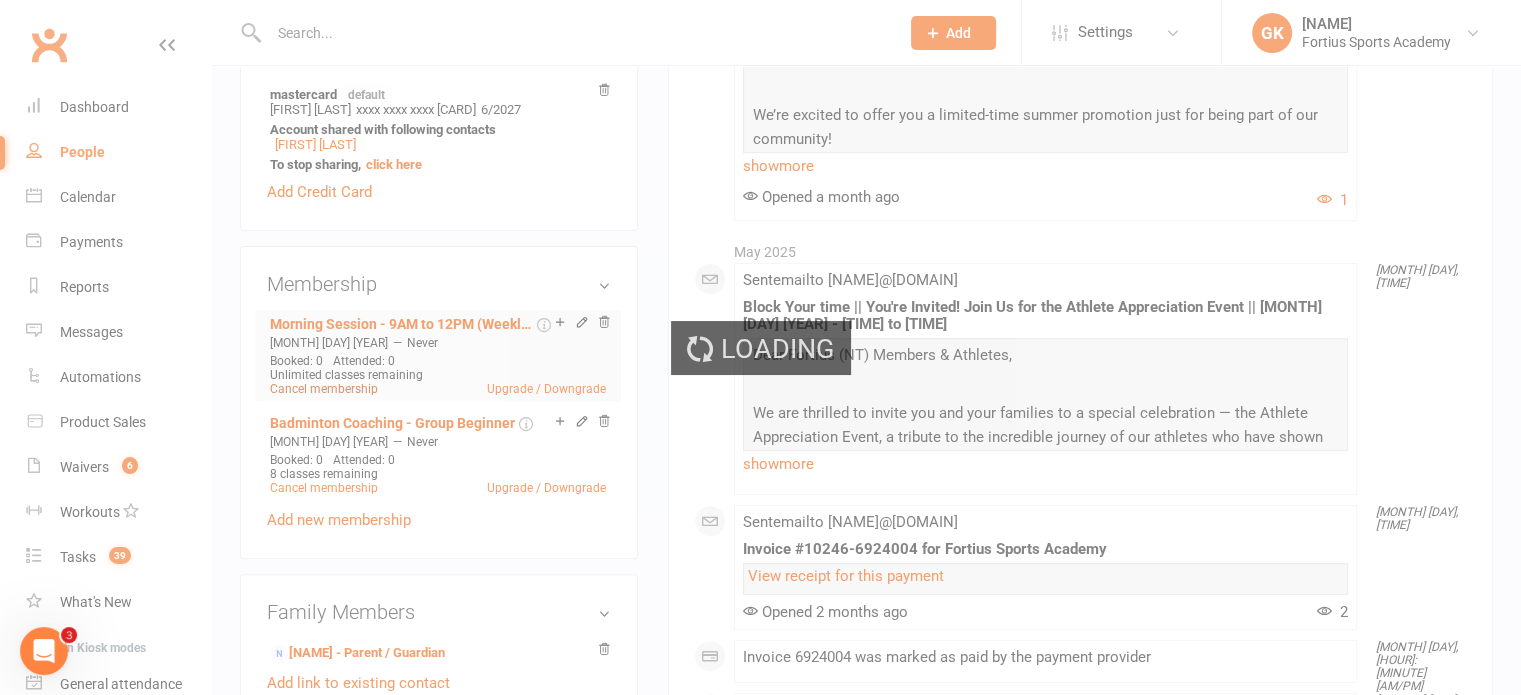 scroll, scrollTop: 0, scrollLeft: 0, axis: both 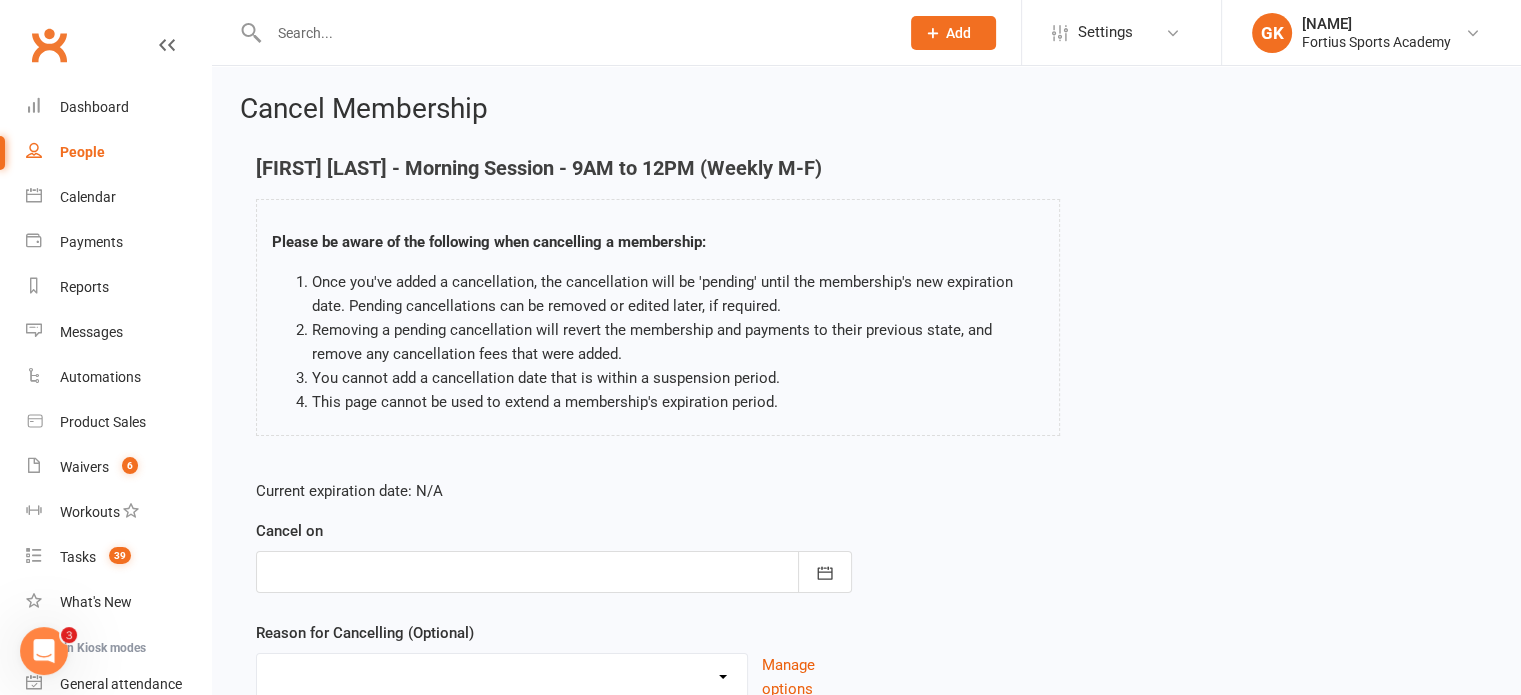 click at bounding box center (554, 572) 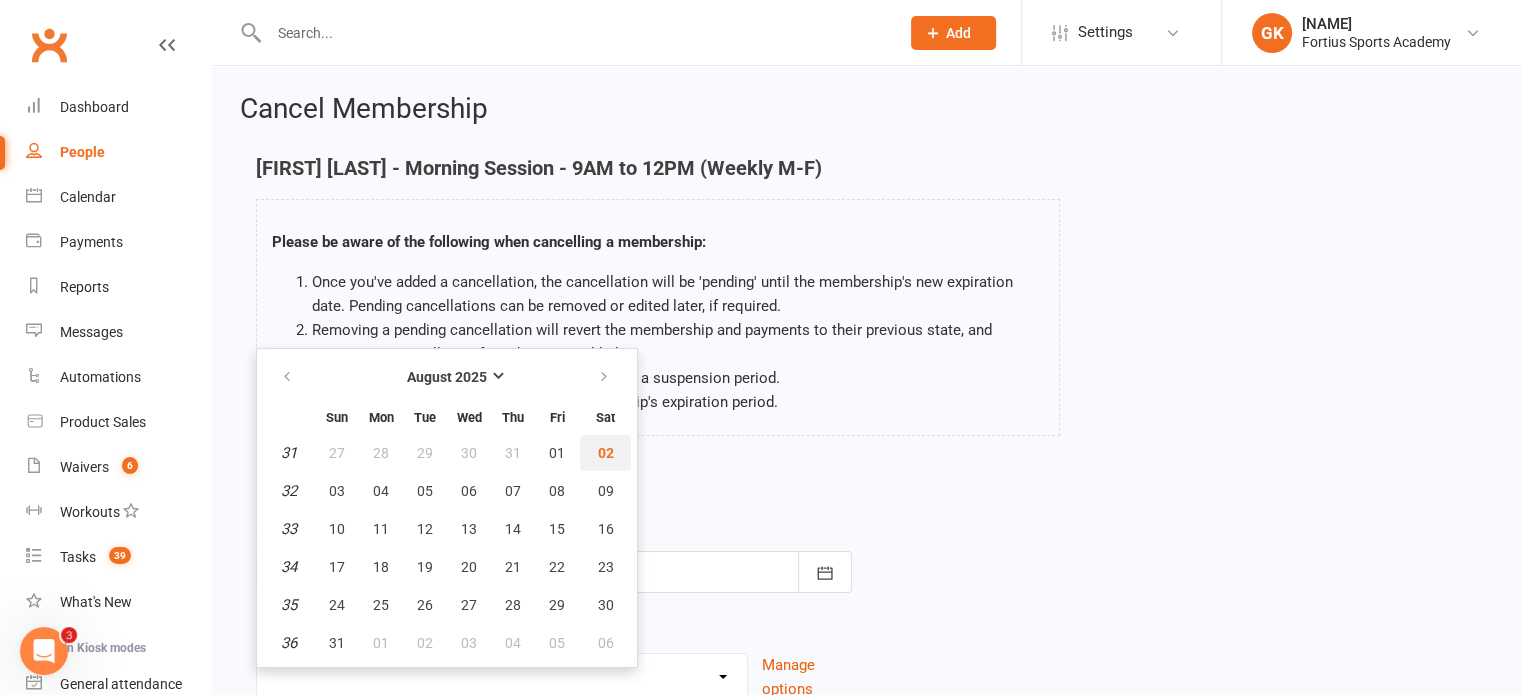 click on "02" at bounding box center (605, 453) 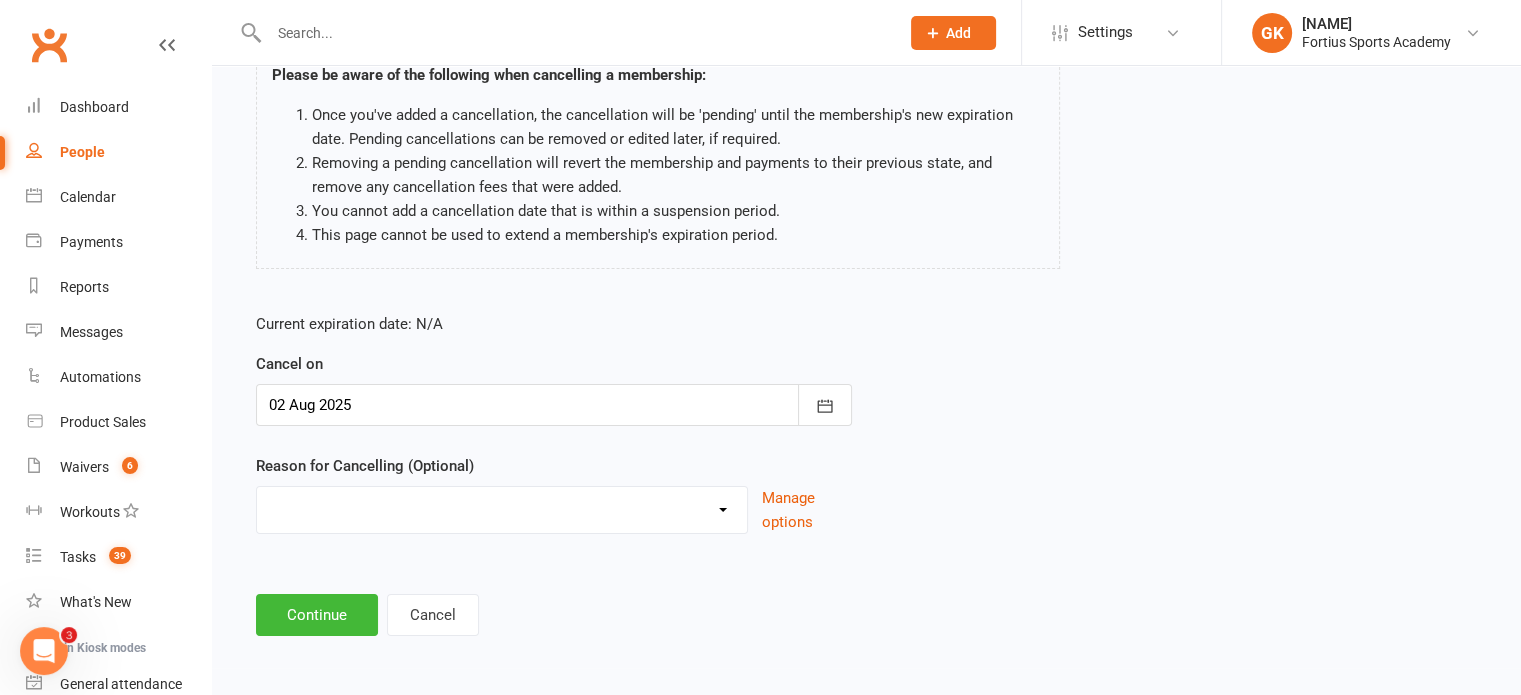scroll, scrollTop: 166, scrollLeft: 0, axis: vertical 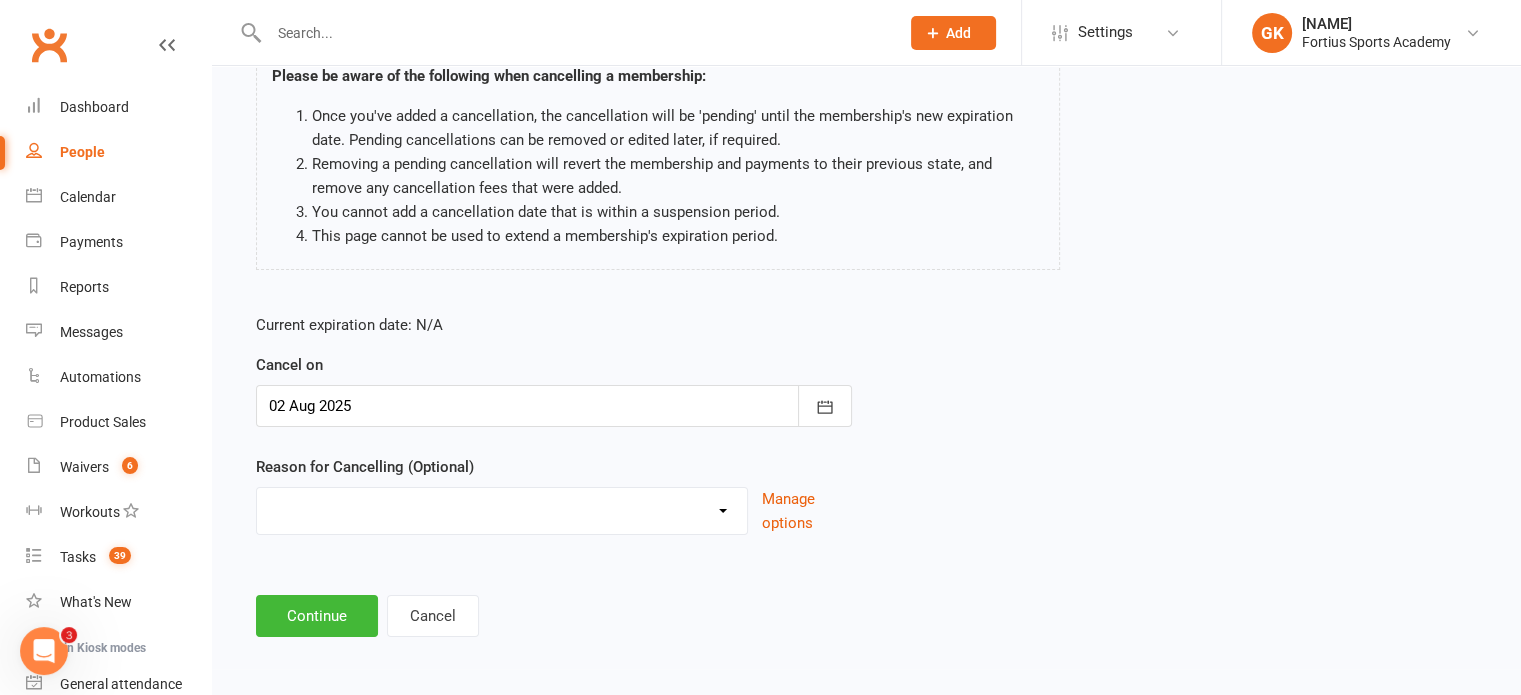click on "Coaches Request Coach Request Customer requested via email to cancel End Of Summer Camp Holiday Injury Movied to fortius  Other State traveling member Parents Request Reassigning to correct membership plan Reloaction Upgraded to HPT as per coach Other reason" at bounding box center (502, 508) 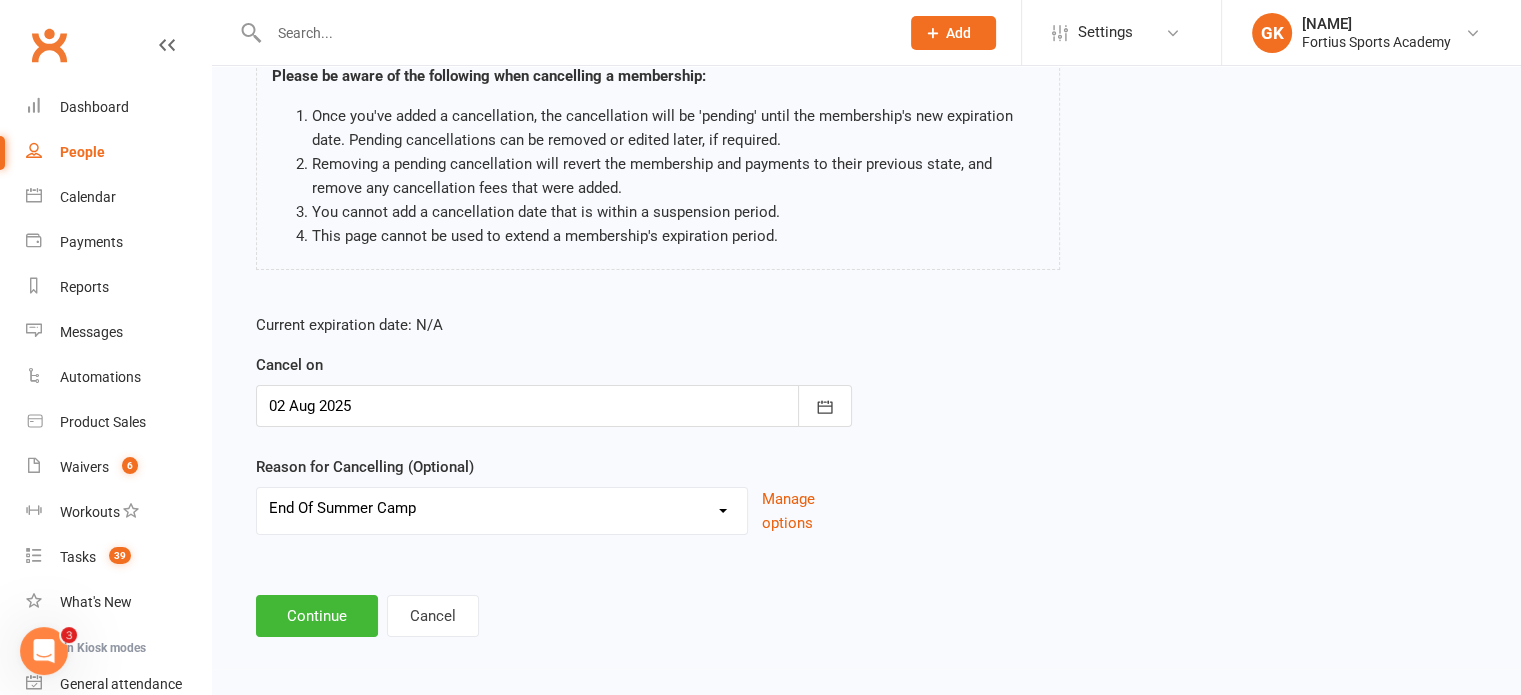 click on "Coaches Request Coach Request Customer requested via email to cancel End Of Summer Camp Holiday Injury Movied to fortius  Other State traveling member Parents Request Reassigning to correct membership plan Reloaction Upgraded to HPT as per coach Other reason" at bounding box center [502, 508] 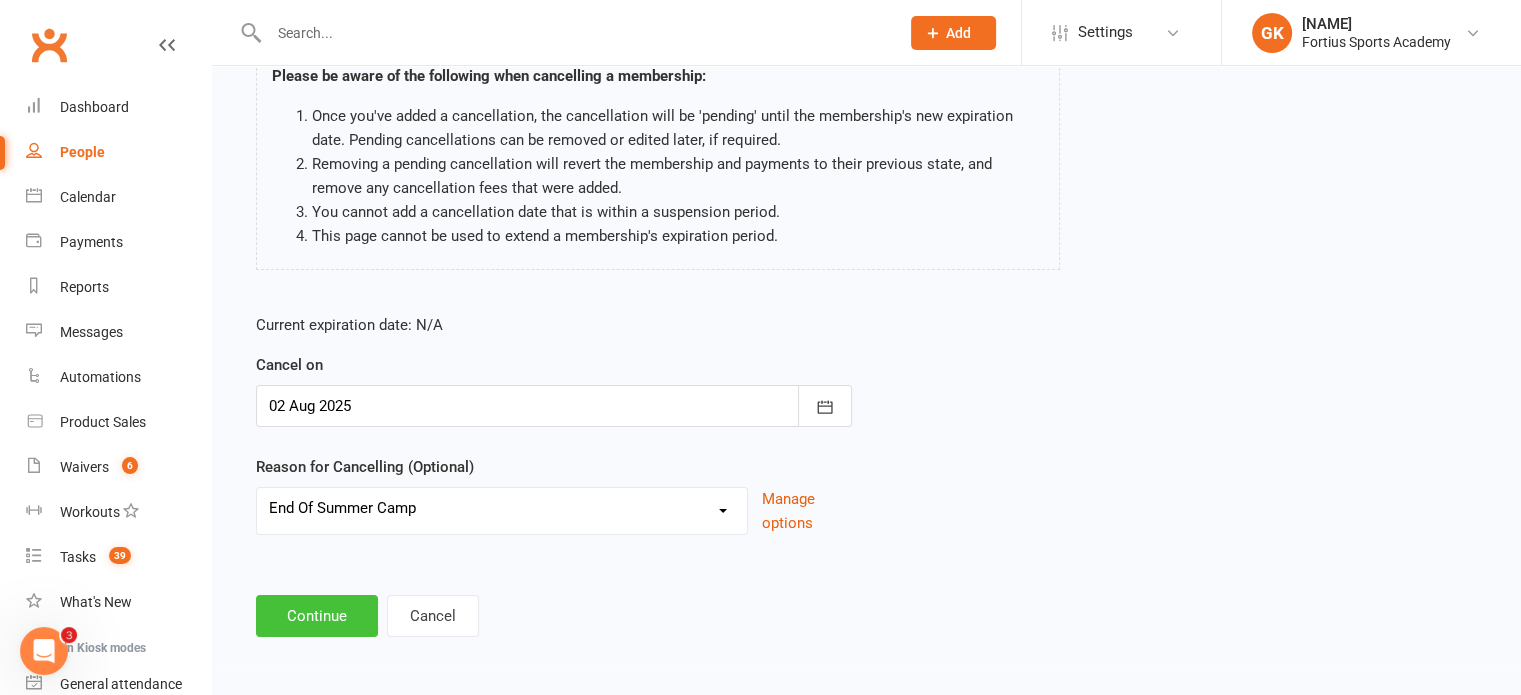 click on "Continue" at bounding box center [317, 616] 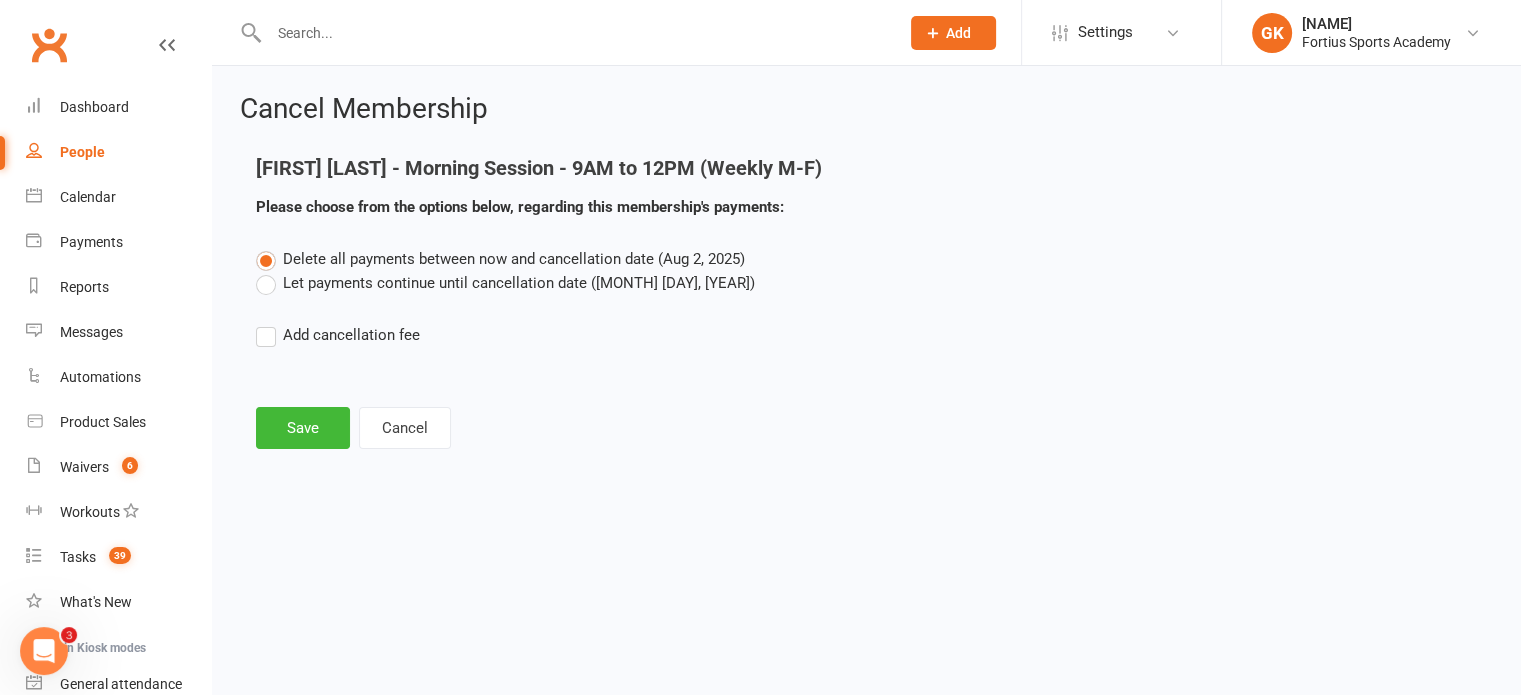 scroll, scrollTop: 0, scrollLeft: 0, axis: both 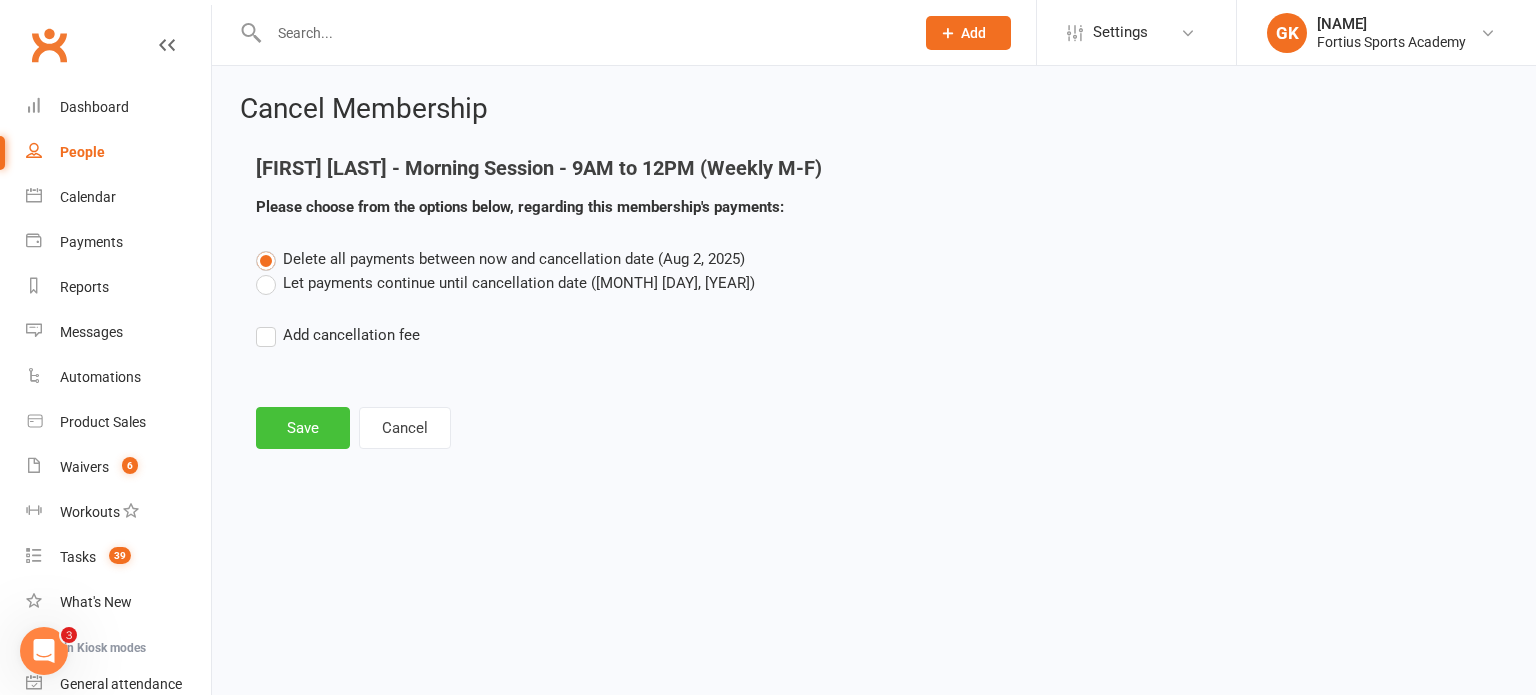 click on "Save" at bounding box center (303, 428) 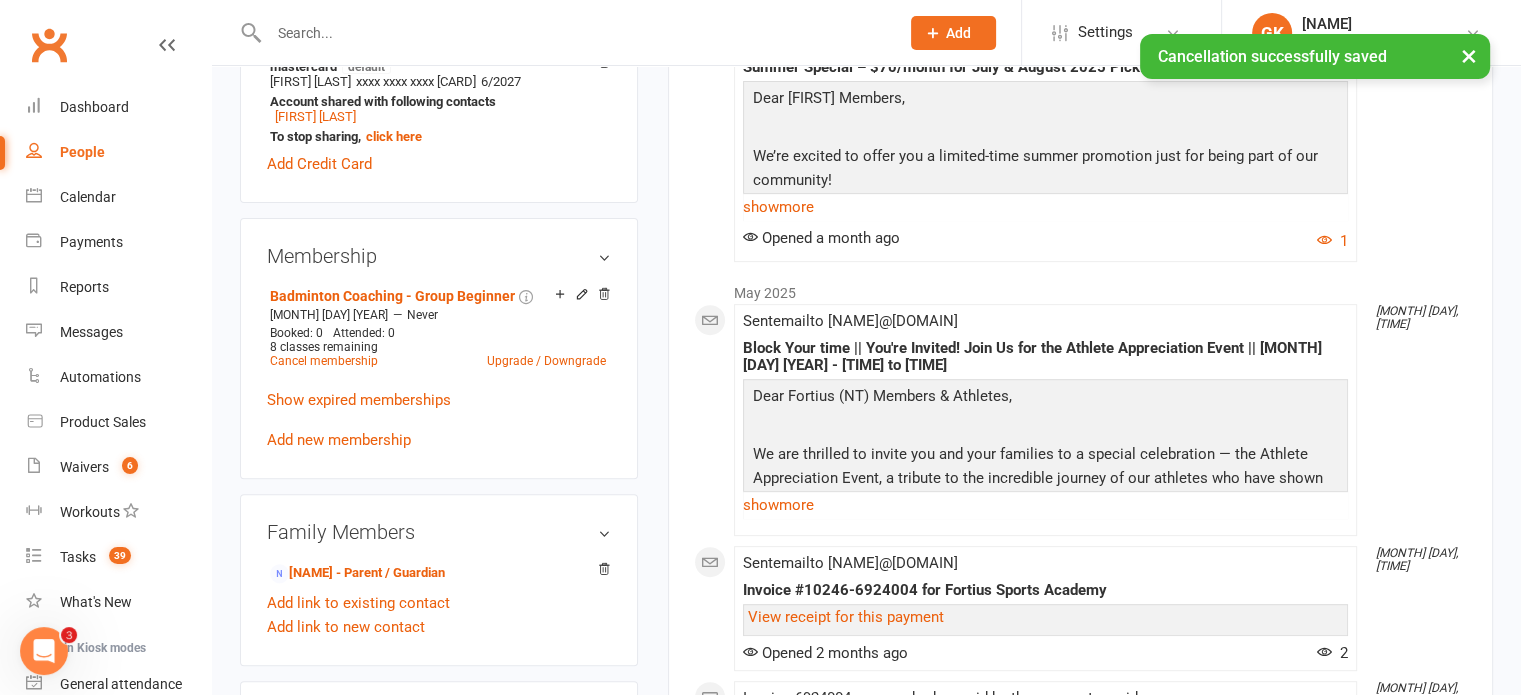 scroll, scrollTop: 680, scrollLeft: 0, axis: vertical 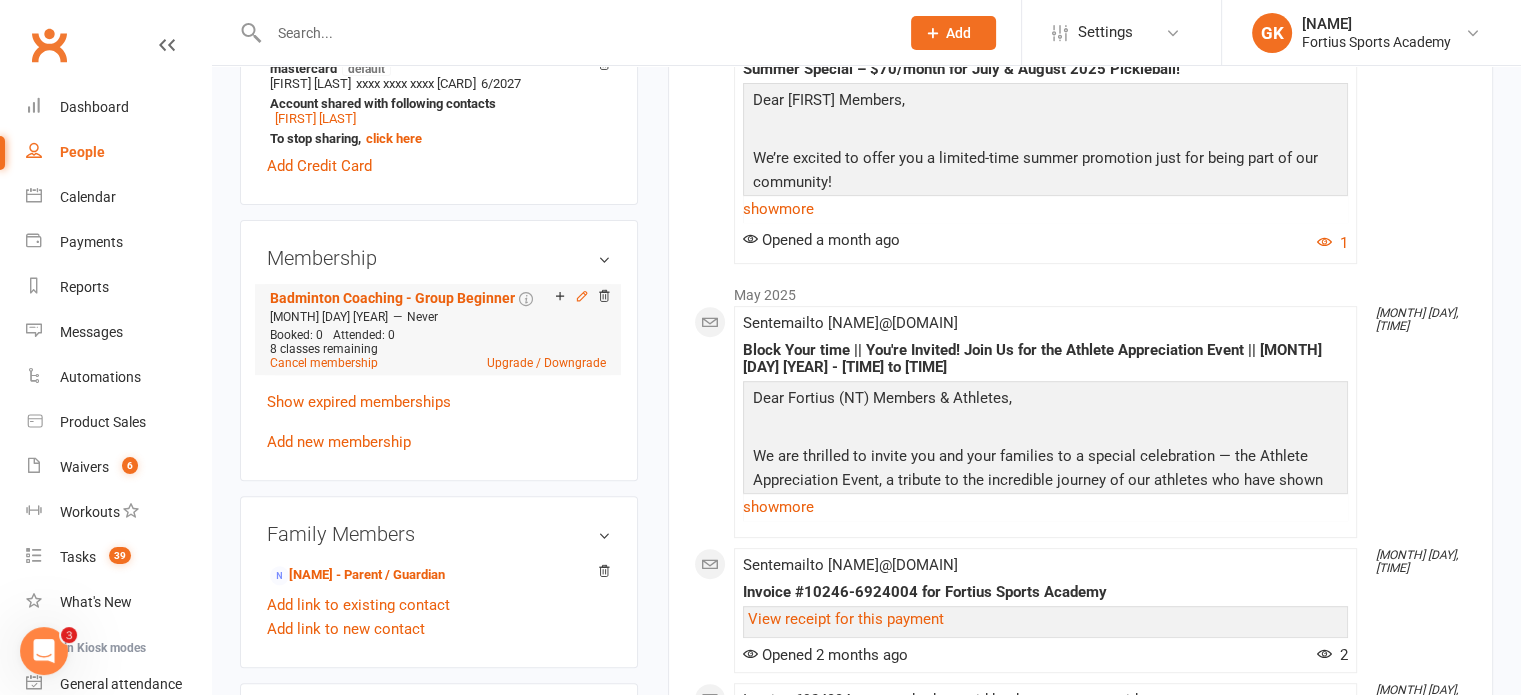 click 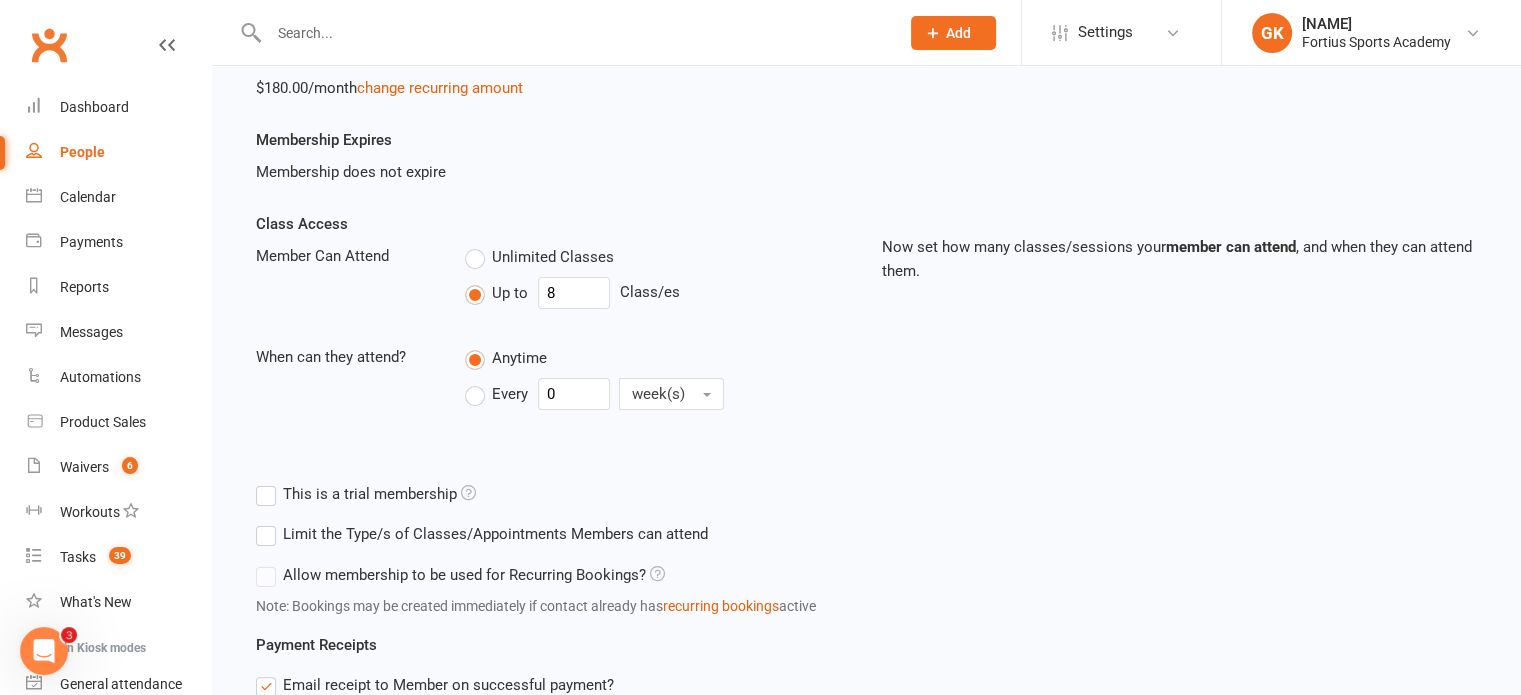 scroll, scrollTop: 316, scrollLeft: 0, axis: vertical 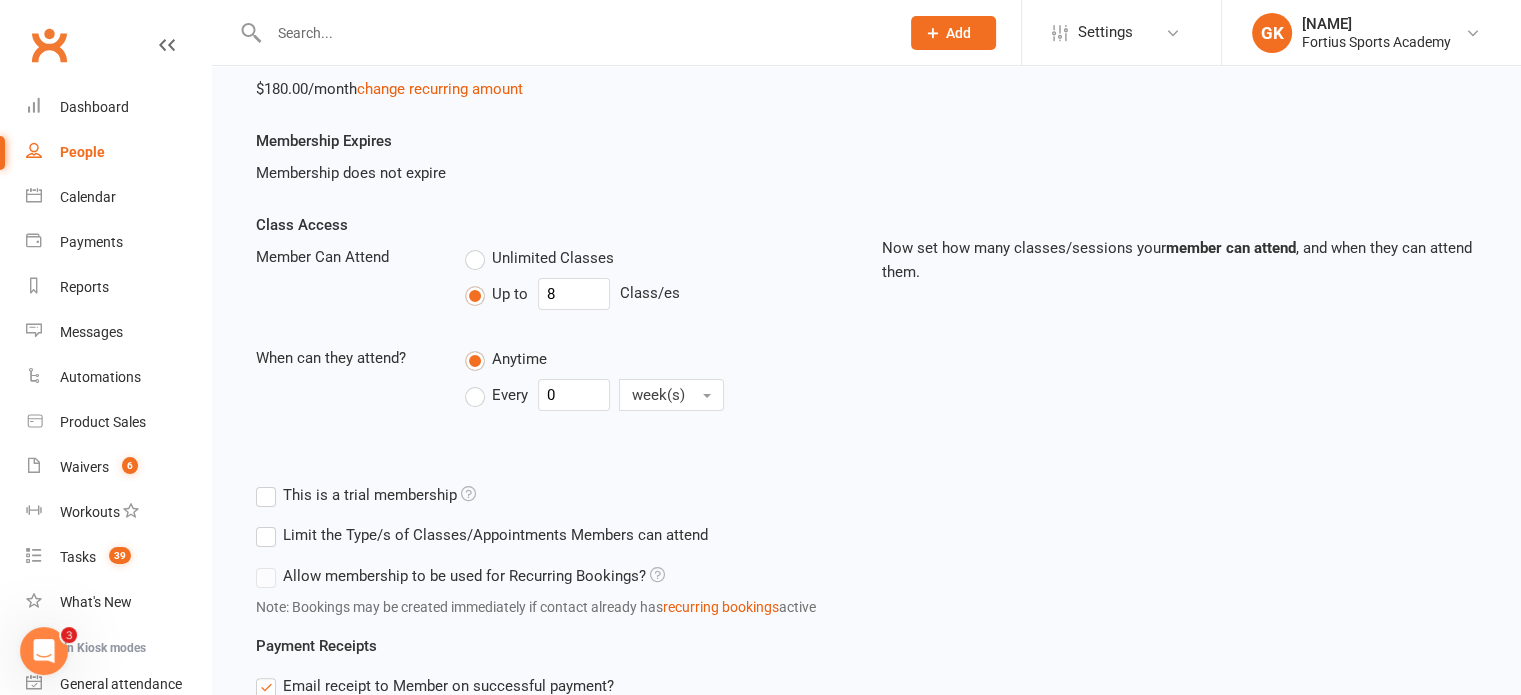 click on "Unlimited Classes" at bounding box center [539, 258] 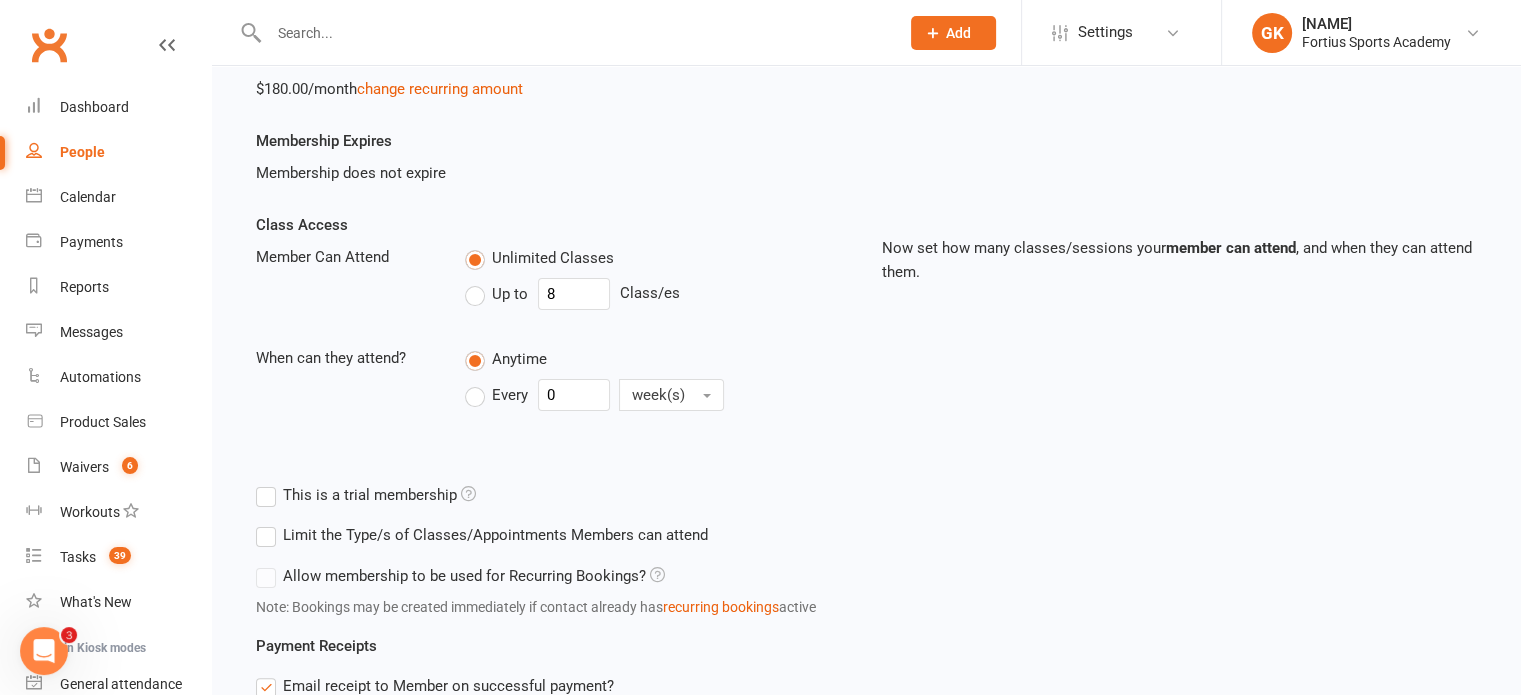 type on "0" 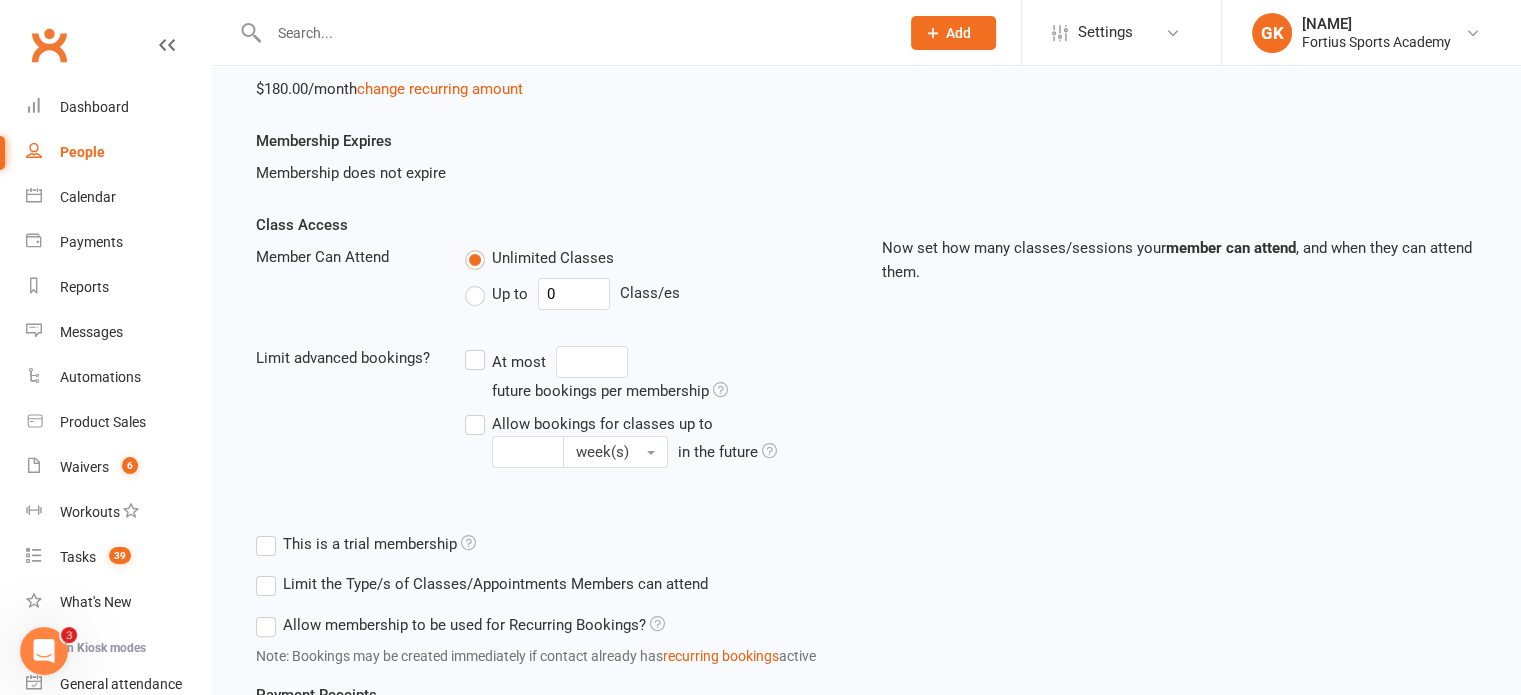 click on "Allow membership to be used for Recurring Bookings?" at bounding box center (460, 625) 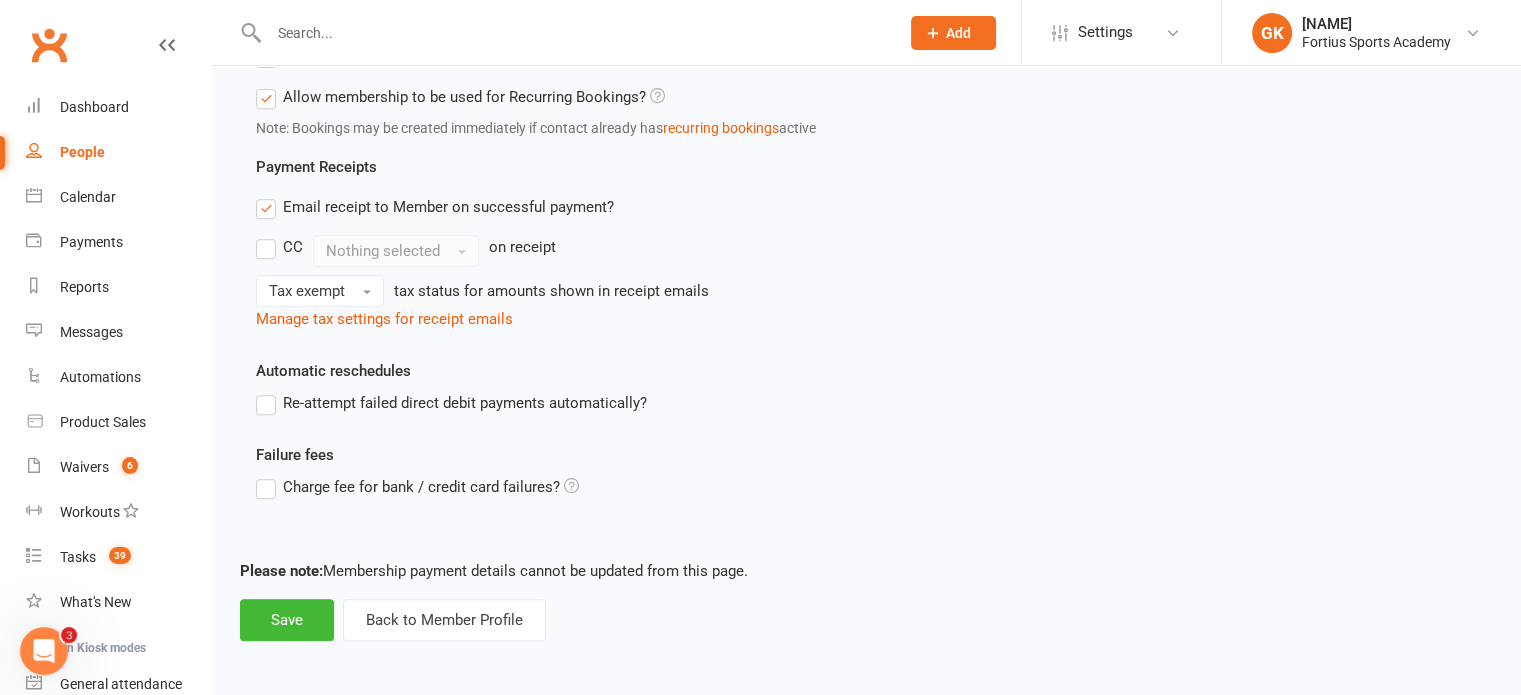 scroll, scrollTop: 843, scrollLeft: 0, axis: vertical 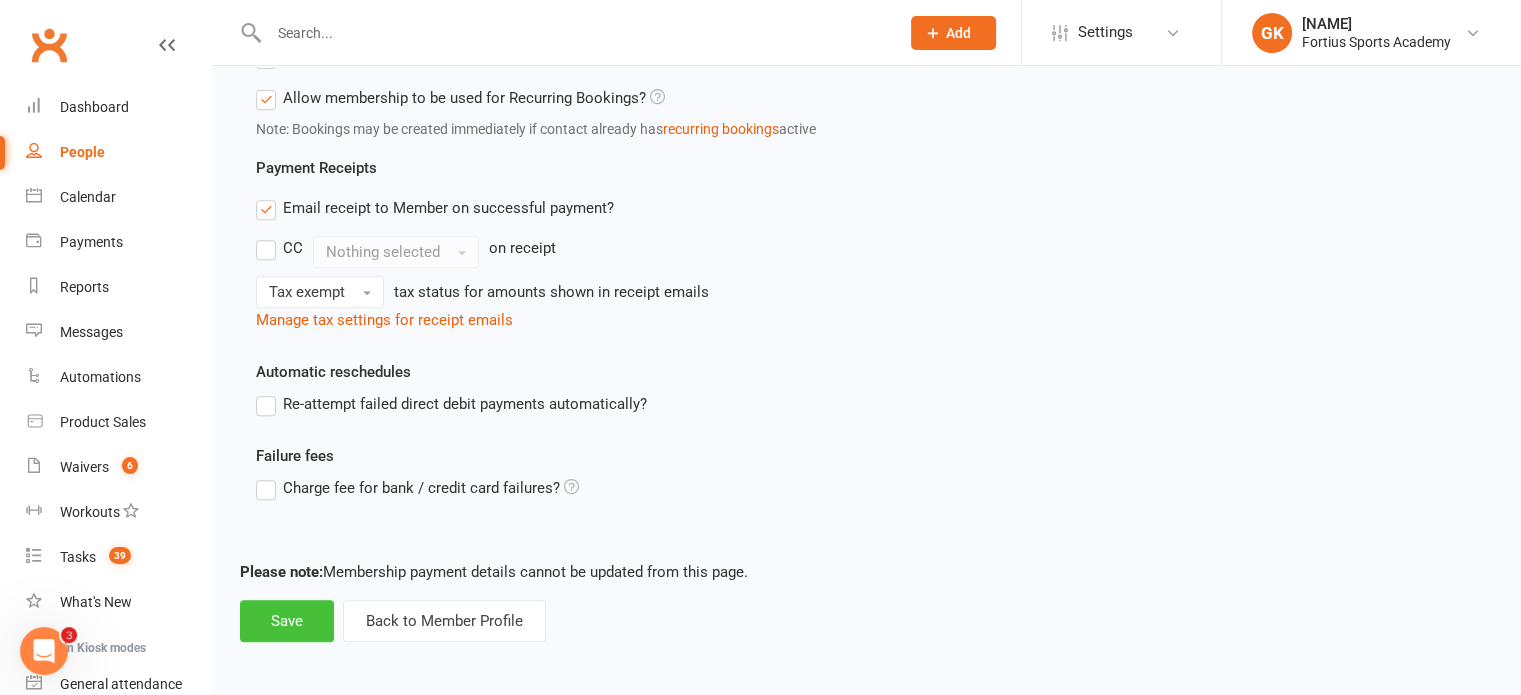 click on "Save" at bounding box center (287, 621) 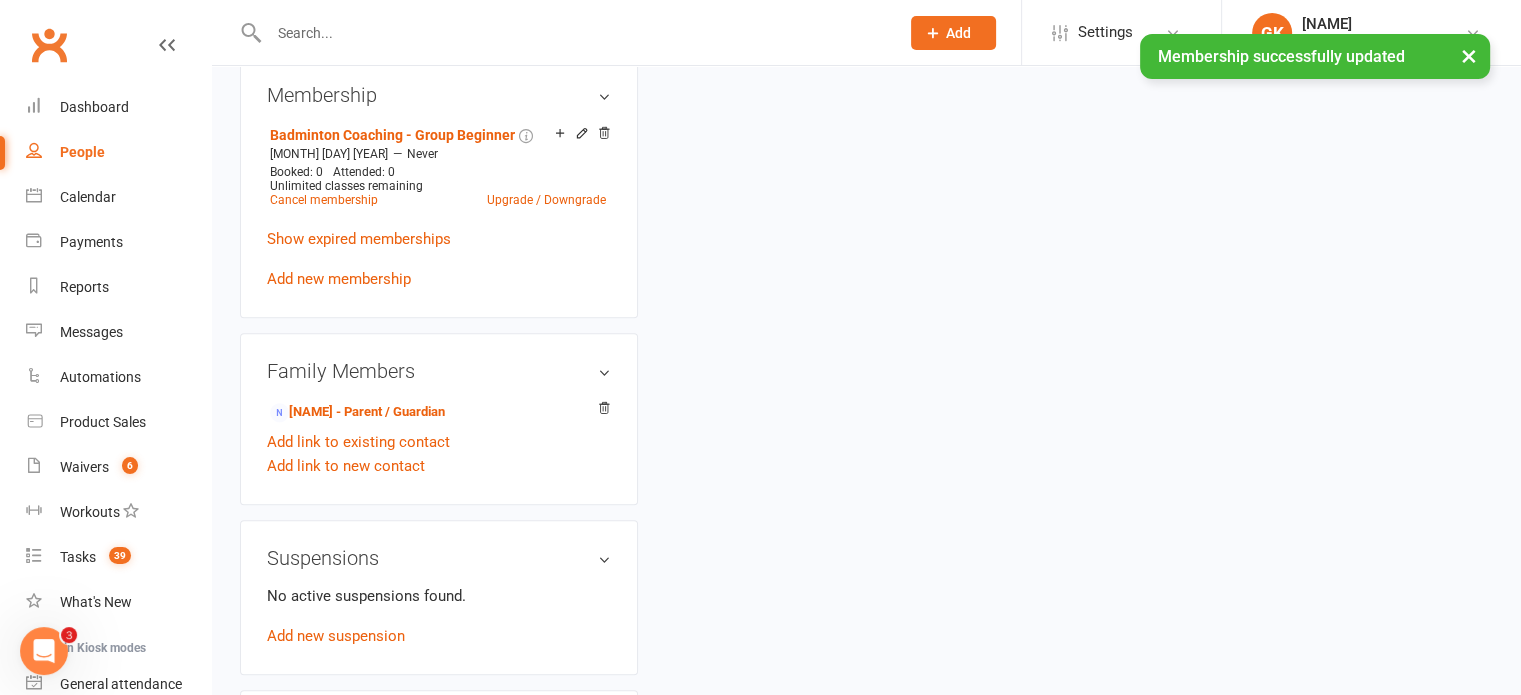 scroll, scrollTop: 0, scrollLeft: 0, axis: both 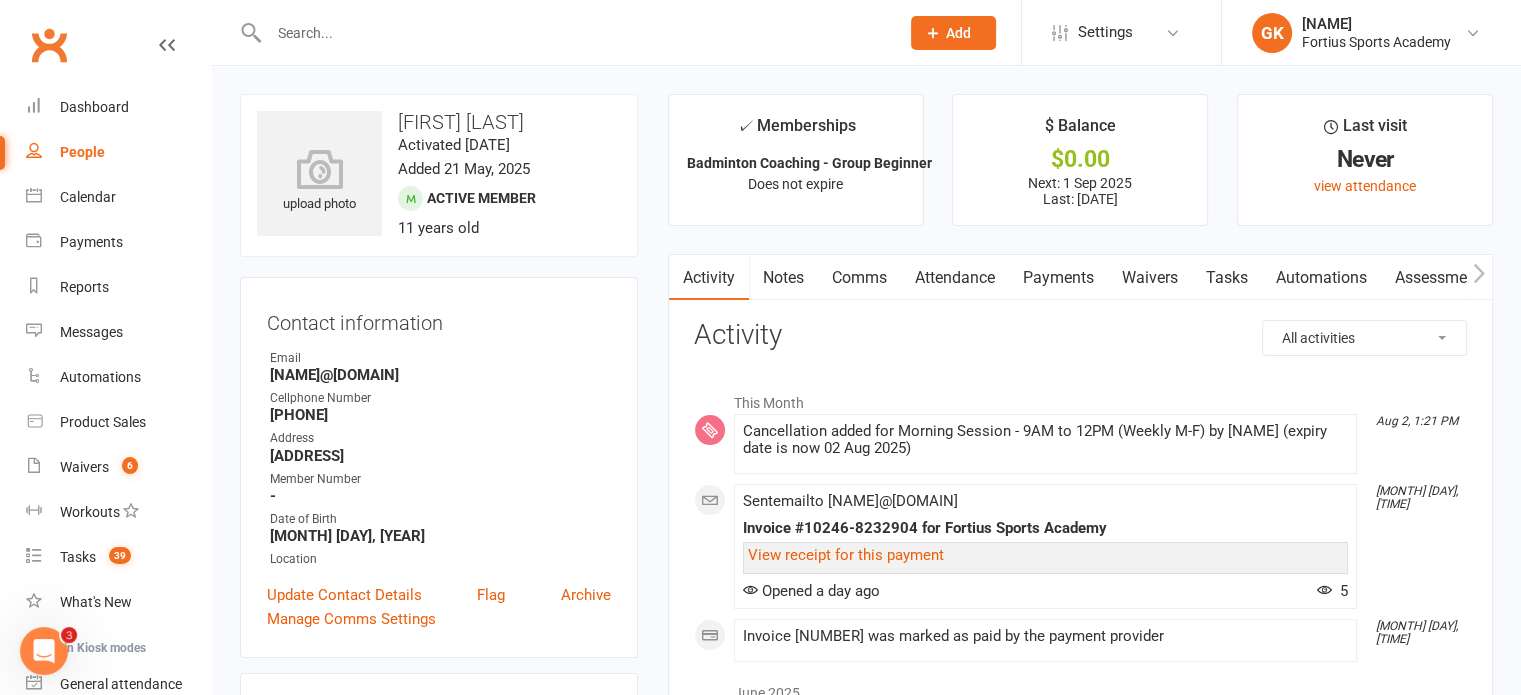 click at bounding box center (574, 33) 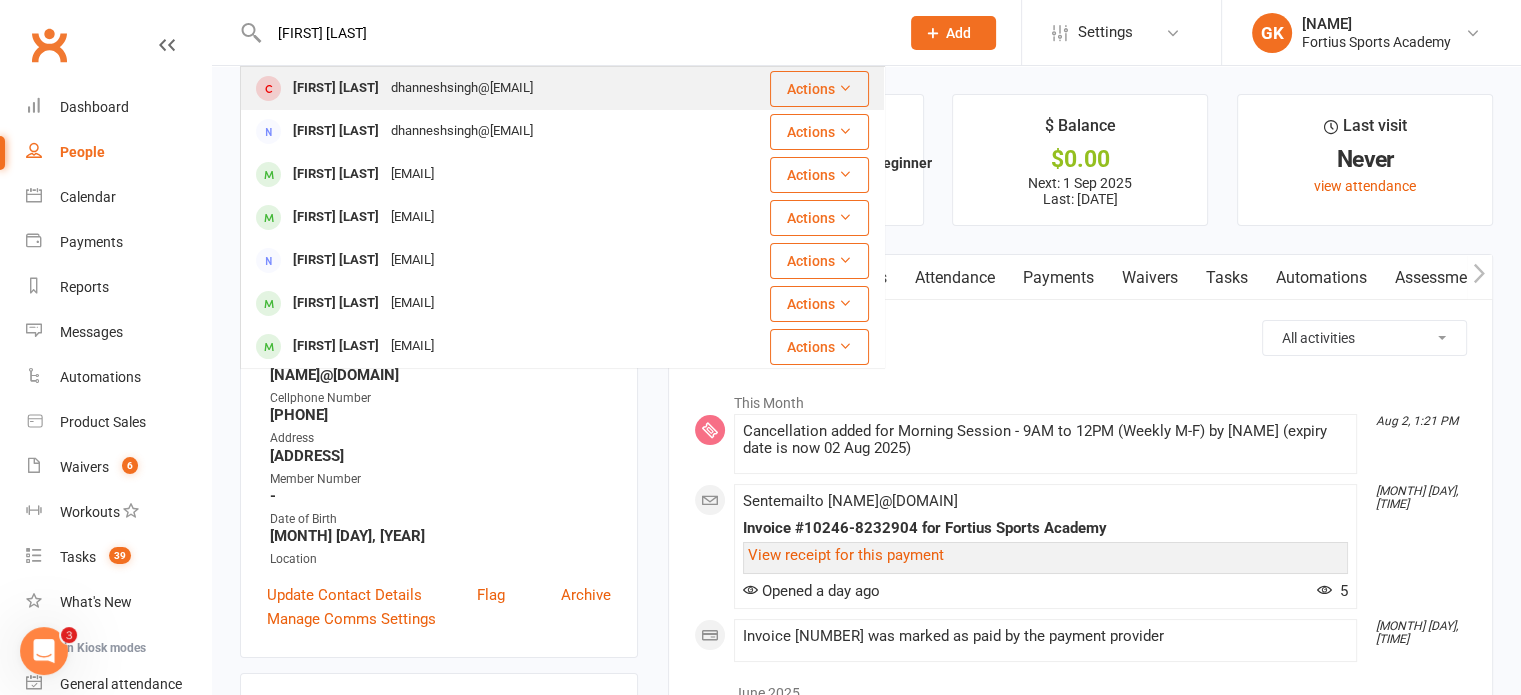 type on "[FIRST] [LAST]" 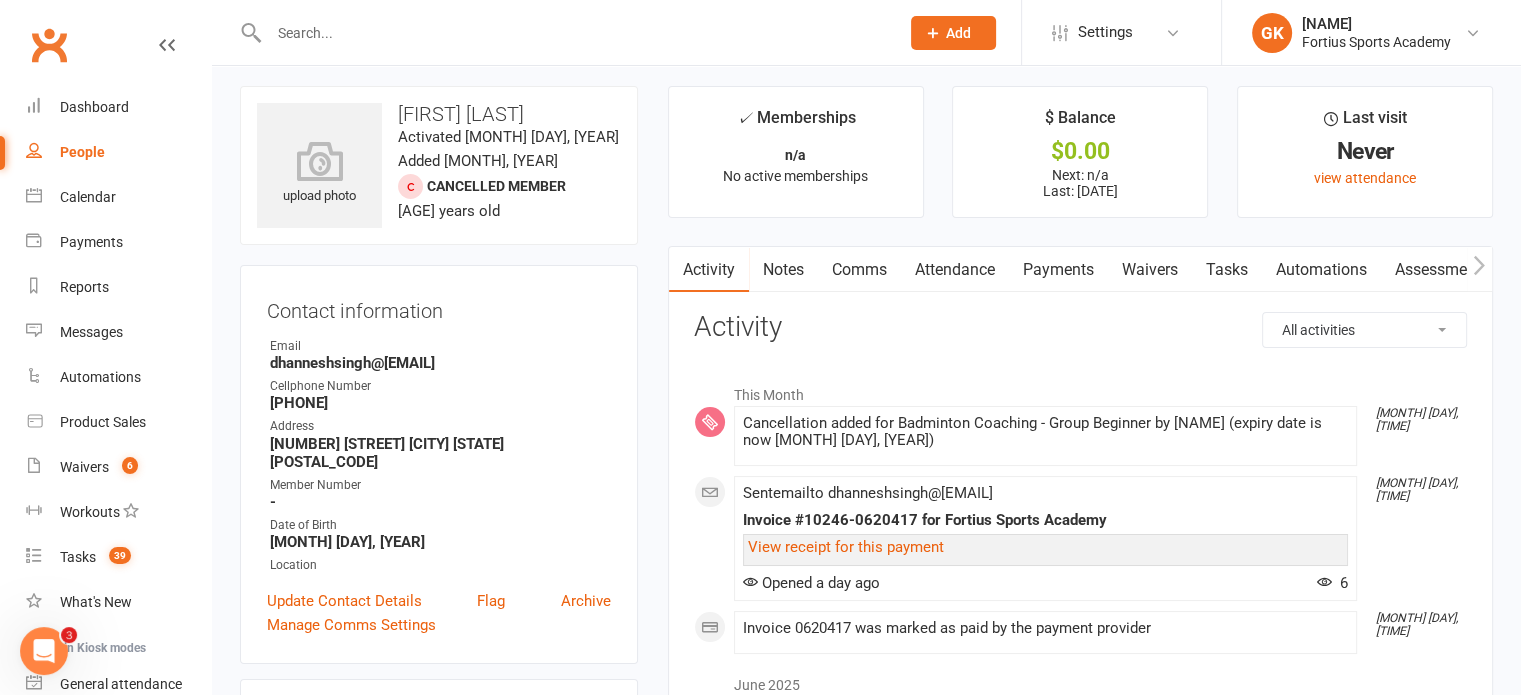 scroll, scrollTop: 0, scrollLeft: 0, axis: both 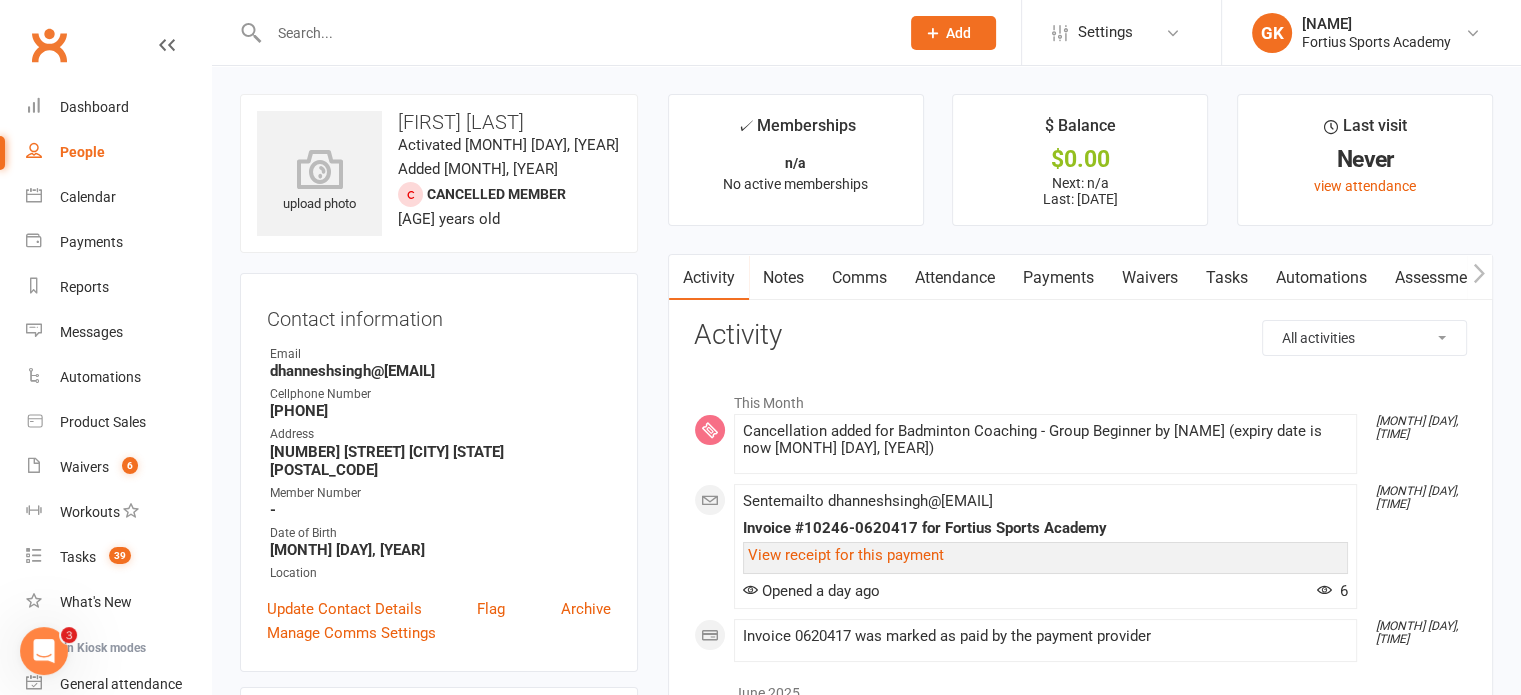 click on "Payments" at bounding box center [1058, 278] 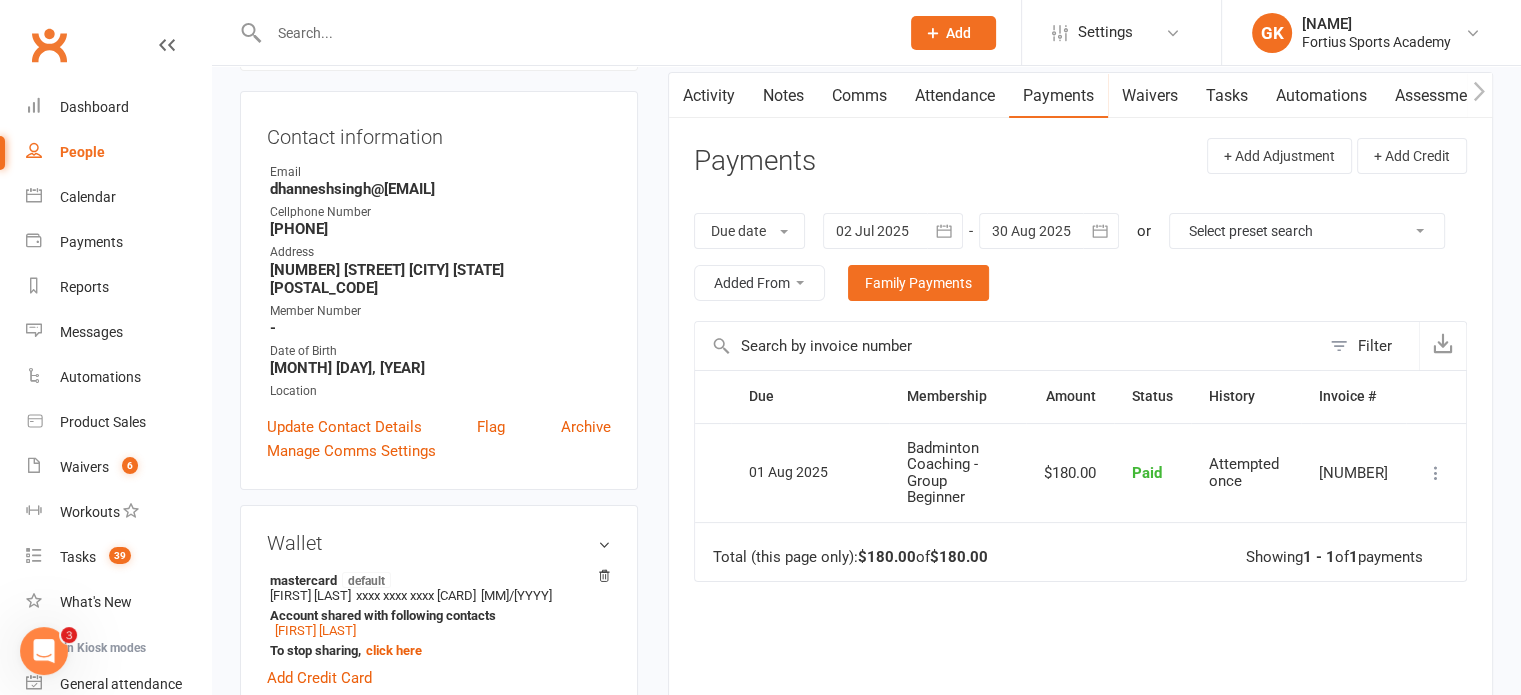 scroll, scrollTop: 180, scrollLeft: 0, axis: vertical 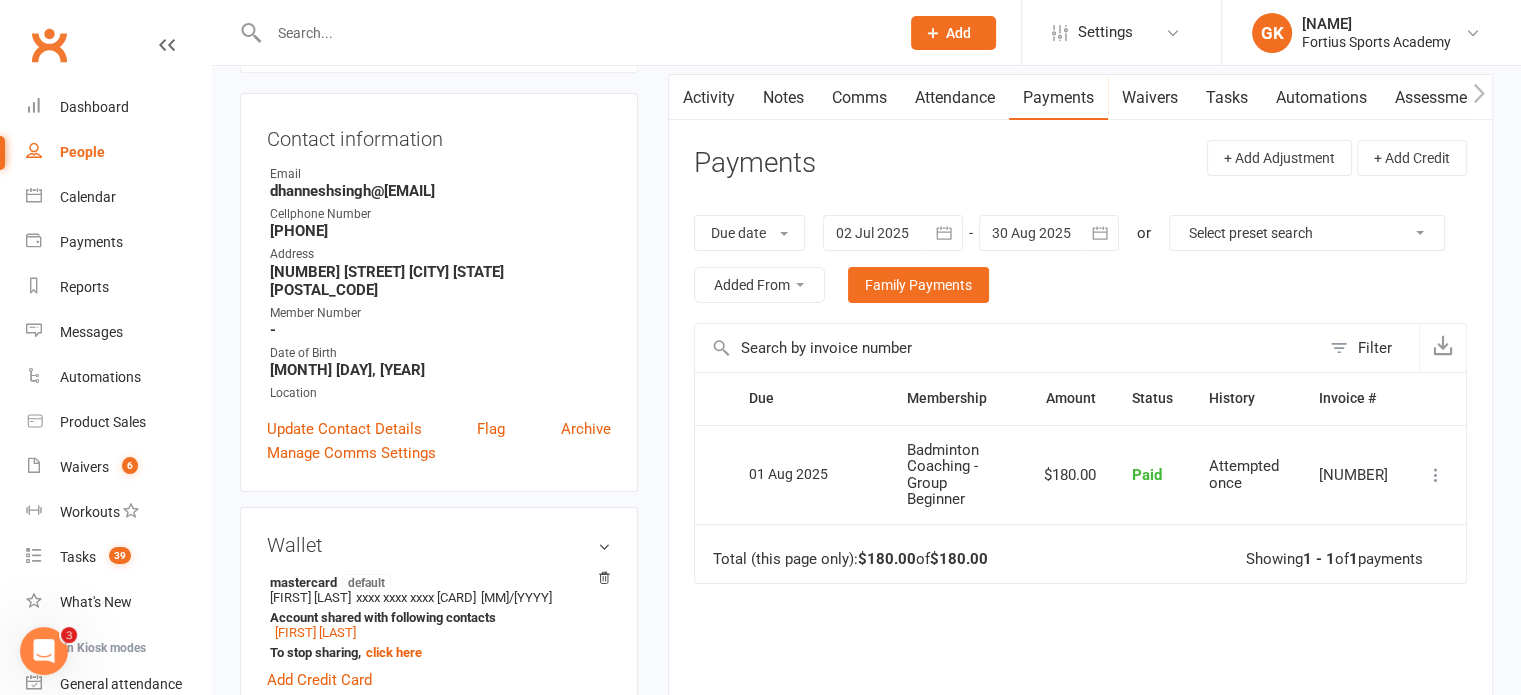 click on "Activity" at bounding box center (709, 98) 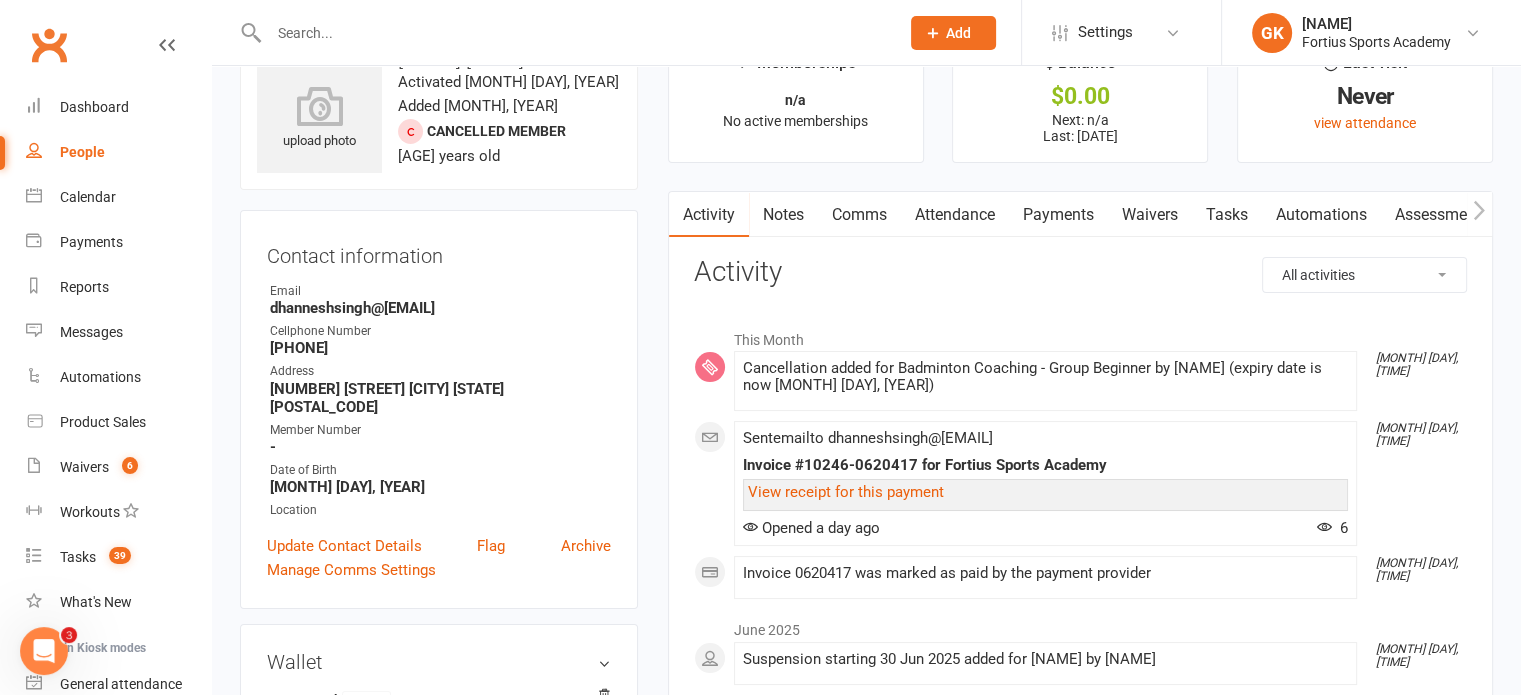 scroll, scrollTop: 0, scrollLeft: 0, axis: both 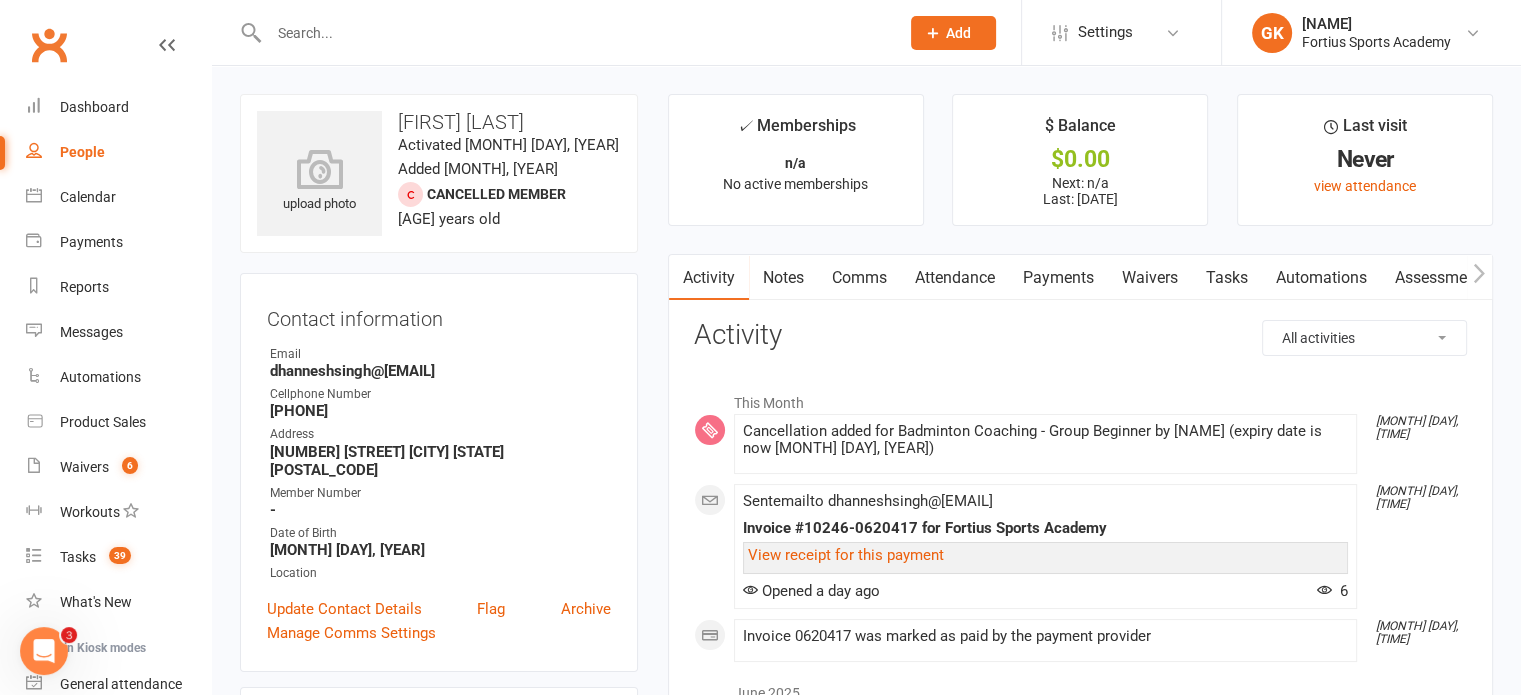 click at bounding box center (574, 33) 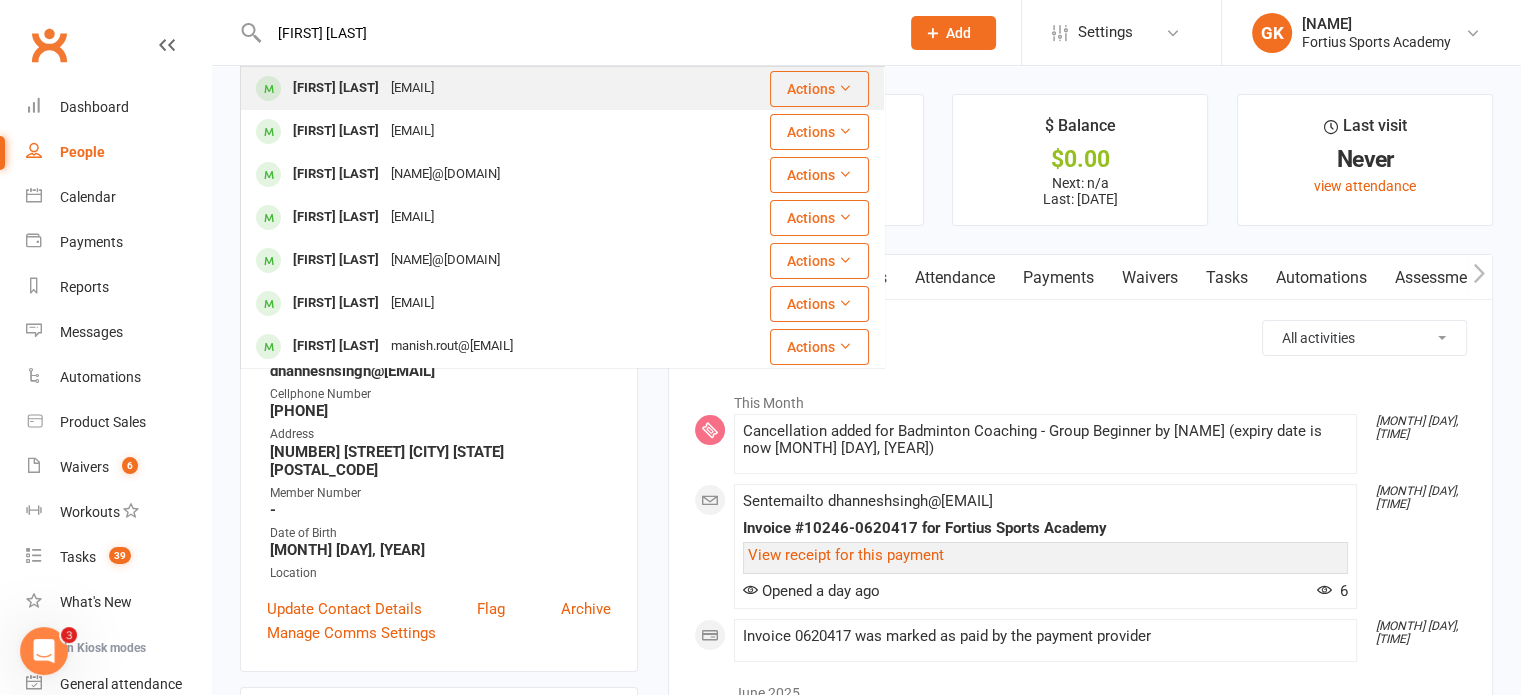 type on "[FIRST] [LAST]" 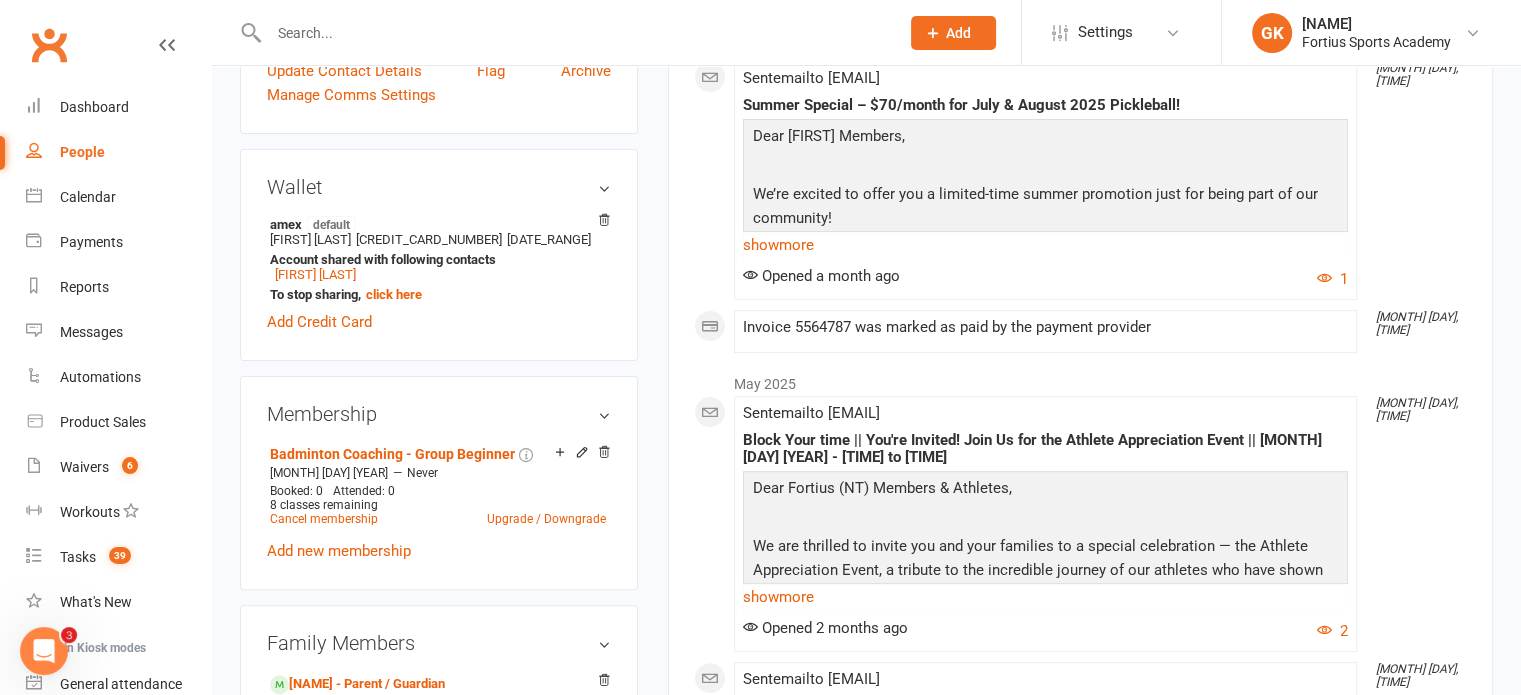 scroll, scrollTop: 612, scrollLeft: 0, axis: vertical 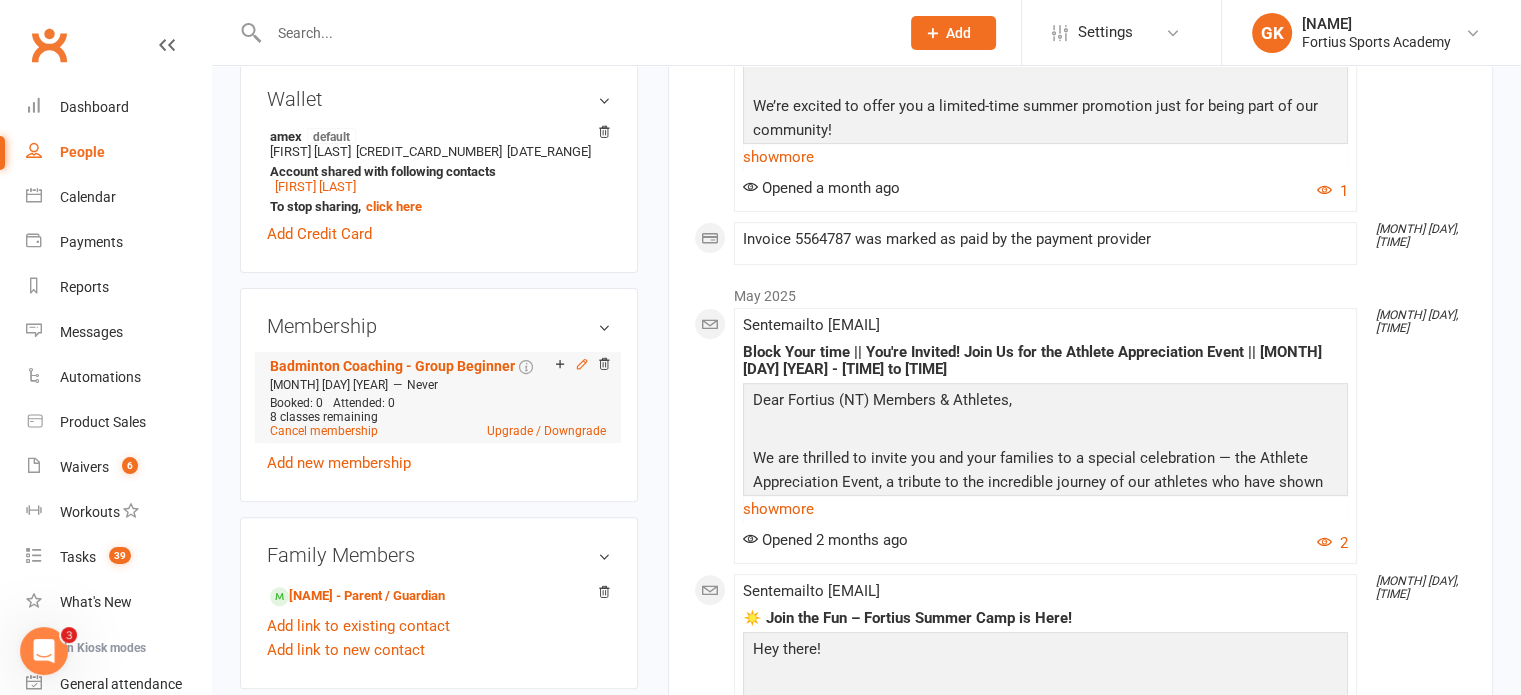 click 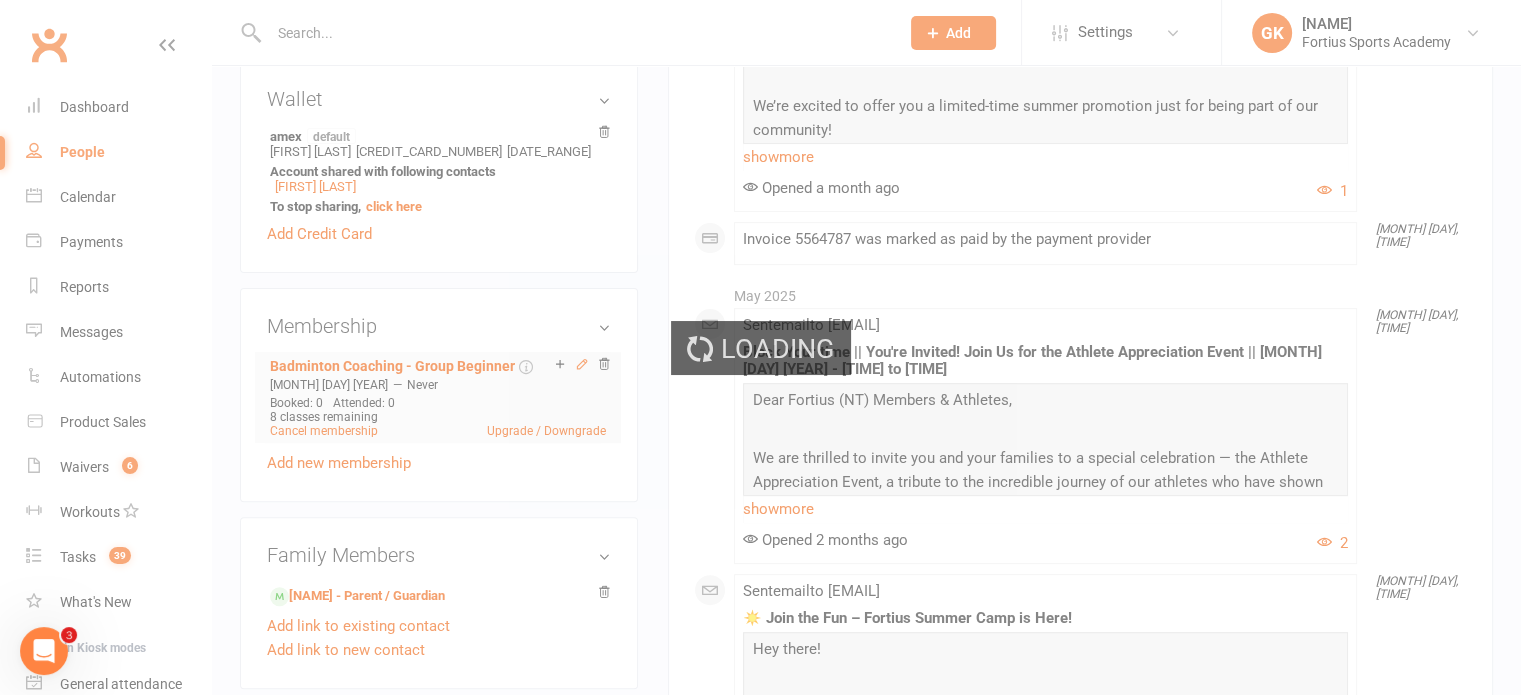 scroll, scrollTop: 0, scrollLeft: 0, axis: both 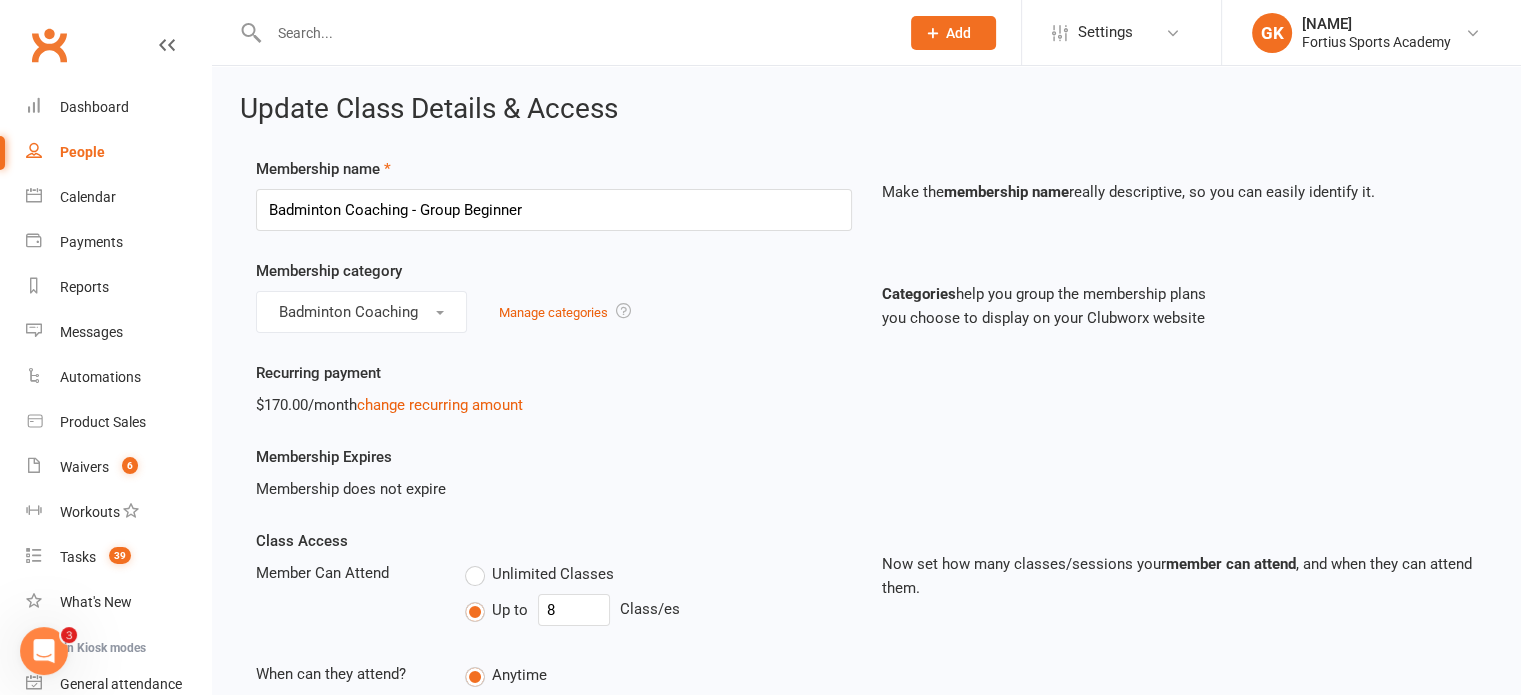 click on "Unlimited Classes" at bounding box center [539, 574] 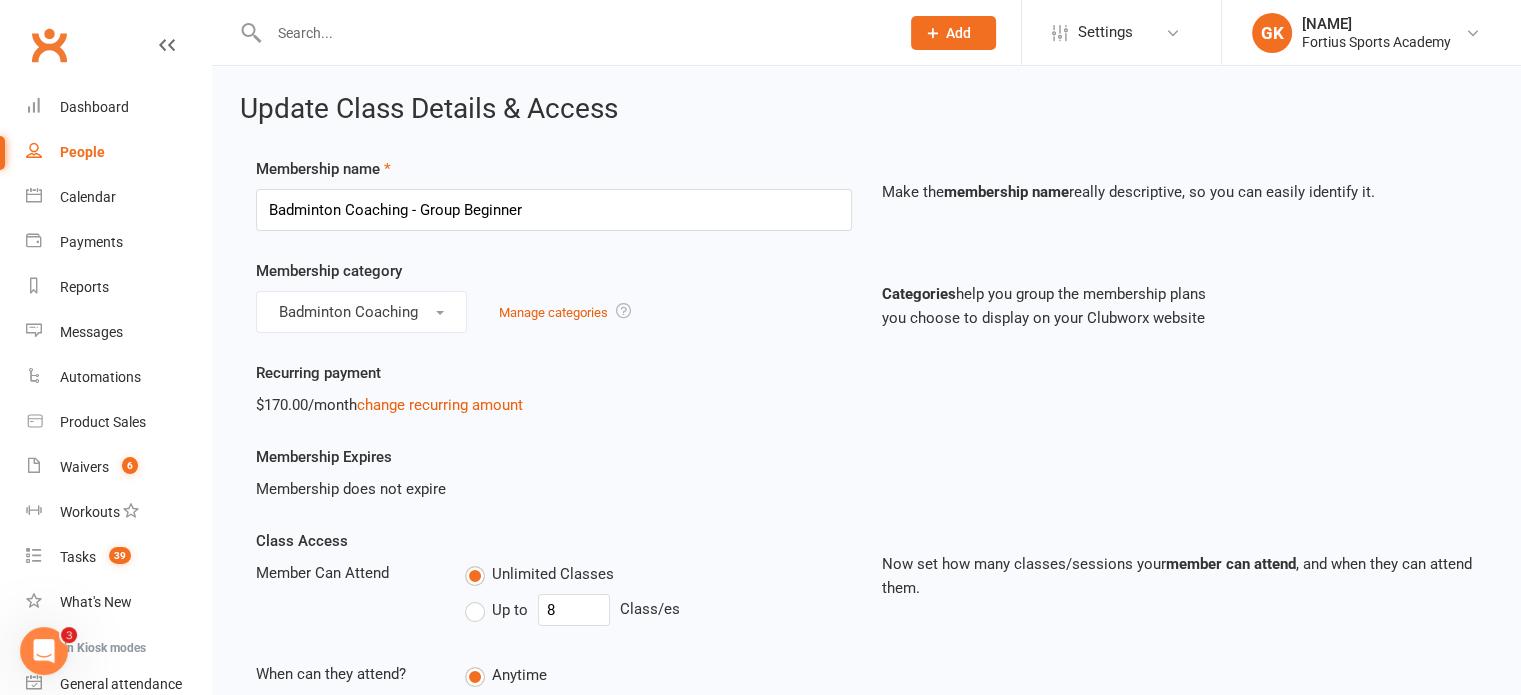 type on "0" 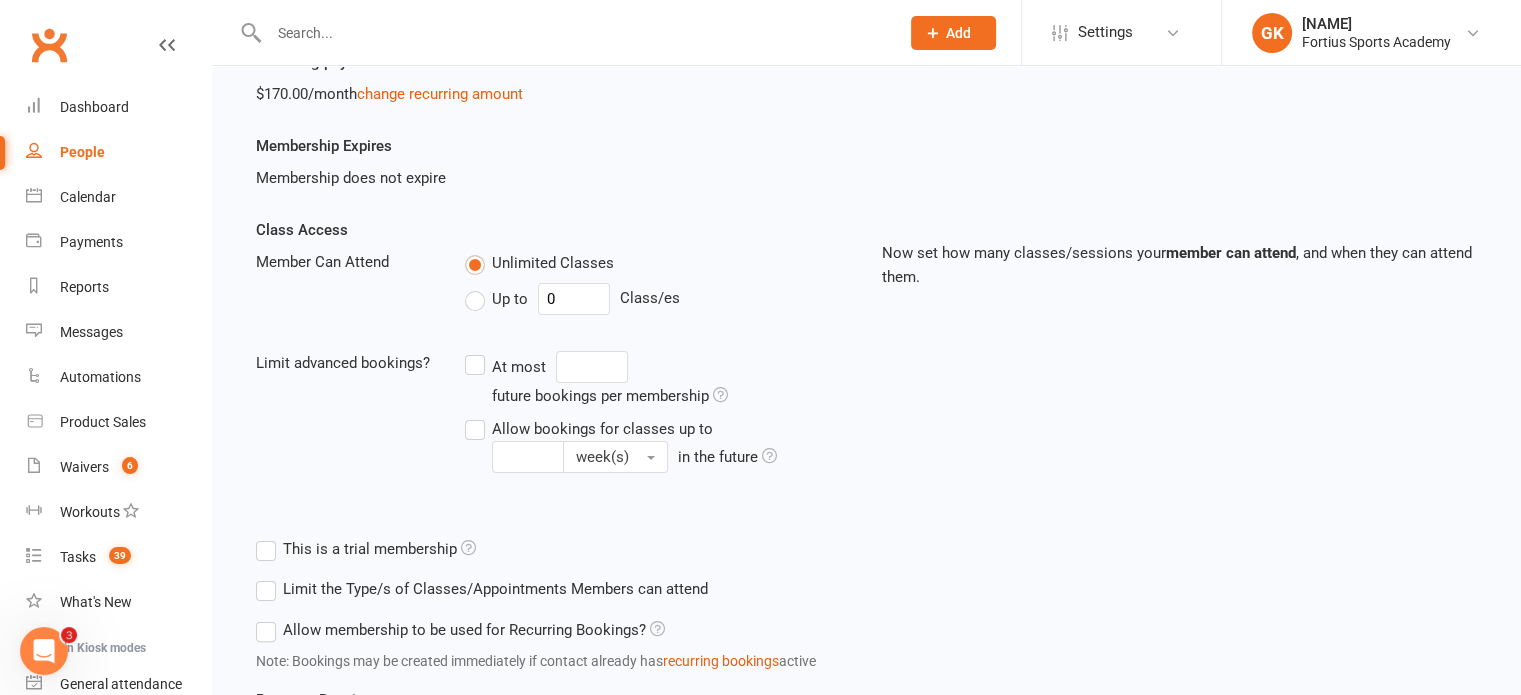 scroll, scrollTop: 407, scrollLeft: 0, axis: vertical 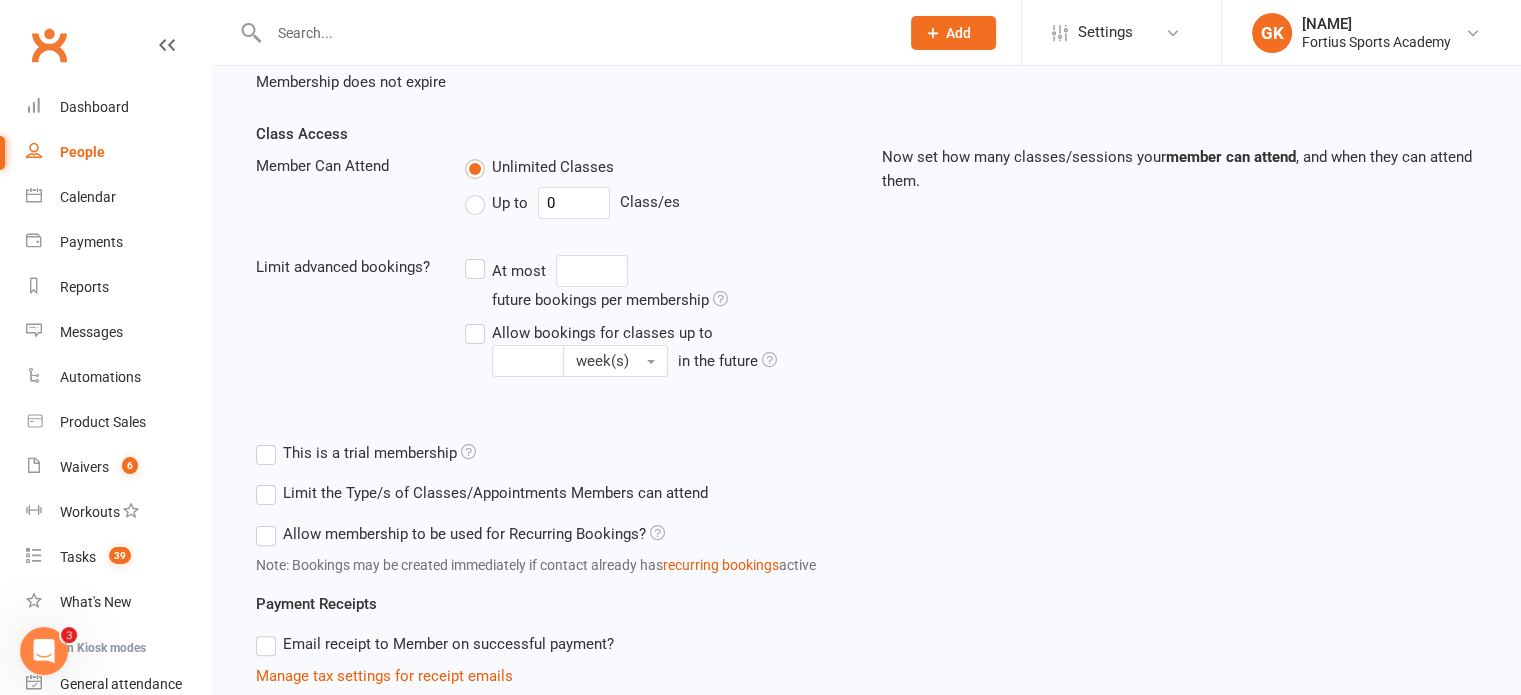 click on "Allow membership to be used for Recurring Bookings?" at bounding box center [460, 534] 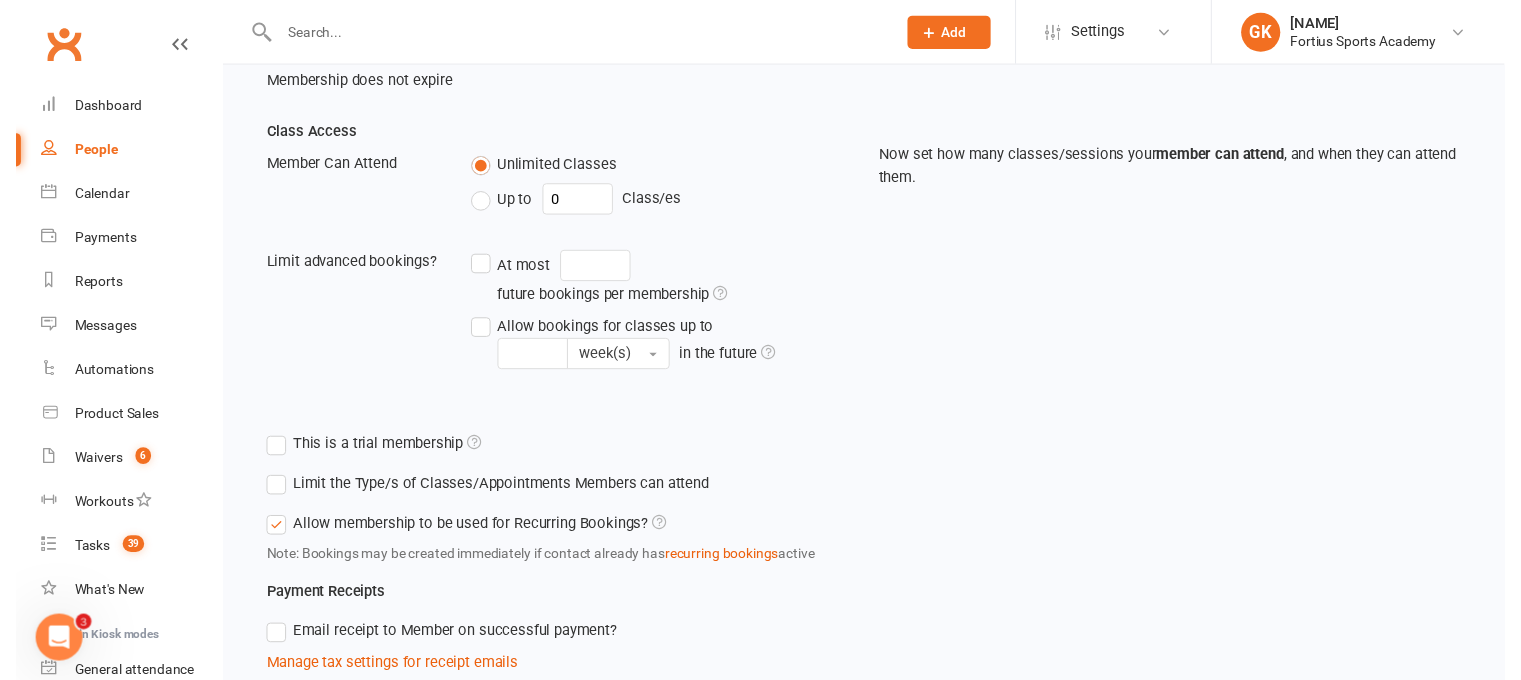 scroll, scrollTop: 765, scrollLeft: 0, axis: vertical 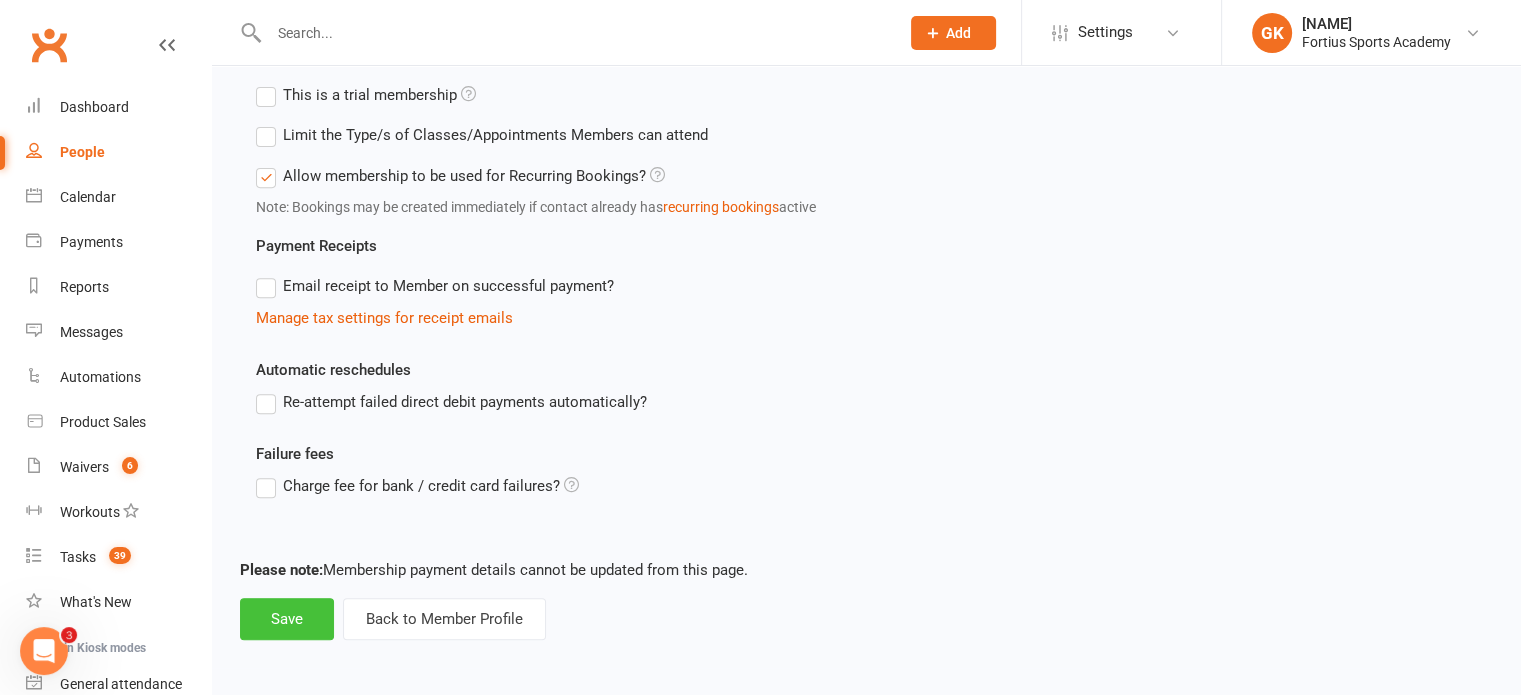 click on "Save" at bounding box center (287, 619) 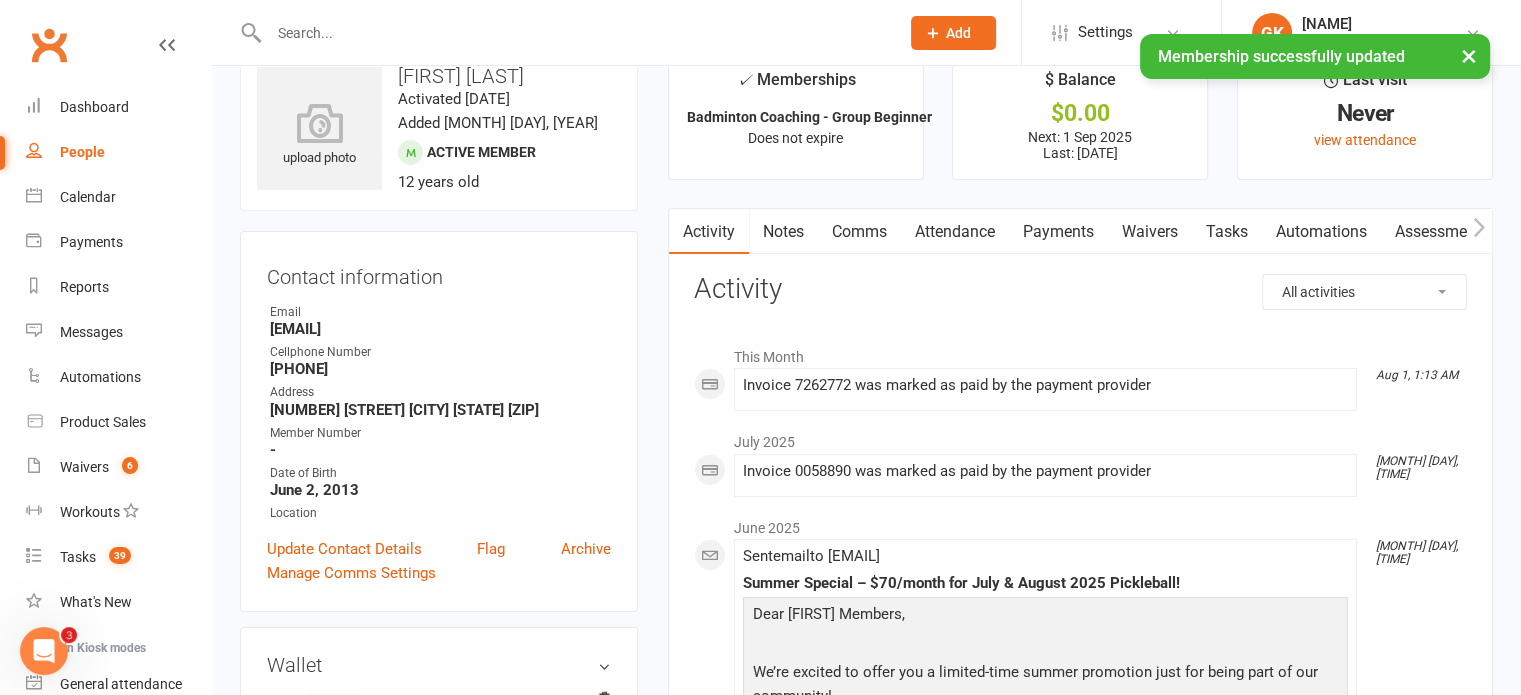 scroll, scrollTop: 0, scrollLeft: 0, axis: both 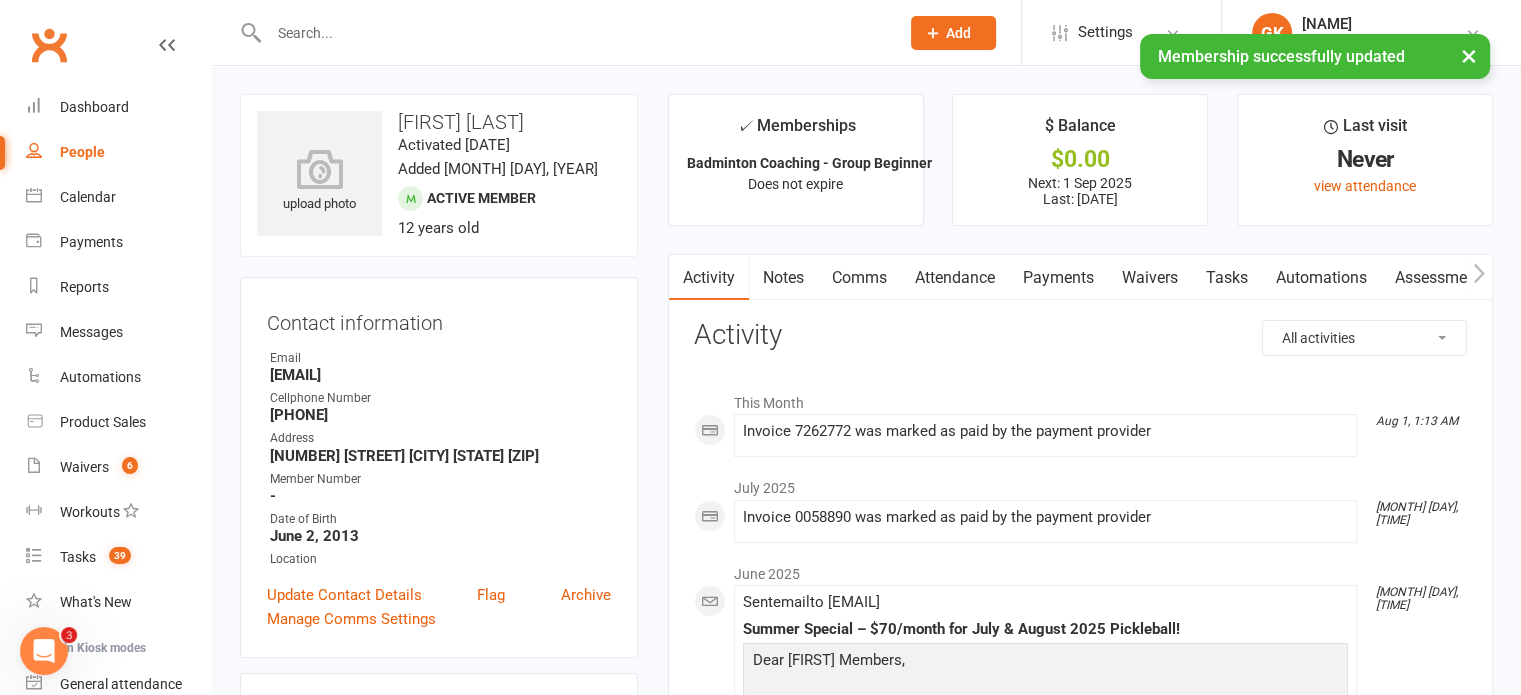 click on "Payments" at bounding box center (1058, 278) 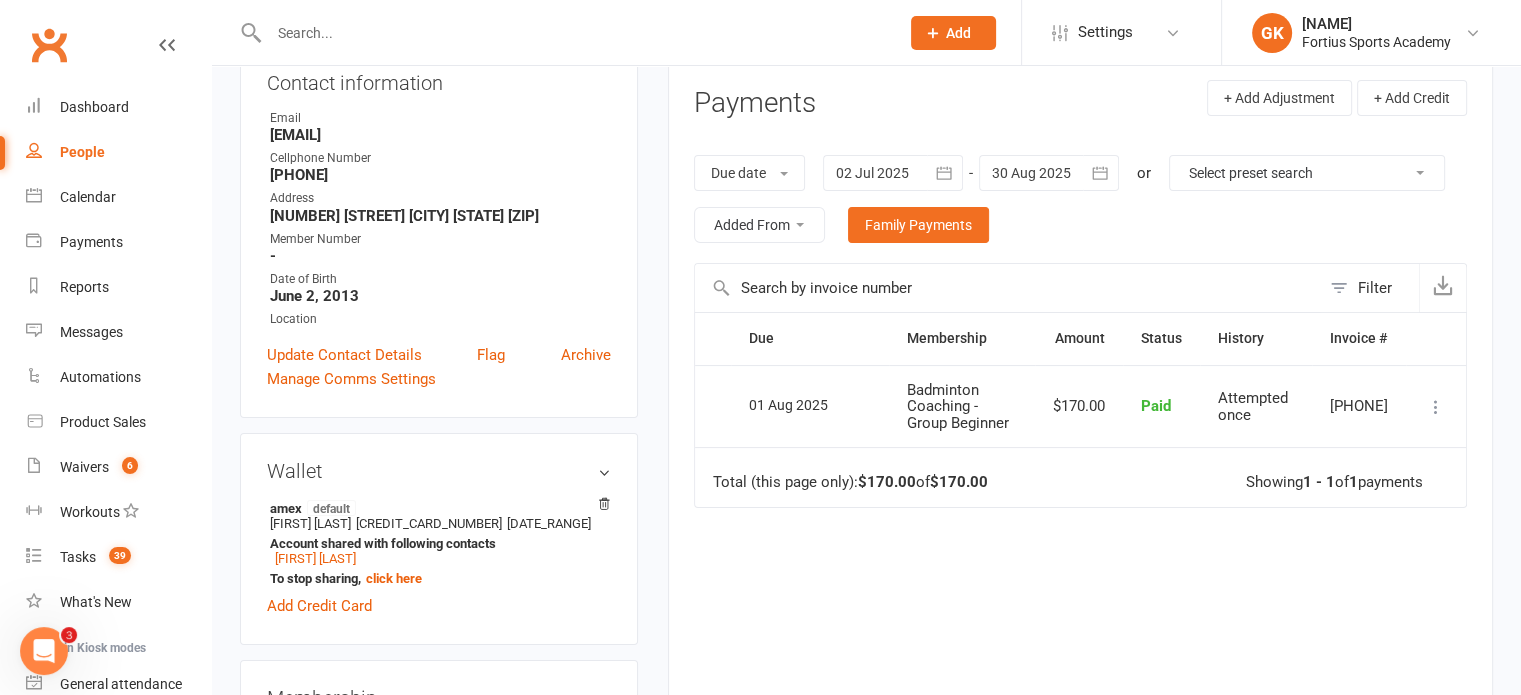 scroll, scrollTop: 240, scrollLeft: 0, axis: vertical 